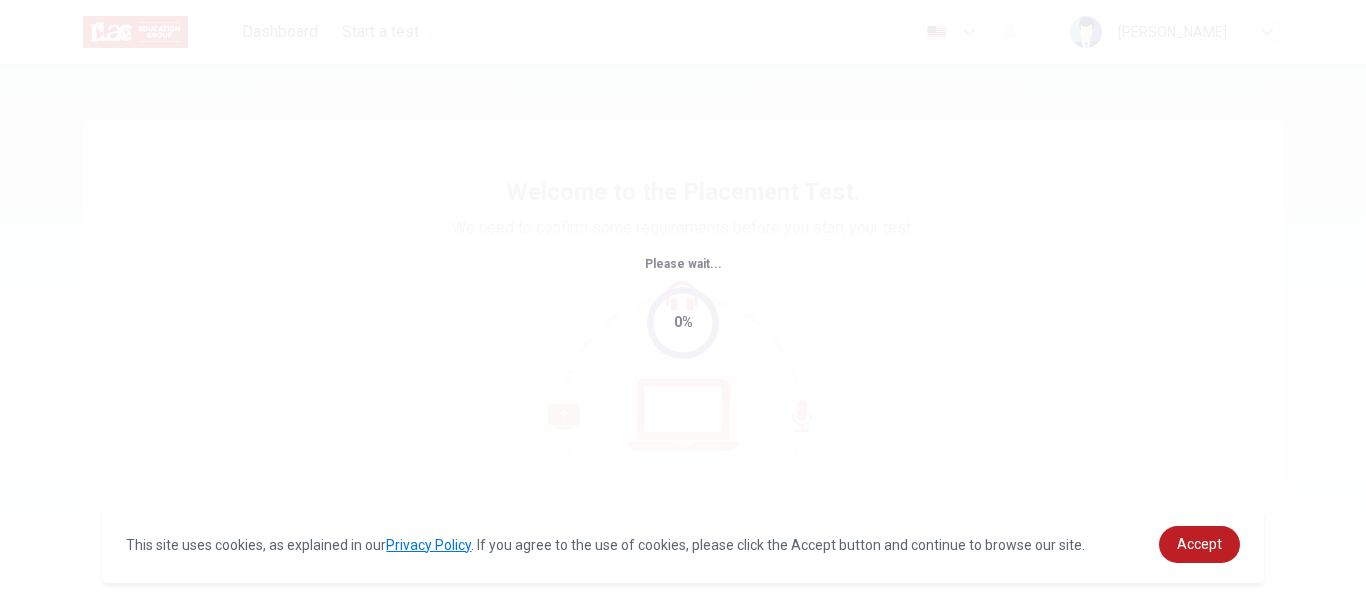 click on "Accept" at bounding box center (1199, 544) 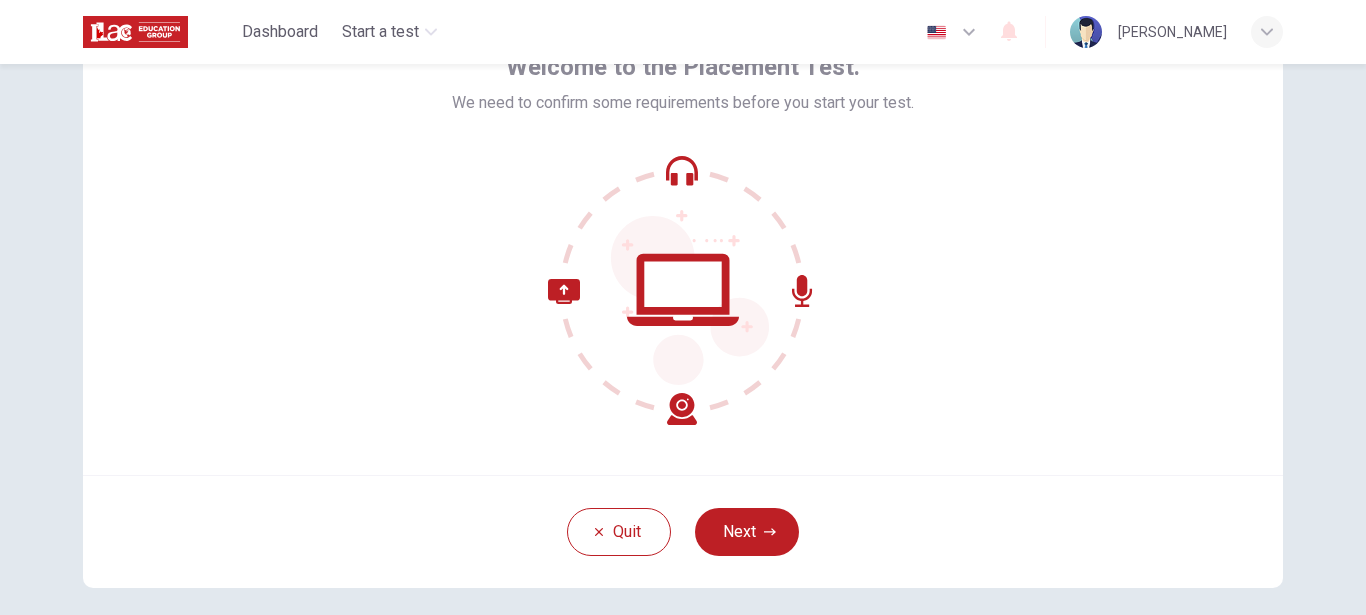 scroll, scrollTop: 218, scrollLeft: 0, axis: vertical 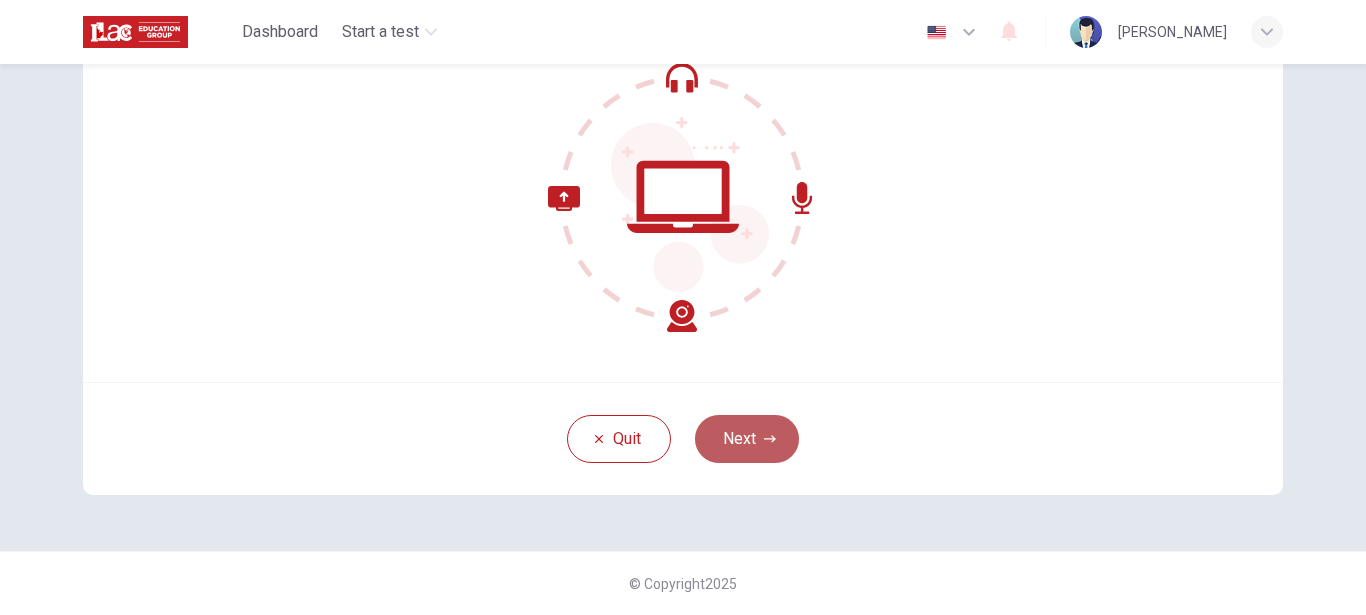 click on "Next" at bounding box center [747, 439] 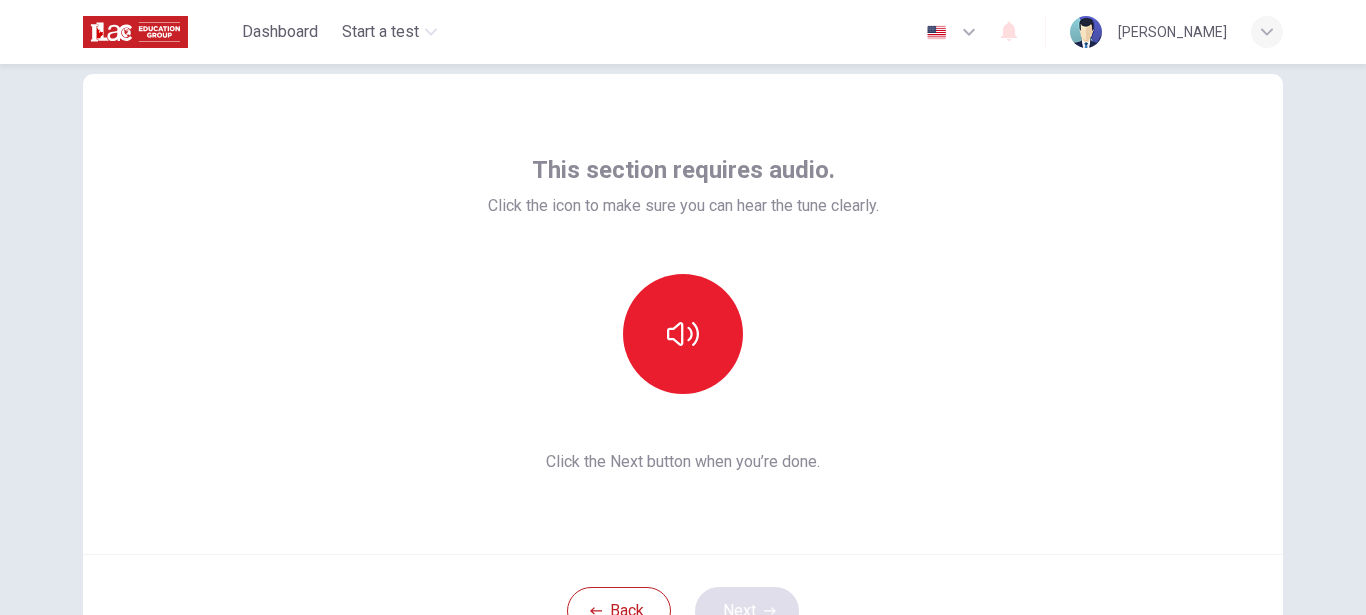 scroll, scrollTop: 0, scrollLeft: 0, axis: both 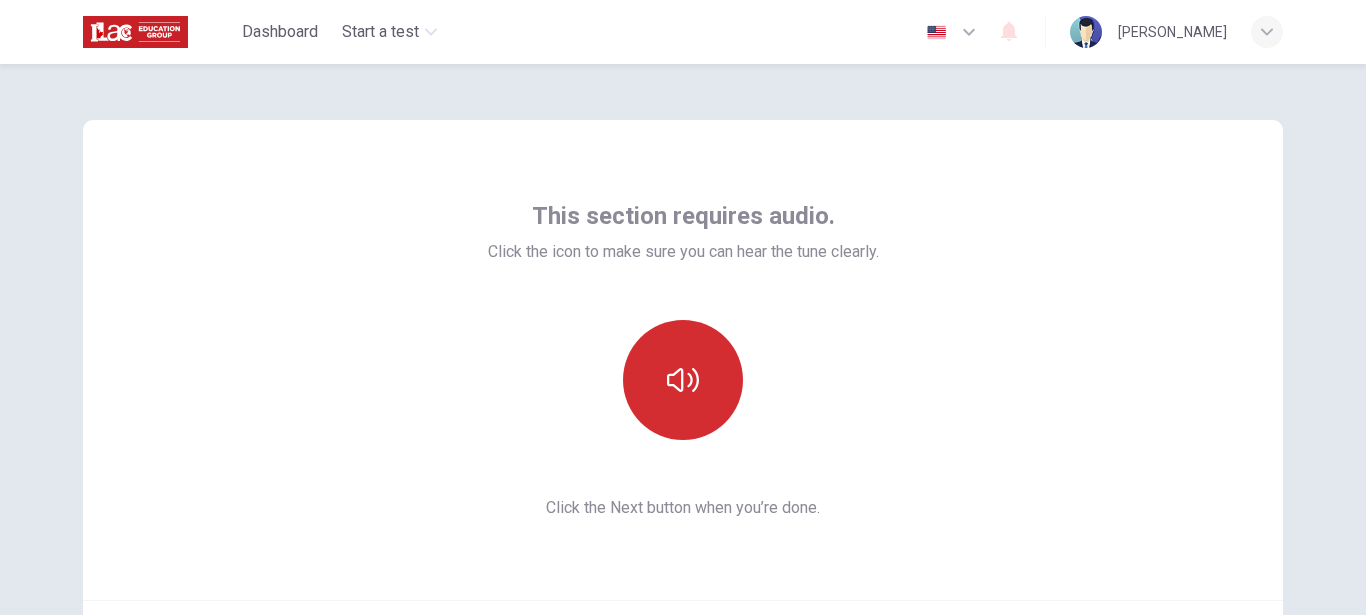 click 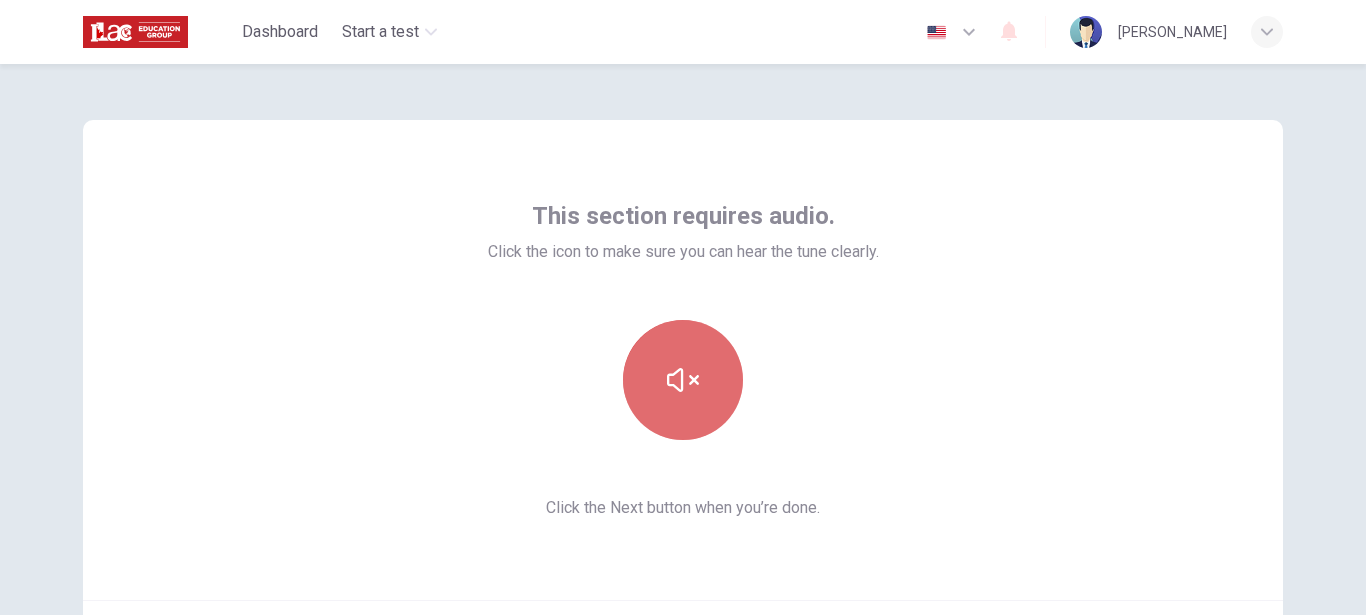 click 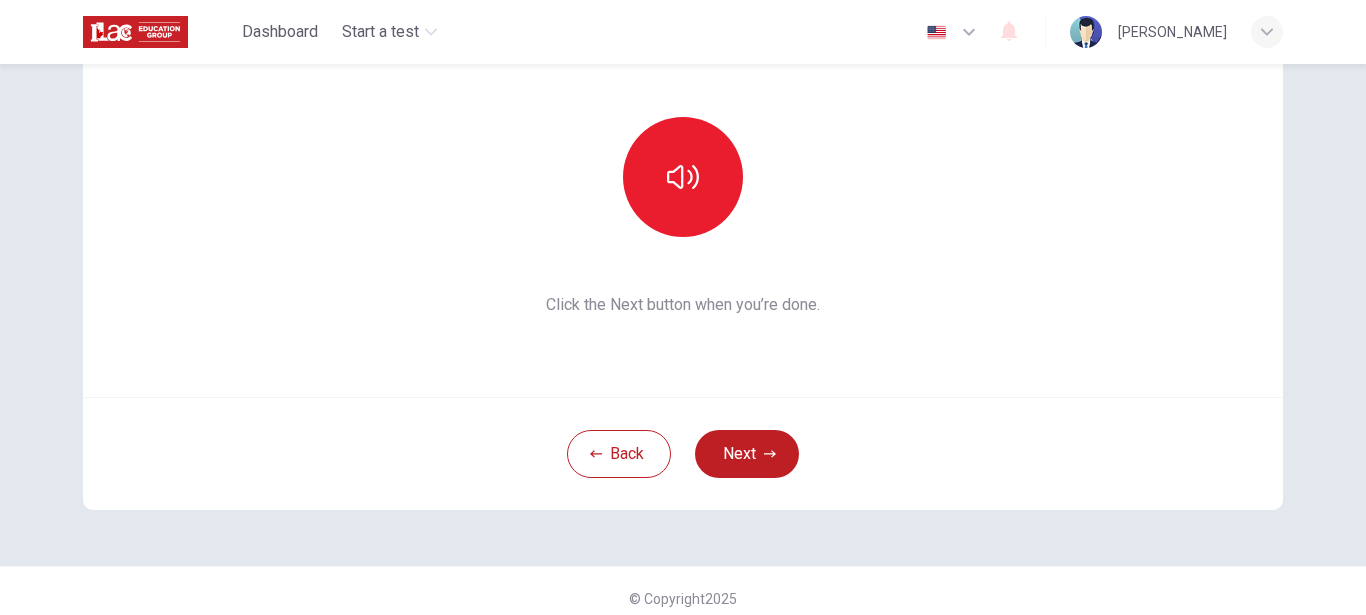 scroll, scrollTop: 218, scrollLeft: 0, axis: vertical 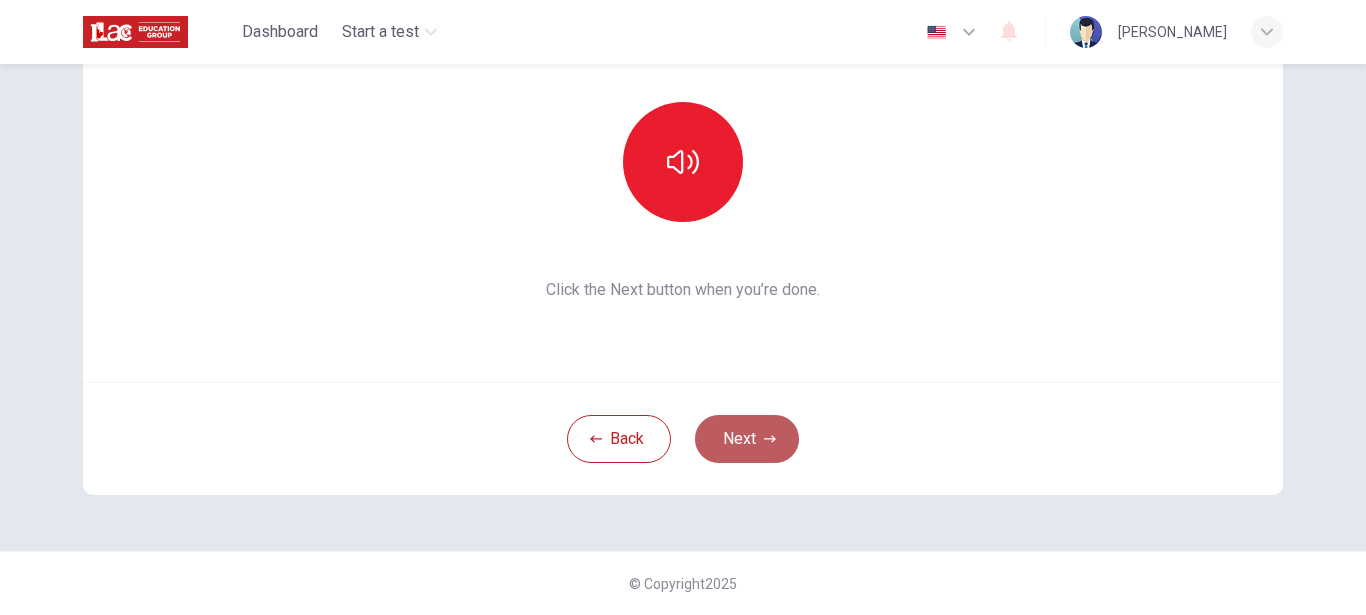 click on "Next" at bounding box center (747, 439) 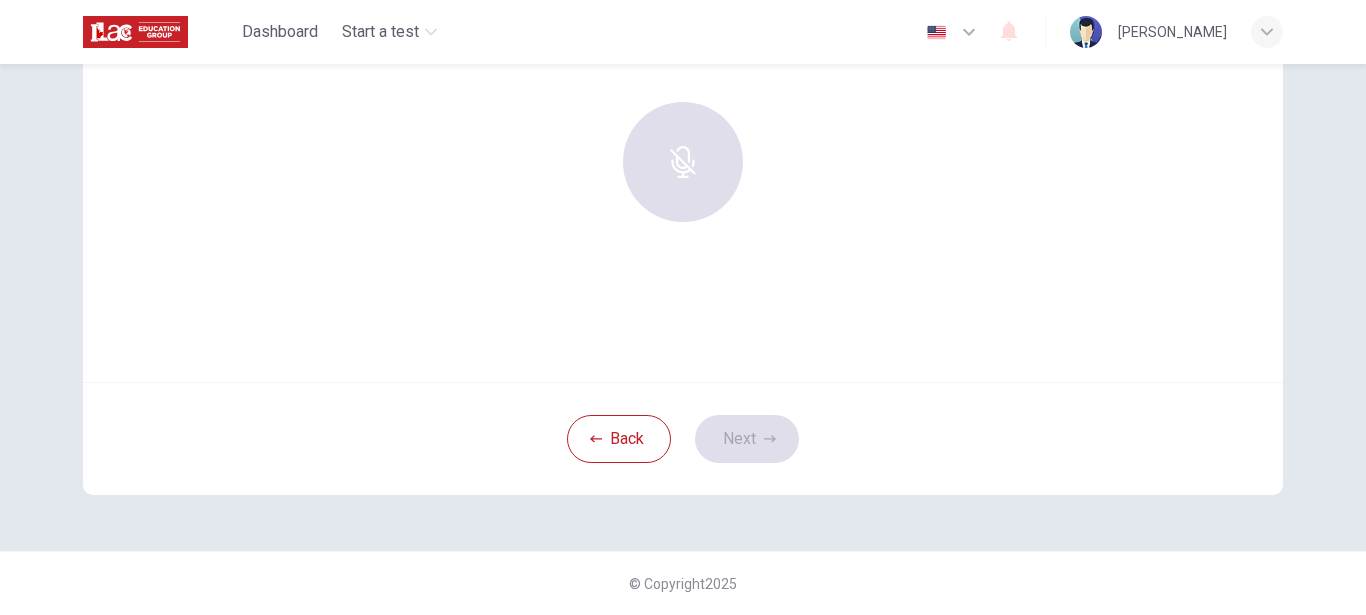 click on "Use this screen to make sure your microphone is working. Click the record button below and speak aloud. You will then be able to play back your recording." at bounding box center (683, 142) 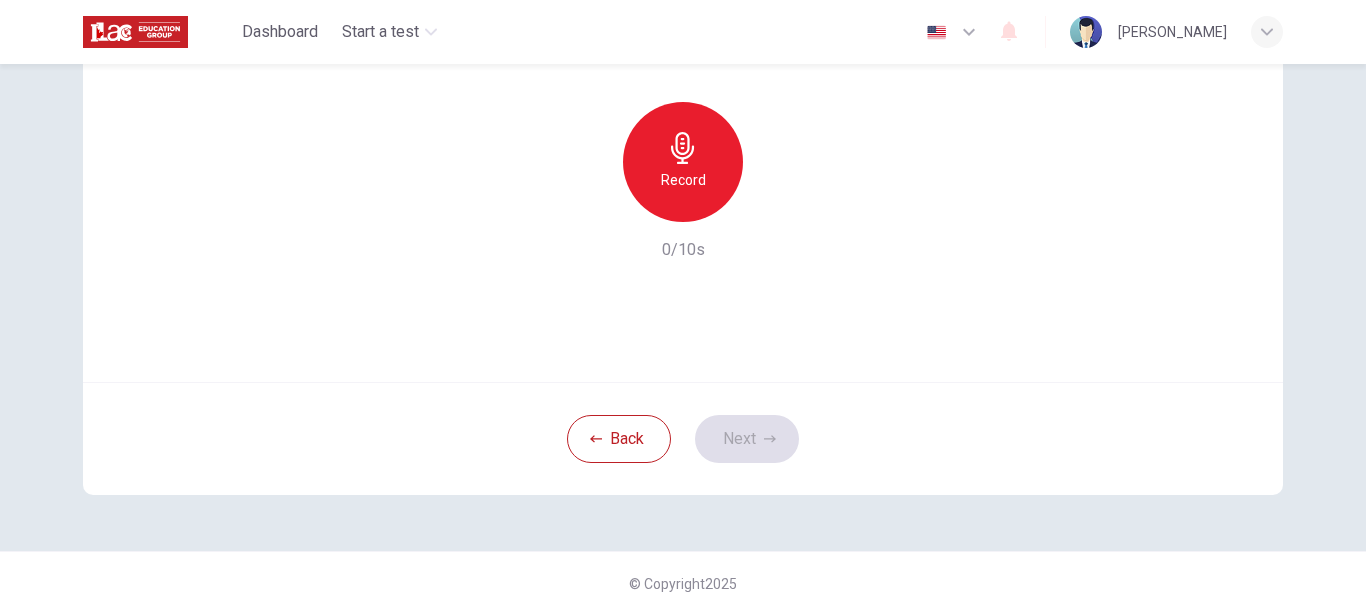 click on "Record" at bounding box center (683, 180) 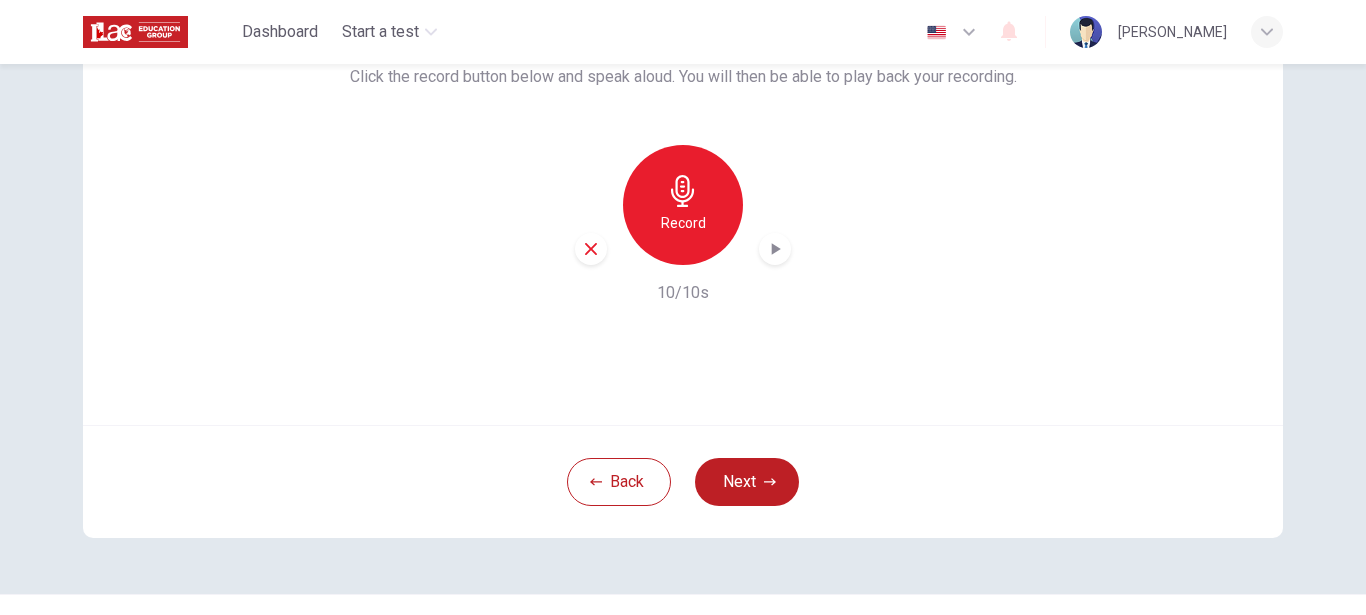 scroll, scrollTop: 218, scrollLeft: 0, axis: vertical 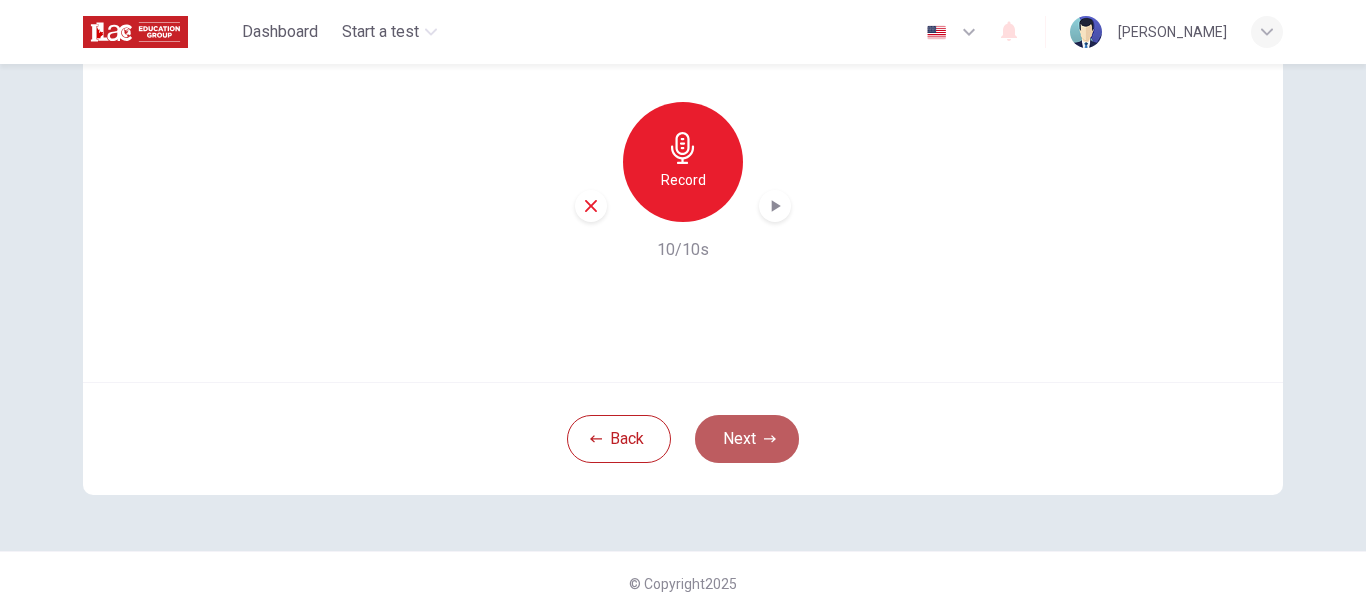 click on "Next" at bounding box center [747, 439] 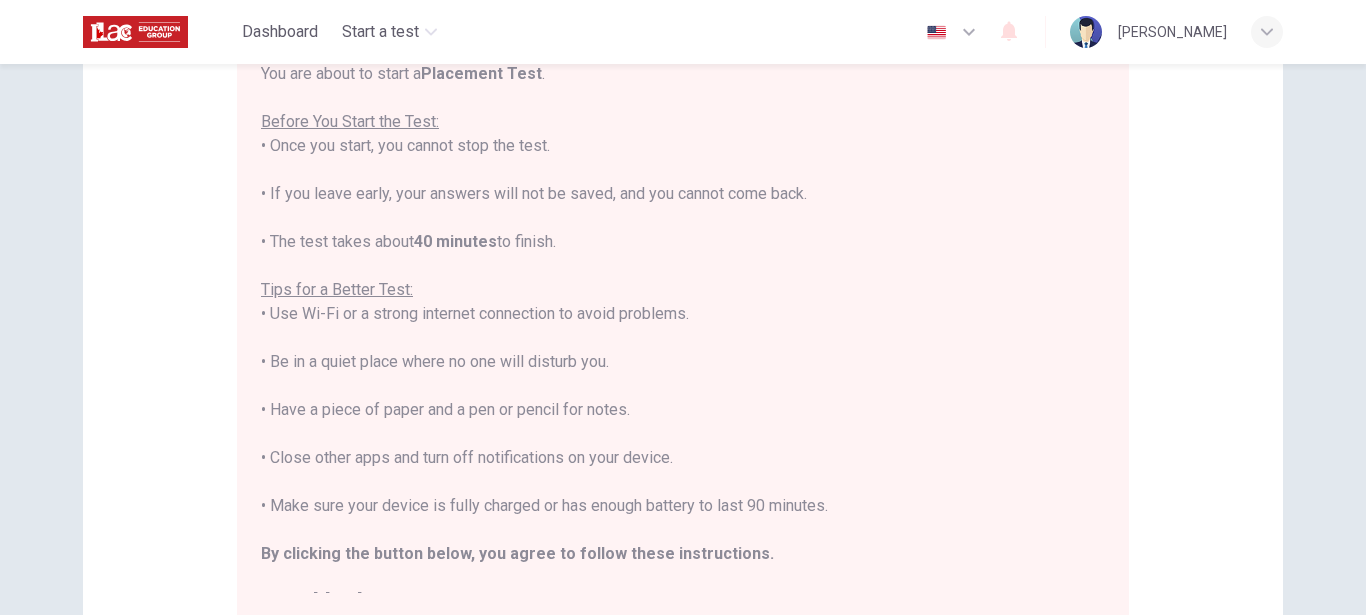 scroll, scrollTop: 0, scrollLeft: 0, axis: both 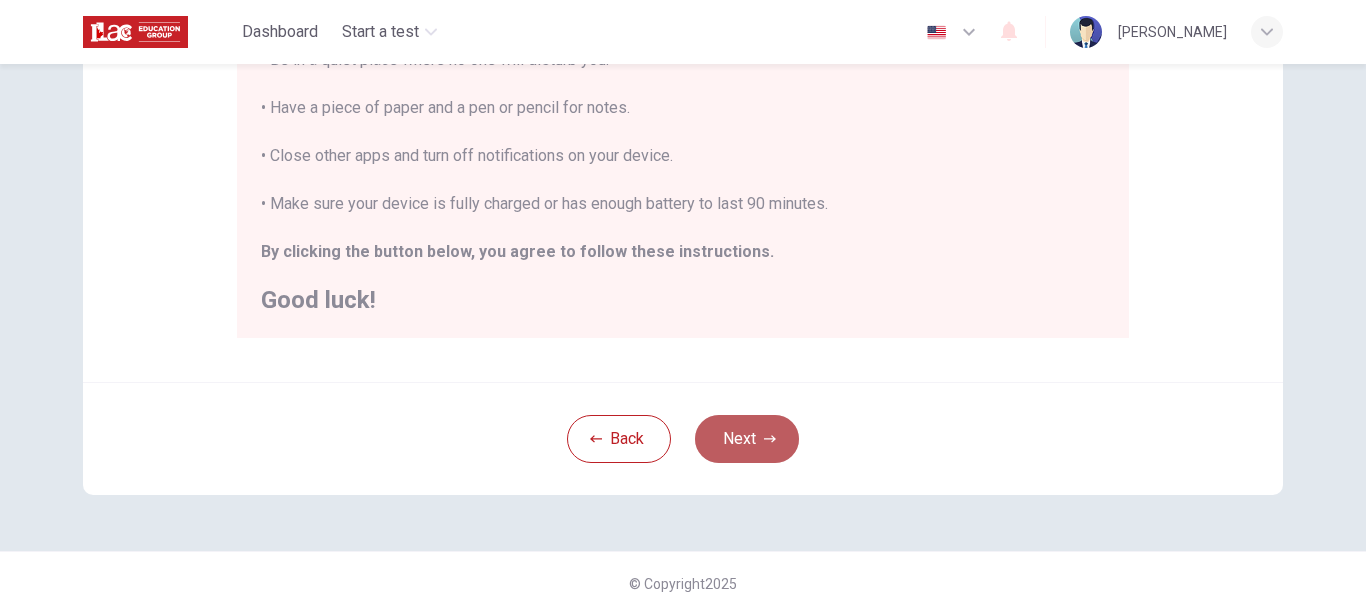 click on "Next" at bounding box center [747, 439] 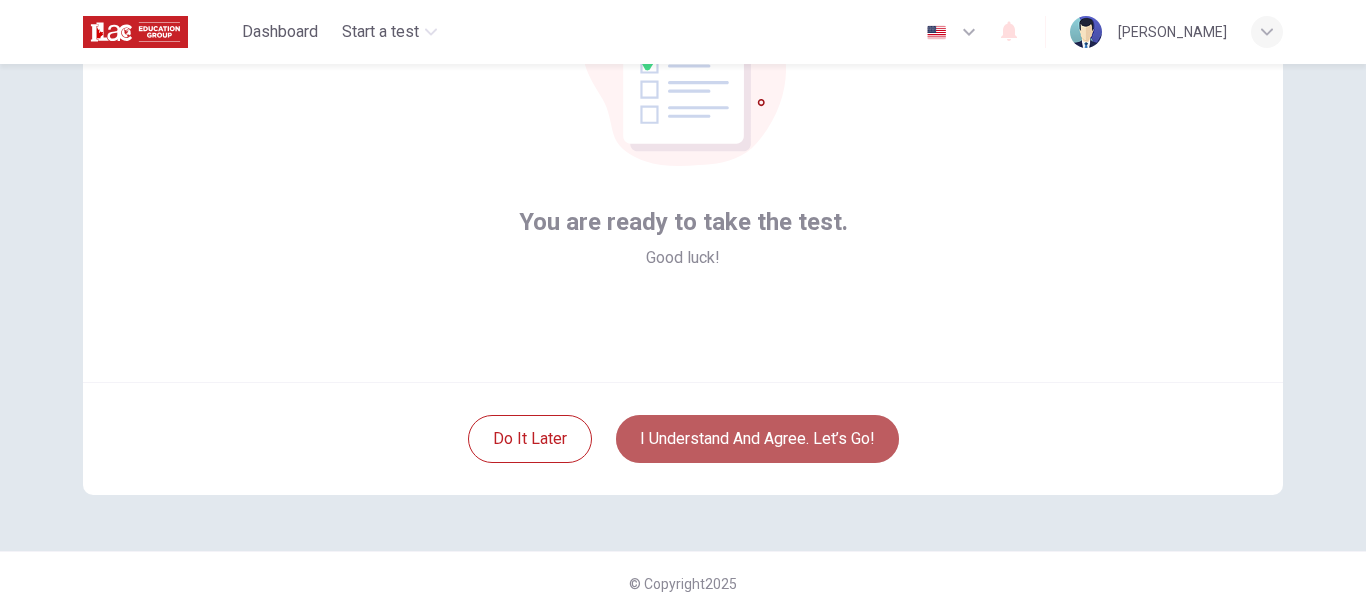 click on "I understand and agree. Let’s go!" at bounding box center [757, 439] 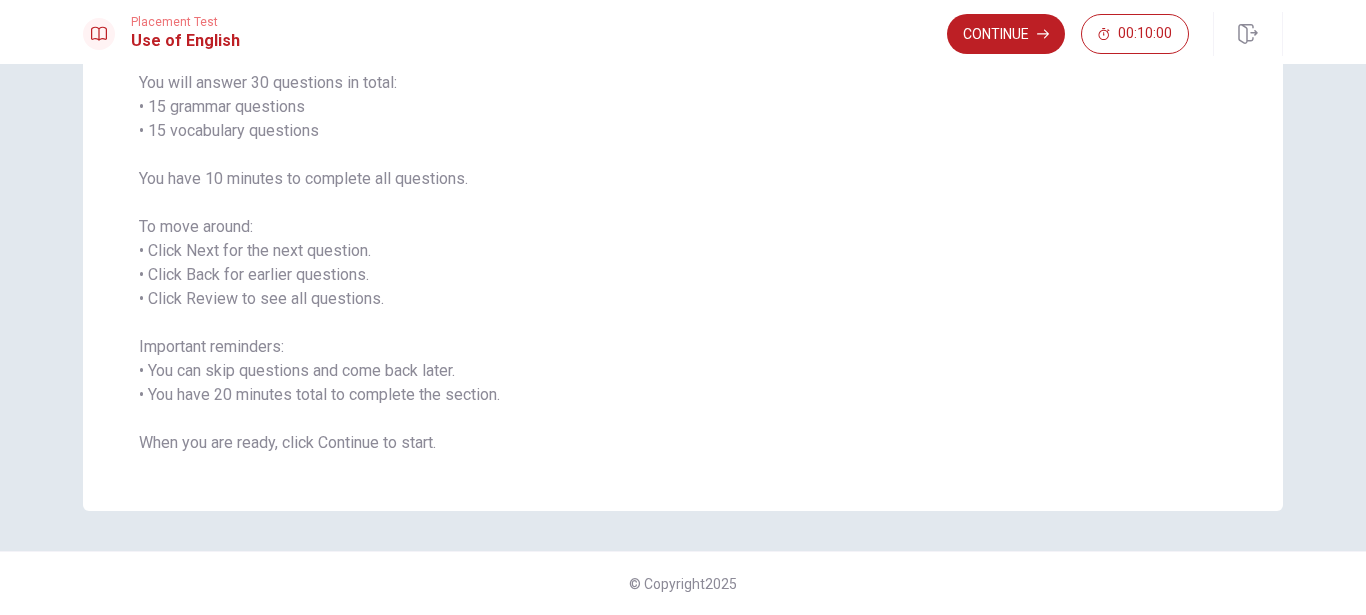 scroll, scrollTop: 0, scrollLeft: 0, axis: both 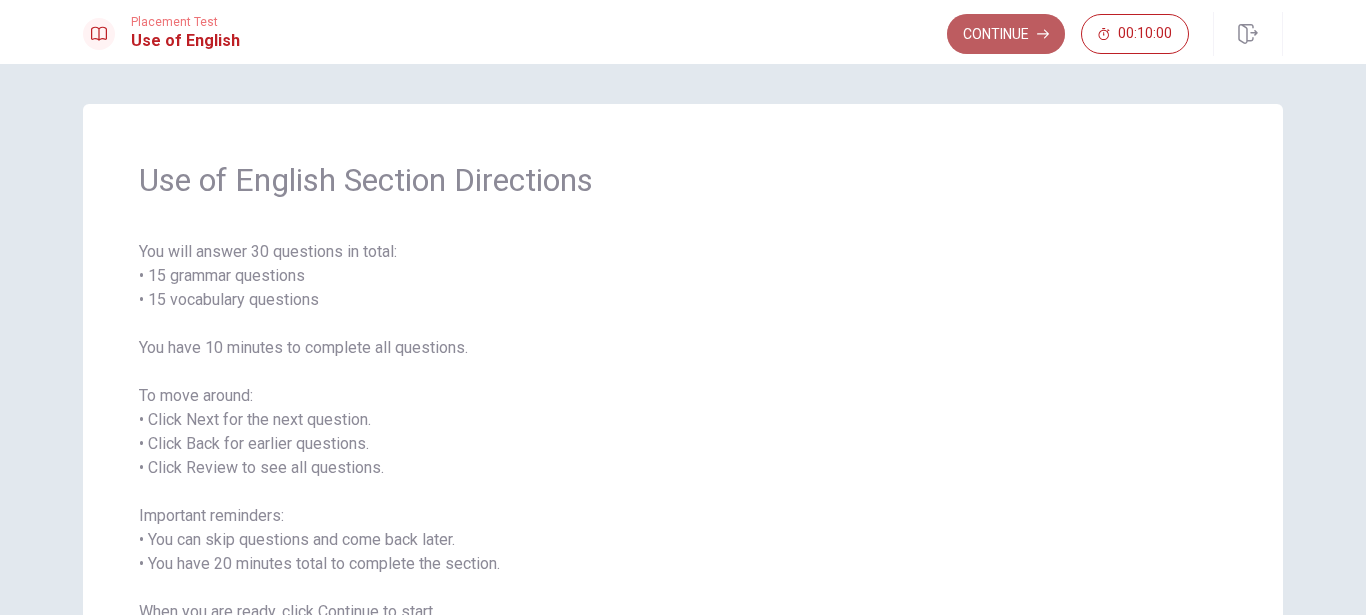 click on "Continue" at bounding box center [1006, 34] 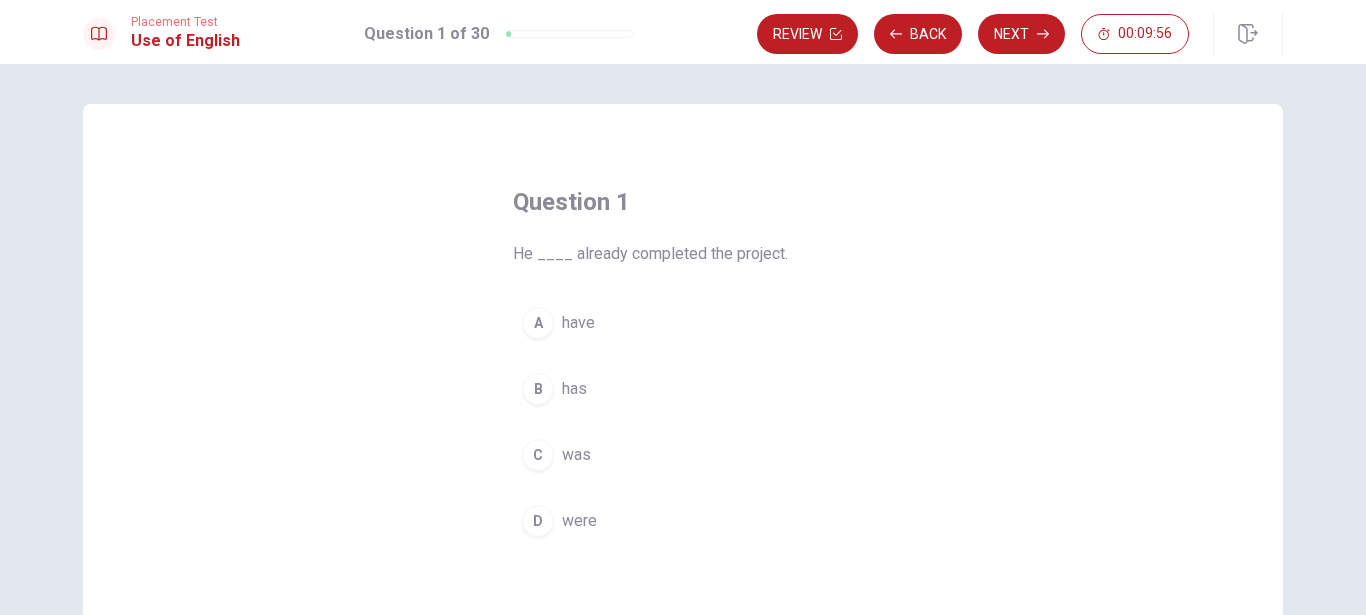 click on "has" at bounding box center (574, 389) 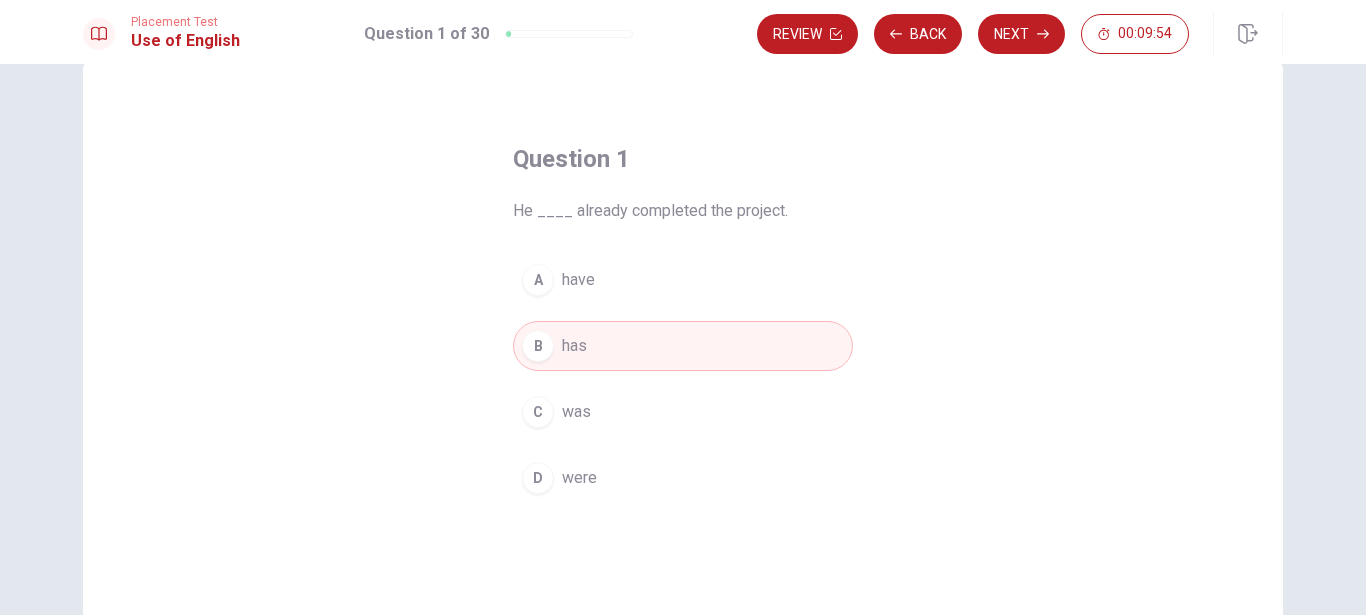 scroll, scrollTop: 0, scrollLeft: 0, axis: both 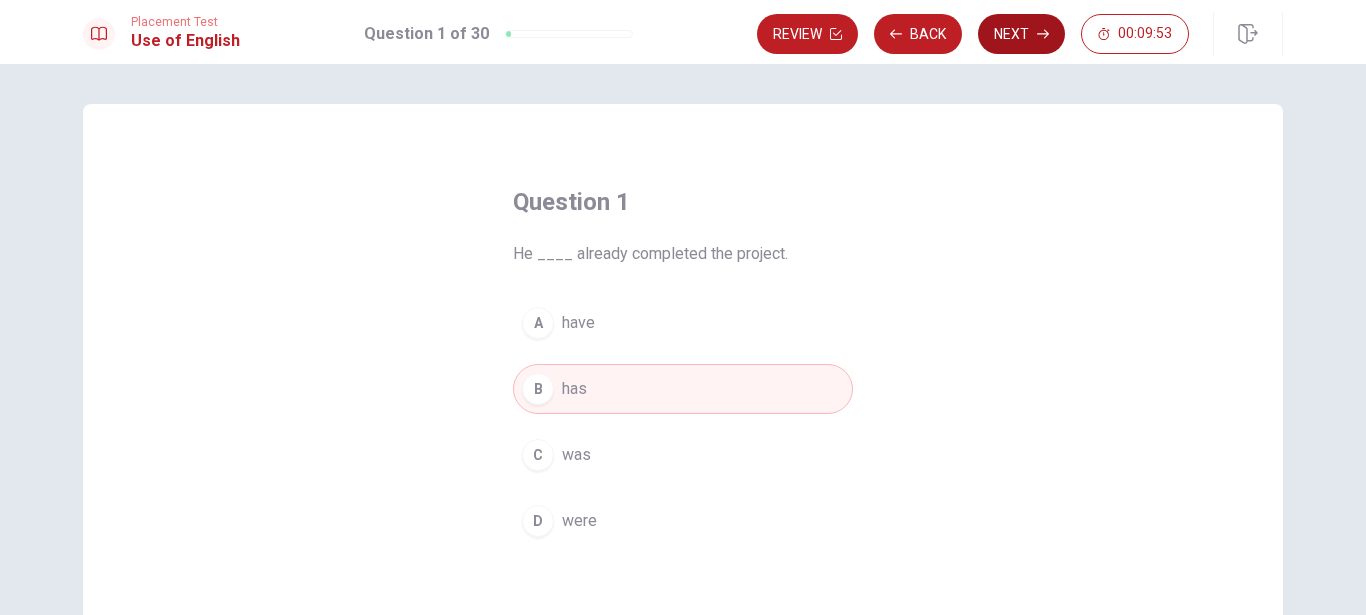 click 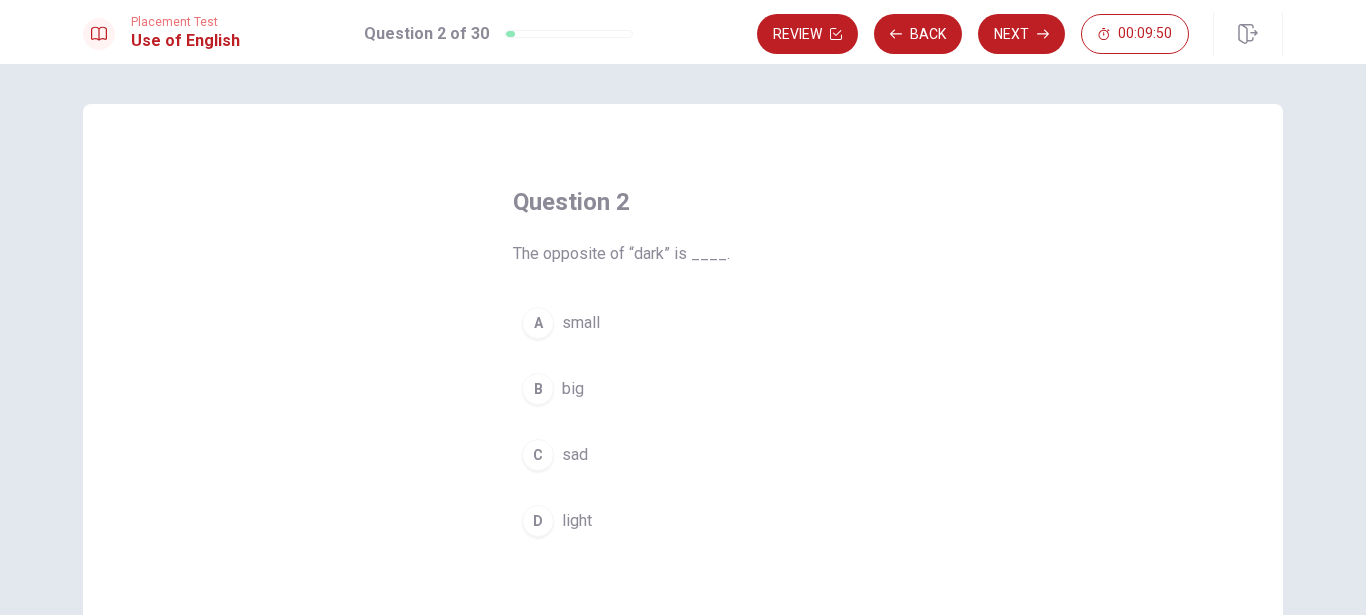 click on "light" at bounding box center (577, 521) 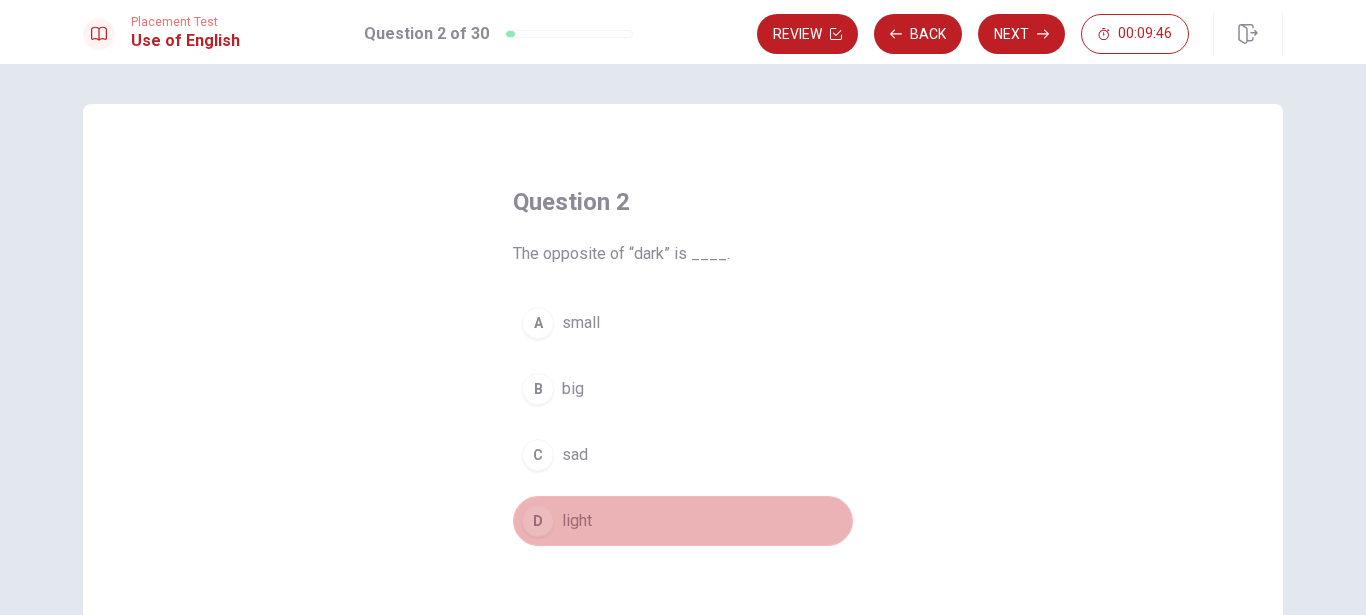 click on "D light" at bounding box center [683, 521] 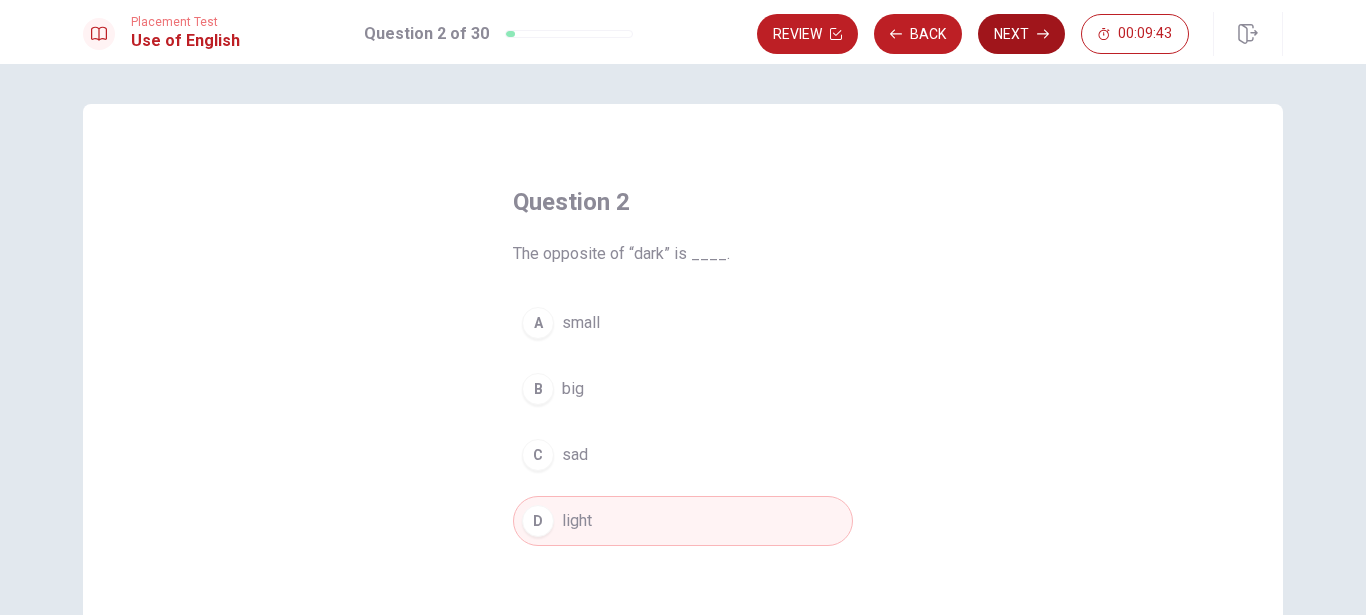 click on "Next" at bounding box center [1021, 34] 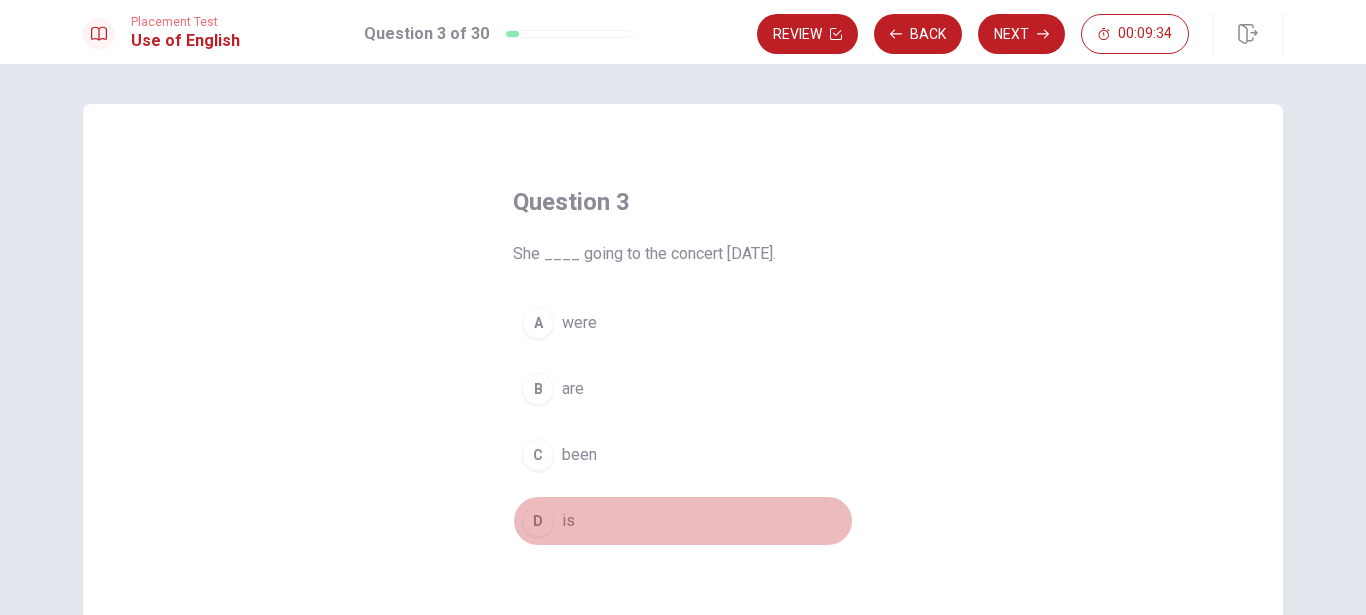 click on "D is" at bounding box center (683, 521) 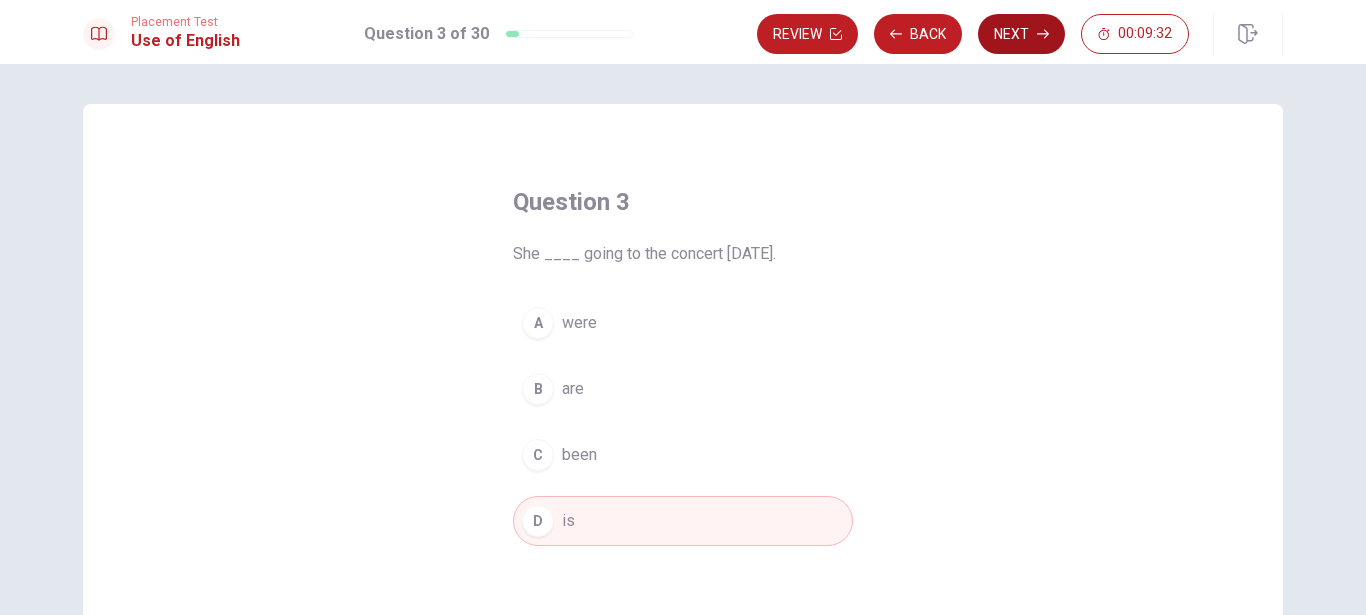 click on "Next" at bounding box center (1021, 34) 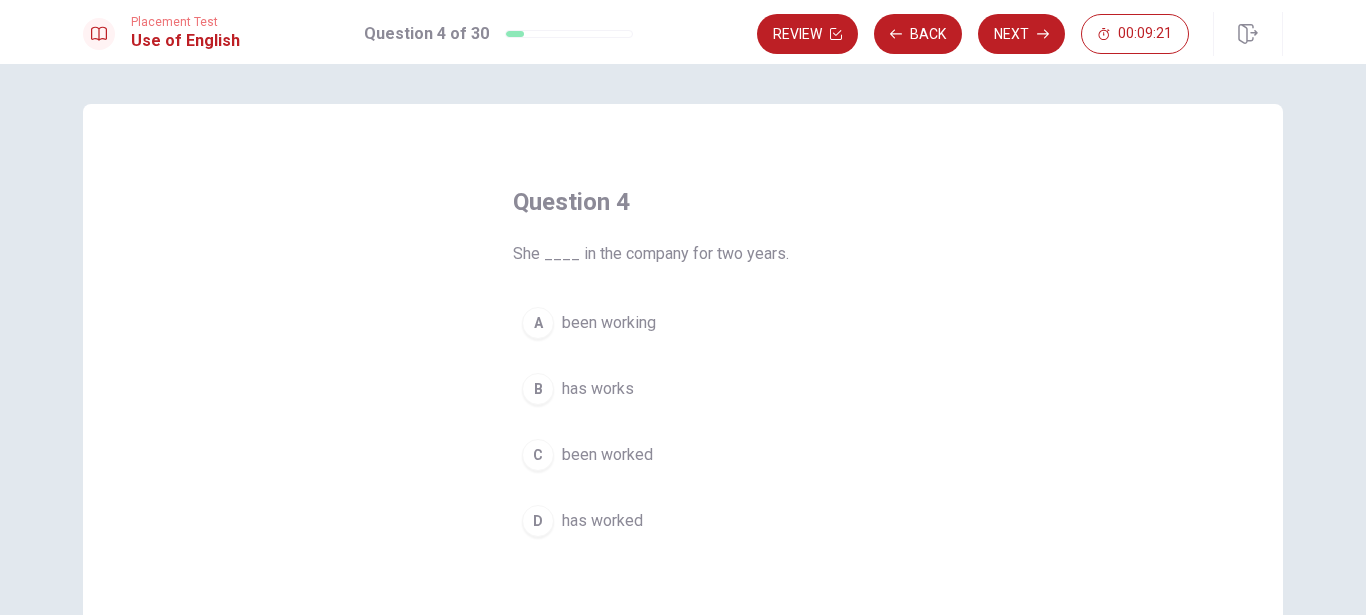 click on "been working" at bounding box center (609, 323) 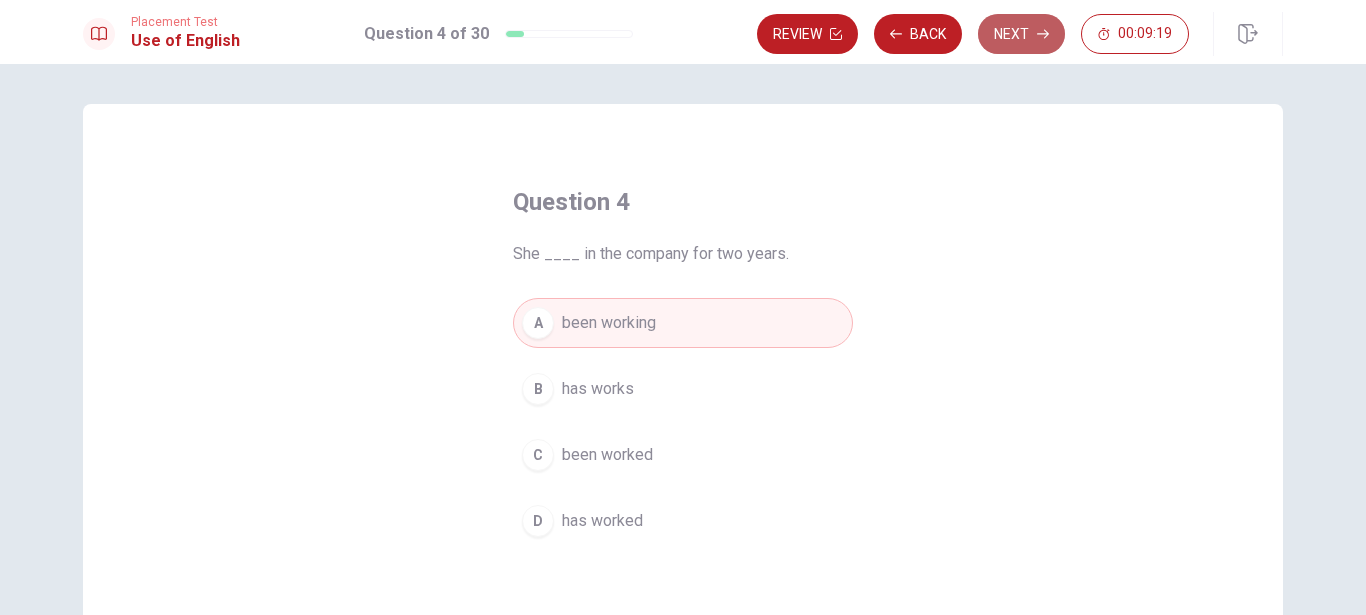 click on "Next" at bounding box center (1021, 34) 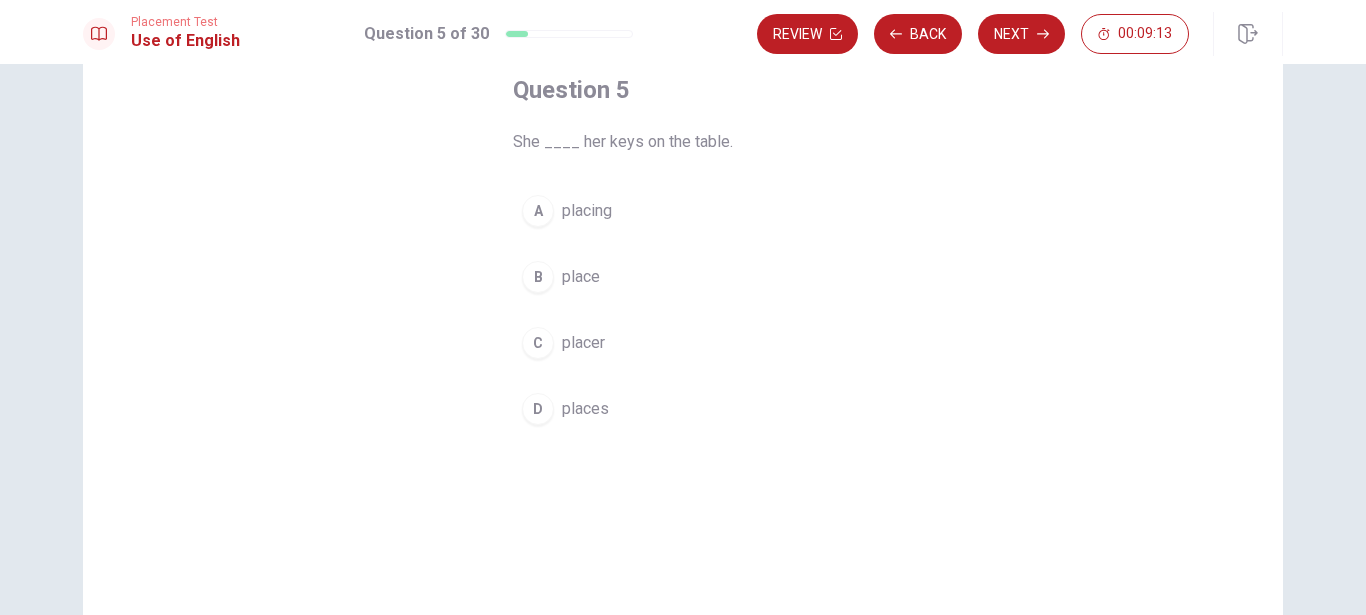 scroll, scrollTop: 114, scrollLeft: 0, axis: vertical 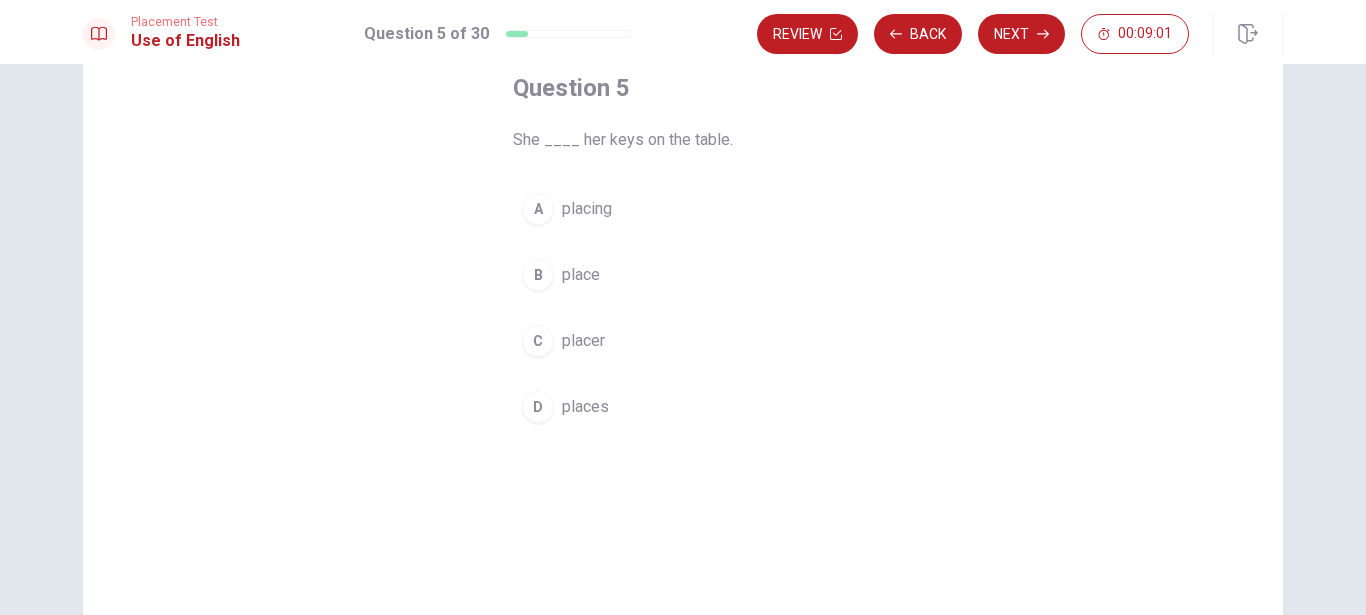 click on "places" at bounding box center [585, 407] 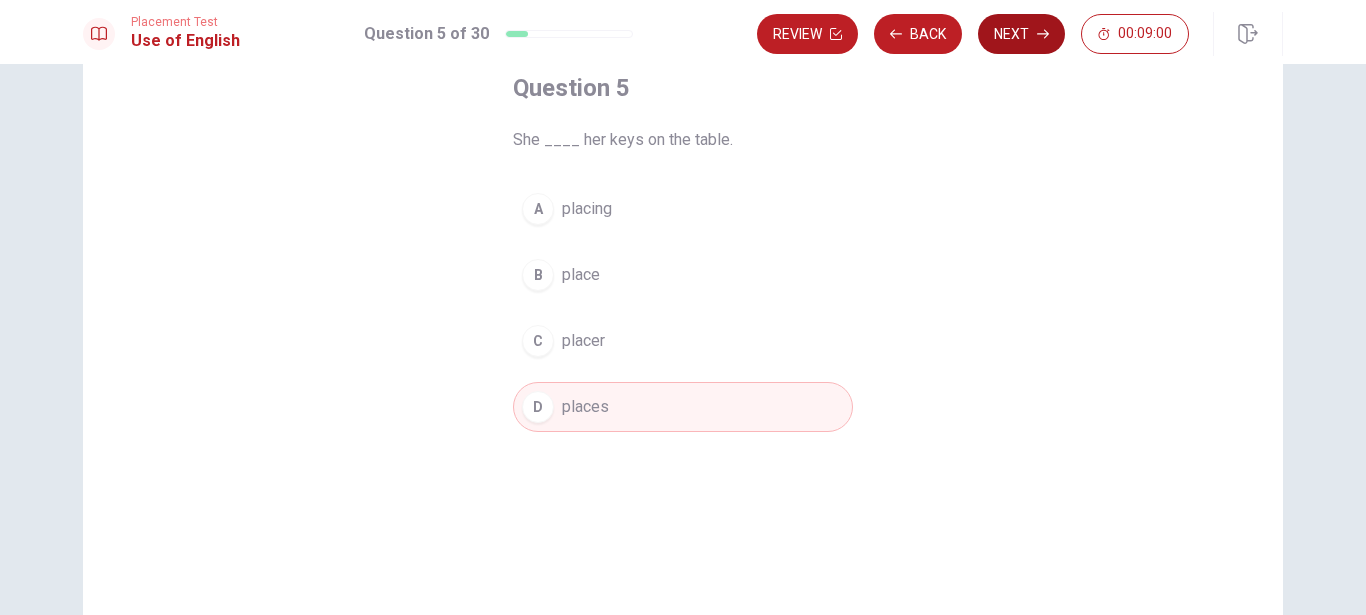 click on "Next" at bounding box center [1021, 34] 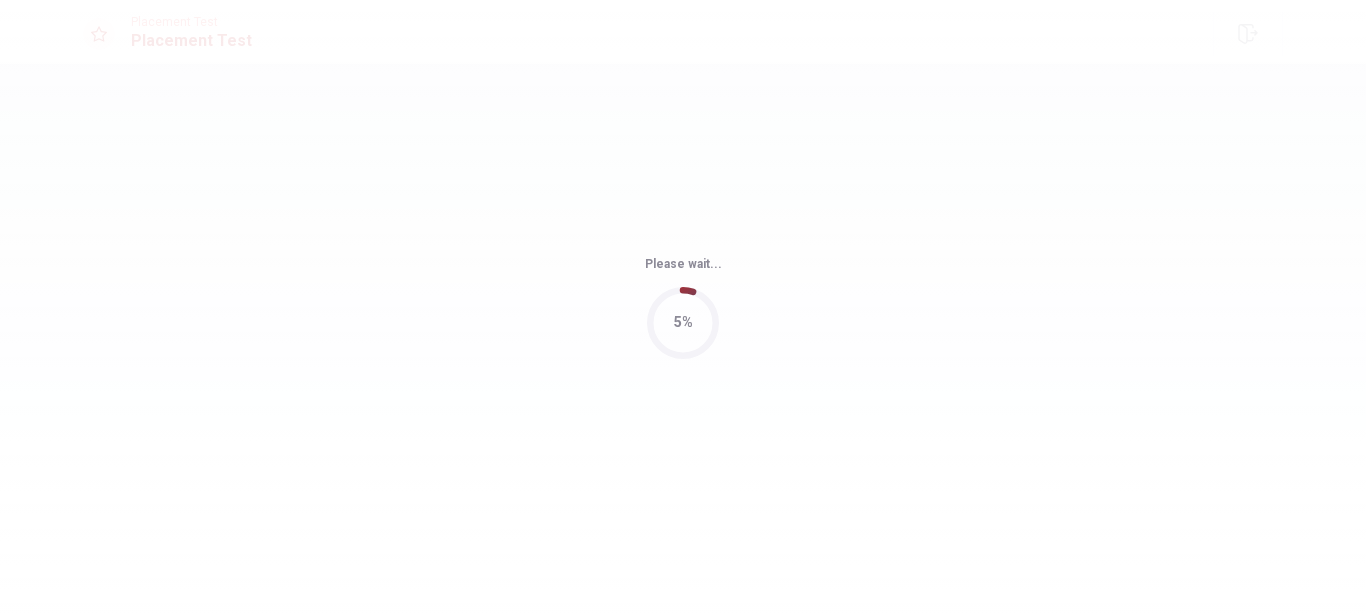 scroll, scrollTop: 0, scrollLeft: 0, axis: both 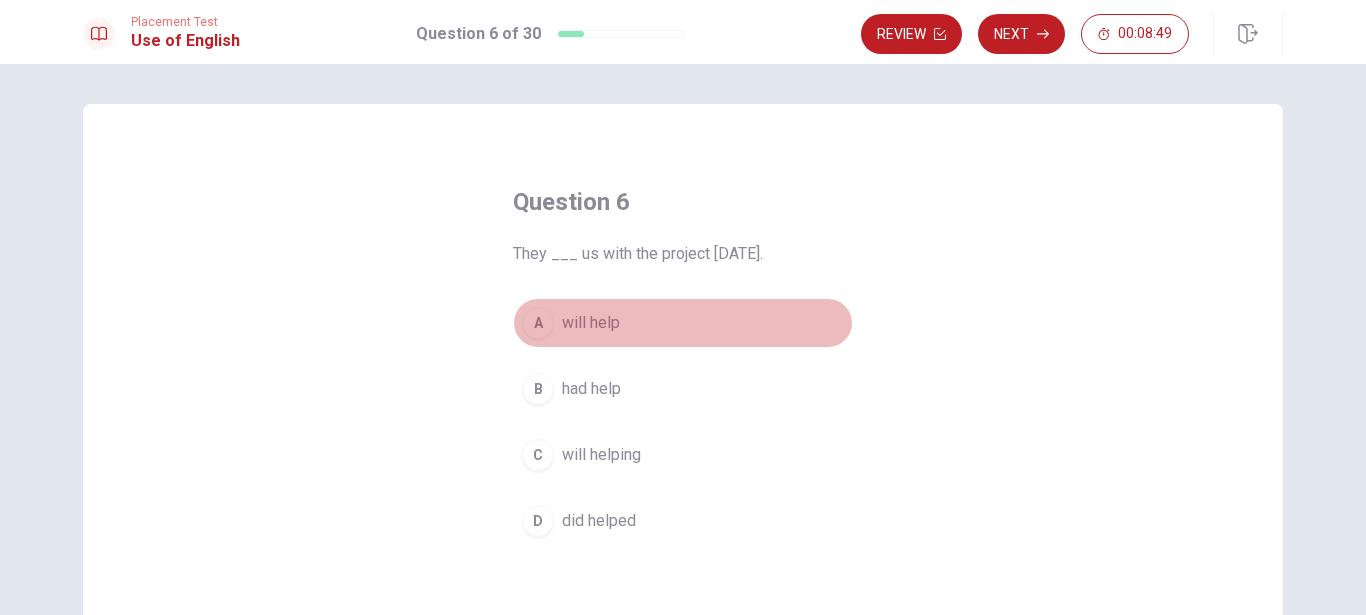 click on "A will help" at bounding box center [683, 323] 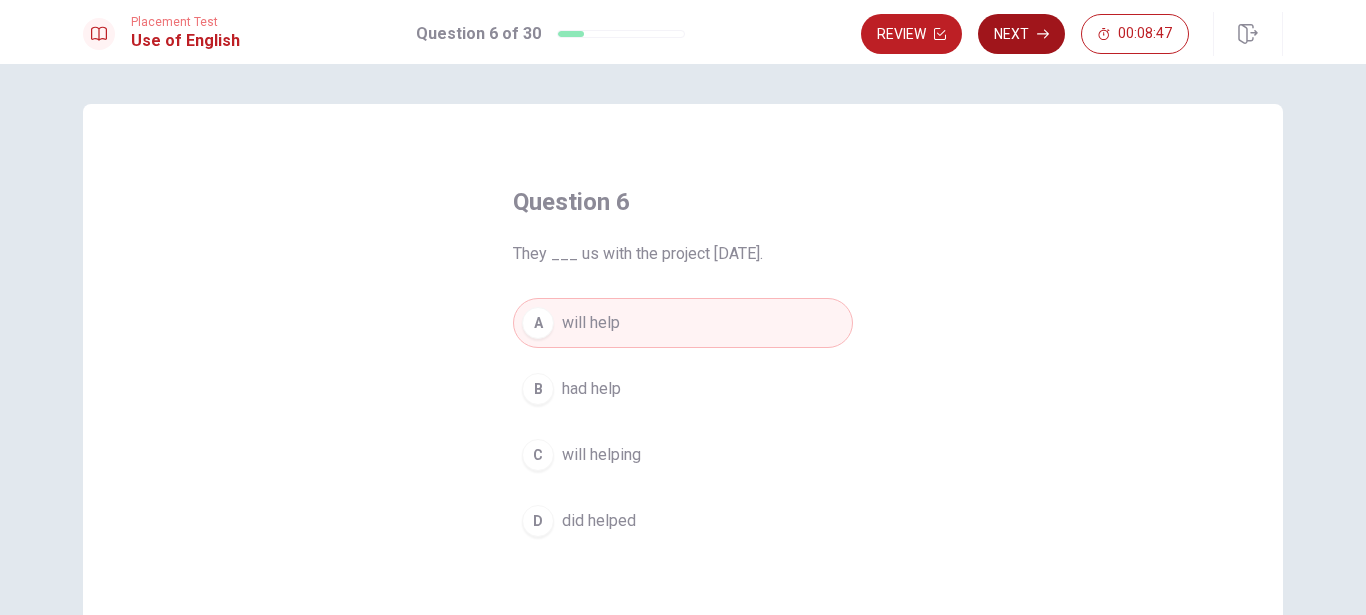 click 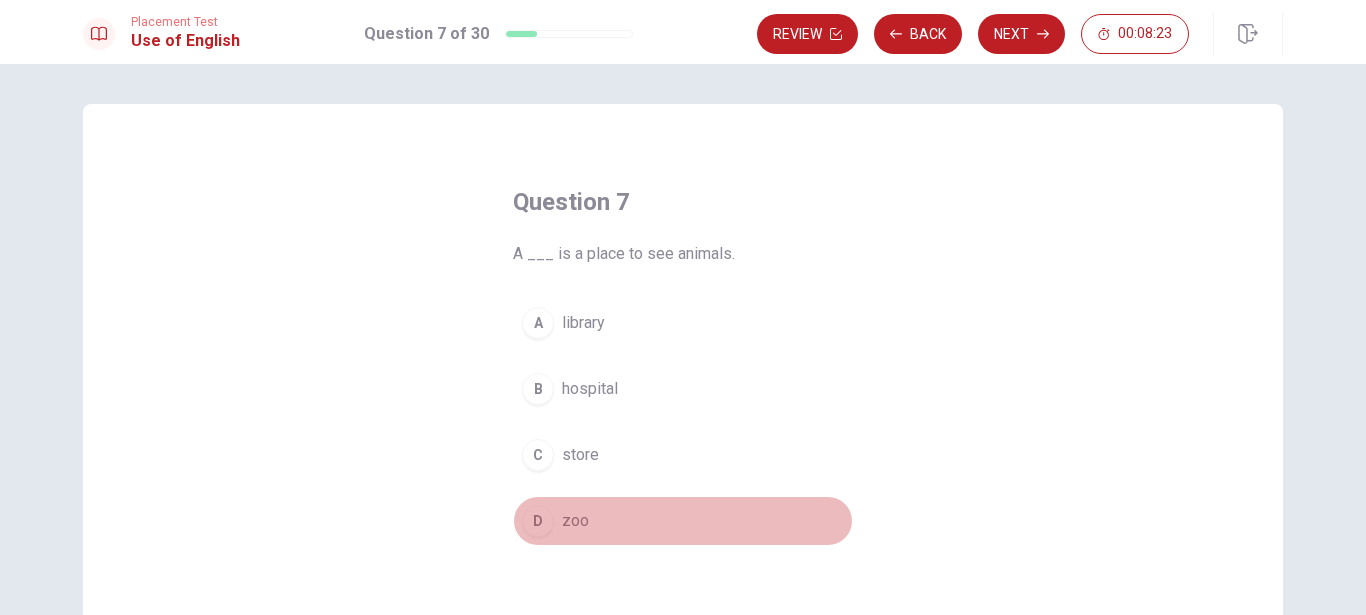 click on "zoo" at bounding box center [575, 521] 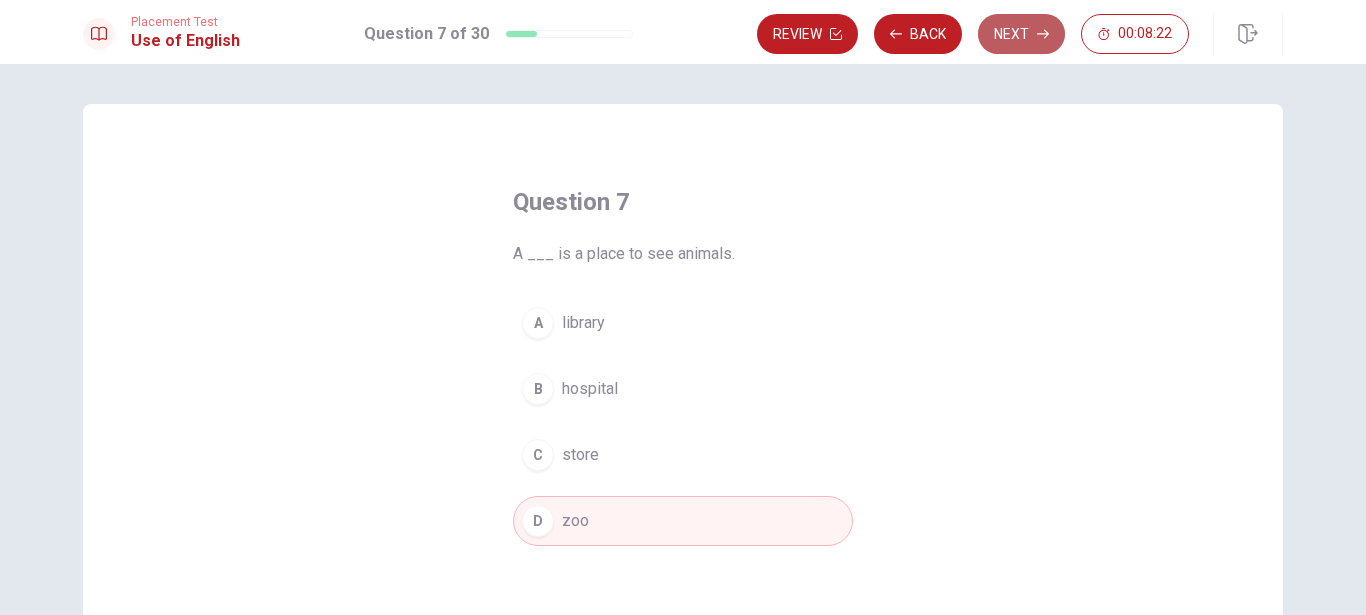 click on "Next" at bounding box center (1021, 34) 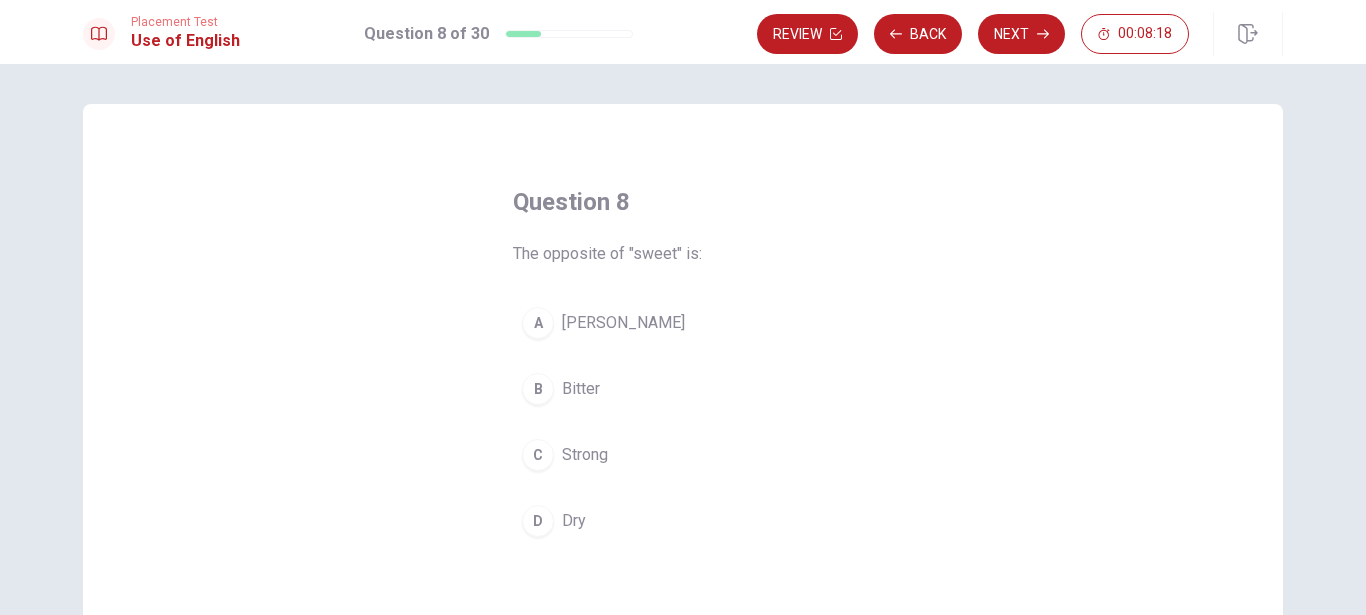 click on "Bitter" at bounding box center (581, 389) 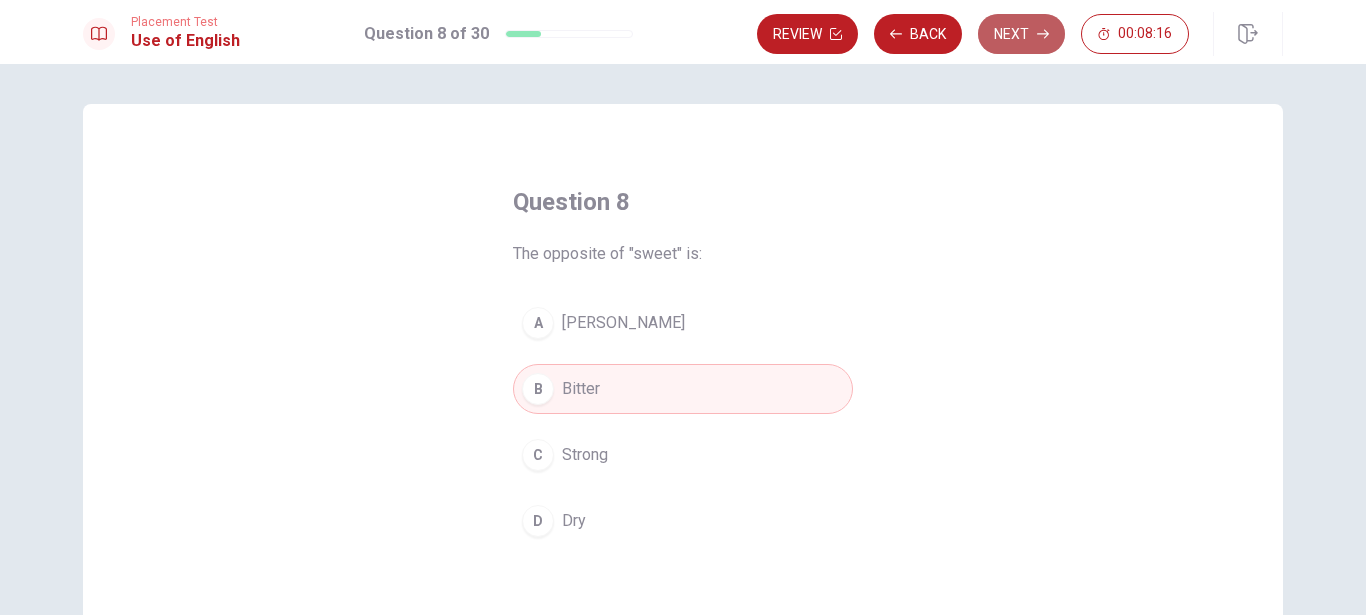 click on "Next" at bounding box center [1021, 34] 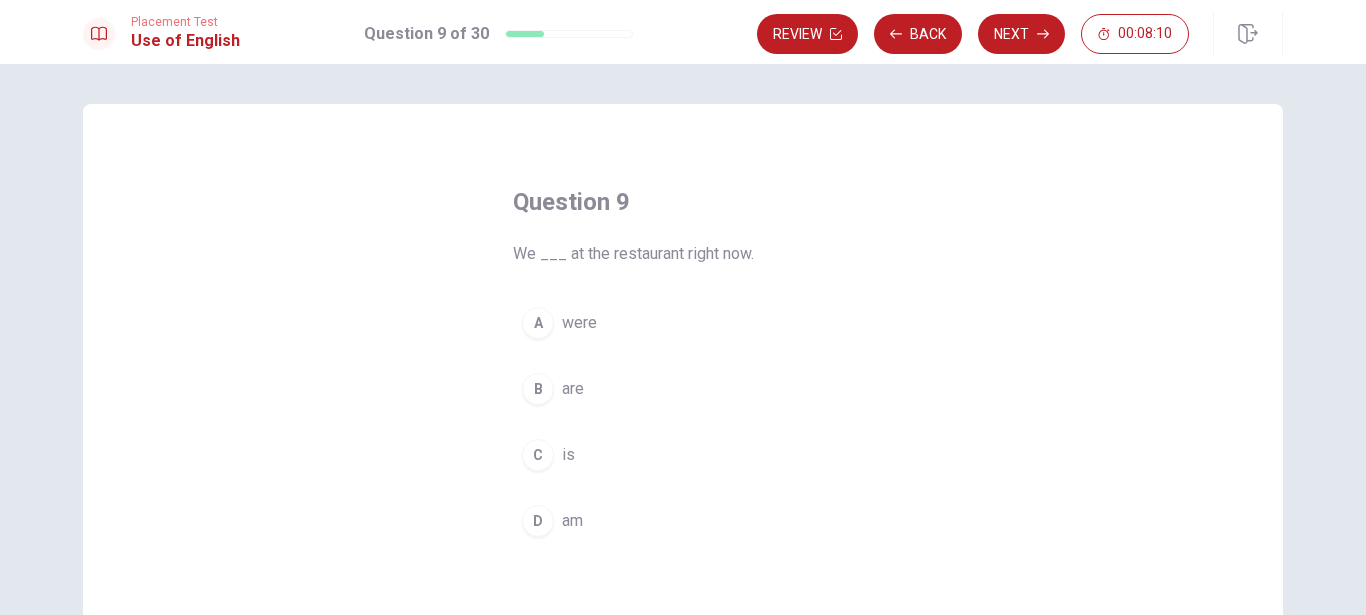click on "are" at bounding box center [573, 389] 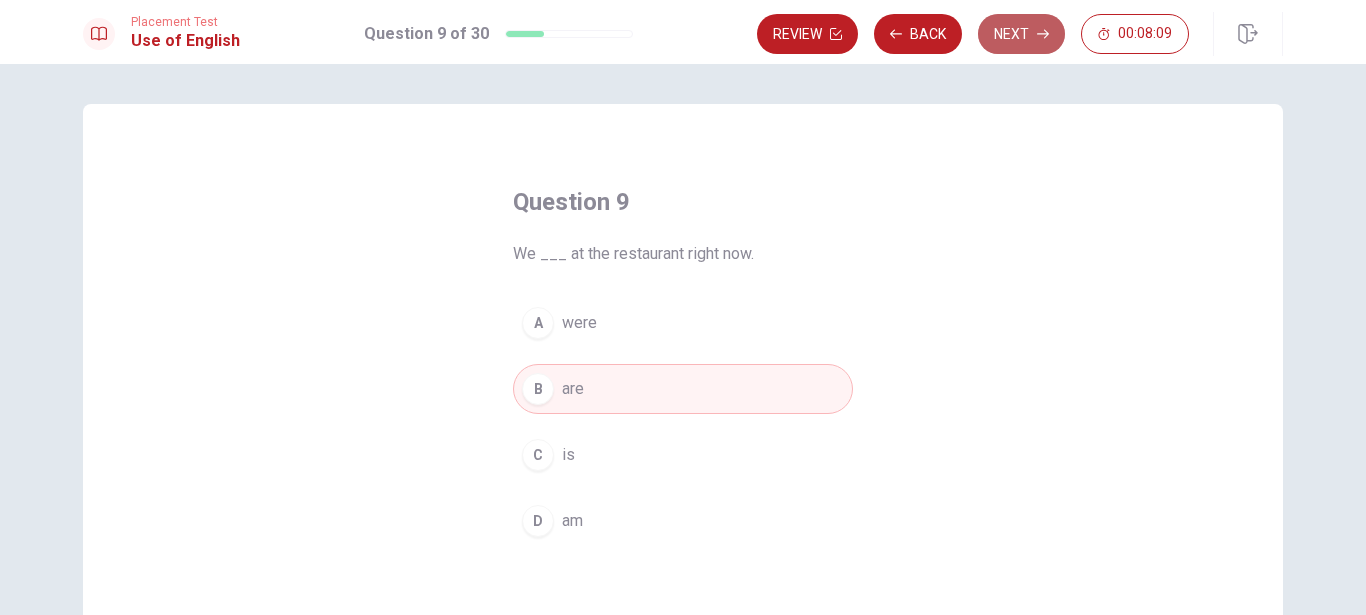 click on "Next" at bounding box center (1021, 34) 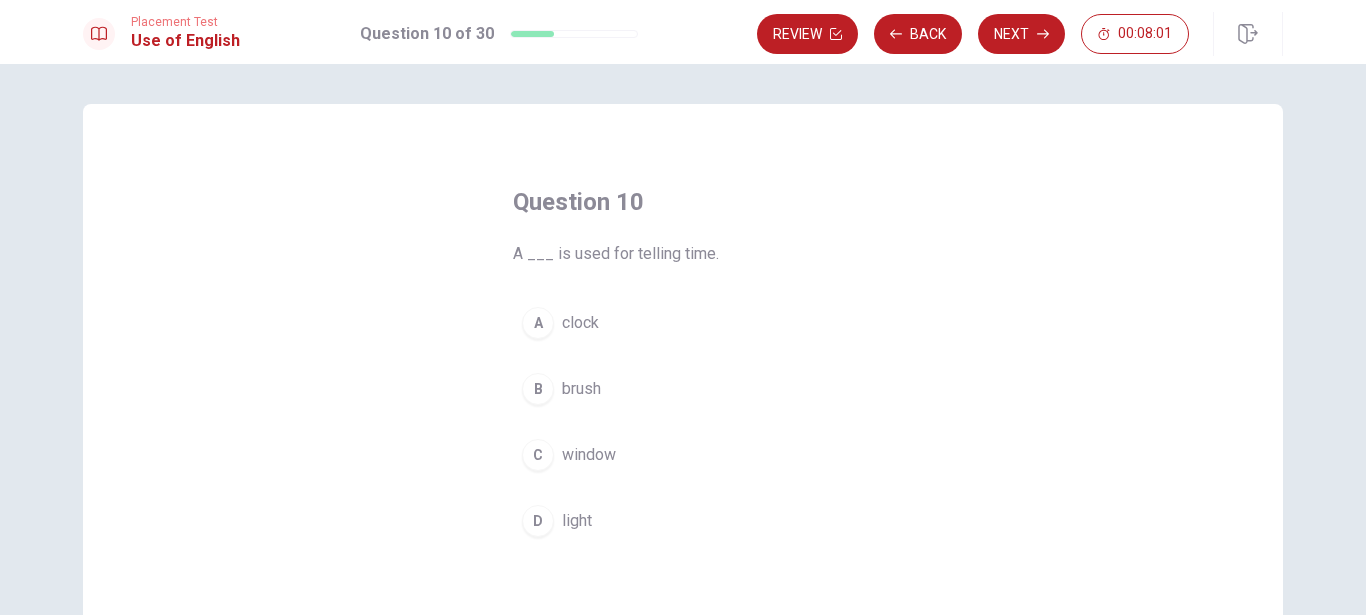 click on "A clock" at bounding box center (683, 323) 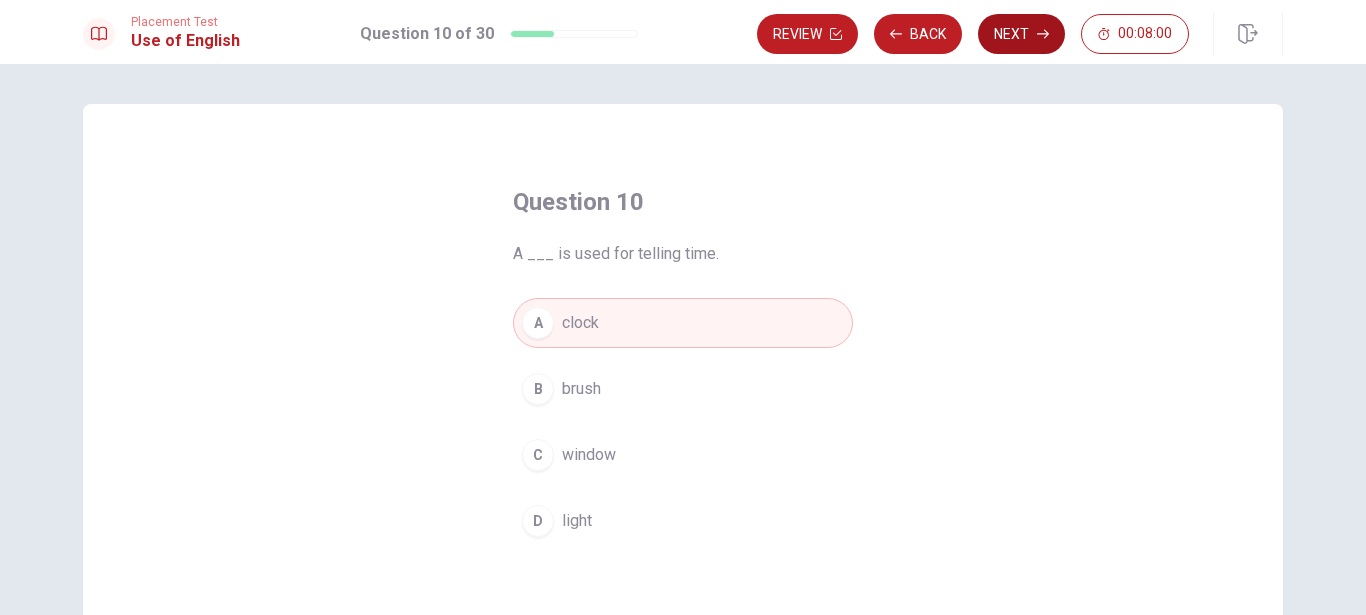 click on "Next" at bounding box center [1021, 34] 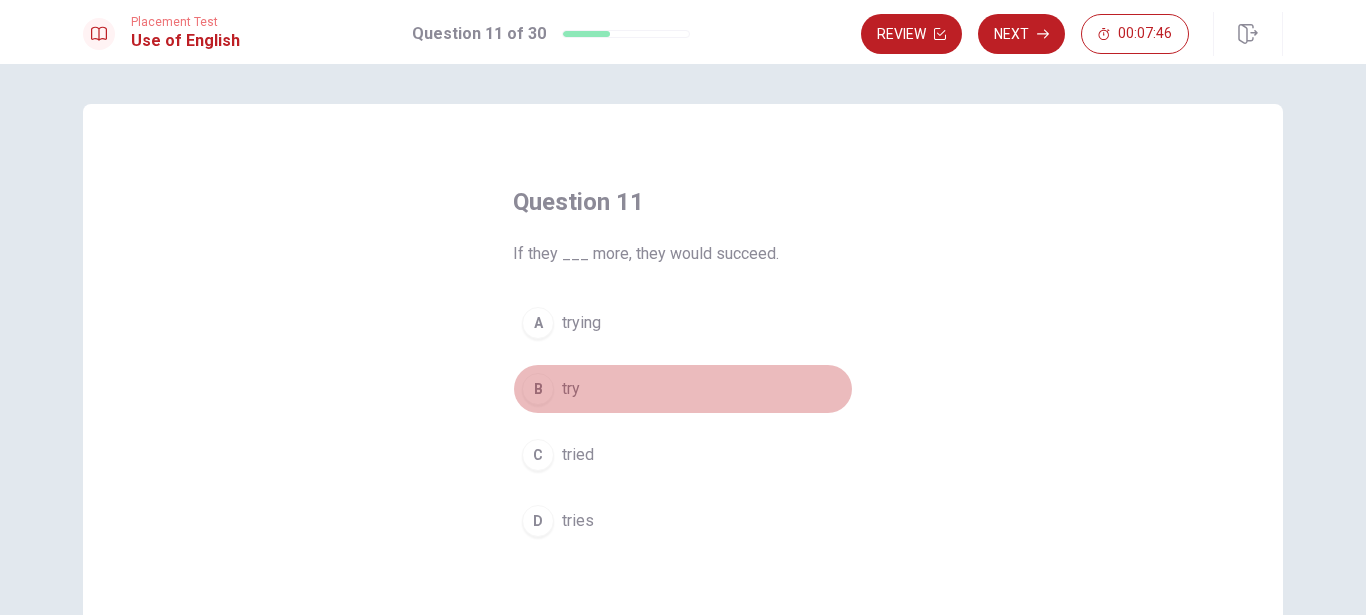 click on "B try" at bounding box center [683, 389] 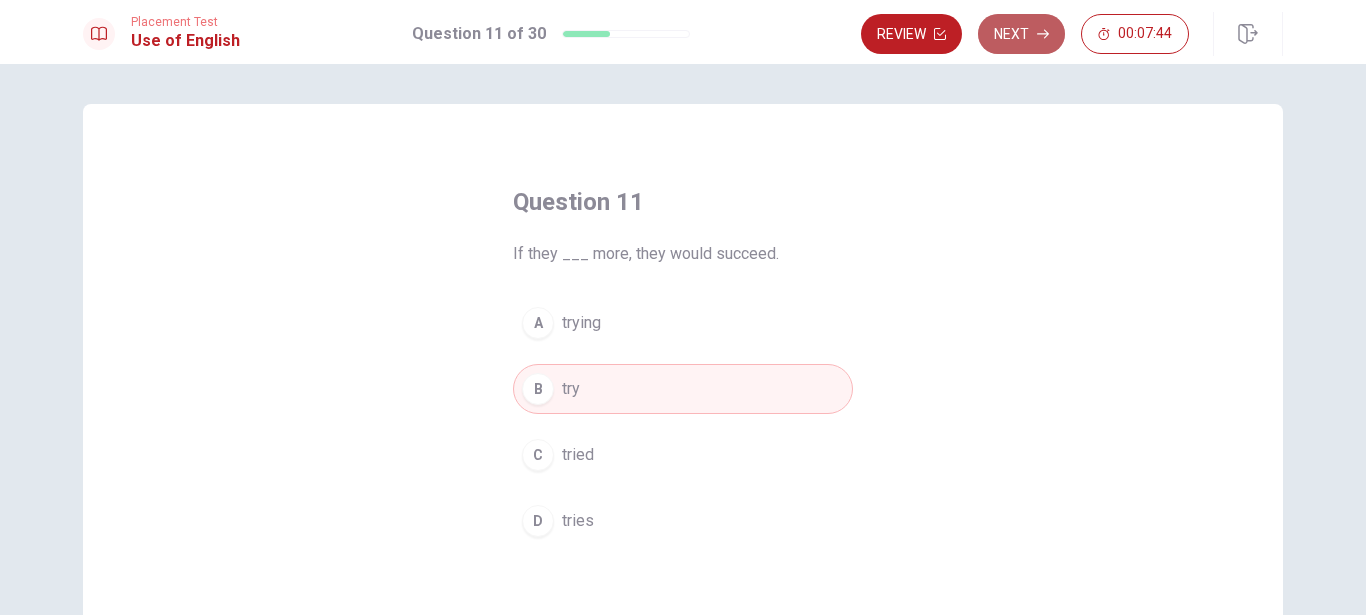 click on "Next" at bounding box center (1021, 34) 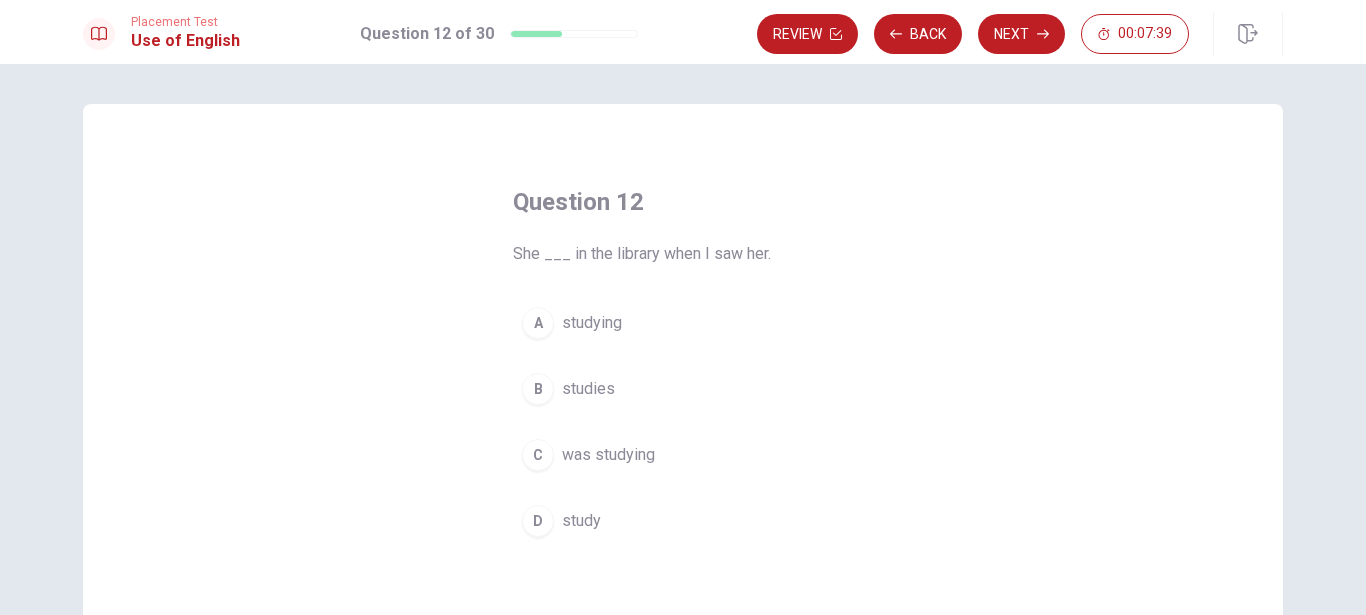 click on "C was studying" at bounding box center (683, 455) 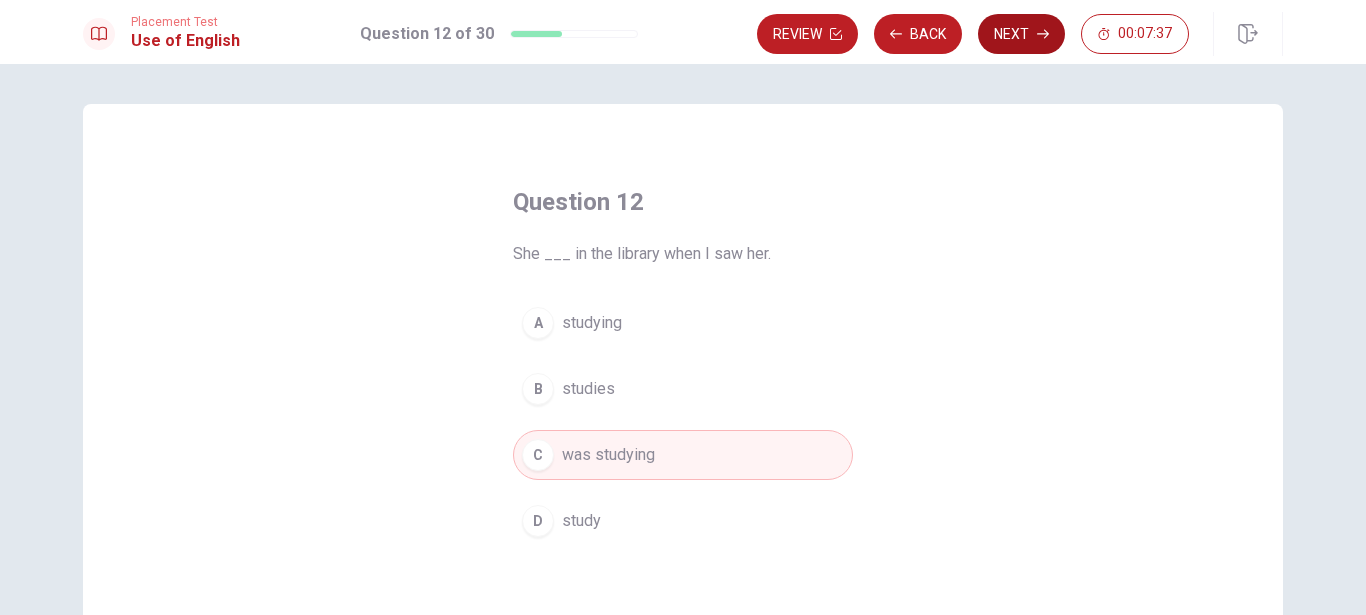 click on "Next" at bounding box center (1021, 34) 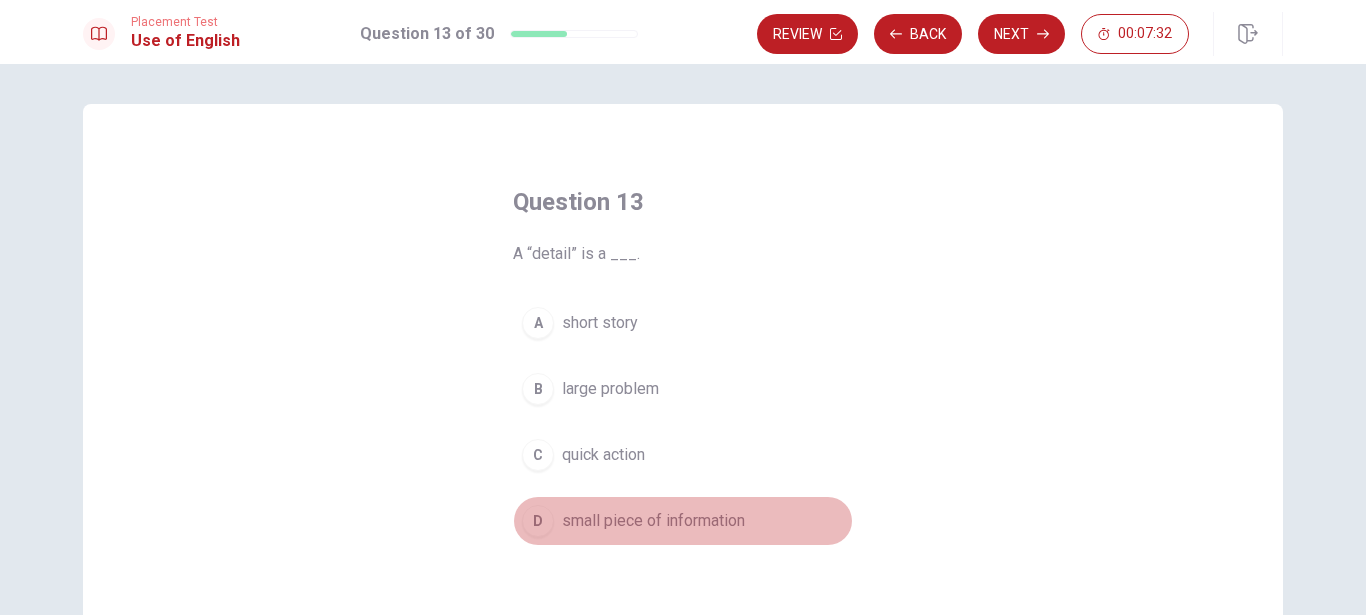 click on "D small piece of information" at bounding box center (683, 521) 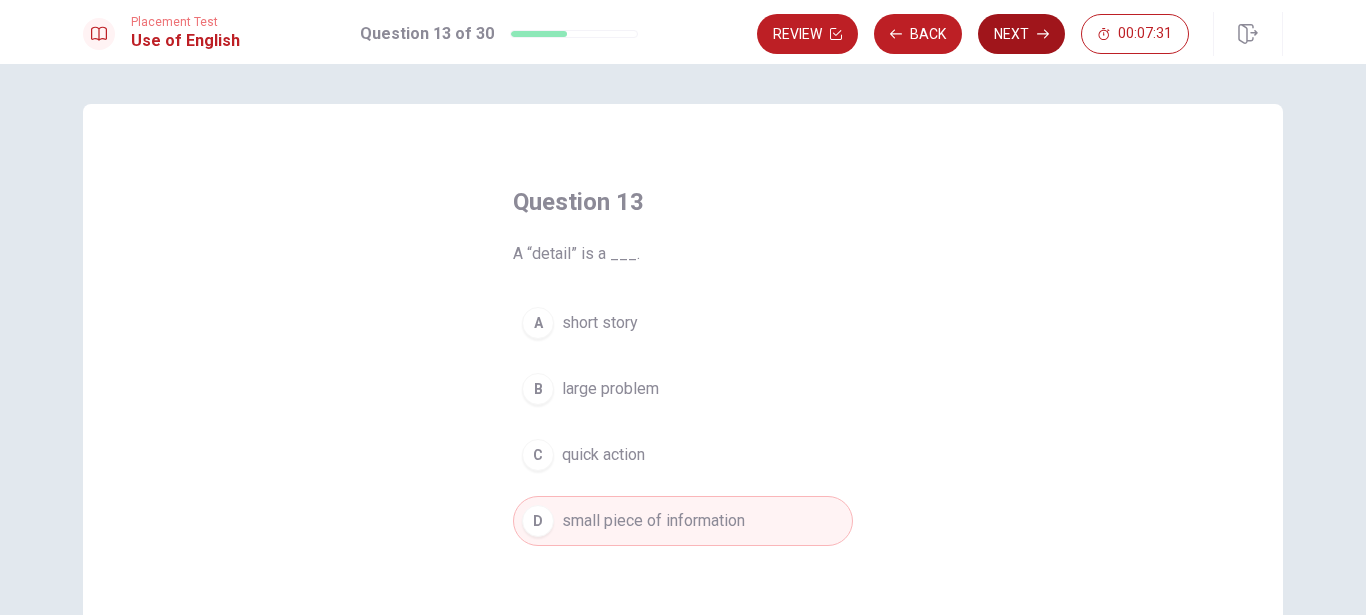 click on "Next" at bounding box center [1021, 34] 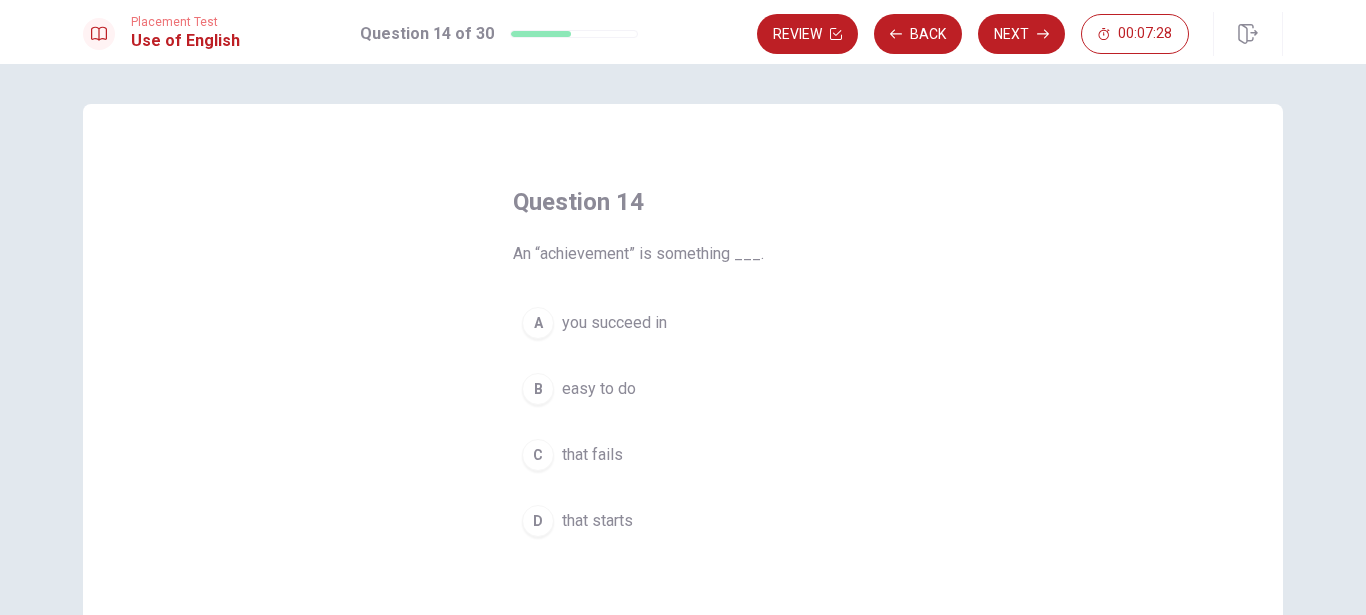 click on "A you succeed in" at bounding box center (683, 323) 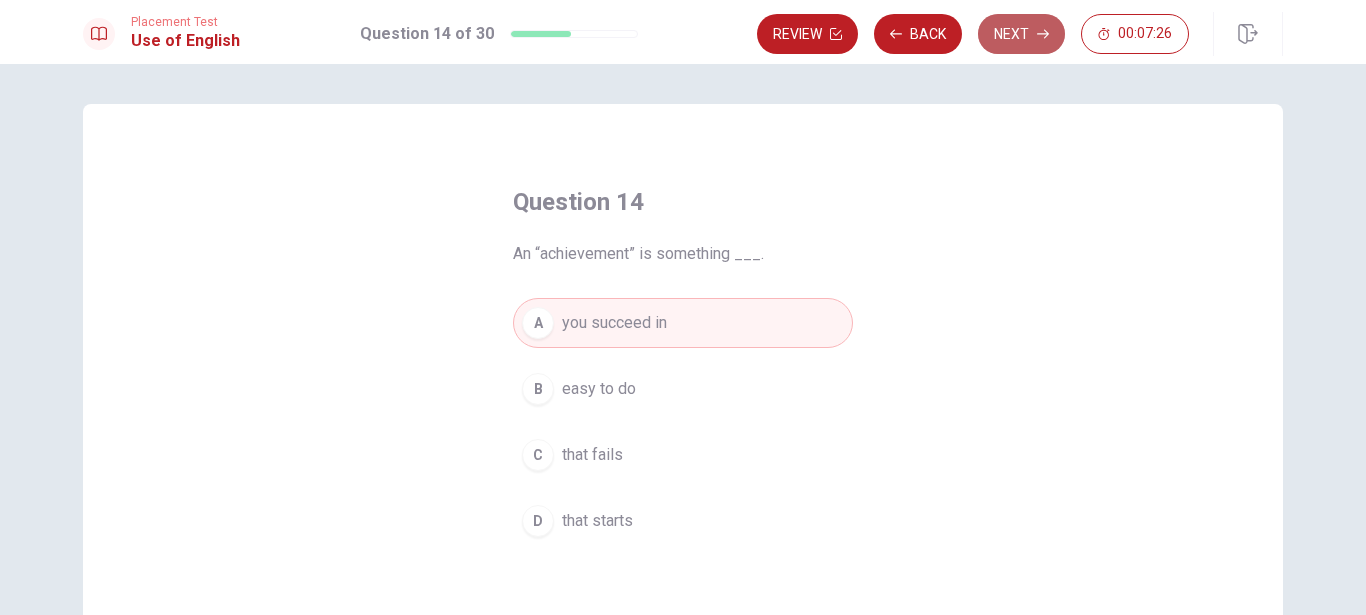 click on "Next" at bounding box center [1021, 34] 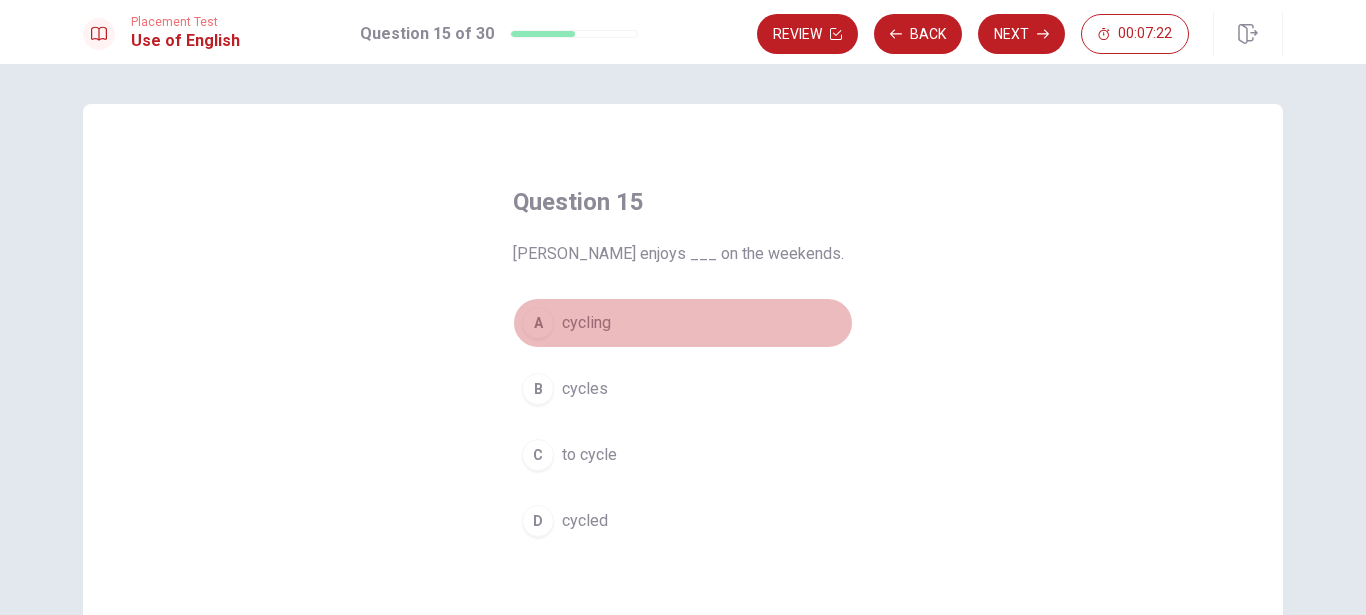 click on "cycling" at bounding box center (586, 323) 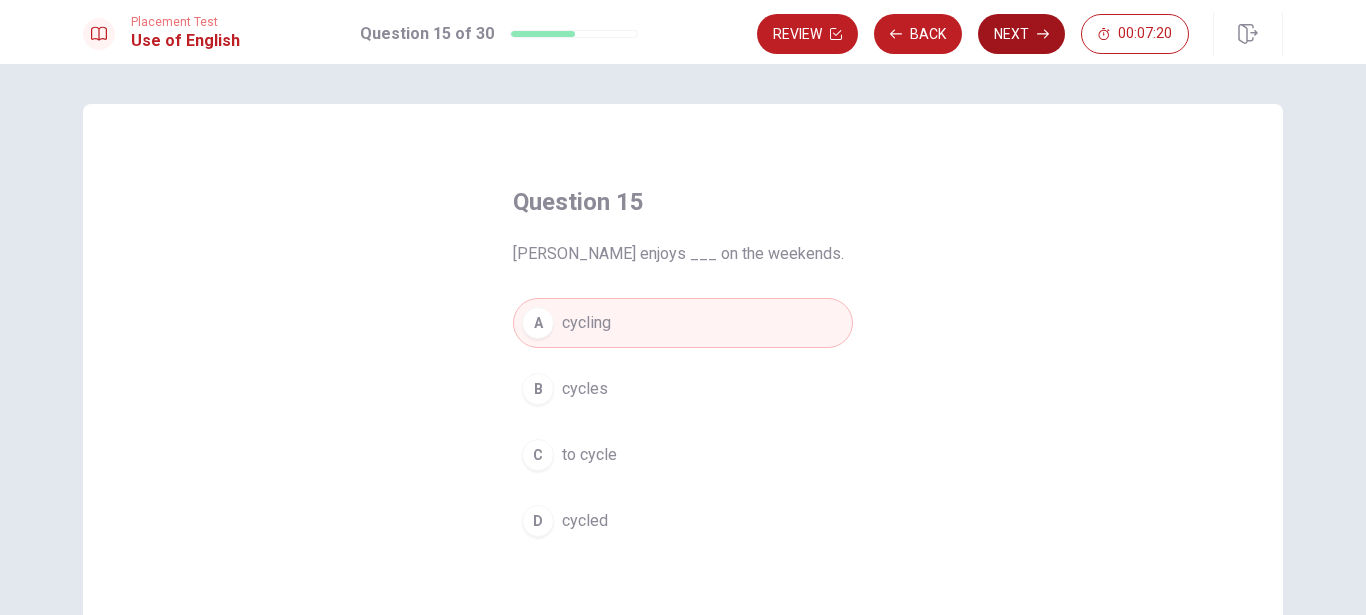 click on "Next" at bounding box center [1021, 34] 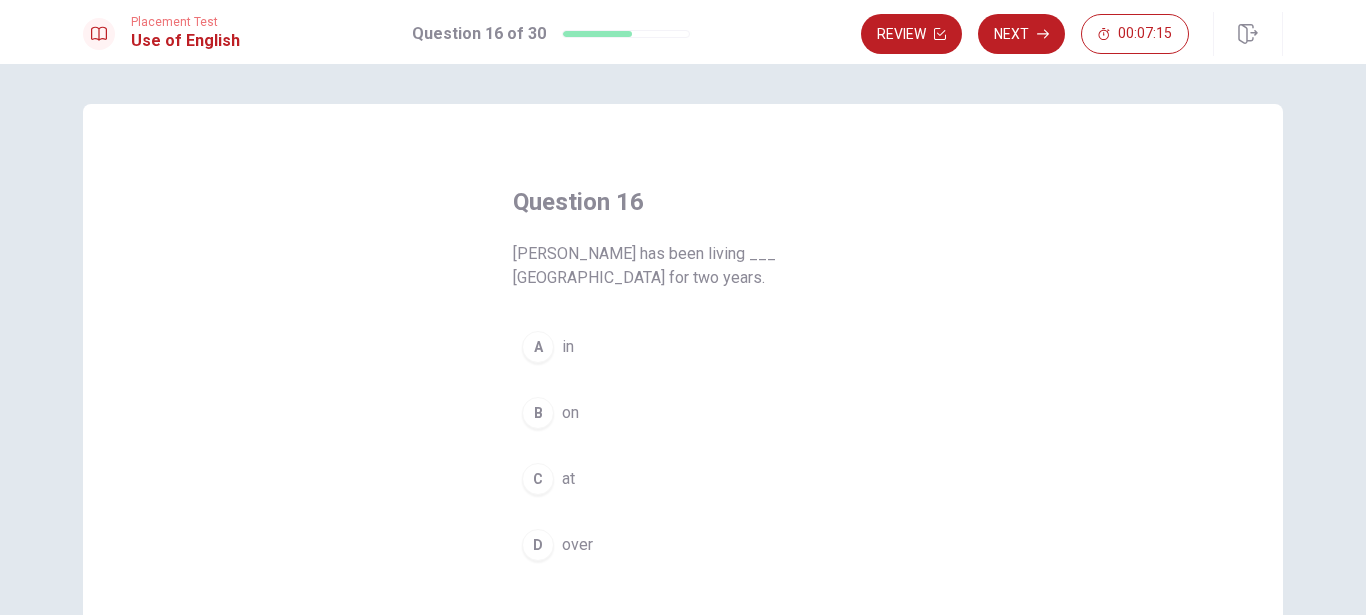 scroll, scrollTop: 114, scrollLeft: 0, axis: vertical 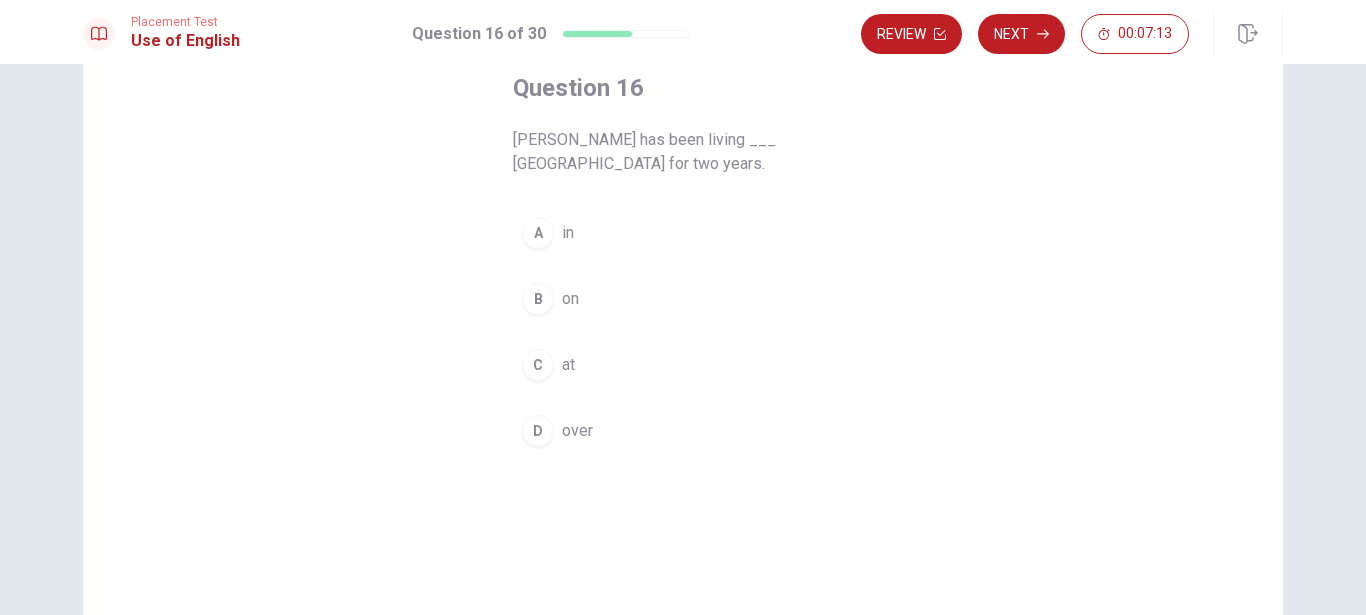 click on "A in" at bounding box center [683, 233] 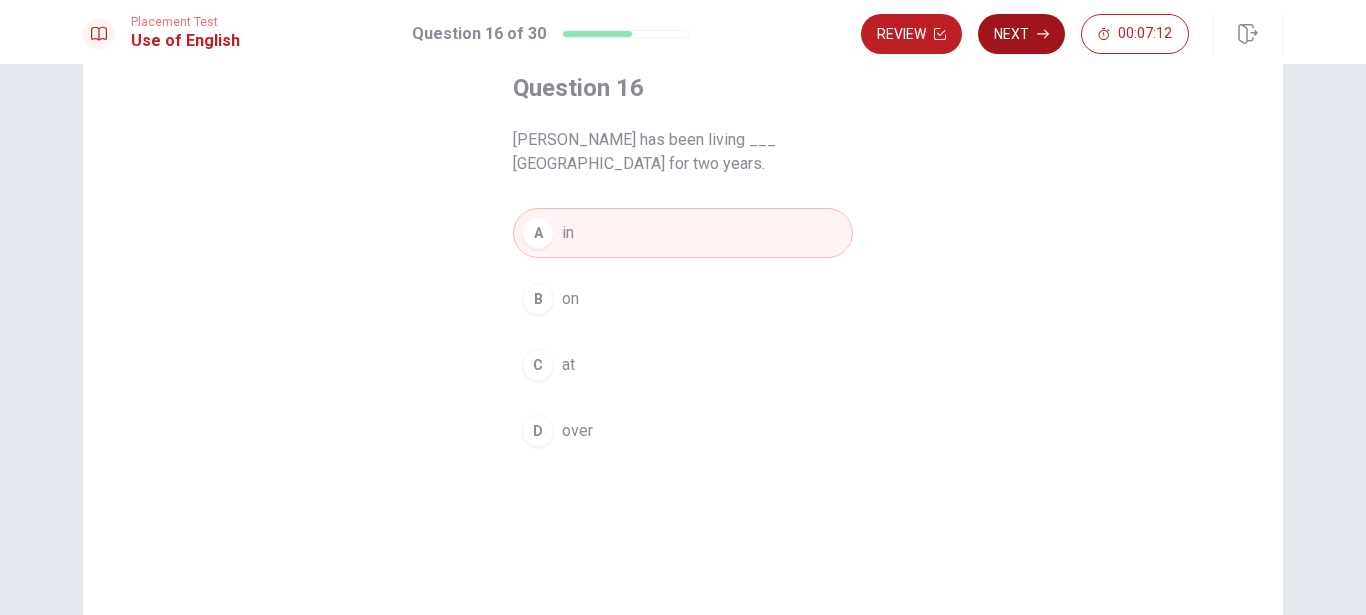 click on "Next" at bounding box center [1021, 34] 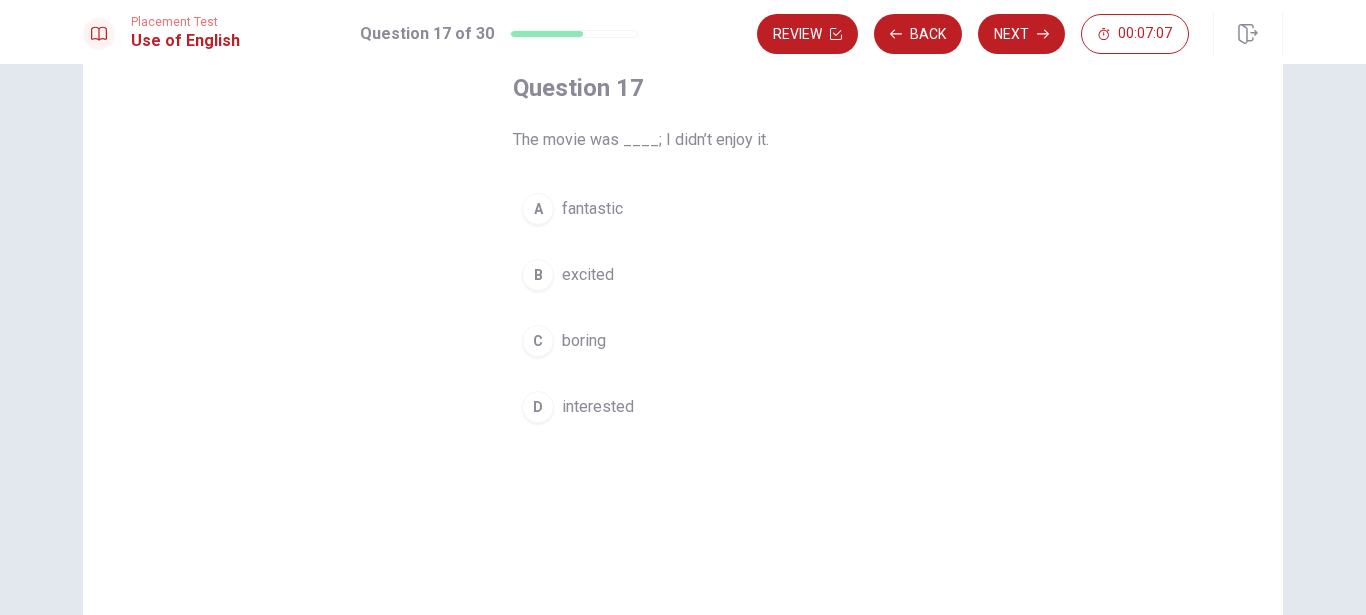 click on "boring" at bounding box center (584, 341) 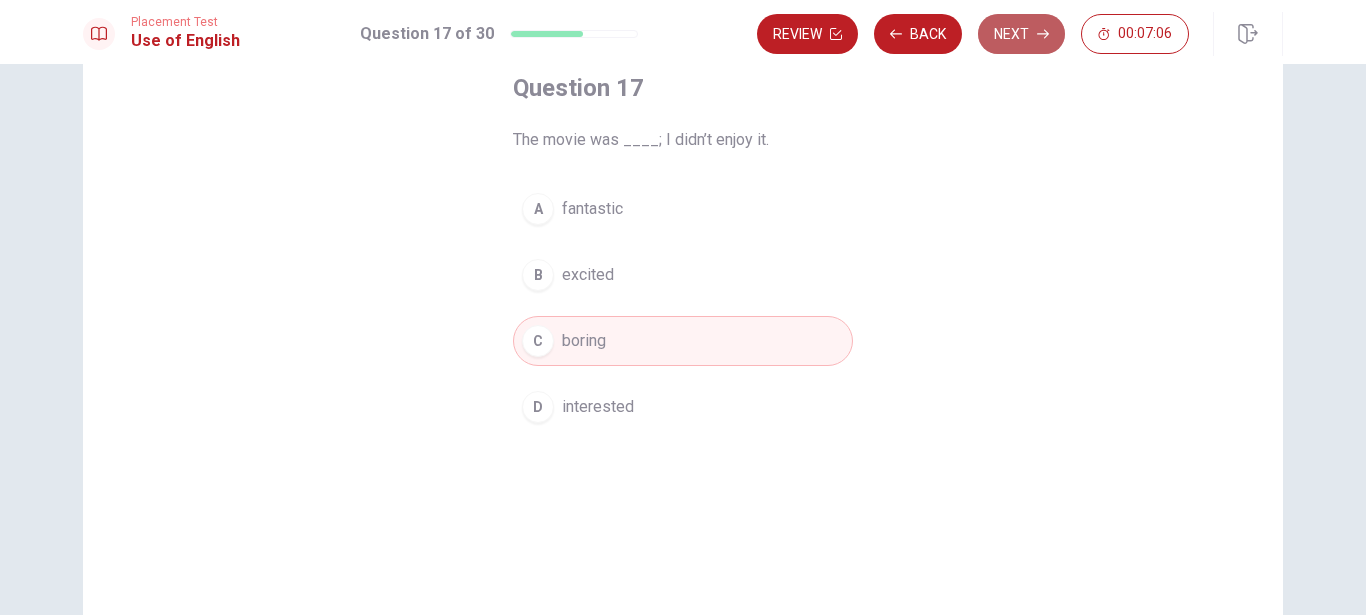 click on "Next" at bounding box center [1021, 34] 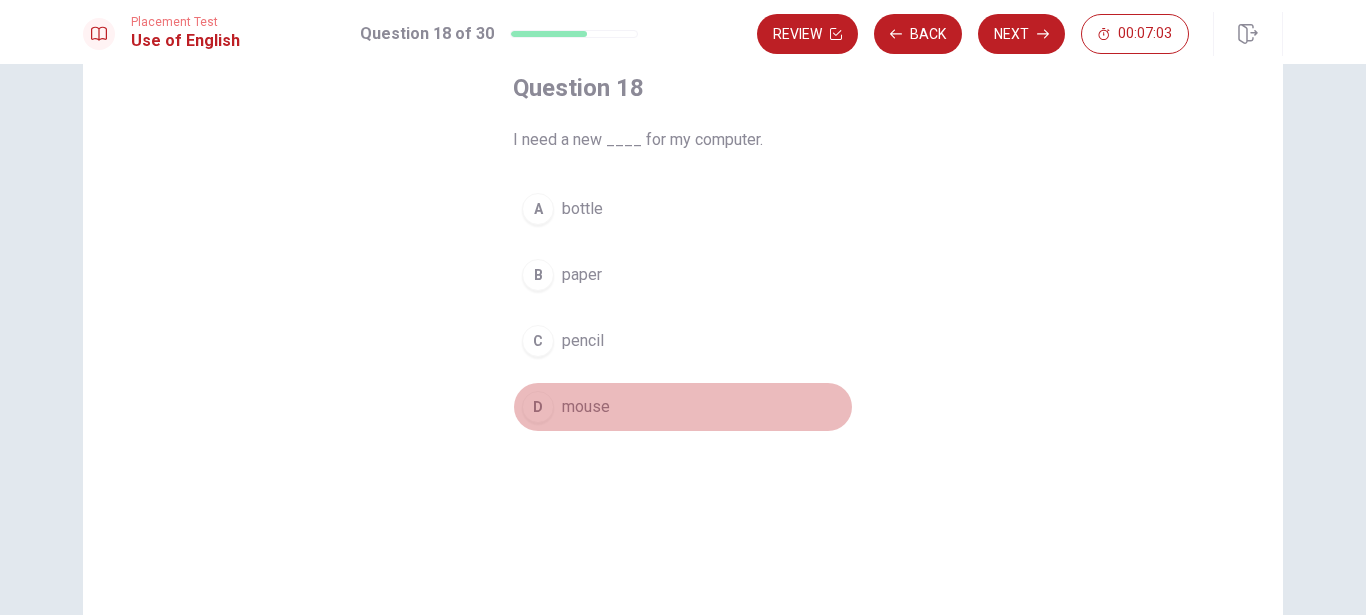click on "D mouse" at bounding box center (683, 407) 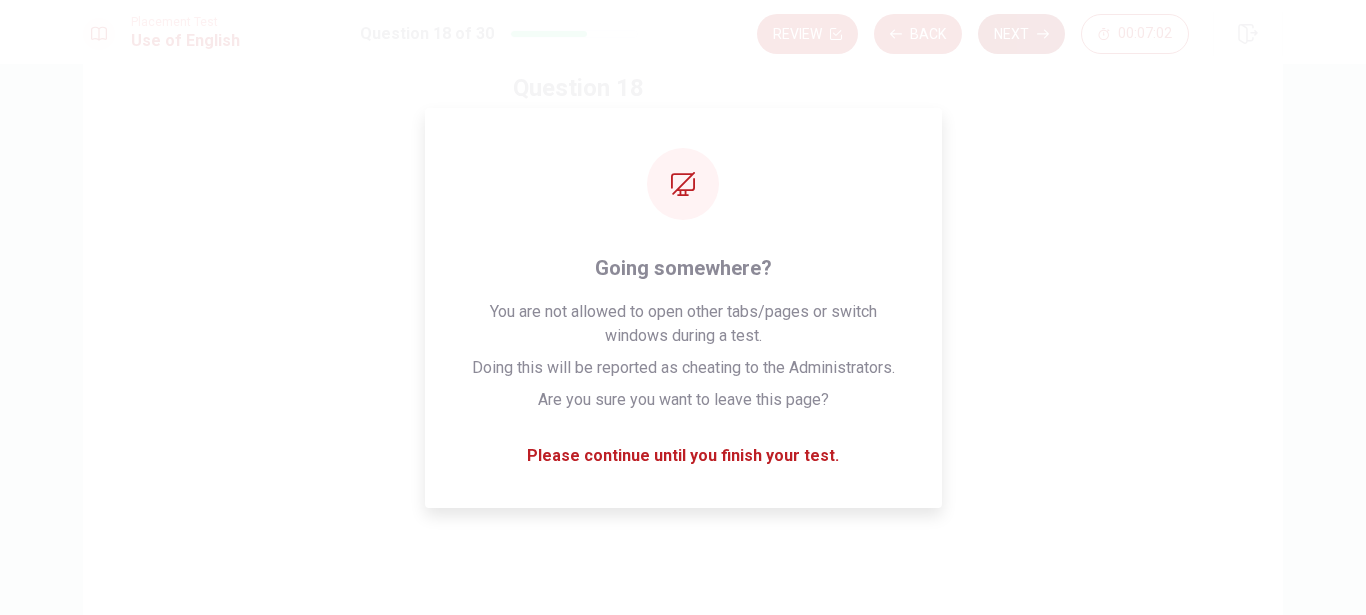 click on "Next" at bounding box center [1021, 34] 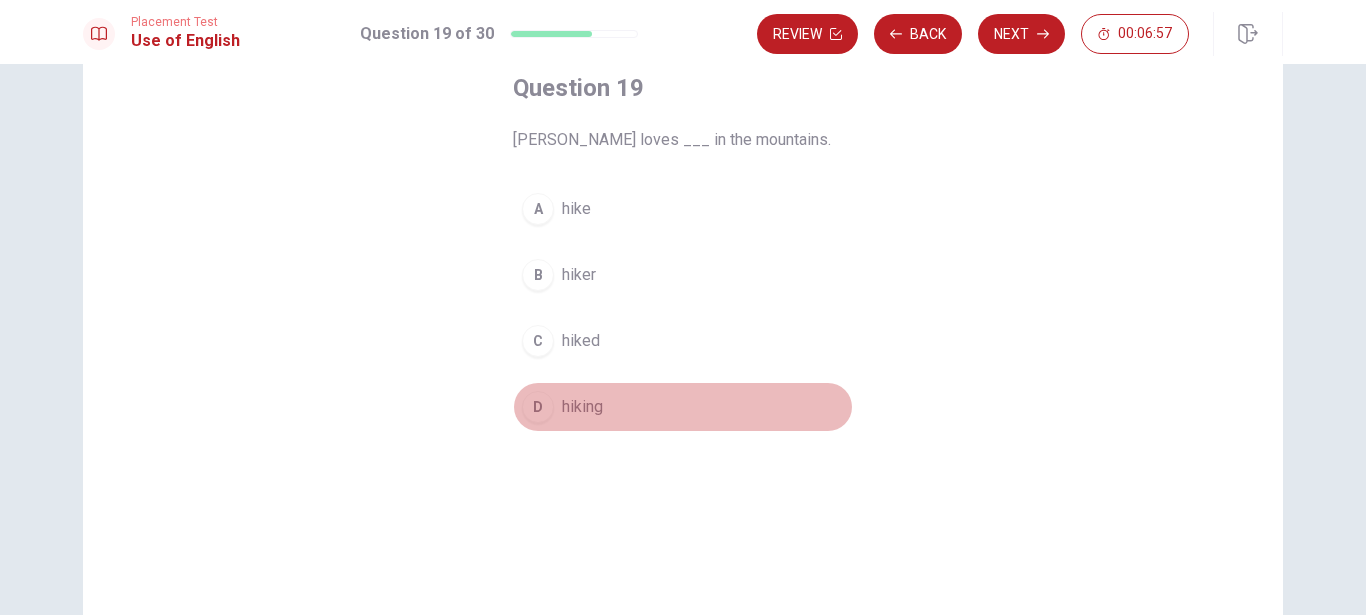 click on "hiking" at bounding box center [582, 407] 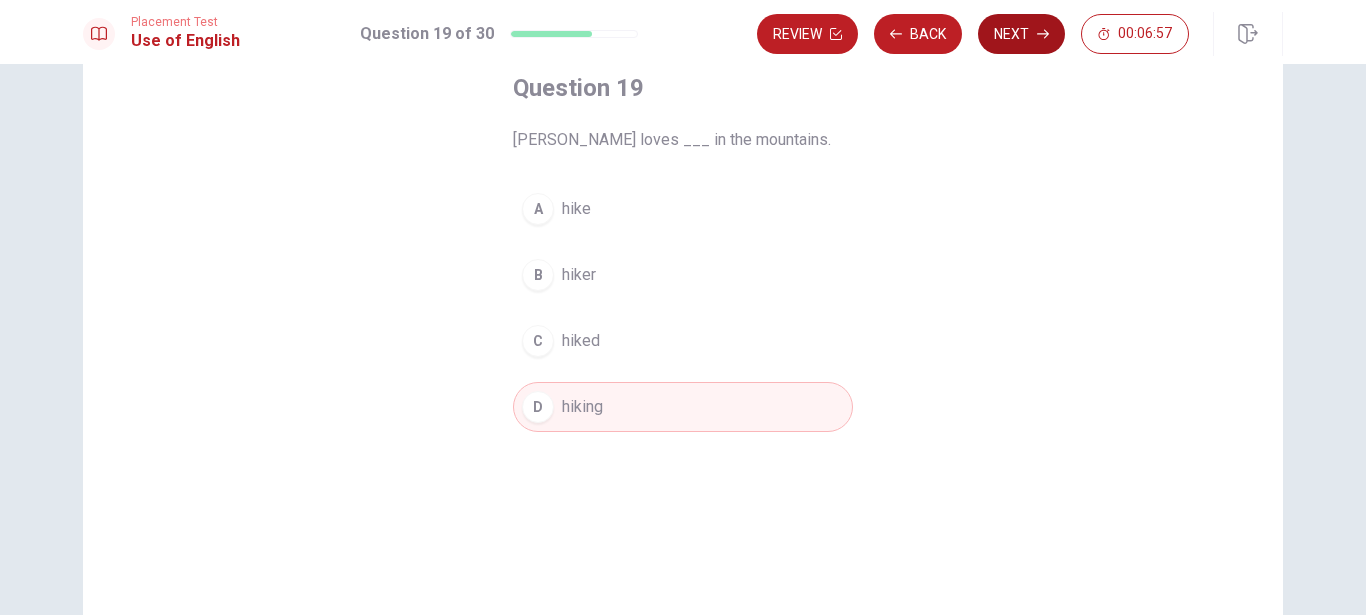 click on "Next" at bounding box center (1021, 34) 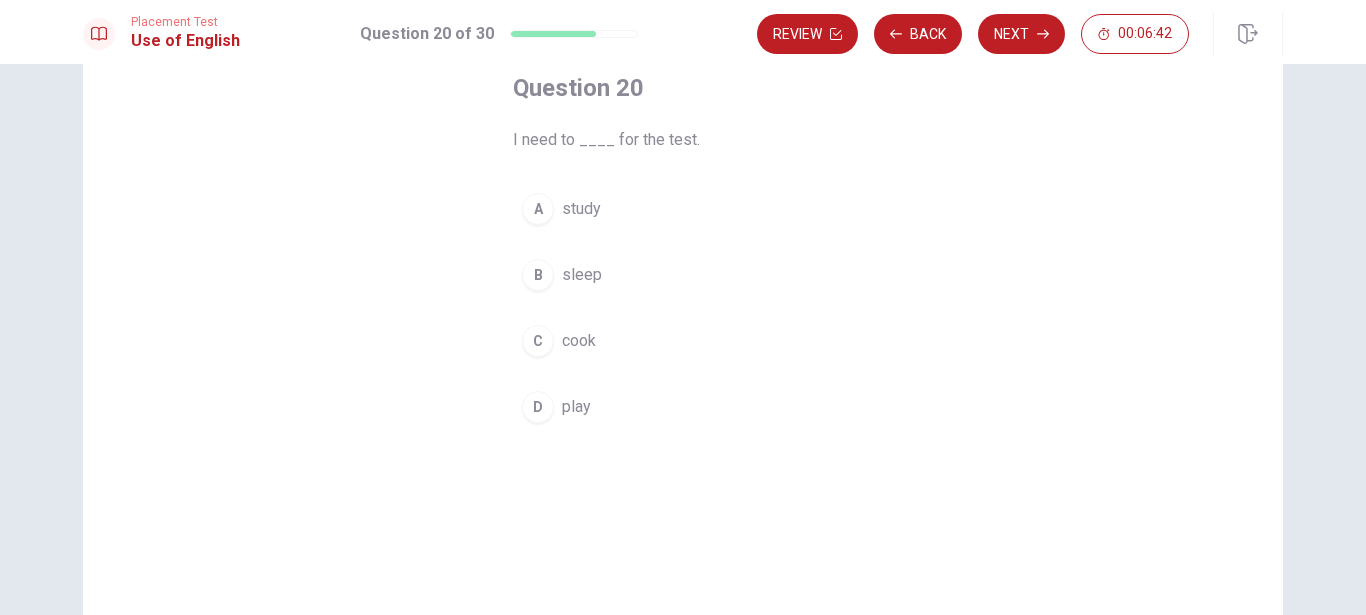 click on "A study" at bounding box center (683, 209) 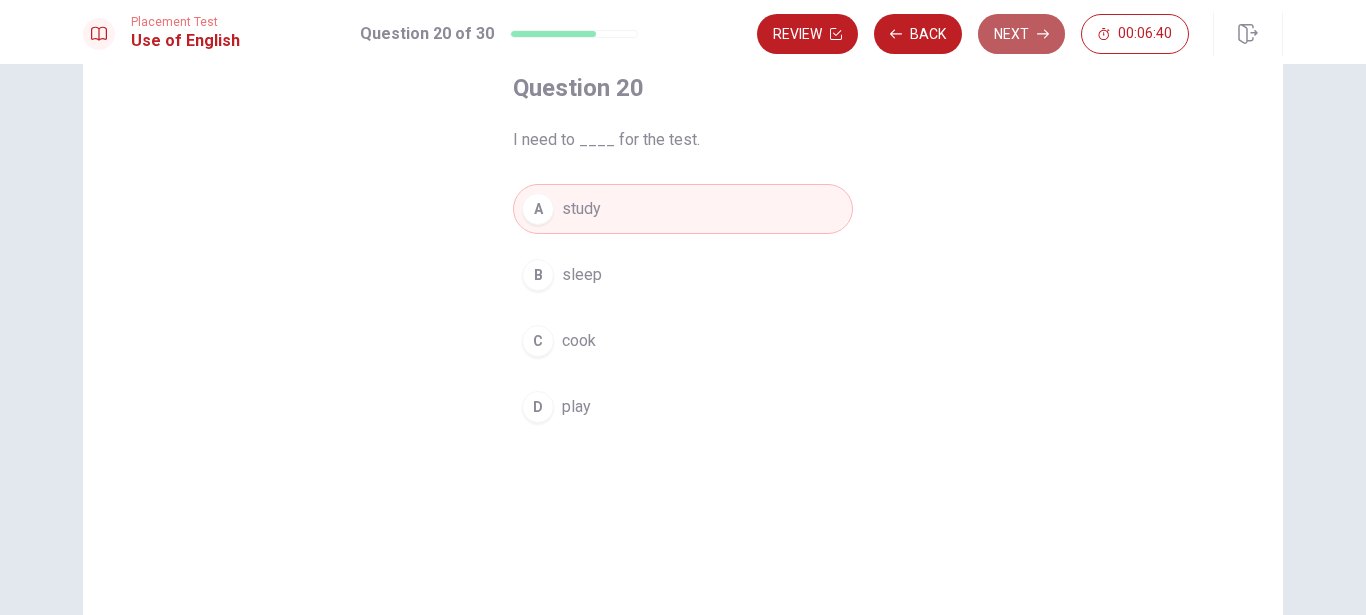 click on "Next" at bounding box center (1021, 34) 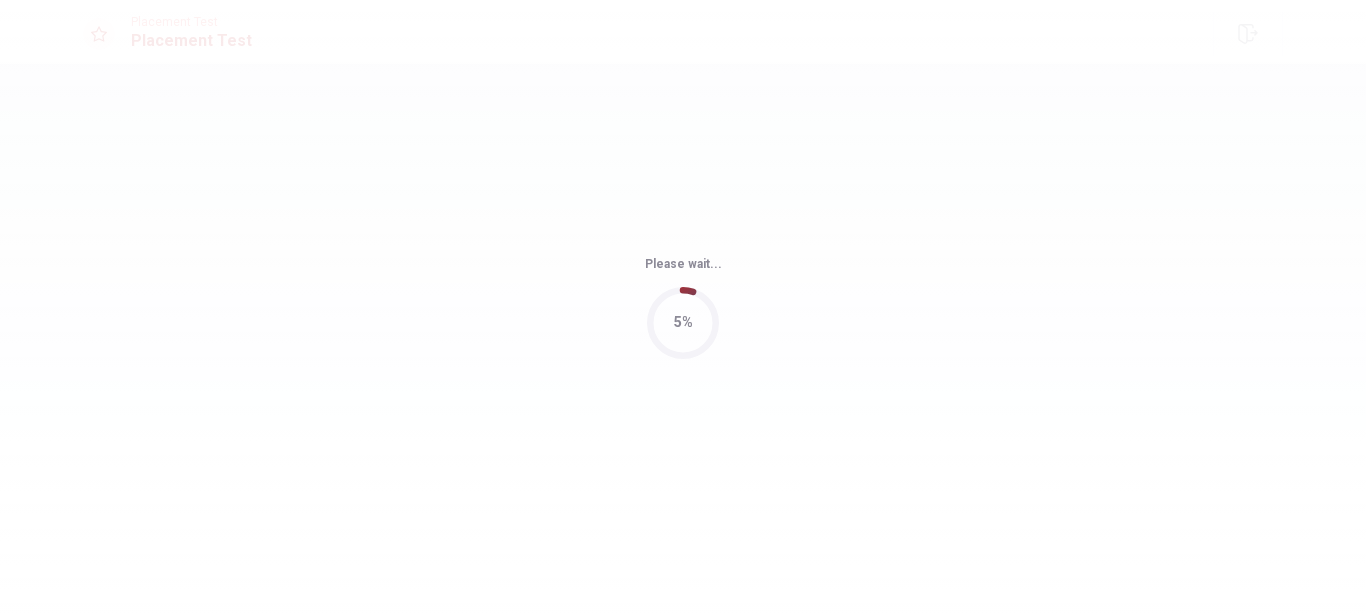 scroll, scrollTop: 0, scrollLeft: 0, axis: both 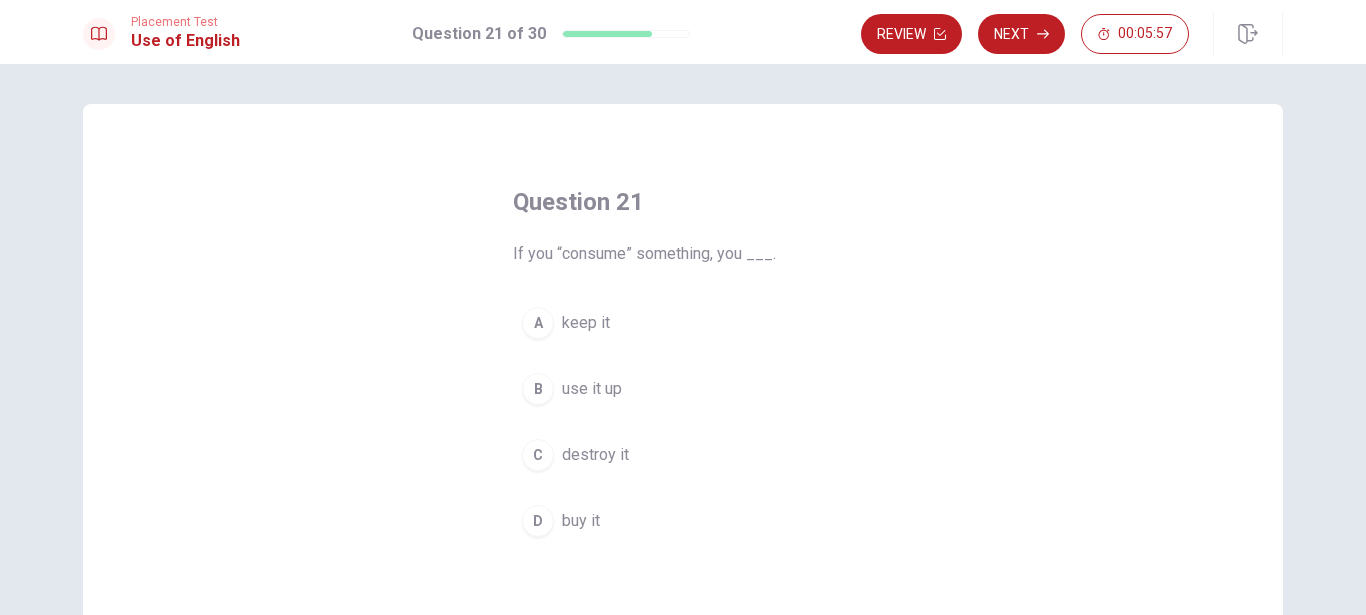 click on "use it up" at bounding box center [592, 389] 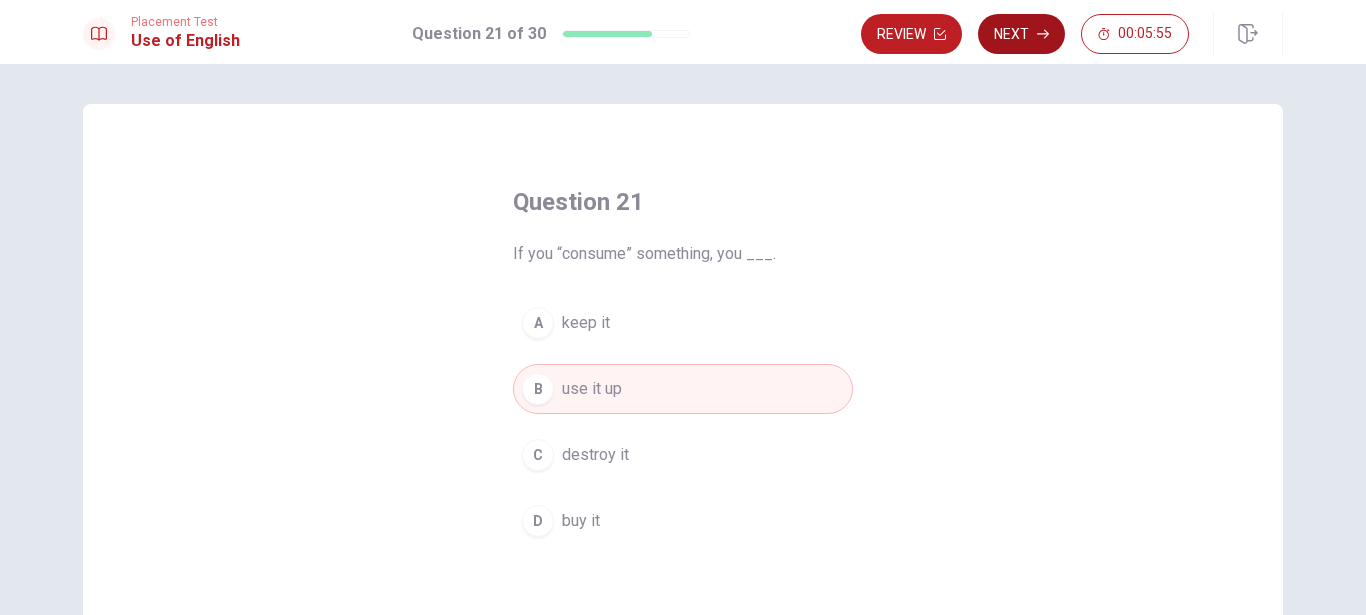 click on "Next" at bounding box center (1021, 34) 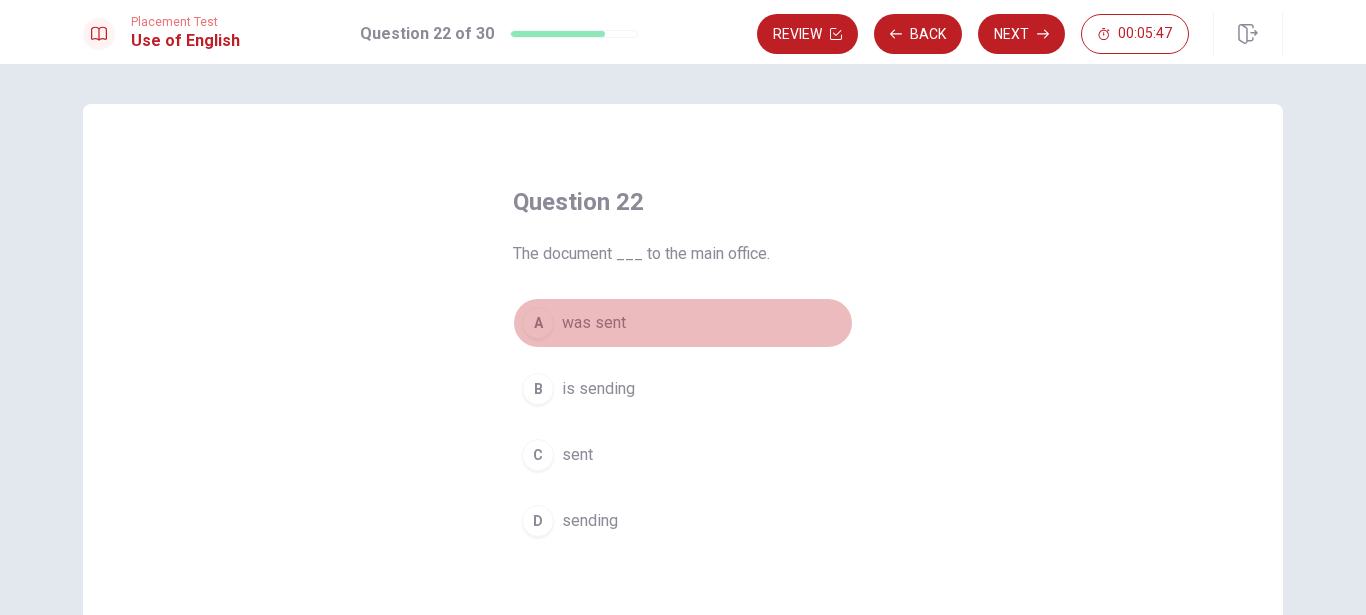 click on "was sent" at bounding box center [594, 323] 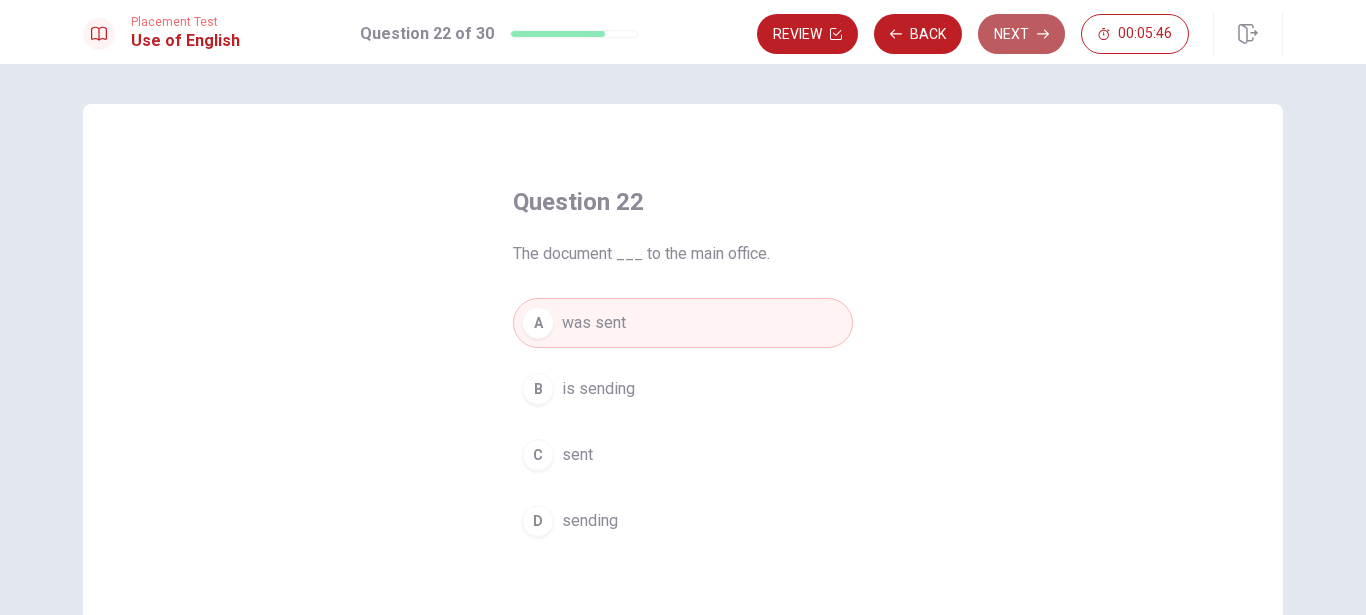 click on "Next" at bounding box center (1021, 34) 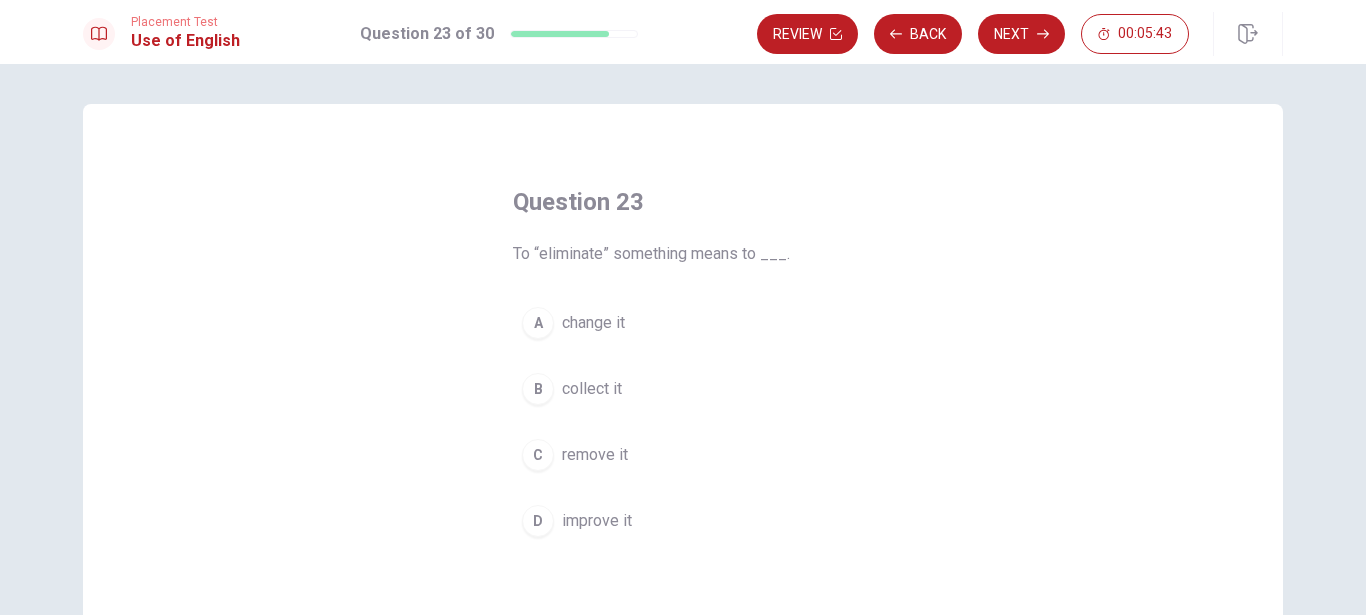 click on "C remove it" at bounding box center [683, 455] 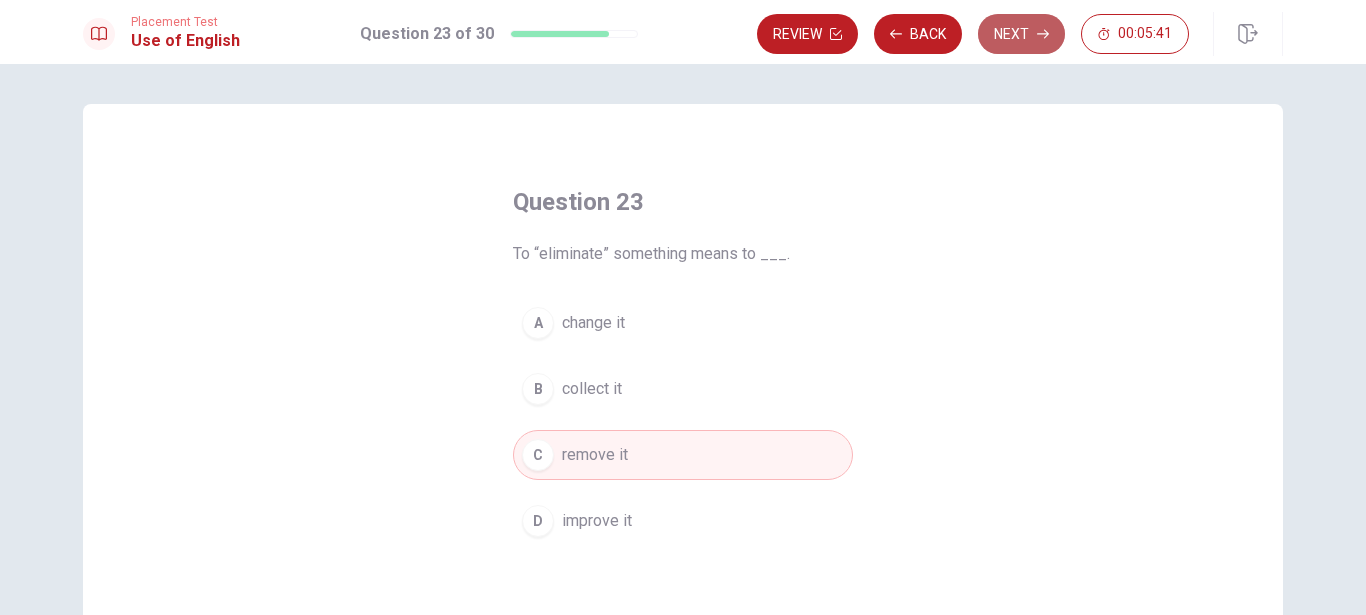click on "Next" at bounding box center [1021, 34] 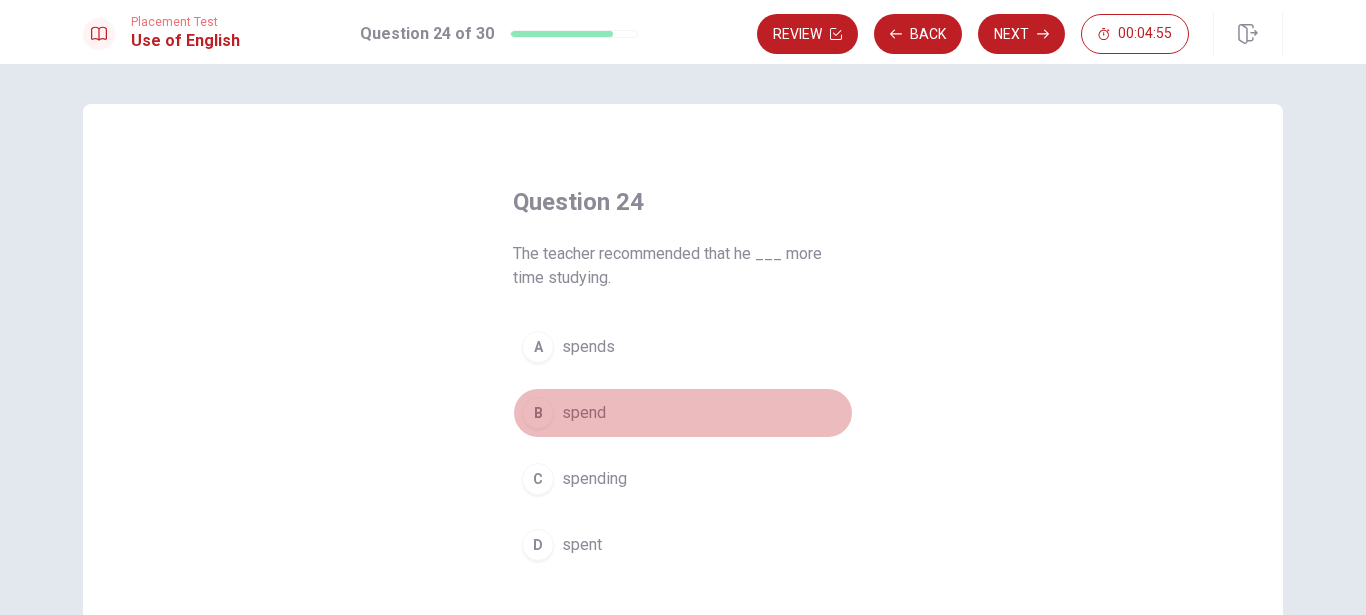 click on "B spend" at bounding box center (683, 413) 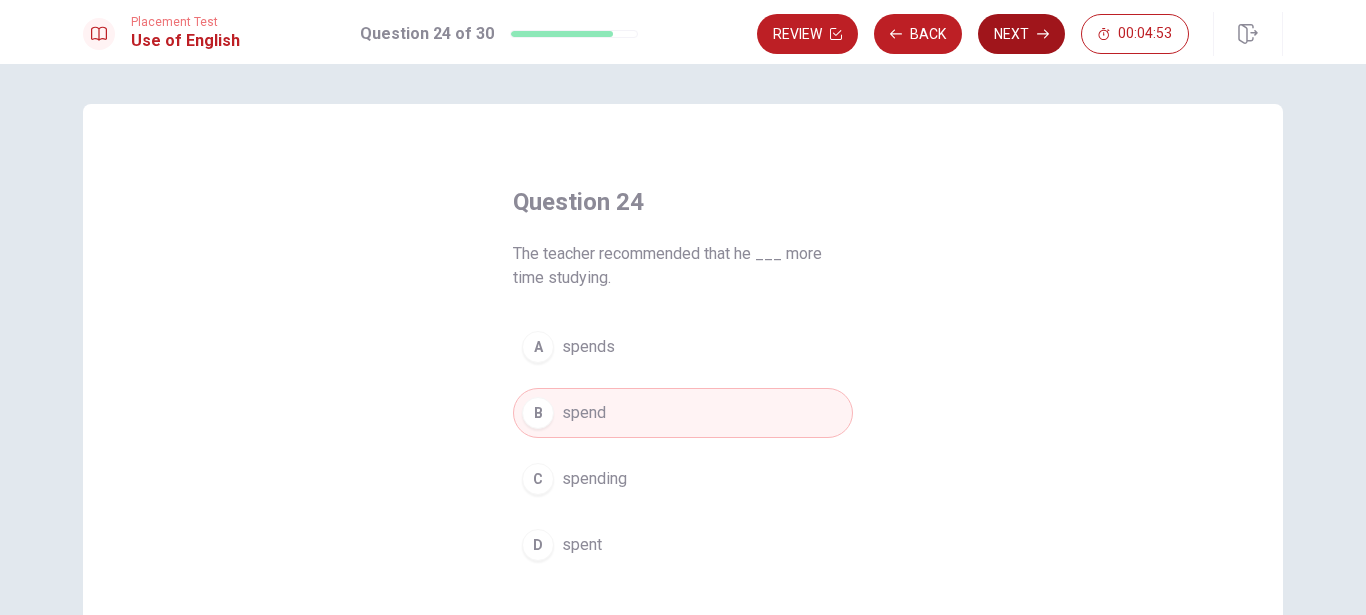 click on "Next" at bounding box center [1021, 34] 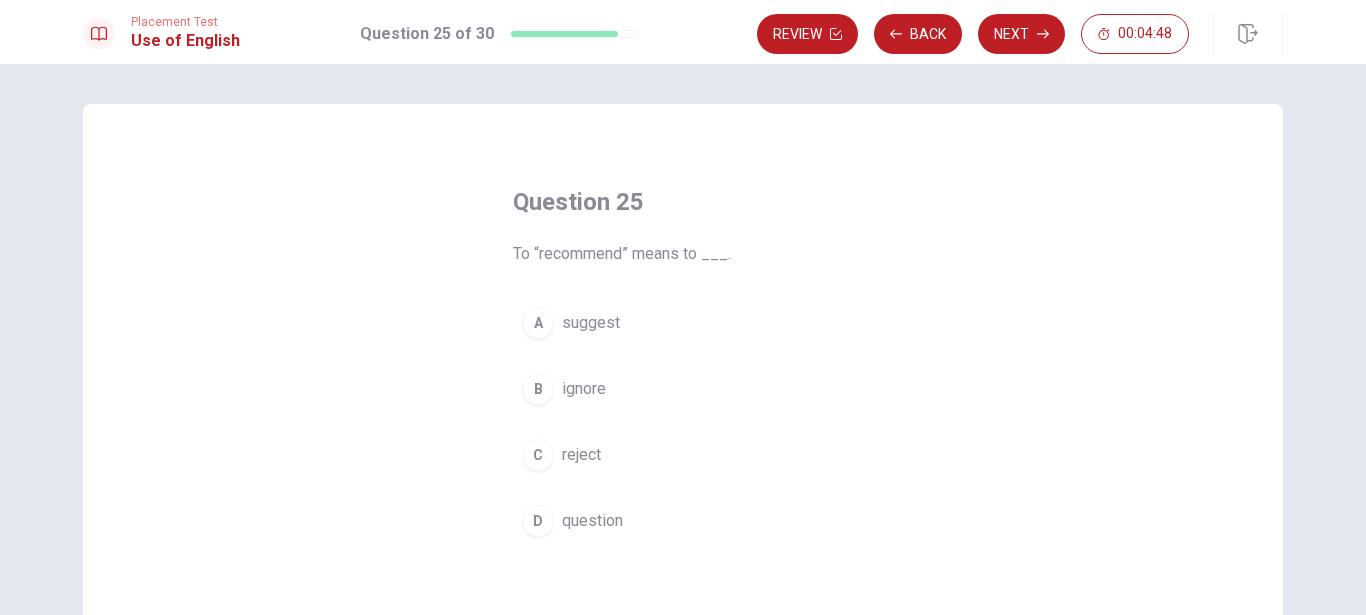 click on "A suggest" at bounding box center (683, 323) 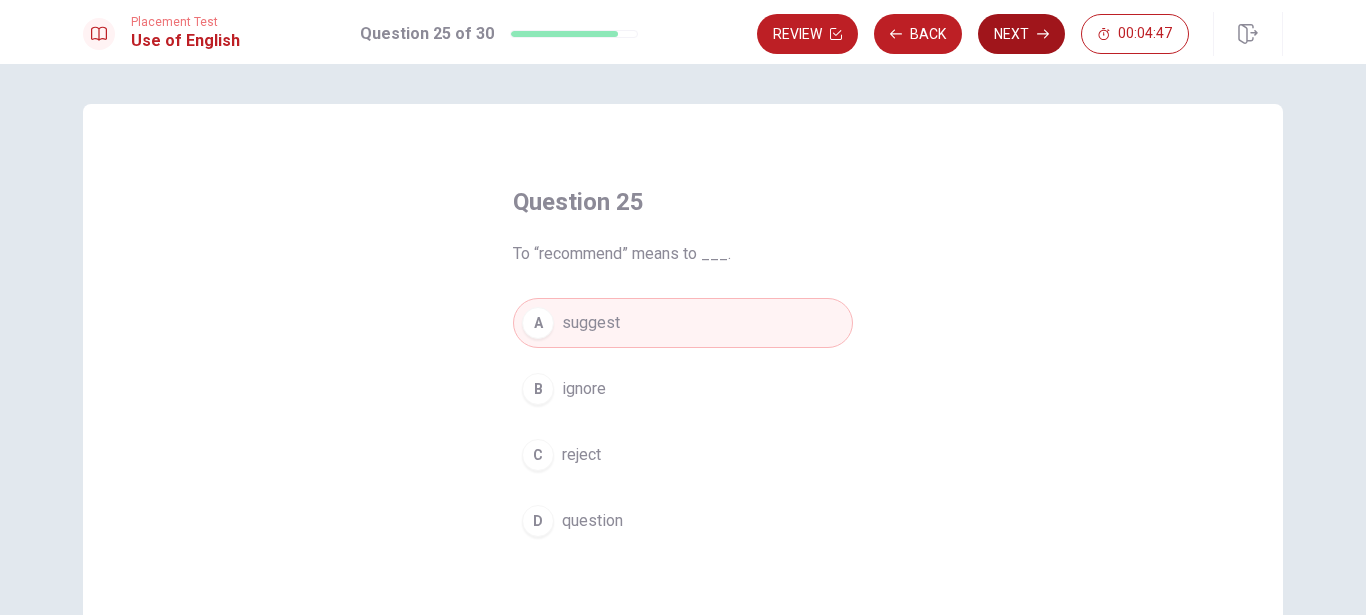 click on "Next" at bounding box center (1021, 34) 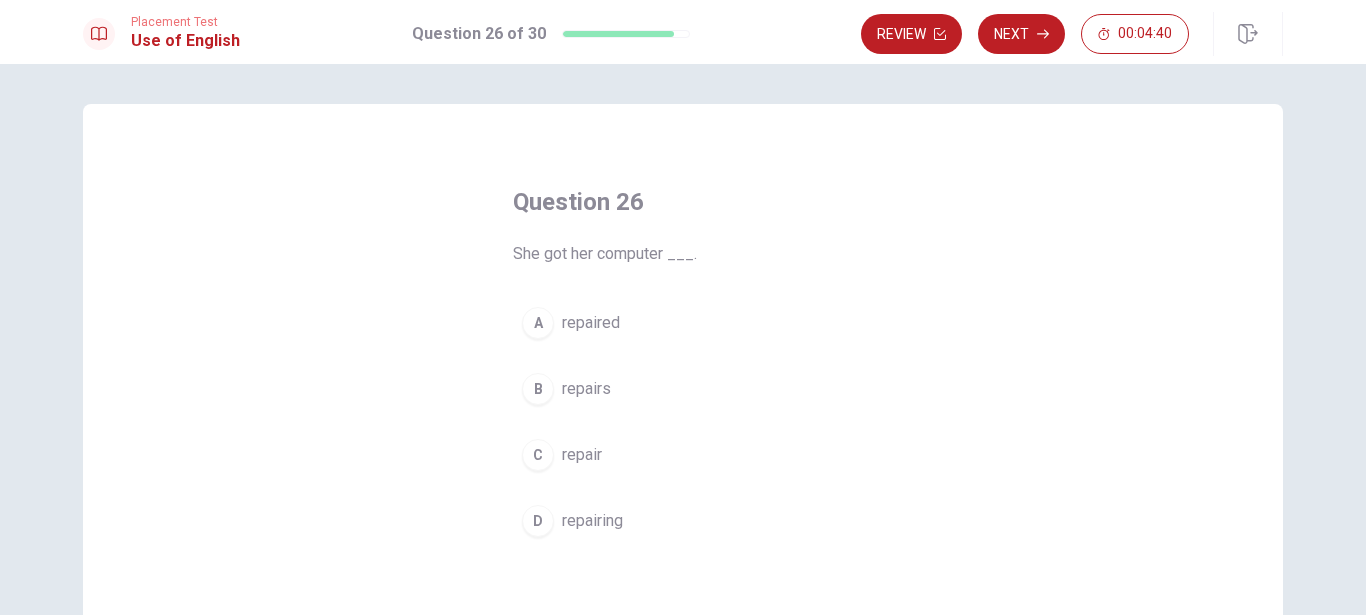 click on "A repaired" at bounding box center [683, 323] 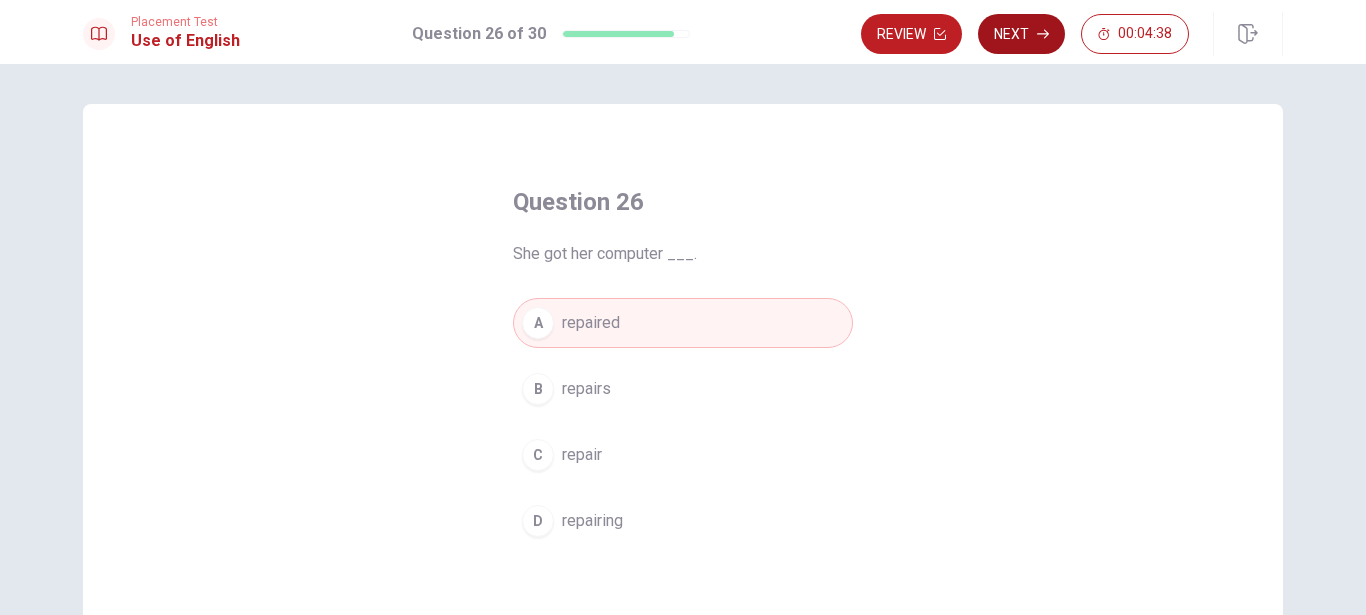 click on "Next" at bounding box center (1021, 34) 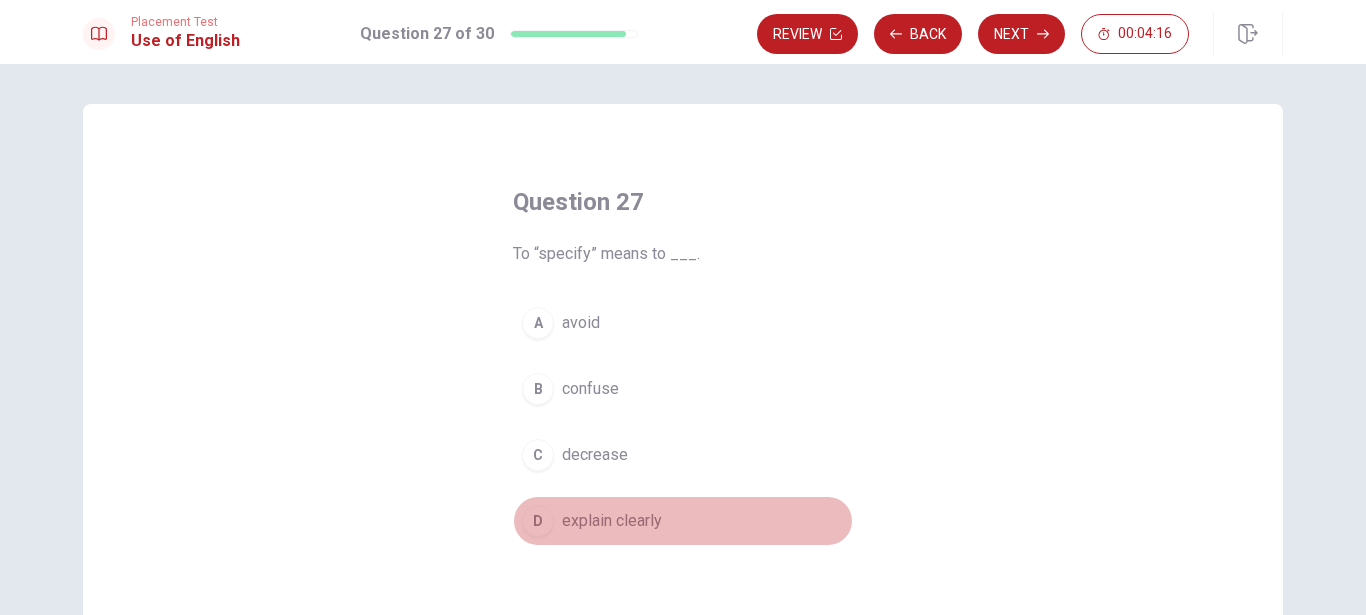 click on "explain clearly" at bounding box center (612, 521) 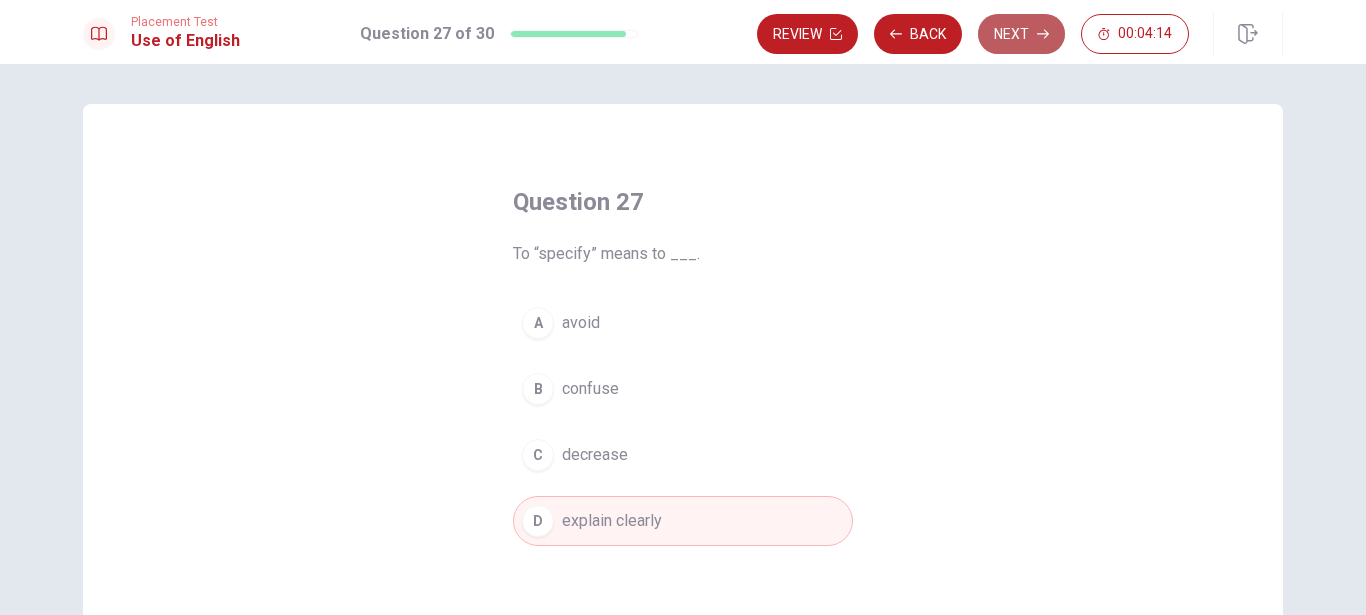 click on "Next" at bounding box center [1021, 34] 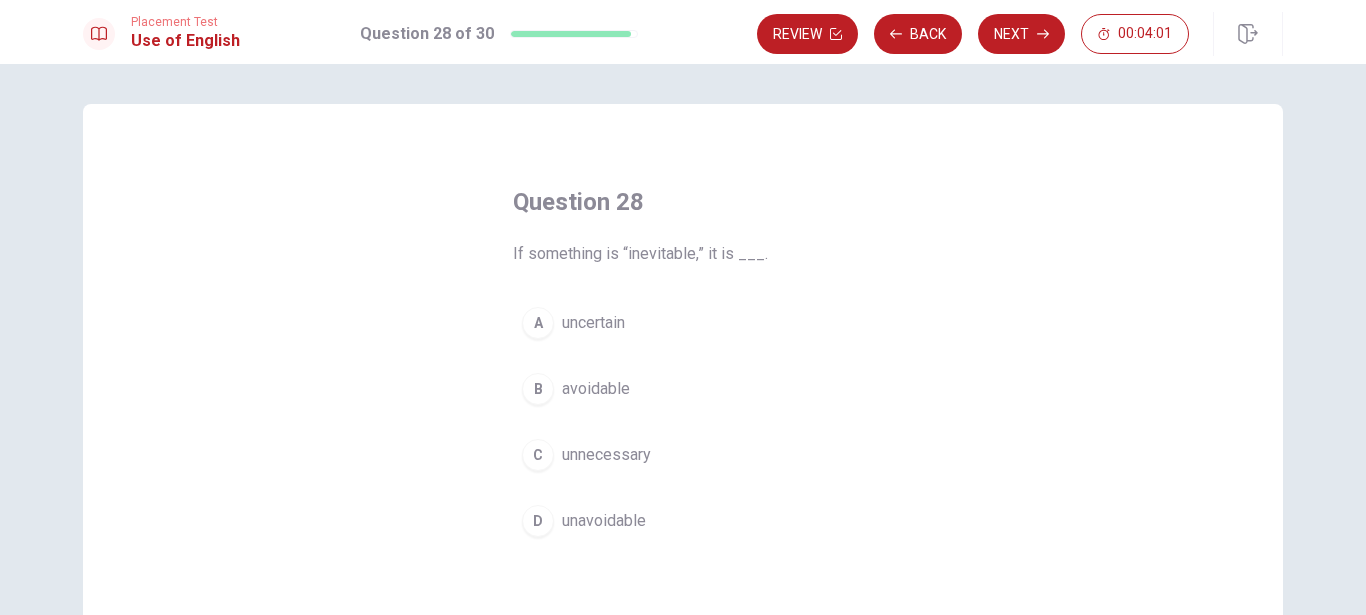 click on "avoidable" at bounding box center [596, 389] 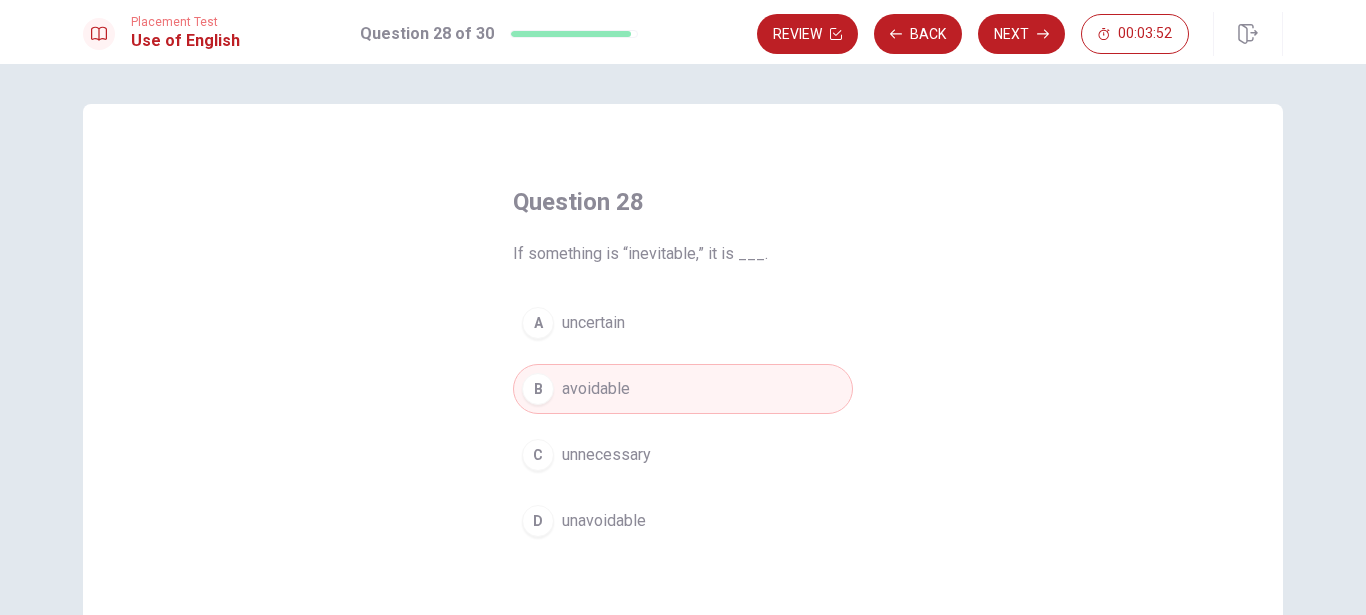 click on "unavoidable" at bounding box center [604, 521] 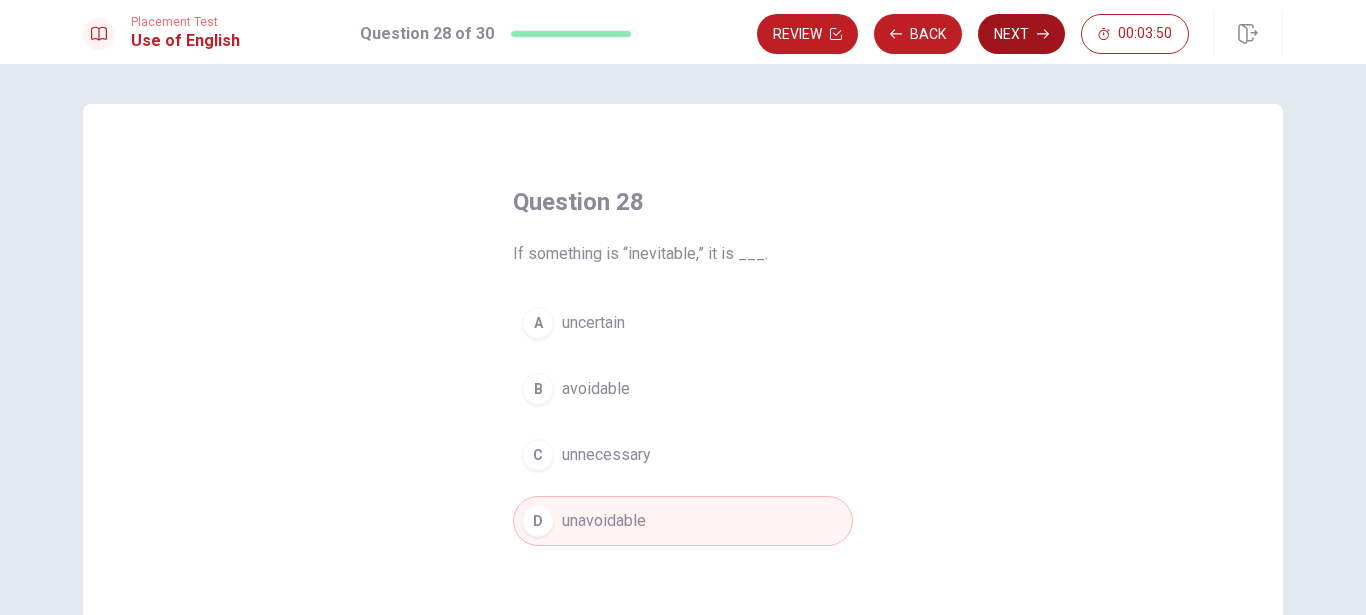 click on "Next" at bounding box center [1021, 34] 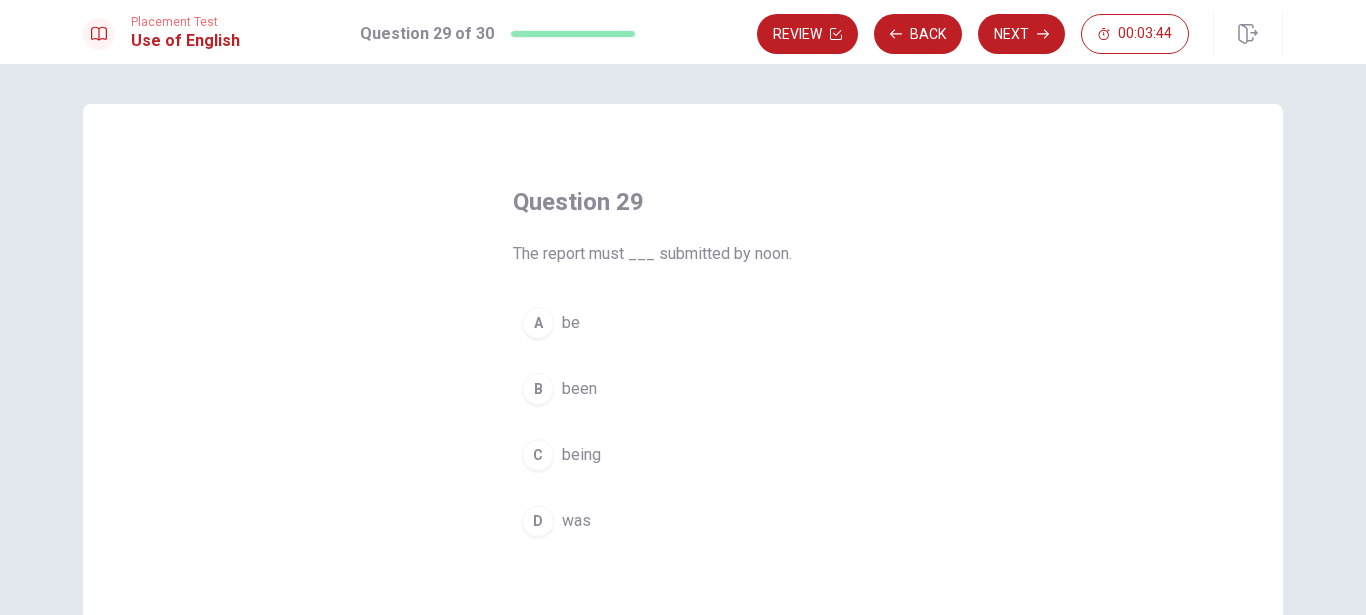 click on "A be" at bounding box center (683, 323) 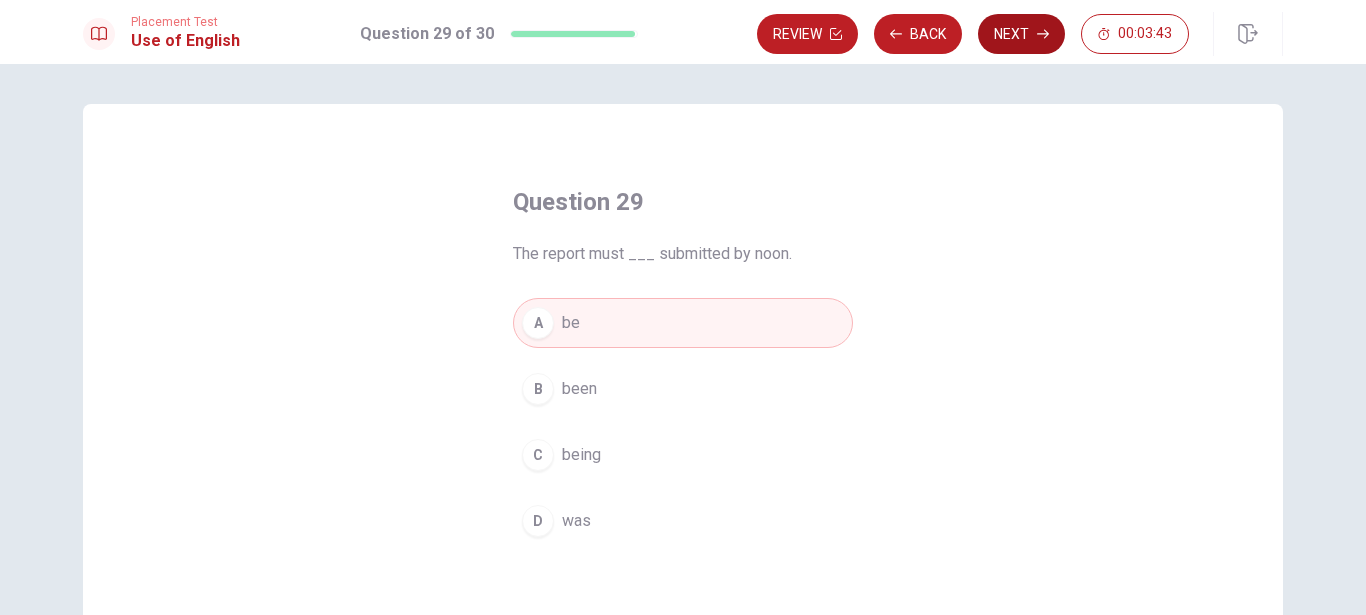 click on "Next" at bounding box center (1021, 34) 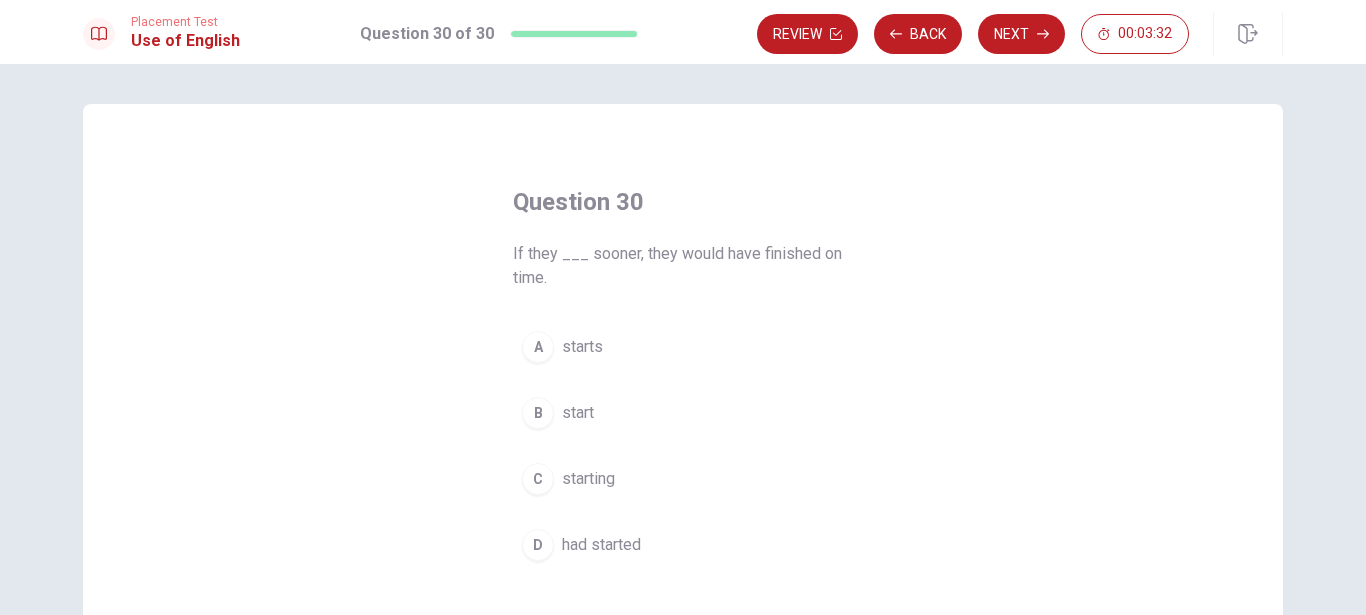 click on "starting" at bounding box center [588, 479] 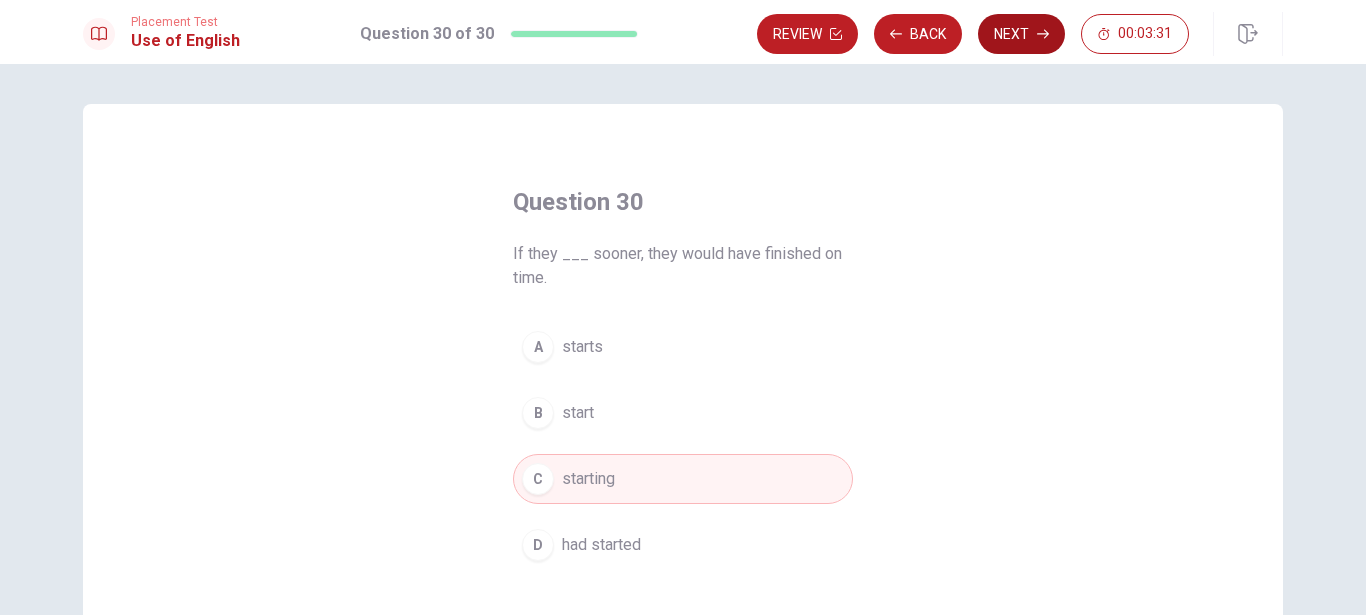 click on "Next" at bounding box center (1021, 34) 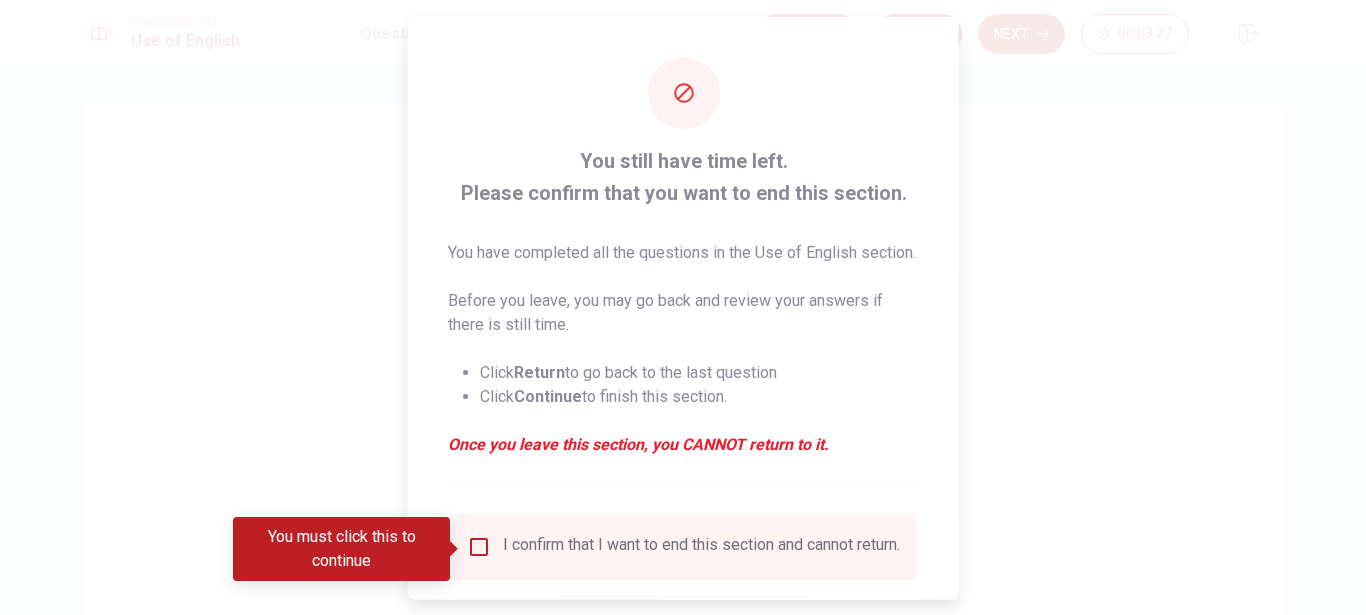 scroll, scrollTop: 114, scrollLeft: 0, axis: vertical 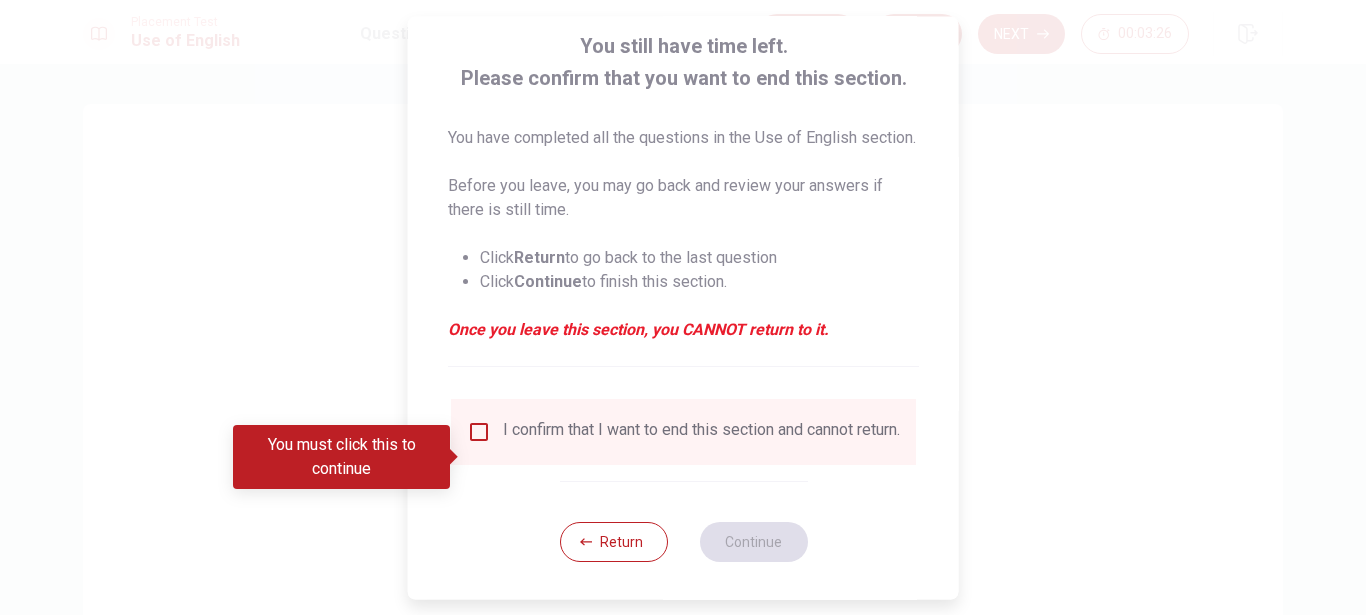 click at bounding box center (479, 432) 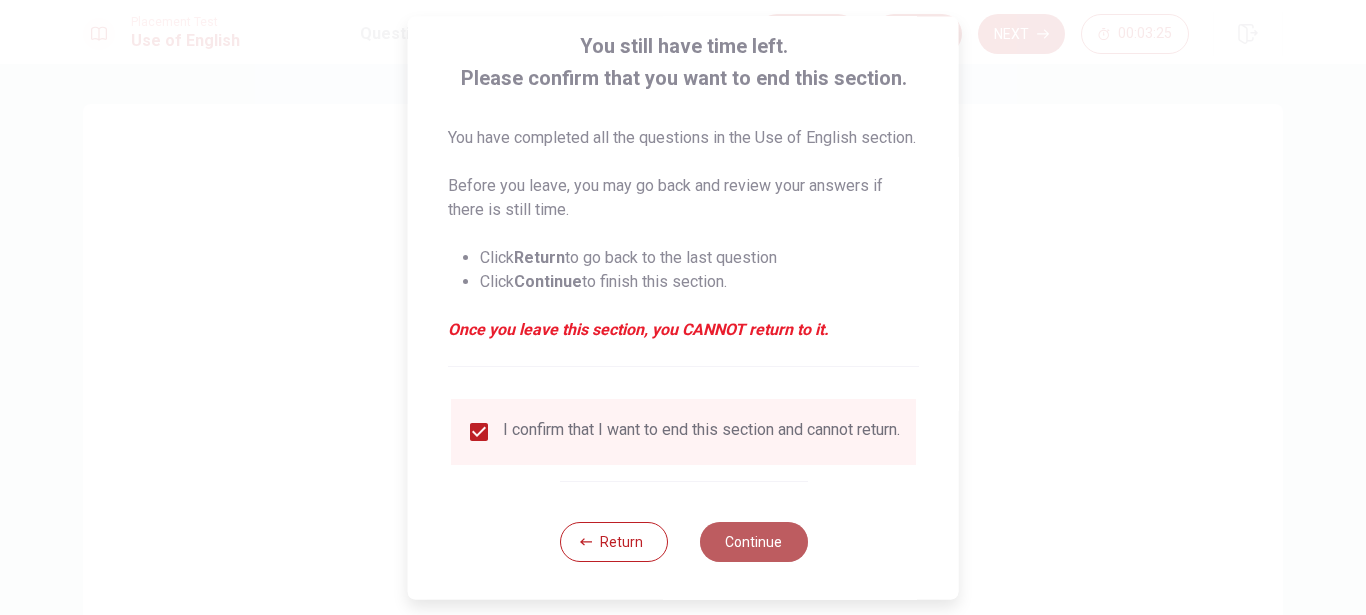 click on "Continue" at bounding box center (753, 542) 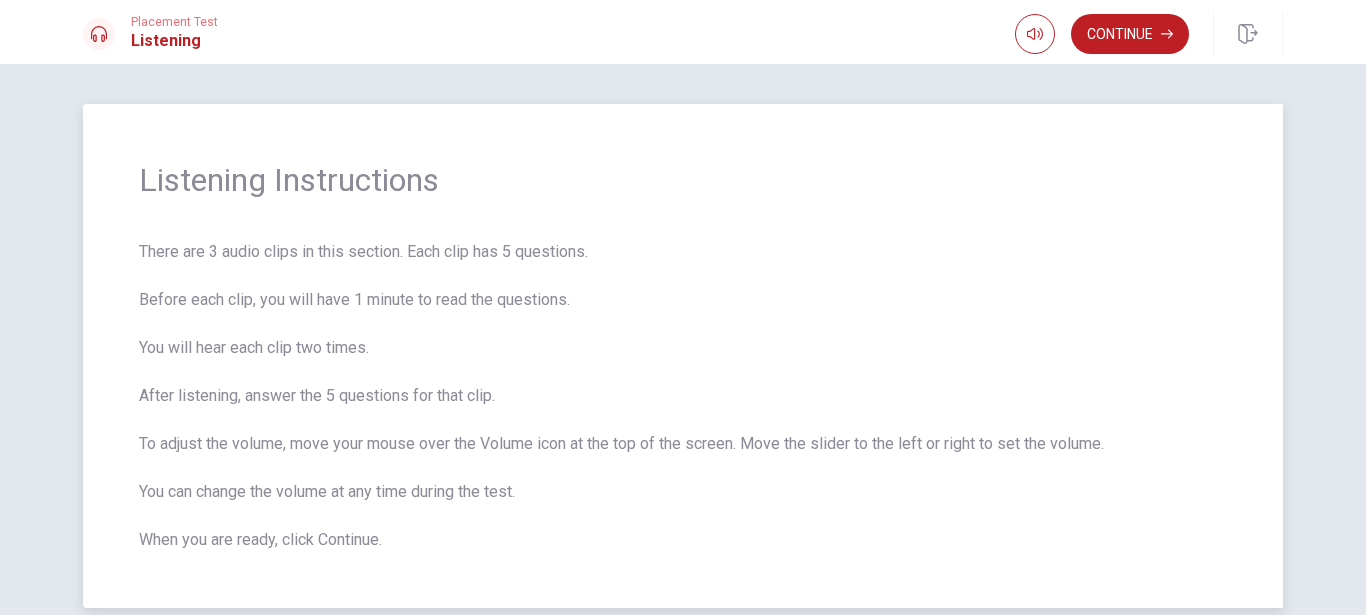 scroll, scrollTop: 97, scrollLeft: 0, axis: vertical 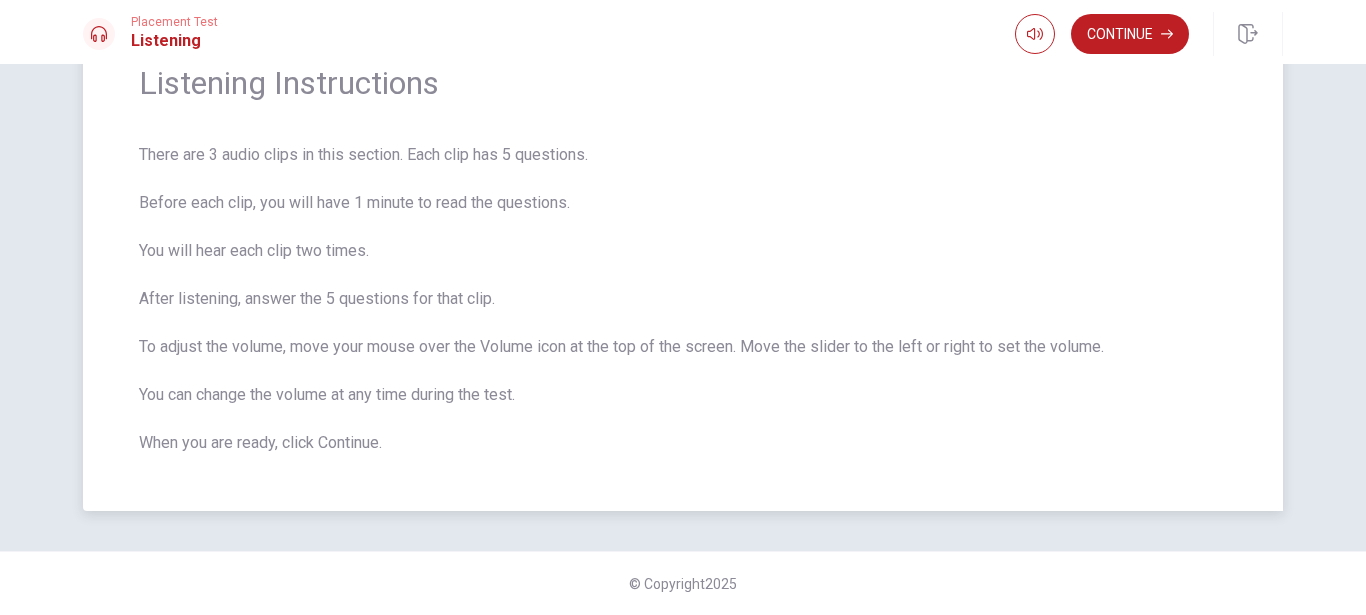 click on "There are 3 audio clips in this section. Each clip has 5 questions.
Before each clip, you will have 1 minute to read the questions.
You will hear each clip two times.
After listening, answer the 5 questions for that clip.
To adjust the volume, move your mouse over the Volume icon at the top of the screen. Move the slider to the left or right to set the volume.
You can change the volume at any time during the test.
When you are ready, click Continue." at bounding box center (683, 299) 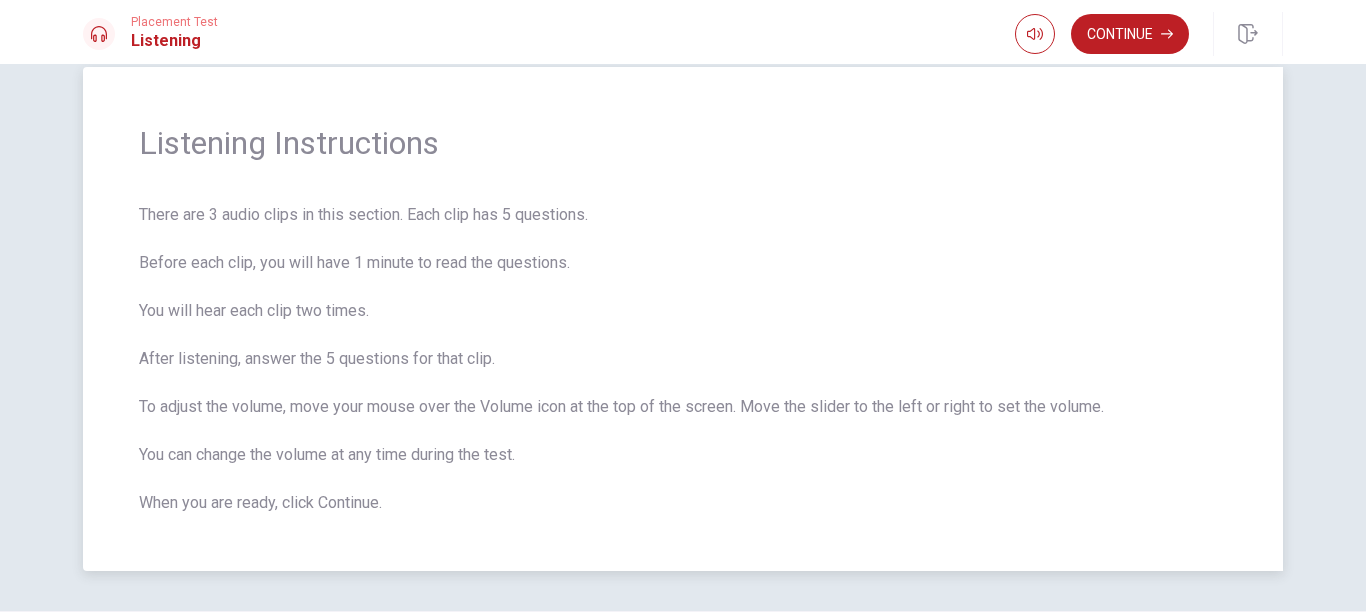 scroll, scrollTop: 0, scrollLeft: 0, axis: both 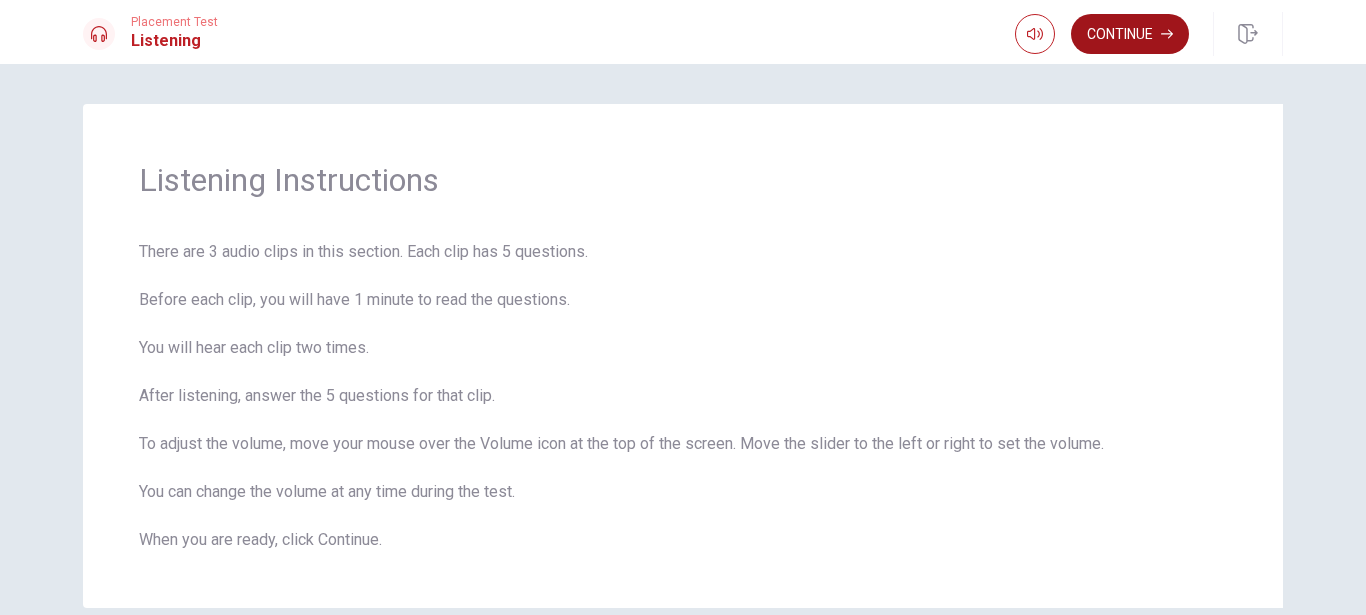 click on "Continue" at bounding box center [1130, 34] 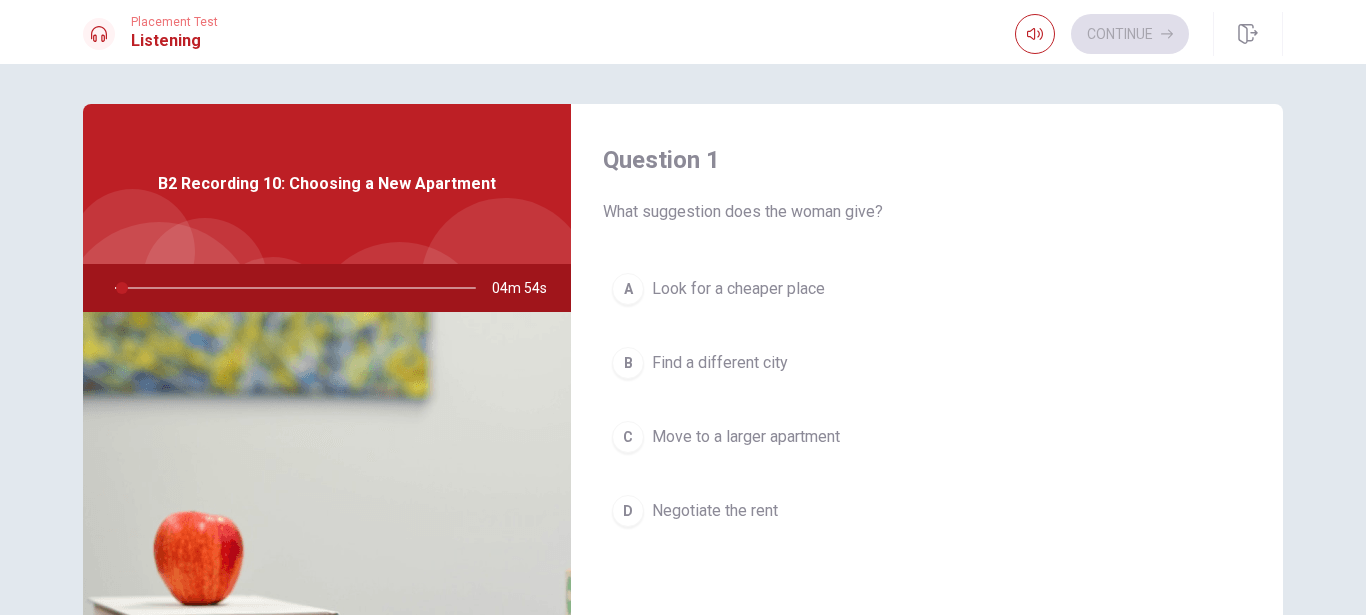 click on "Question 1 What suggestion does the woman give? A Look for a cheaper place B Find a different city C Move to a larger apartment D Negotiate the rent Question 2 What is special about the city apartment? A It has a balcony B It has a beautiful view C It’s very large D It has a garden Question 3 How many apartment options does he have? A Four B One C Two D Three Question 4 What is the man’s main preference? A Being close to the city B A modern design C Having more space D A short lease Question 5 What is the man planning to do? A Buy a house B Rent an office C Move to a new apartment D Move to a new city B2 Recording 10: Choosing a New Apartment 04m 54s" at bounding box center (683, 451) 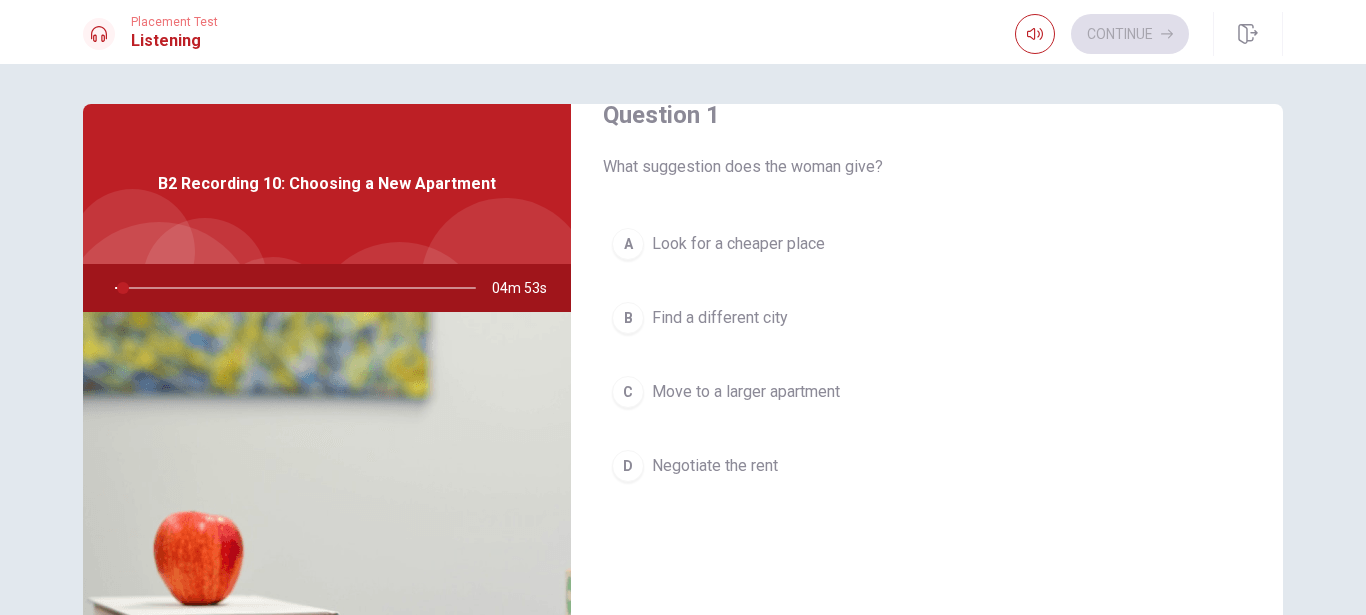 scroll, scrollTop: 0, scrollLeft: 0, axis: both 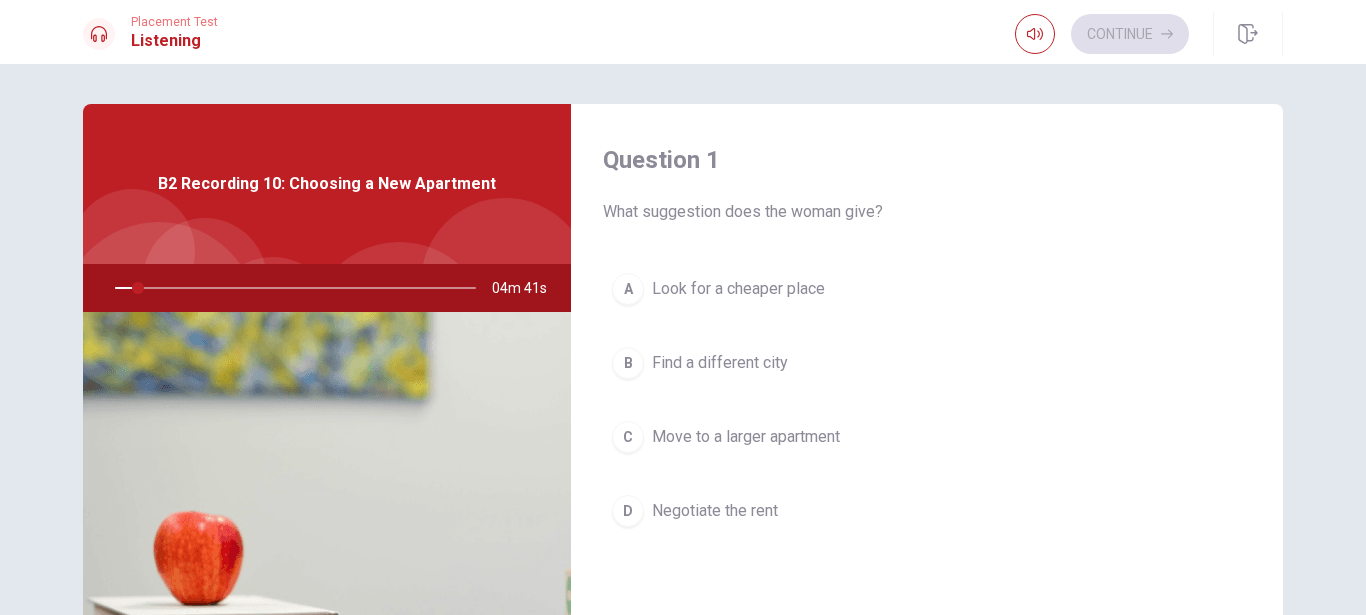 click on "Question 1 What suggestion does the woman give? A Look for a cheaper place B Find a different city C Move to a larger apartment D Negotiate the rent Question 2 What is special about the city apartment? A It has a balcony B It has a beautiful view C It’s very large D It has a garden Question 3 How many apartment options does he have? A Four B One C Two D Three Question 4 What is the man’s main preference? A Being close to the city B A modern design C Having more space D A short lease Question 5 What is the man planning to do? A Buy a house B Rent an office C Move to a new apartment D Move to a new city B2 Recording 10: Choosing a New Apartment 04m 41s © Copyright  2025" at bounding box center [683, 339] 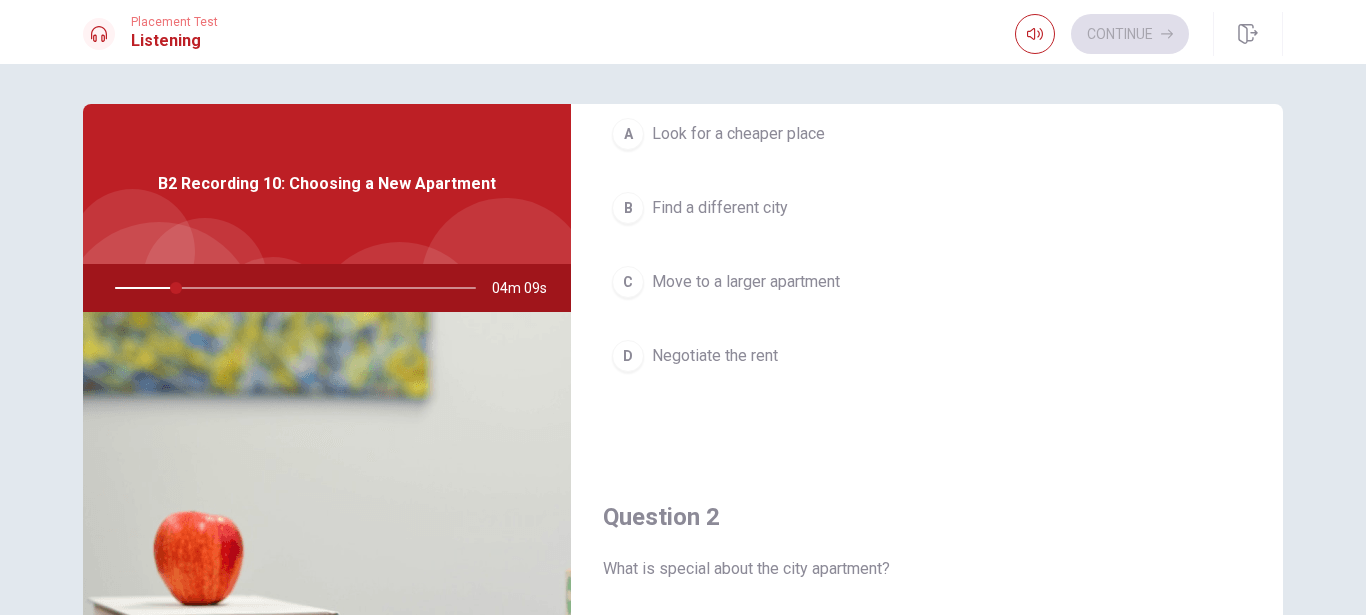 scroll, scrollTop: 0, scrollLeft: 0, axis: both 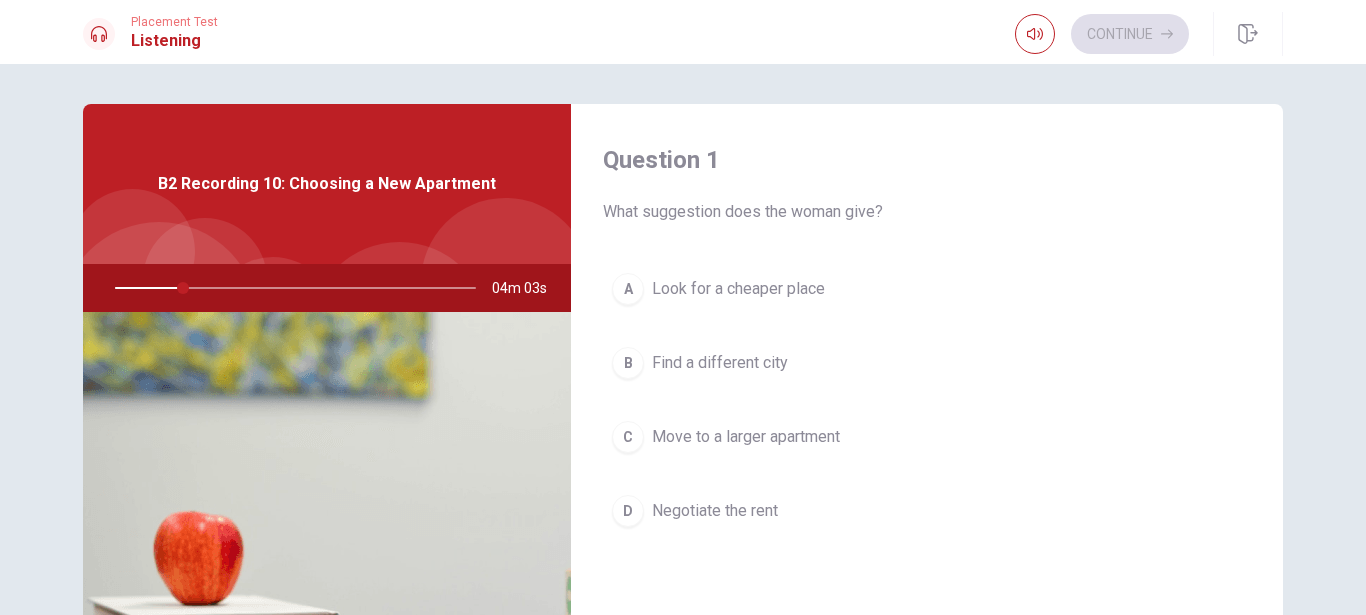 click at bounding box center (291, 288) 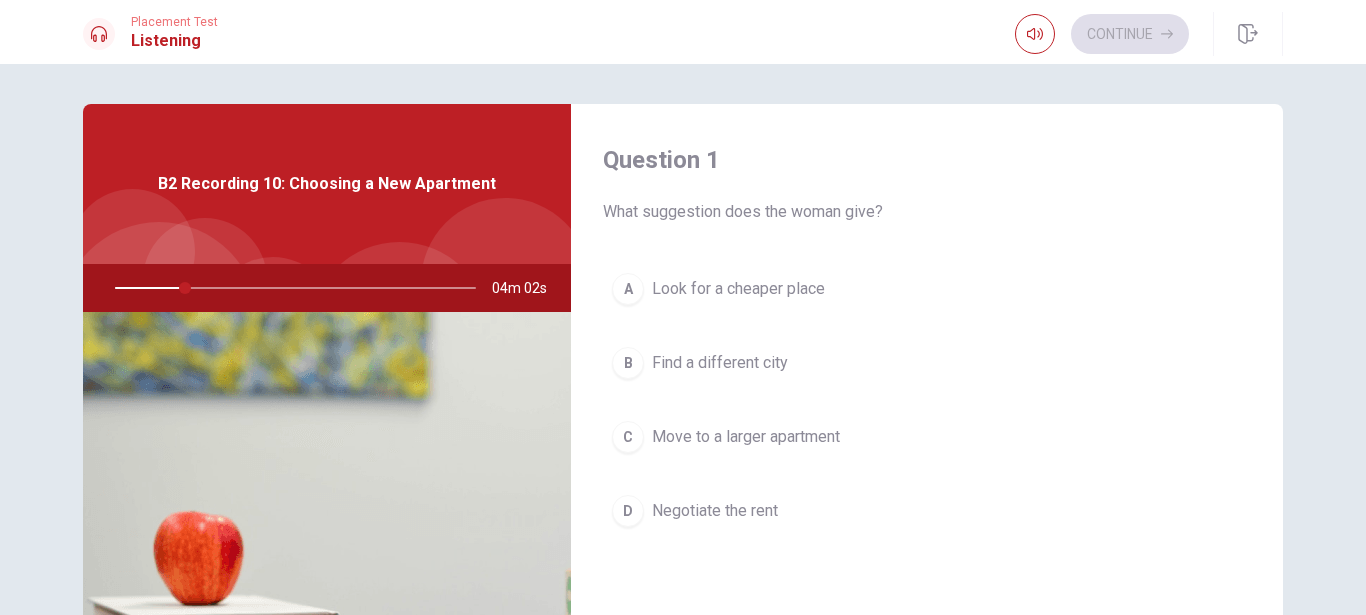click at bounding box center (291, 288) 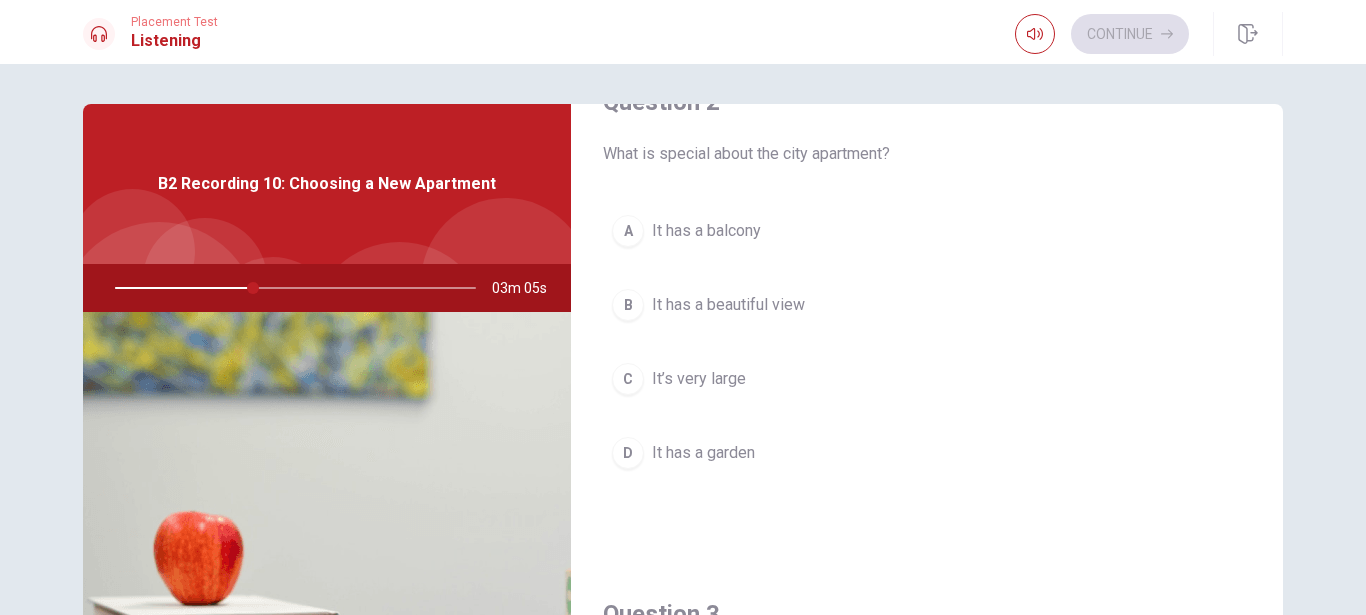 scroll, scrollTop: 0, scrollLeft: 0, axis: both 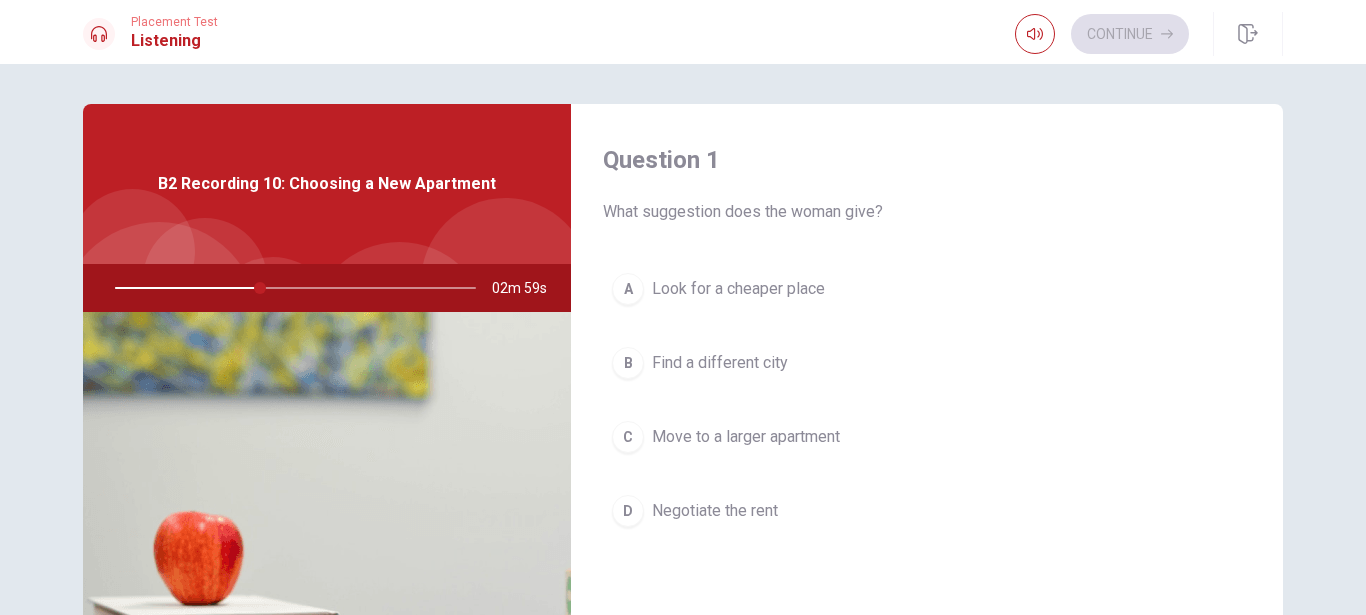click on "D" at bounding box center [628, 511] 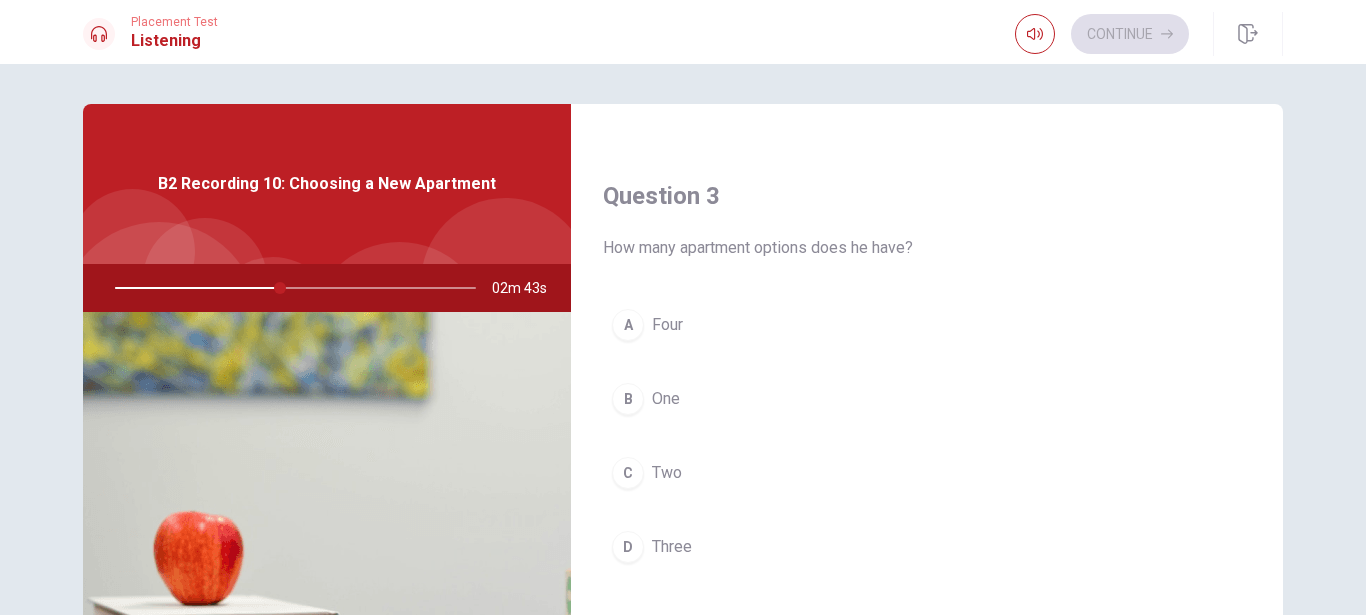 scroll, scrollTop: 1026, scrollLeft: 0, axis: vertical 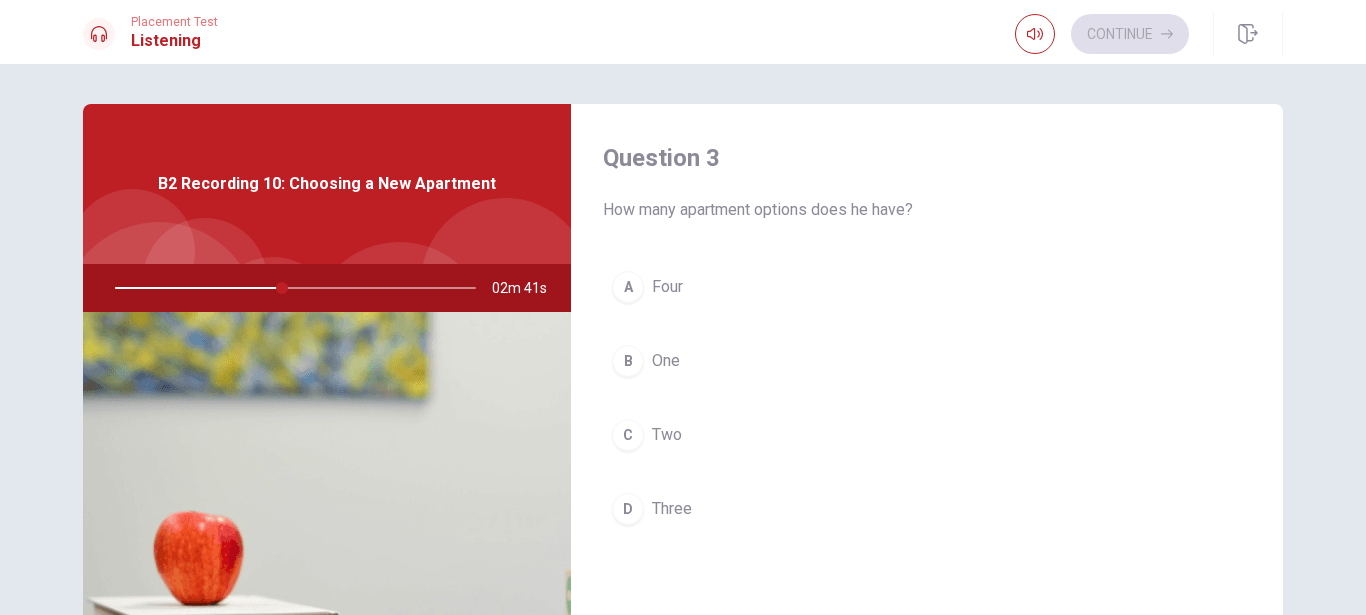 click on "Two" at bounding box center (667, 435) 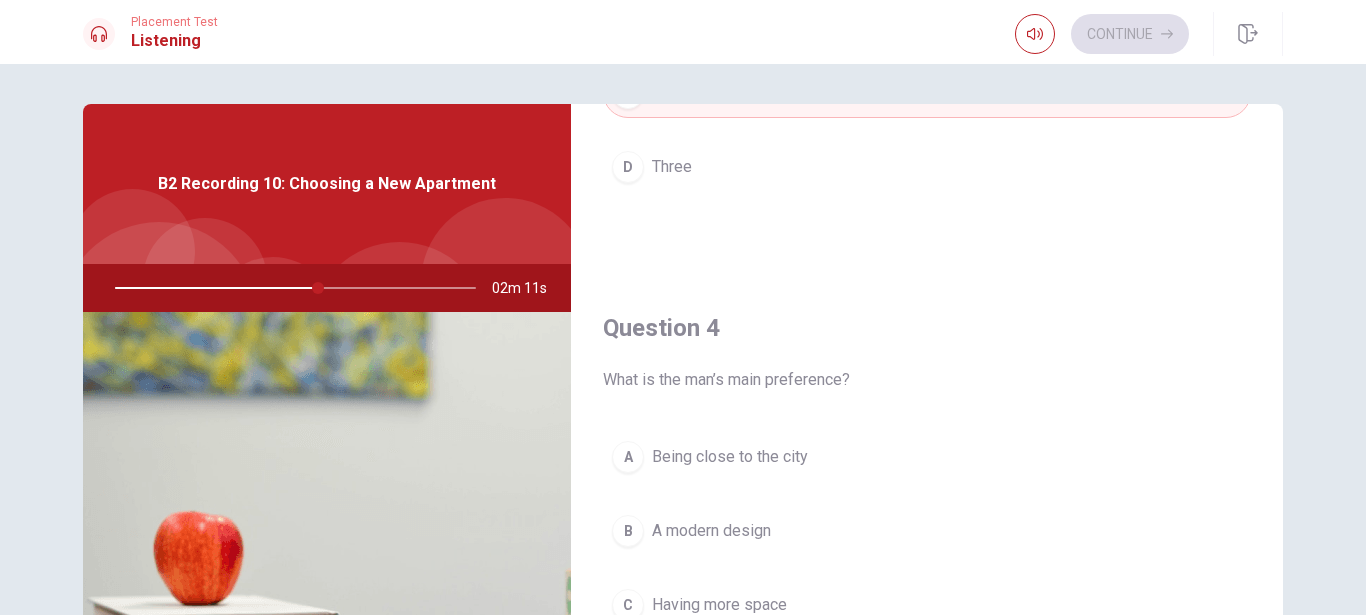 scroll, scrollTop: 1482, scrollLeft: 0, axis: vertical 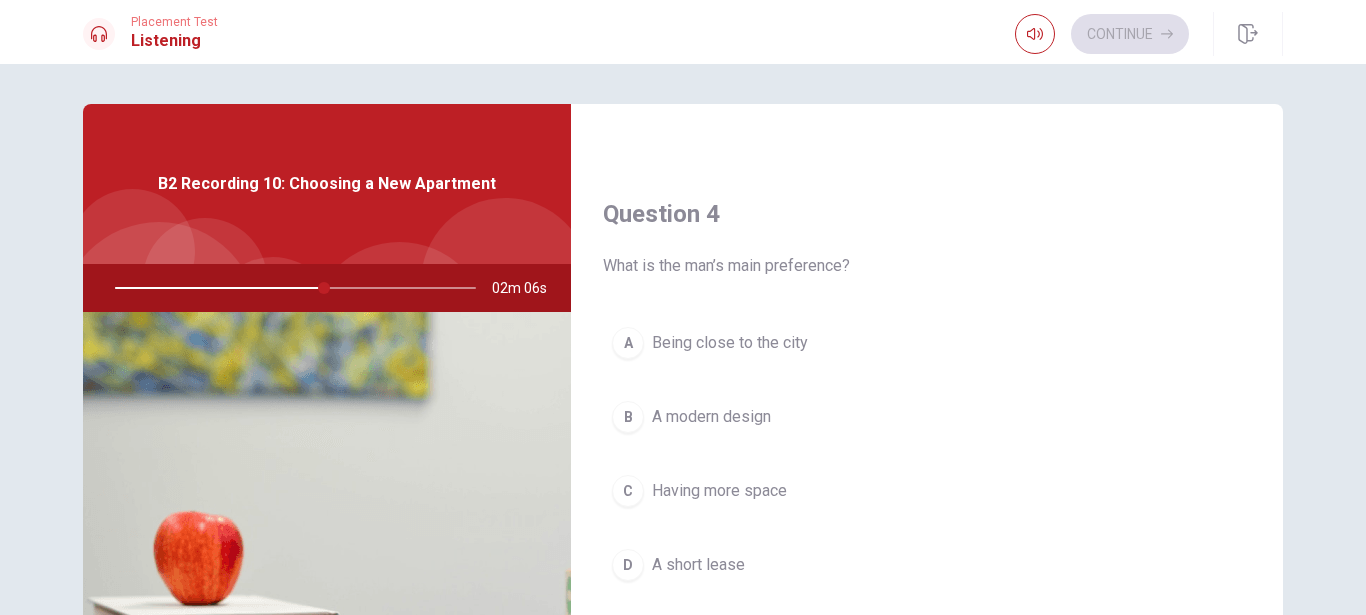 click on "C Having more space" at bounding box center [927, 491] 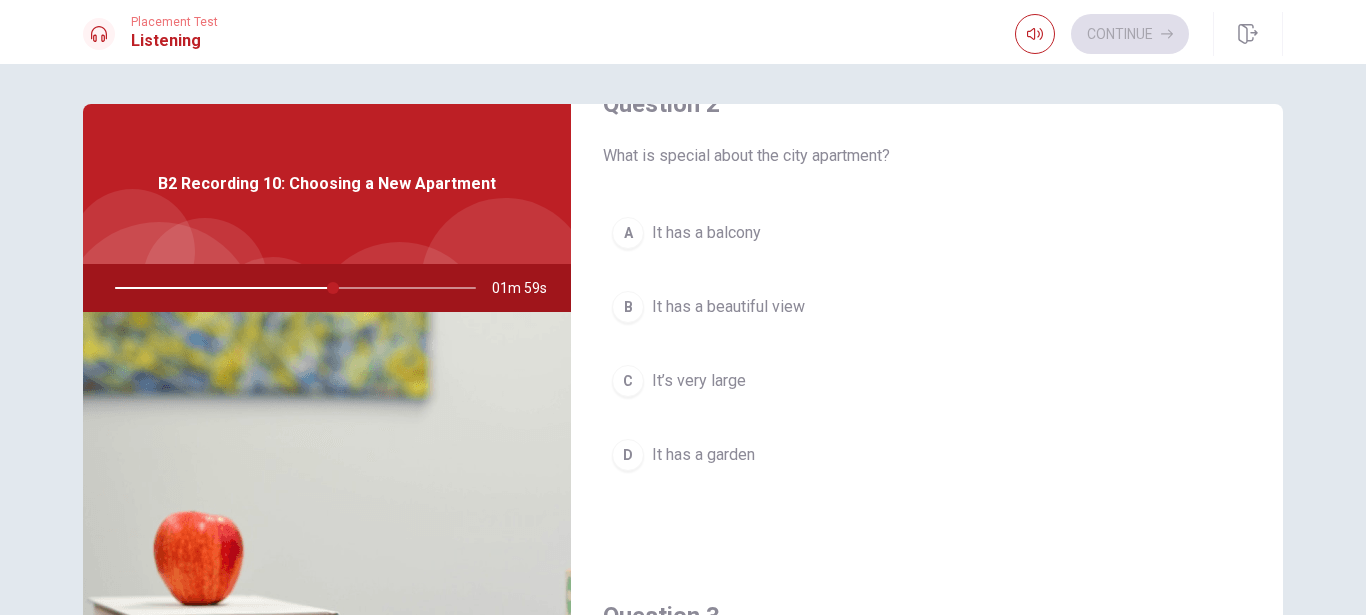 scroll, scrollTop: 570, scrollLeft: 0, axis: vertical 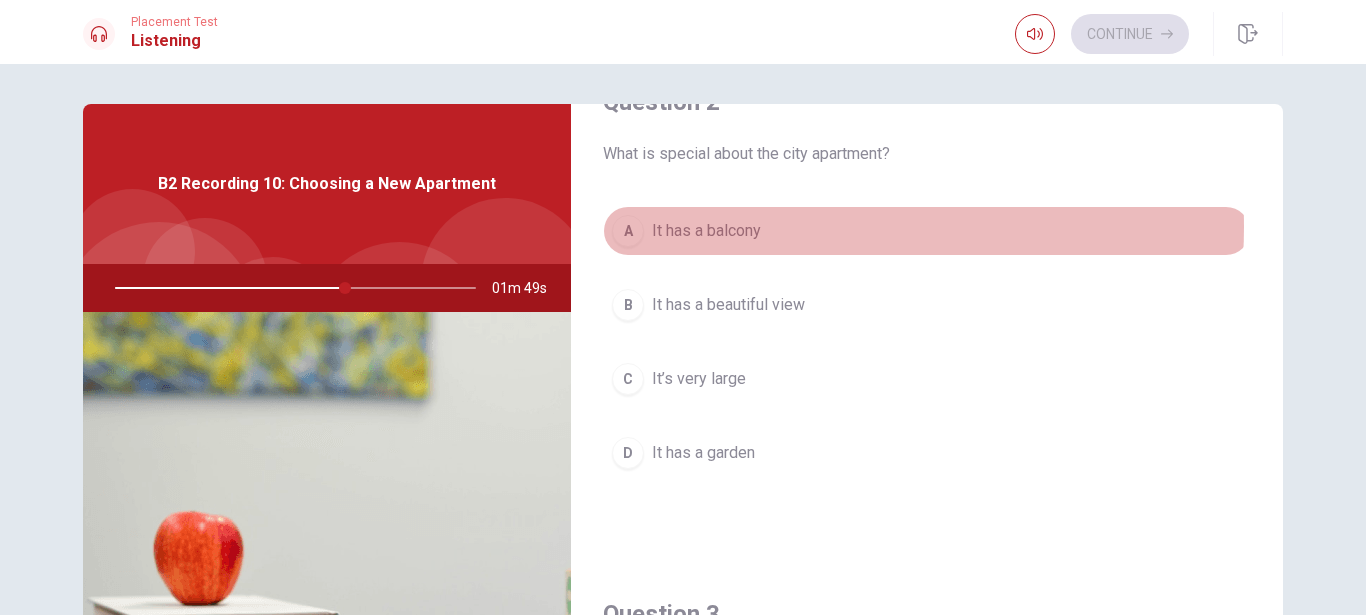 click on "A It has a balcony" at bounding box center (927, 231) 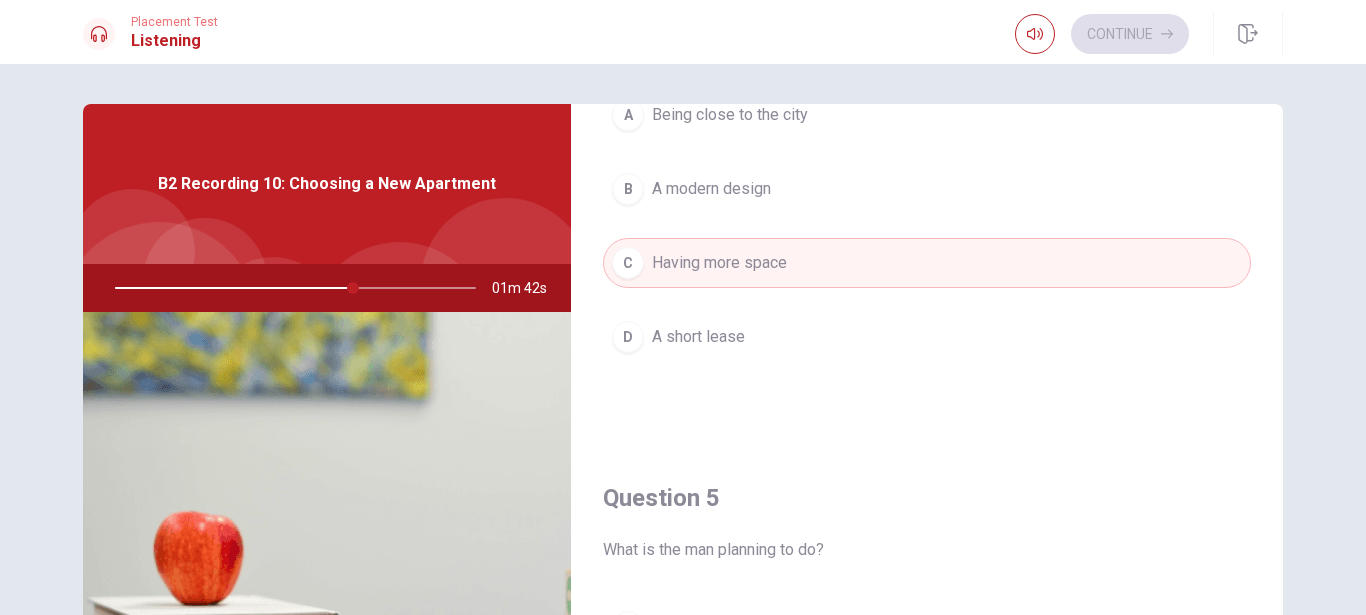scroll, scrollTop: 1865, scrollLeft: 0, axis: vertical 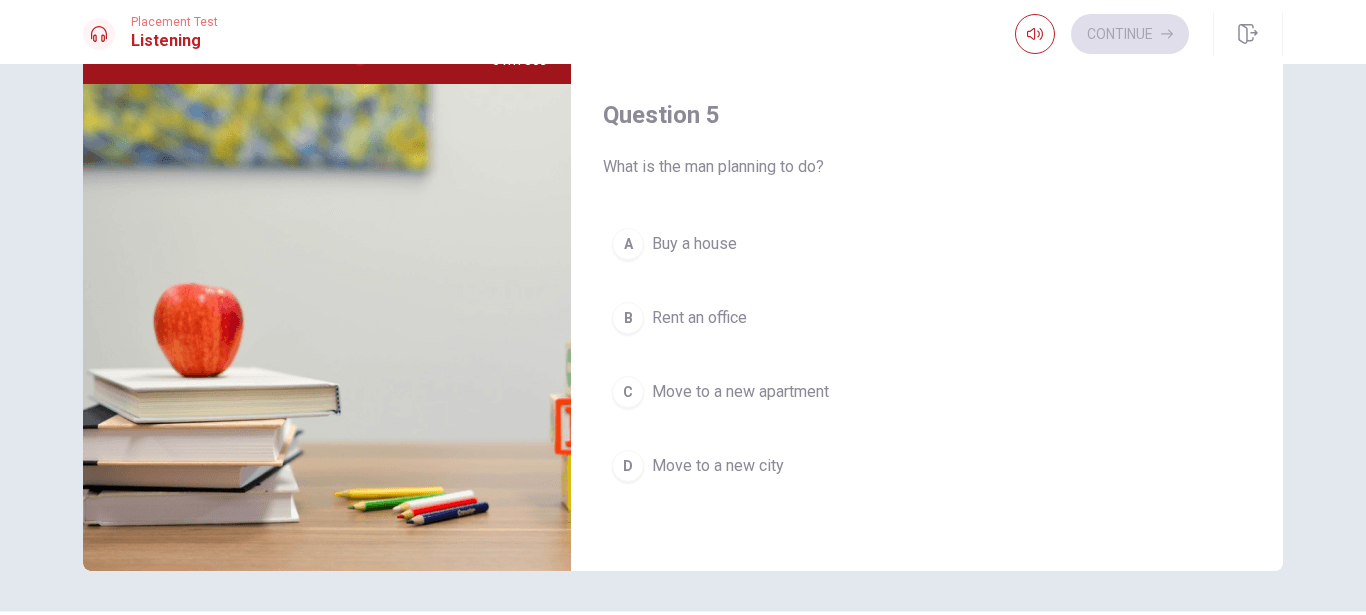 click on "C Move to a new apartment" at bounding box center [927, 392] 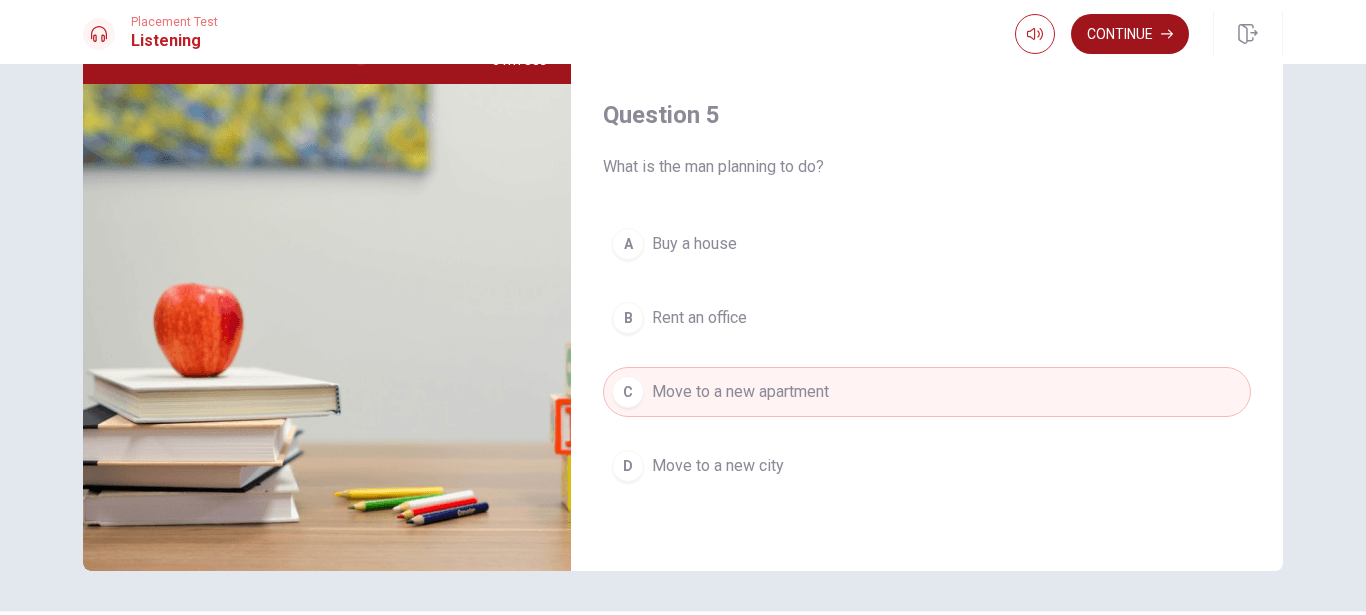 click on "Continue" at bounding box center (1130, 34) 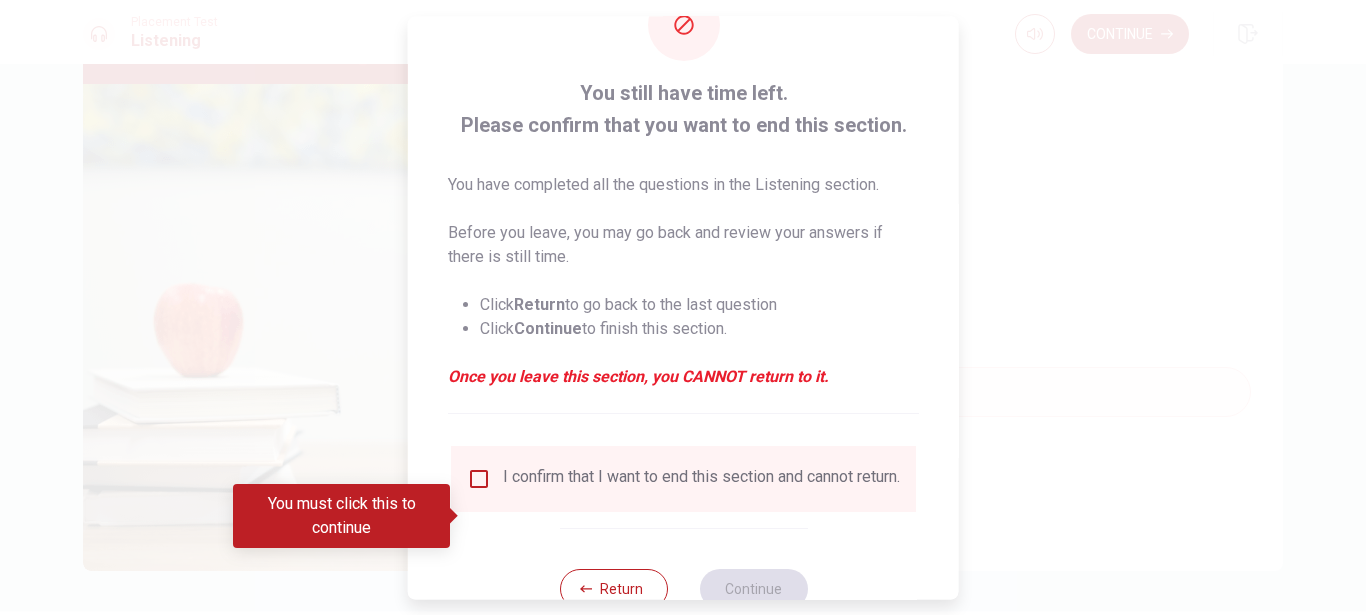 scroll, scrollTop: 132, scrollLeft: 0, axis: vertical 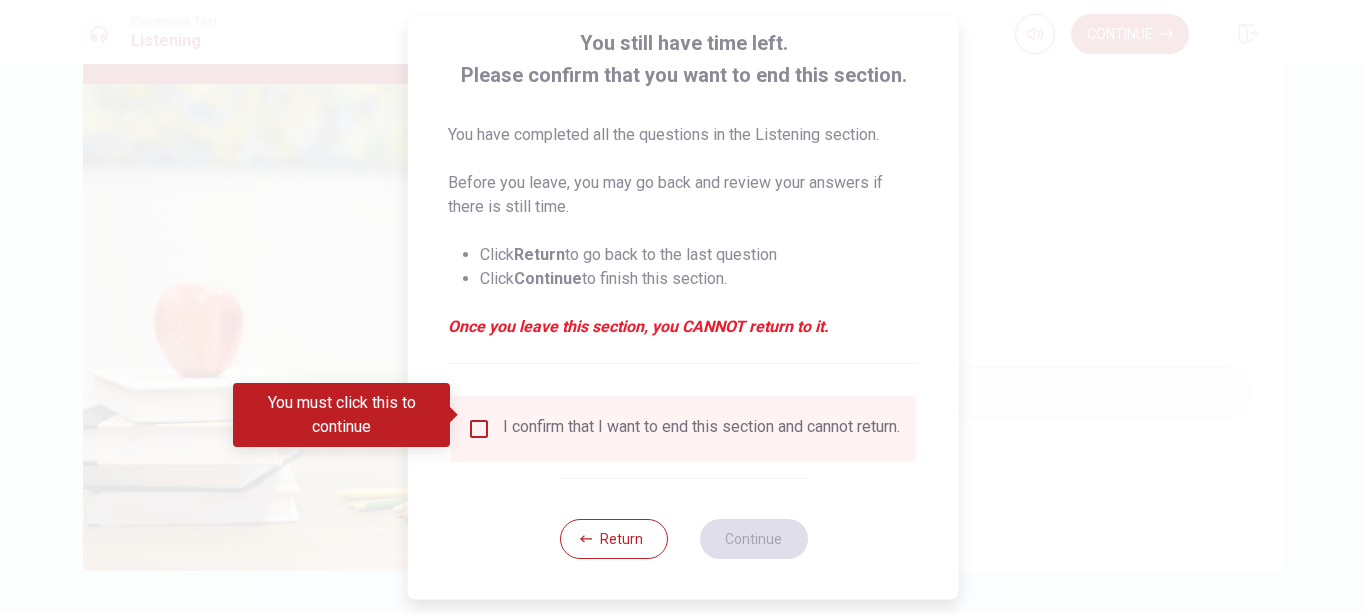 click on "I confirm that I want to end this section and cannot return." at bounding box center (683, 429) 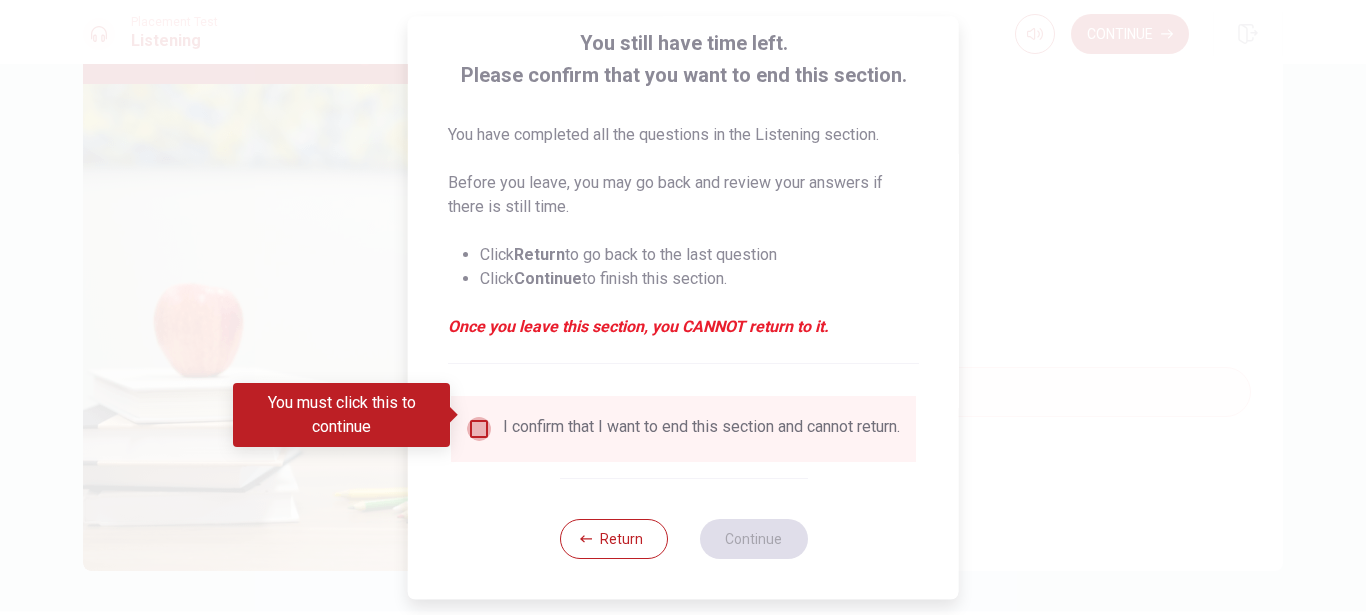 click at bounding box center [479, 429] 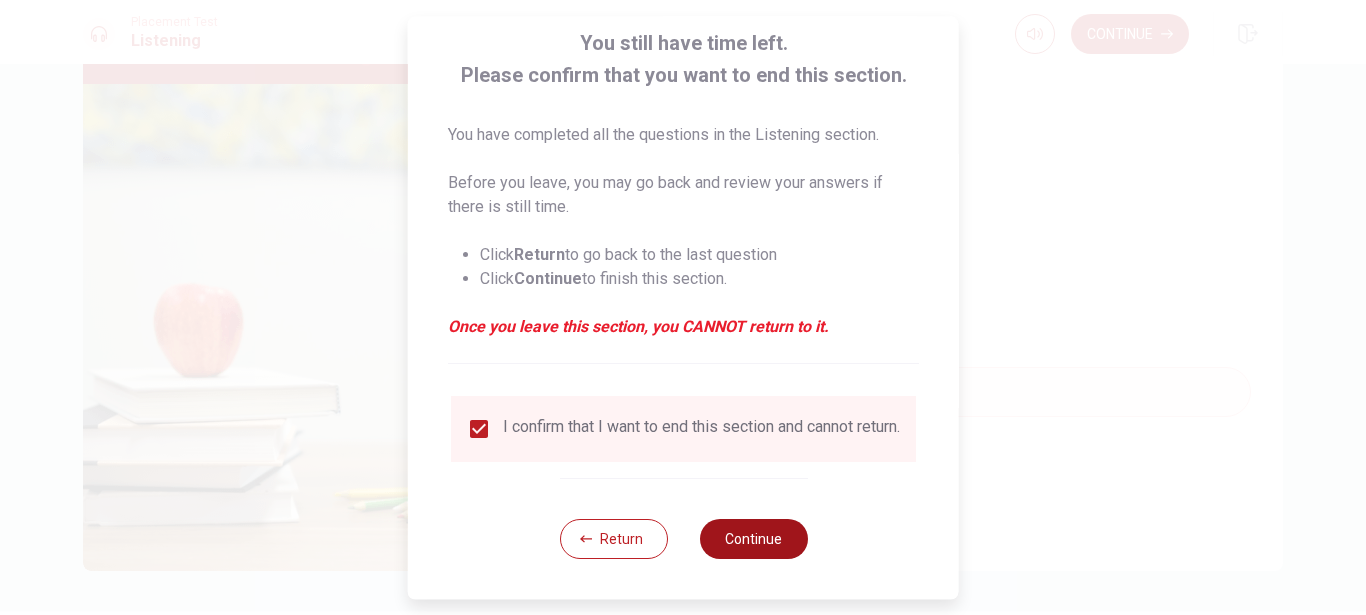 click on "Continue" at bounding box center [753, 539] 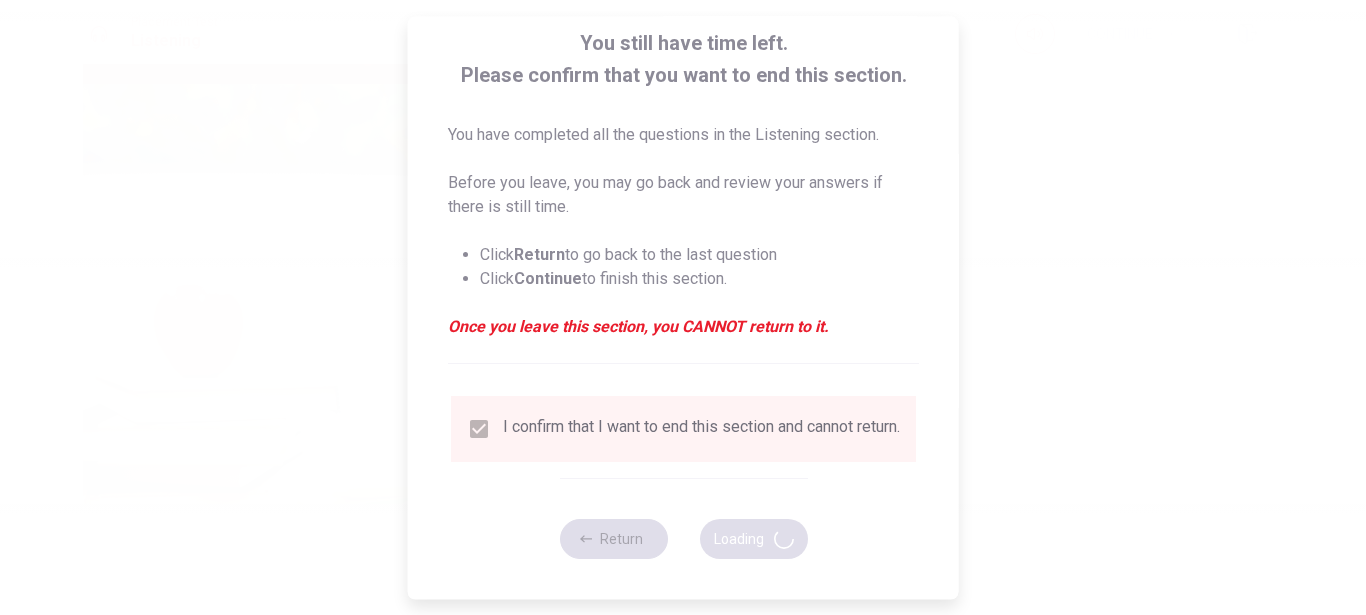 type on "70" 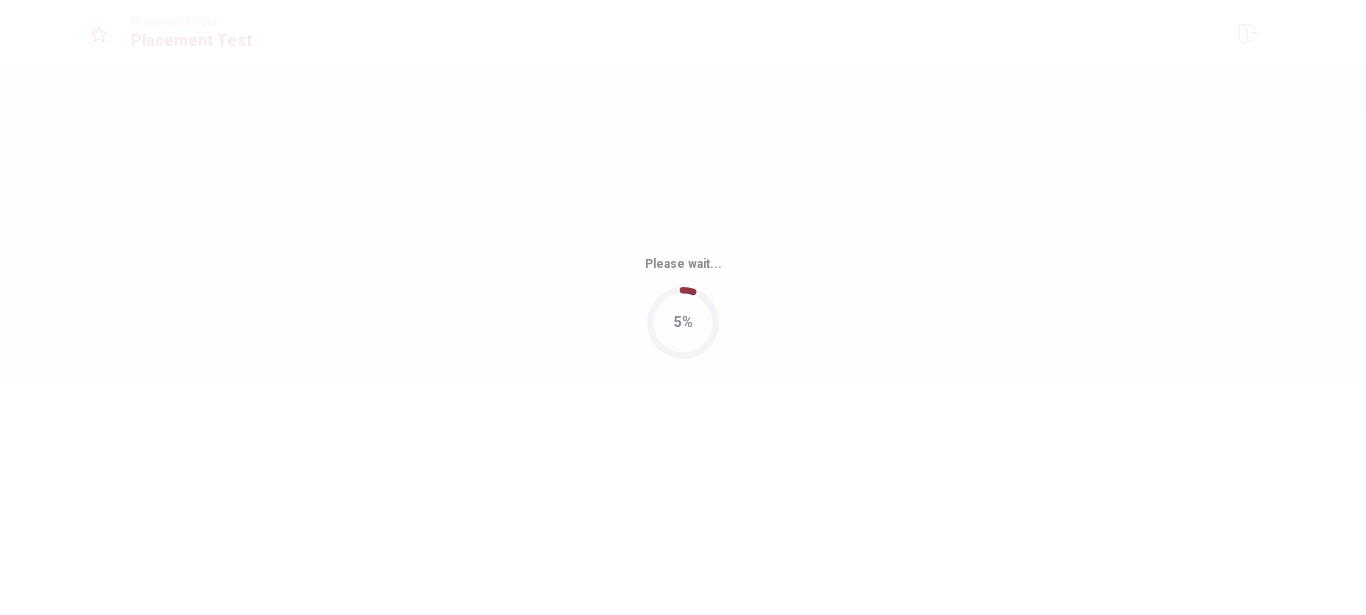 scroll, scrollTop: 0, scrollLeft: 0, axis: both 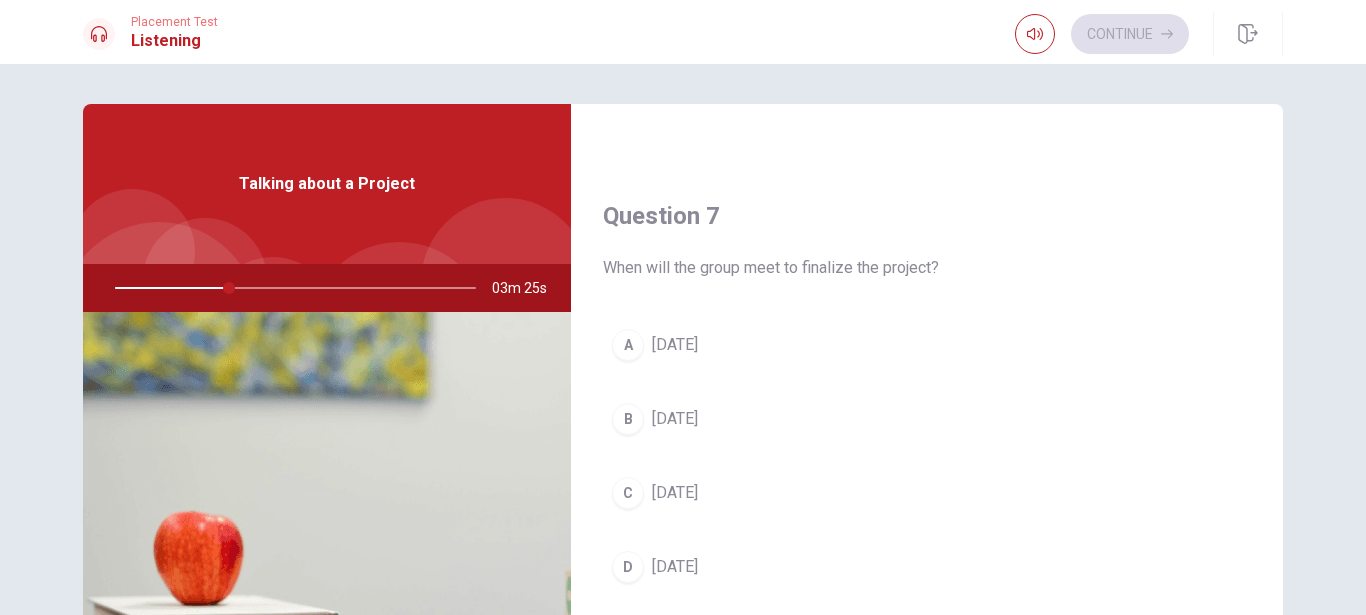 click on "C [DATE]" at bounding box center [927, 493] 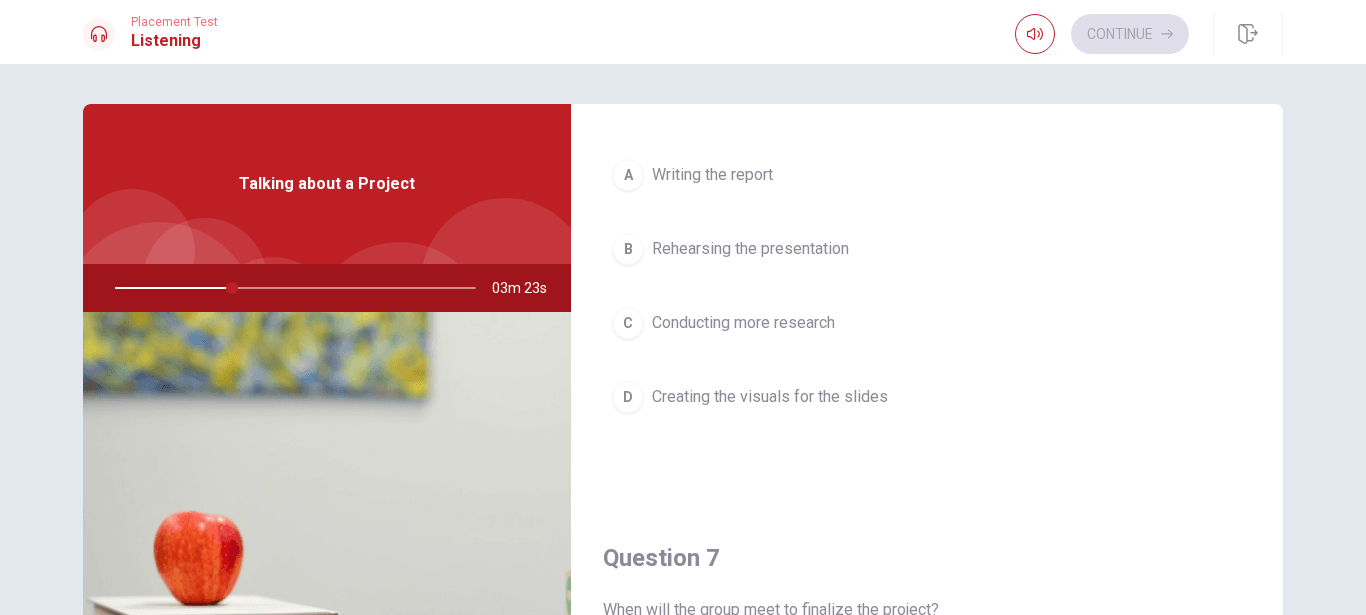 scroll, scrollTop: 0, scrollLeft: 0, axis: both 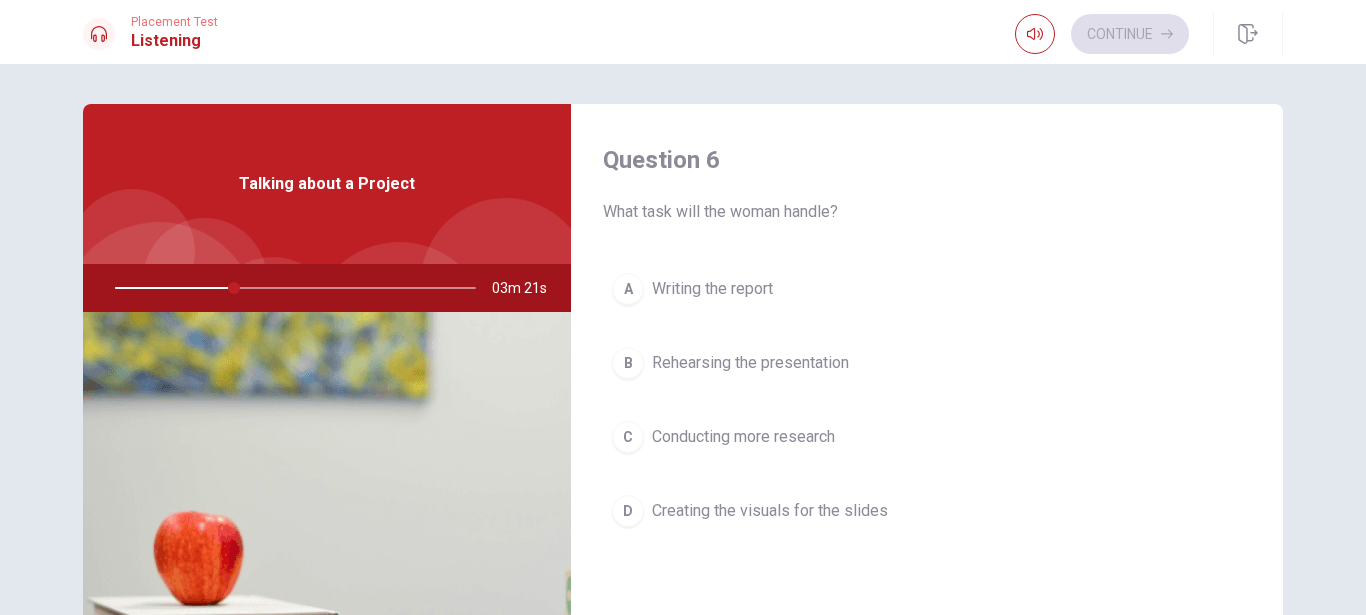 click on "A Writing the report" at bounding box center (927, 289) 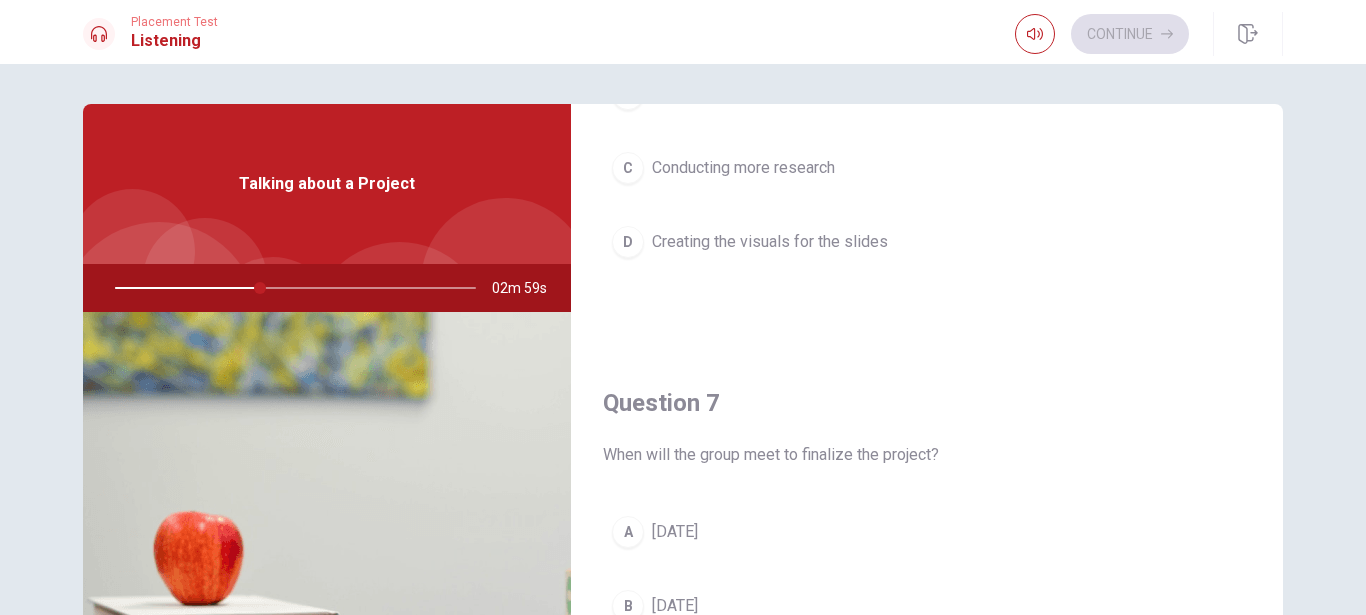 scroll, scrollTop: 0, scrollLeft: 0, axis: both 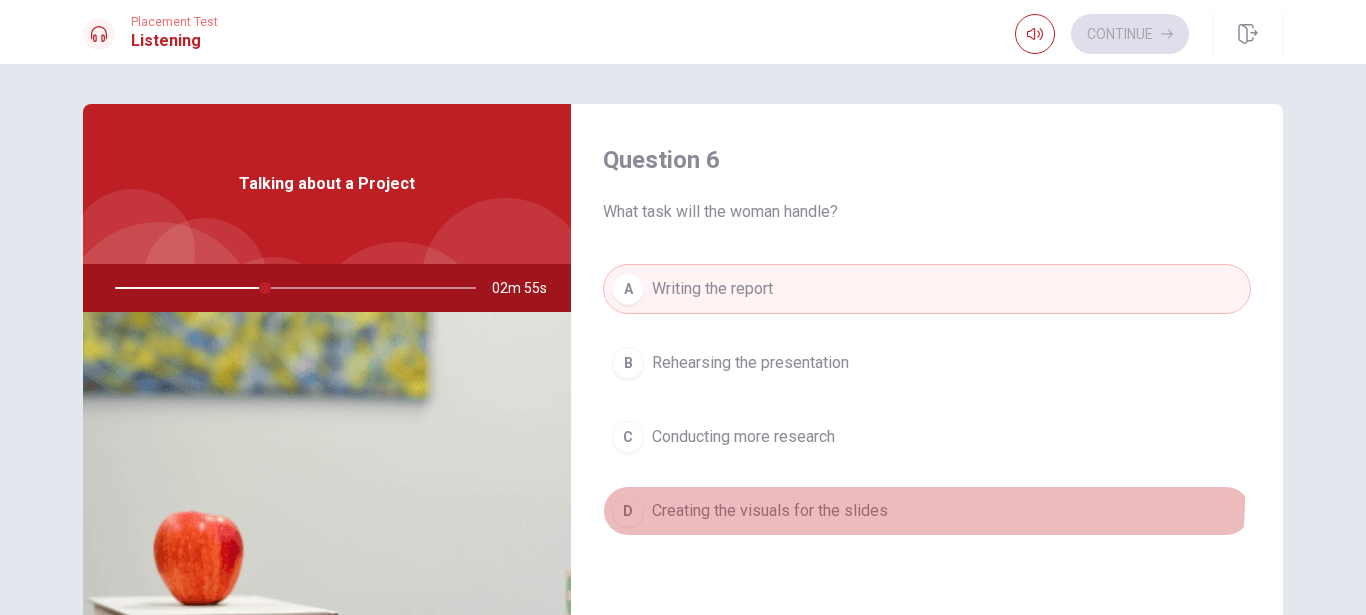 click on "D Creating the visuals for the slides" at bounding box center (927, 511) 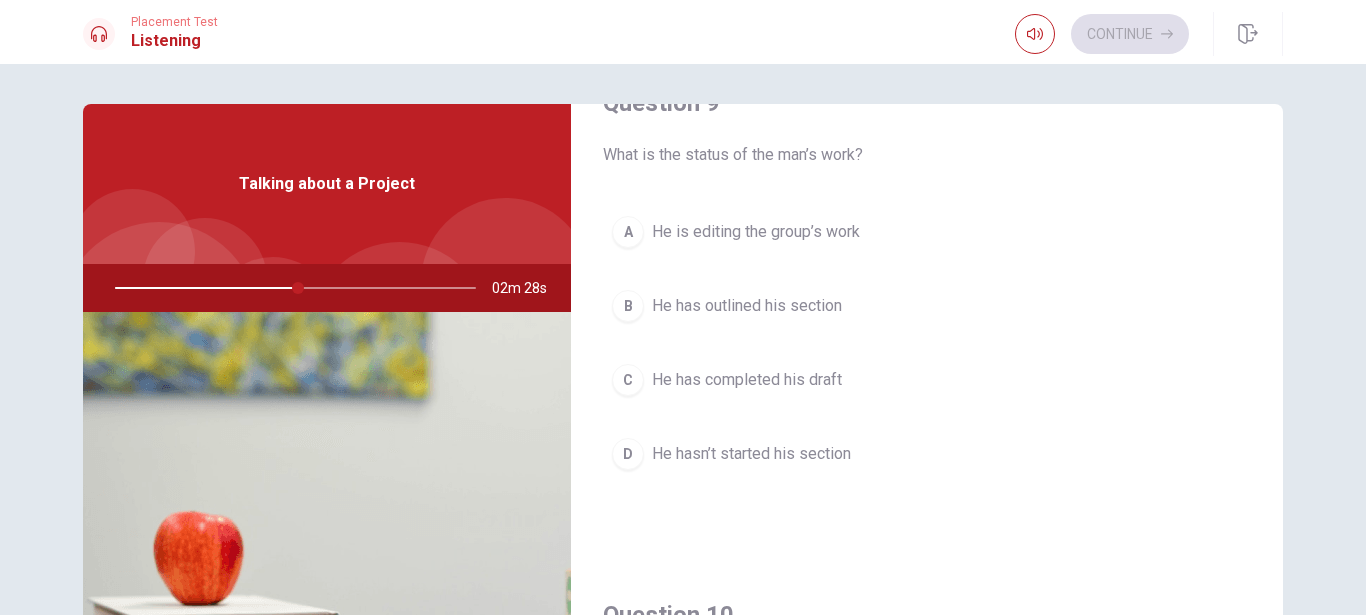 scroll, scrollTop: 1596, scrollLeft: 0, axis: vertical 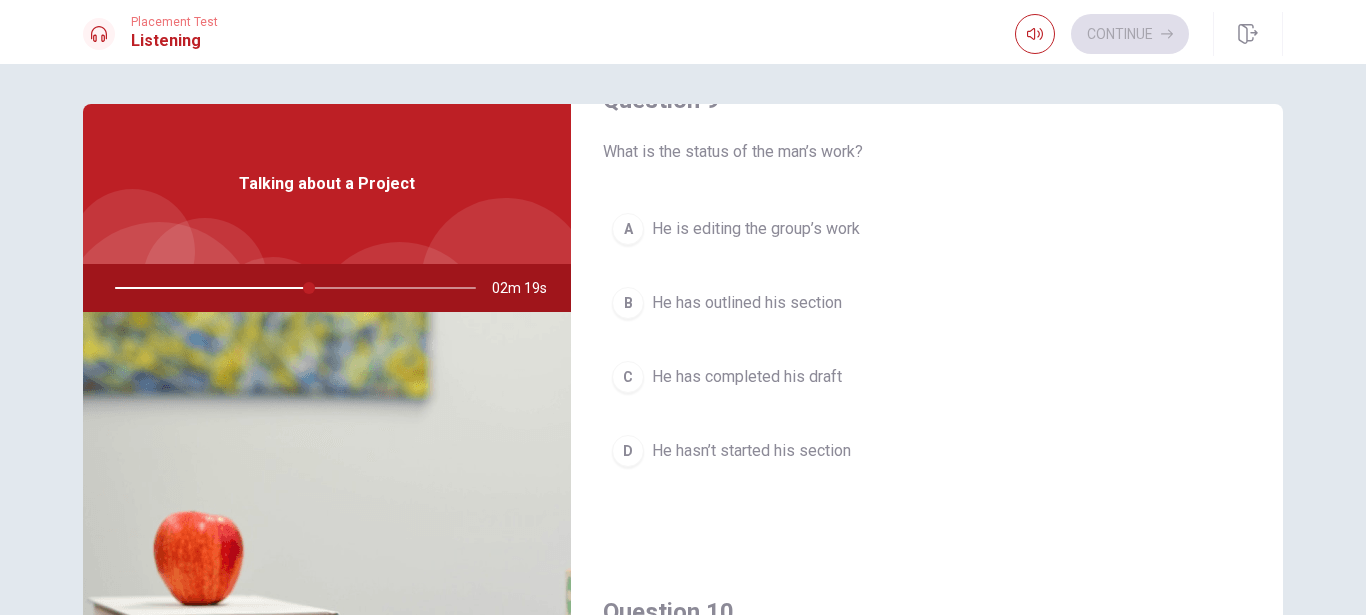 click on "He hasn’t started his section" at bounding box center [751, 451] 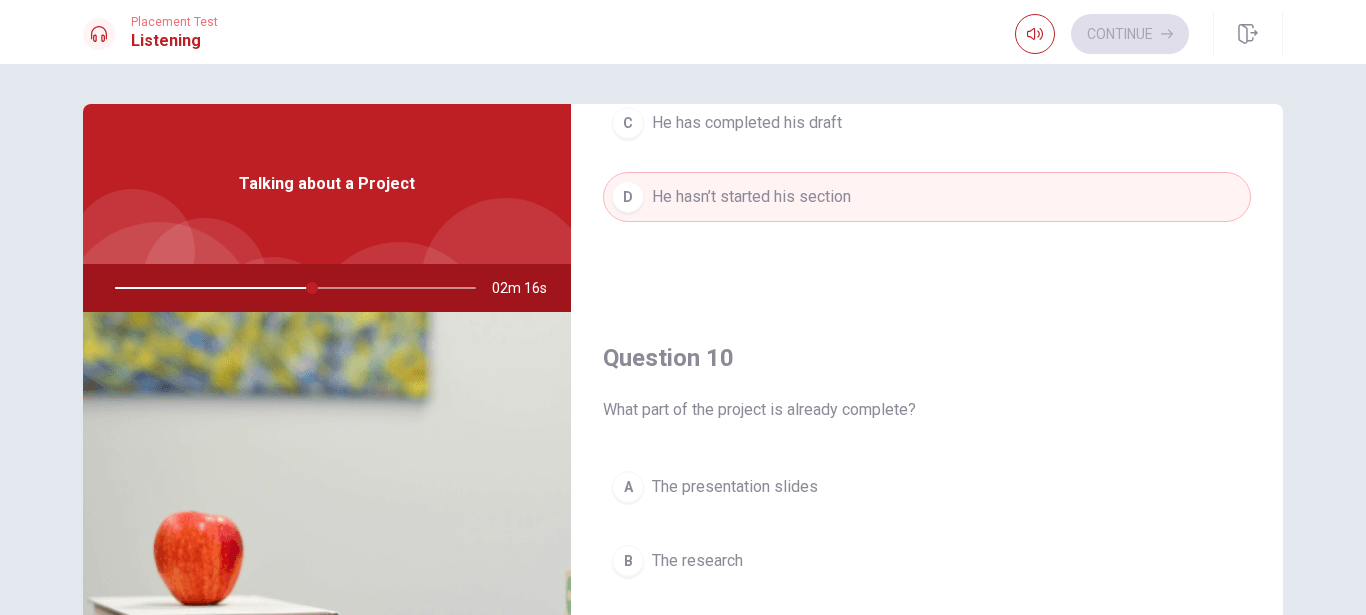 scroll, scrollTop: 1865, scrollLeft: 0, axis: vertical 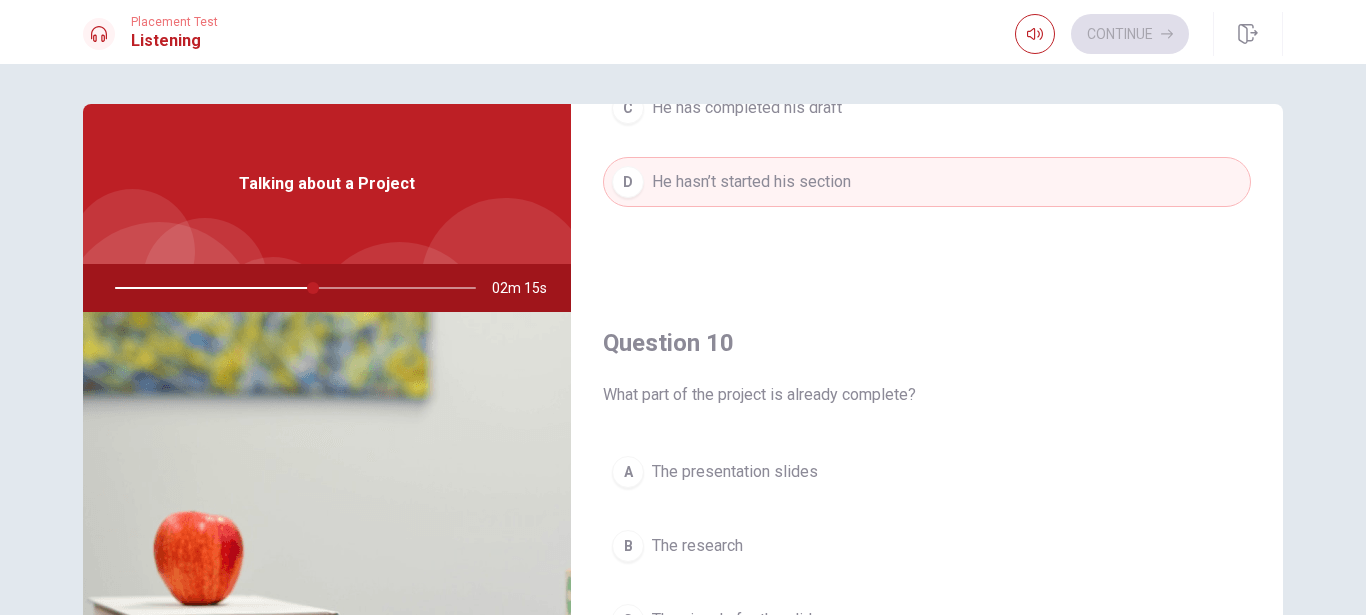 click on "The presentation slides" at bounding box center (735, 472) 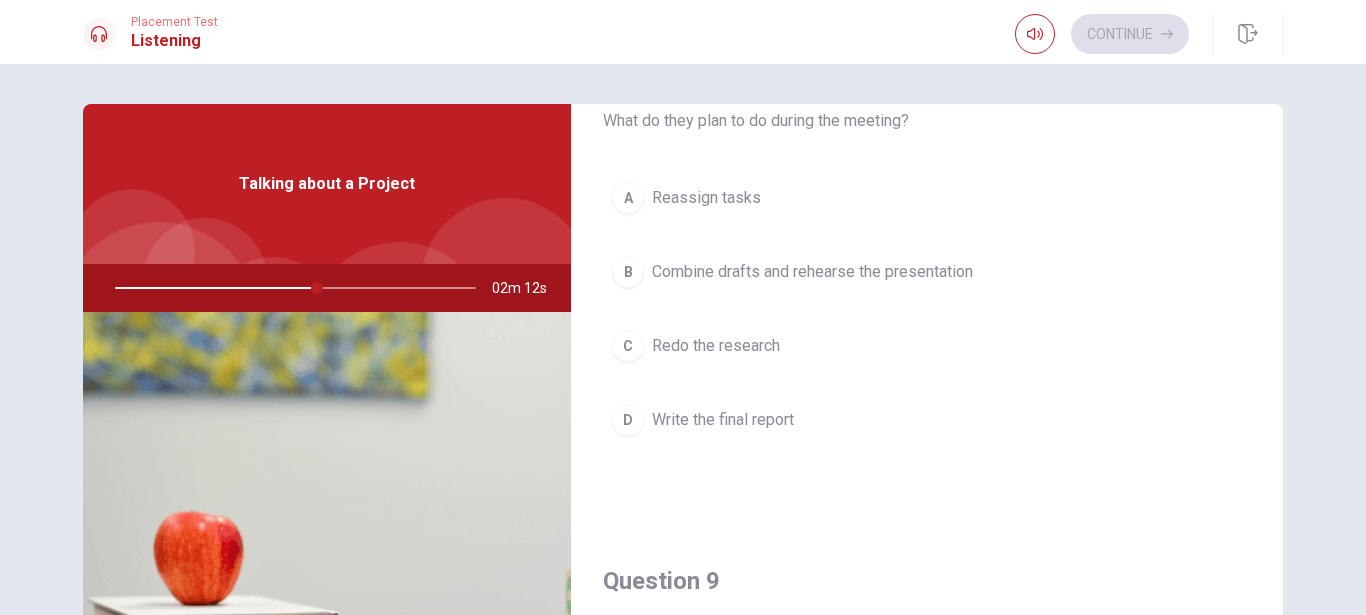 scroll, scrollTop: 1067, scrollLeft: 0, axis: vertical 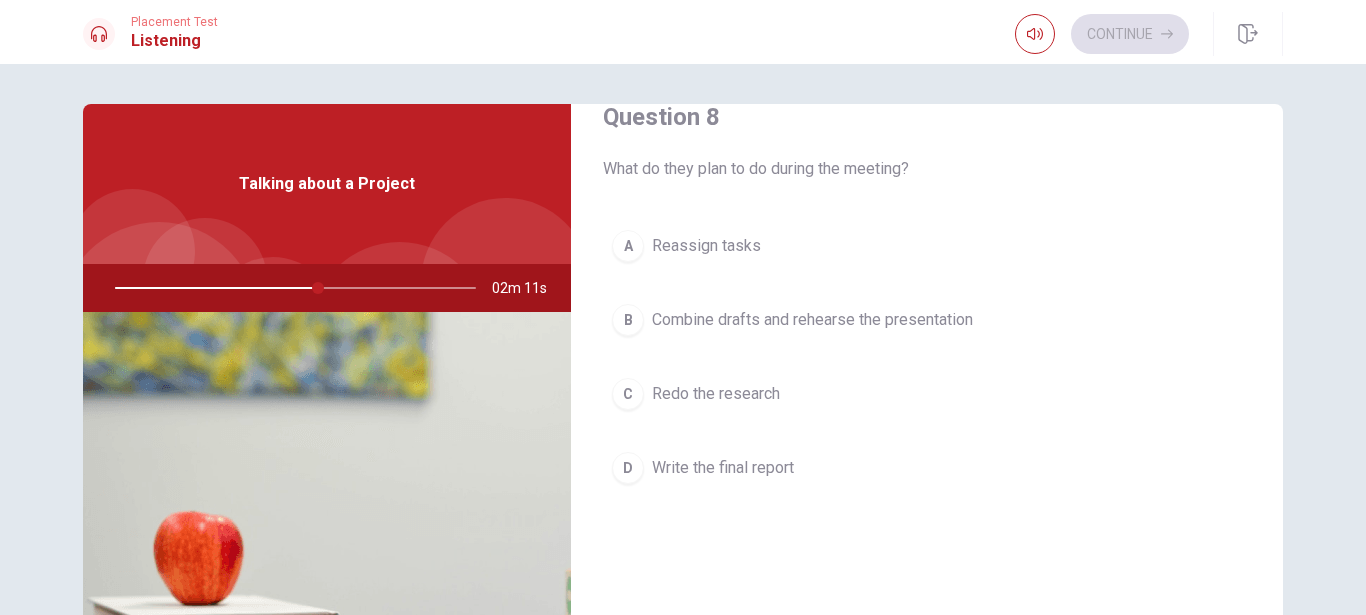 click on "D Write the final report" at bounding box center [927, 468] 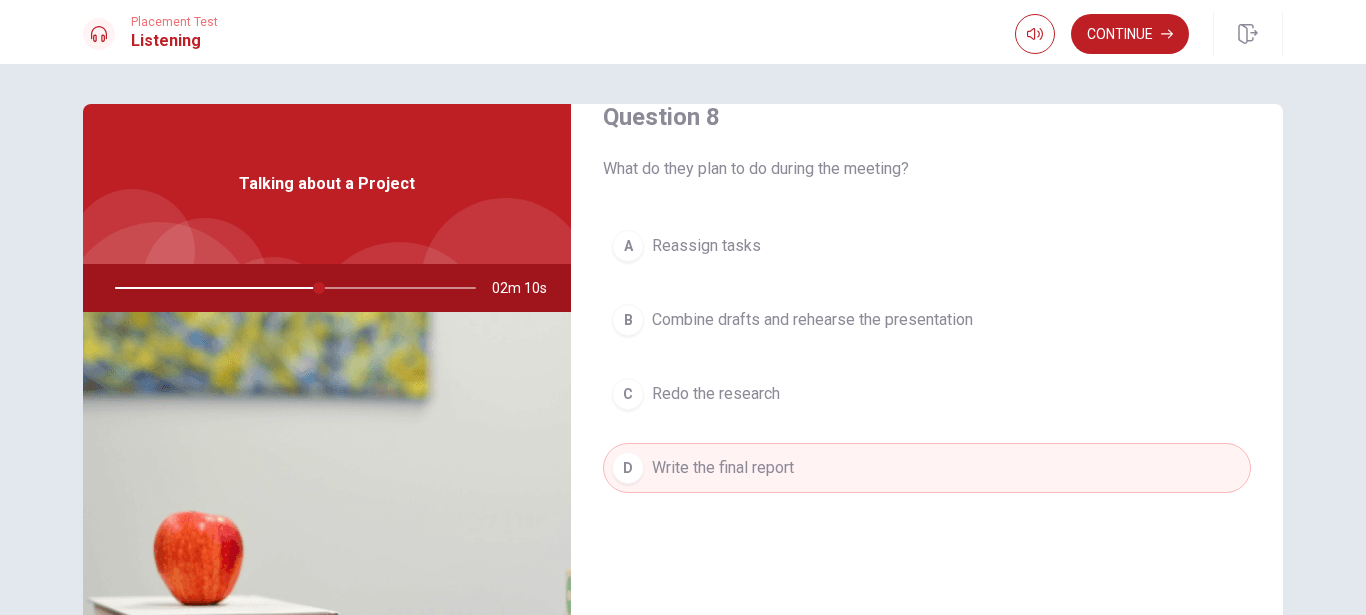 scroll, scrollTop: 1409, scrollLeft: 0, axis: vertical 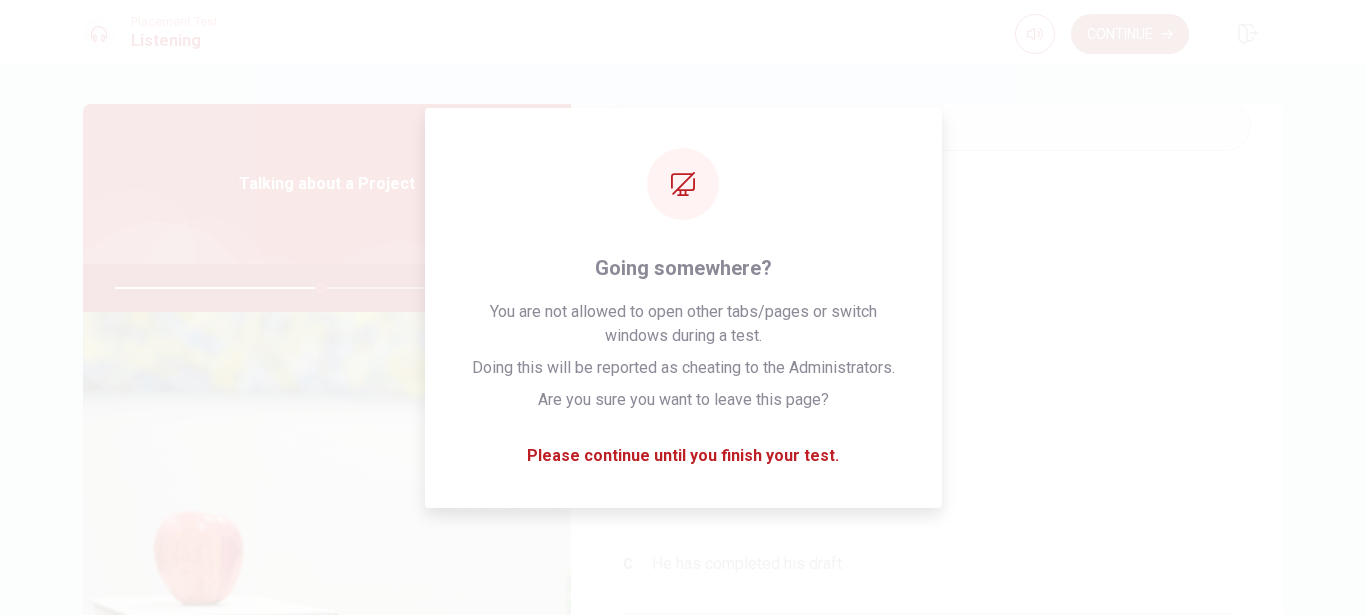 click on "Continue" at bounding box center (1130, 34) 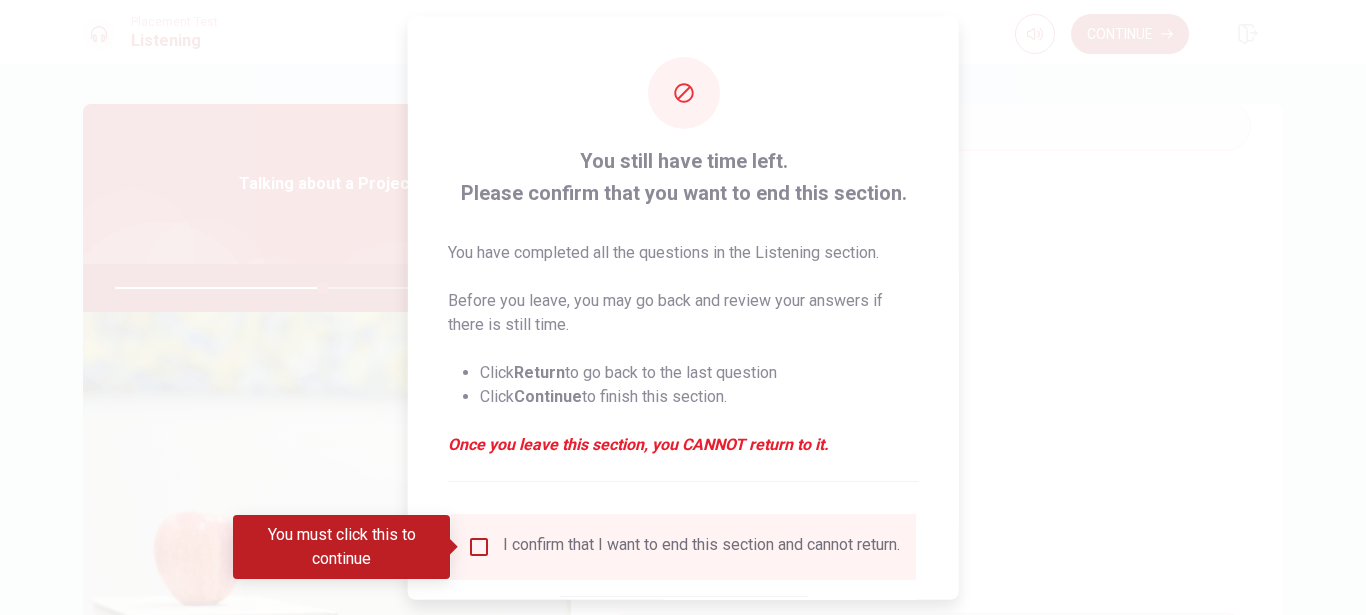 click at bounding box center (479, 546) 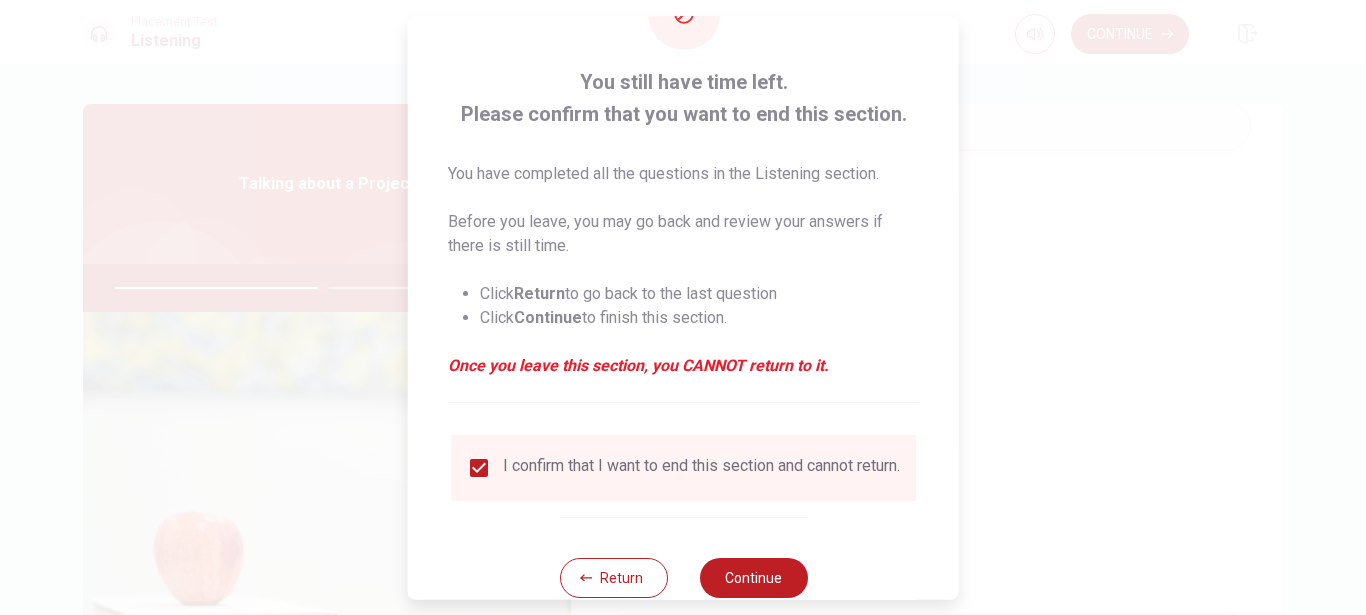 scroll, scrollTop: 132, scrollLeft: 0, axis: vertical 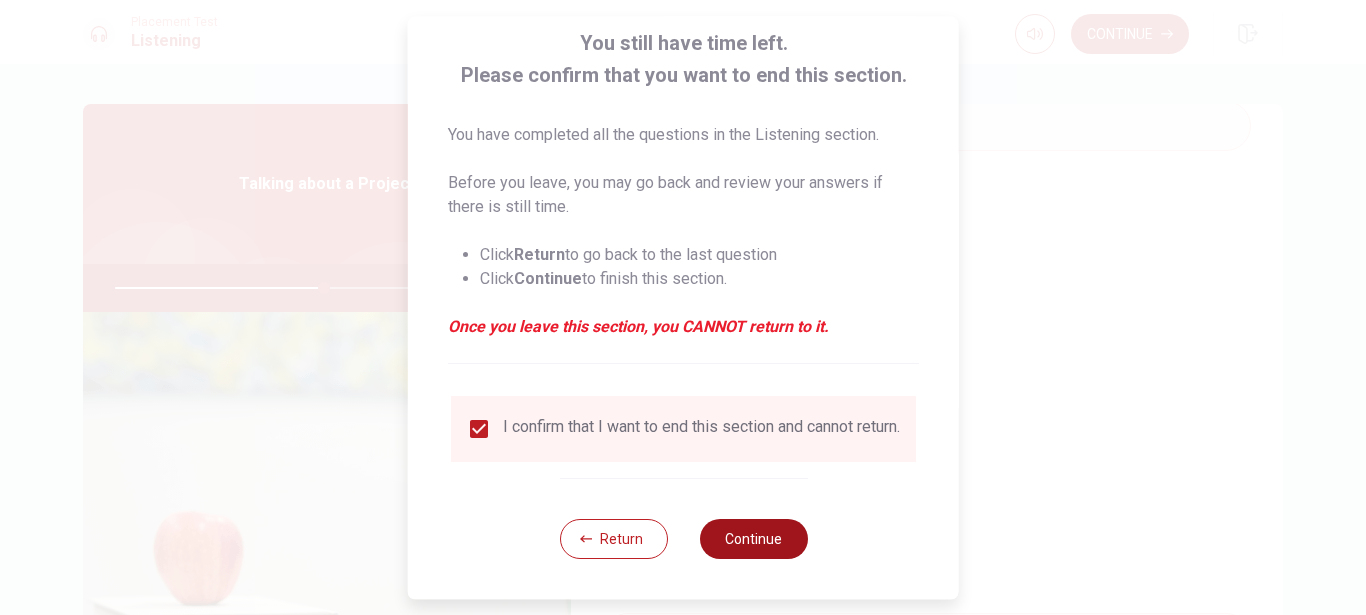 click on "Continue" at bounding box center (753, 539) 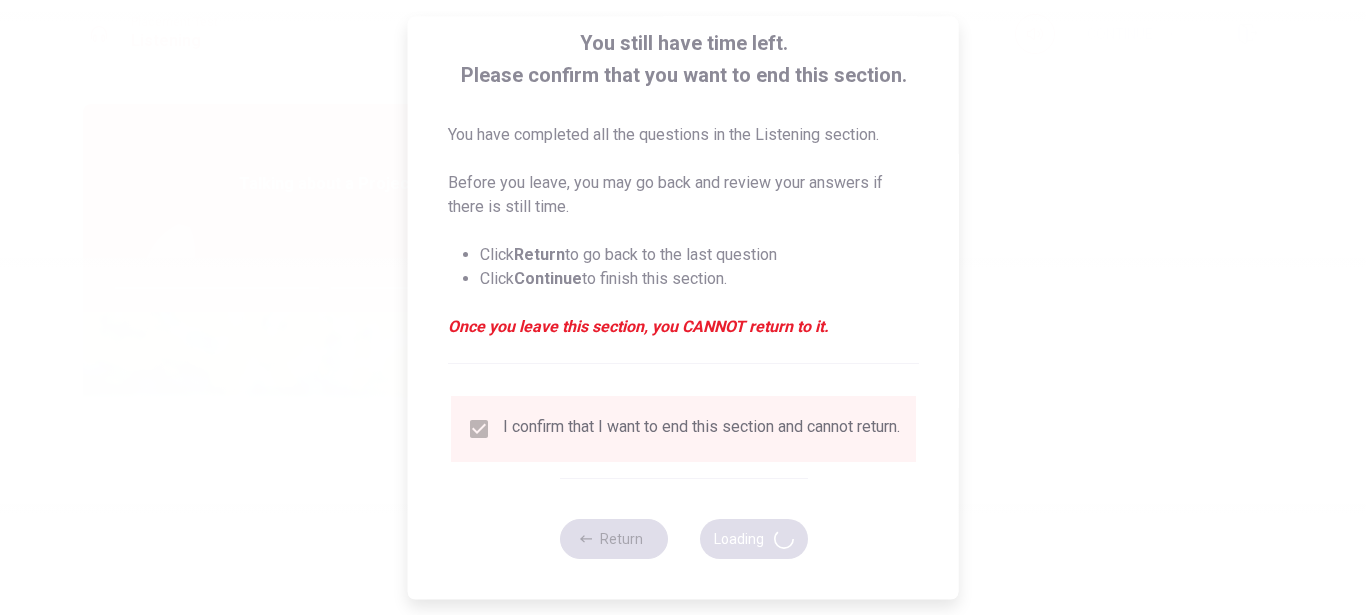 type on "59" 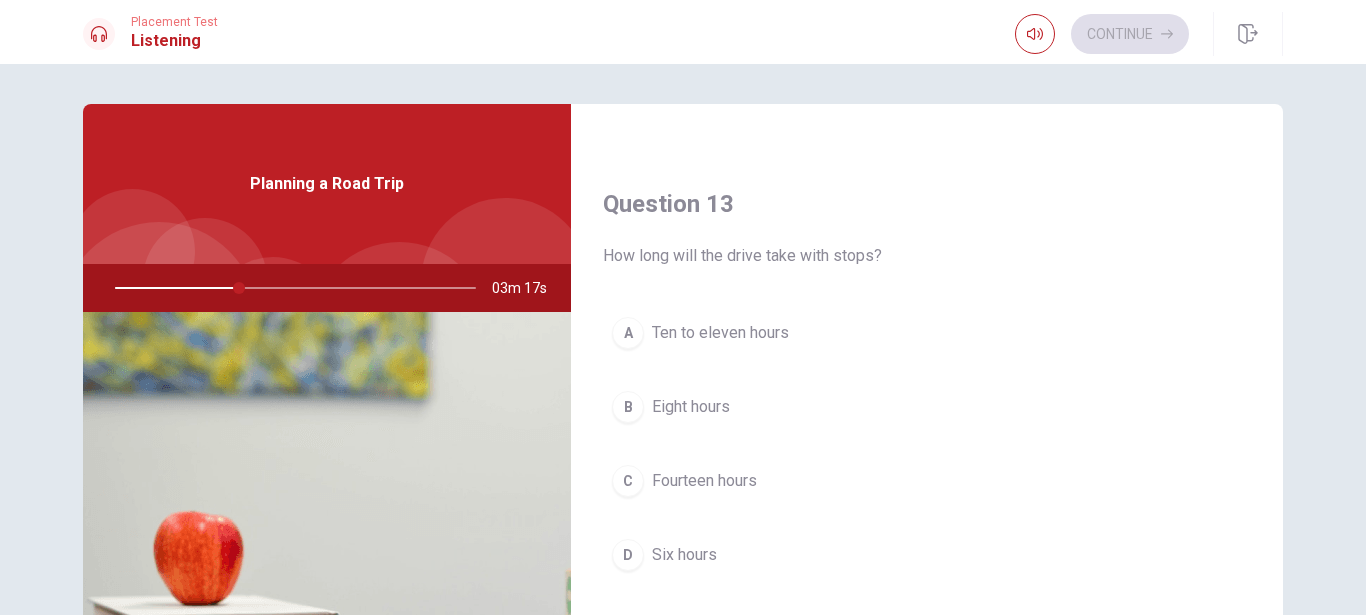 scroll, scrollTop: 1026, scrollLeft: 0, axis: vertical 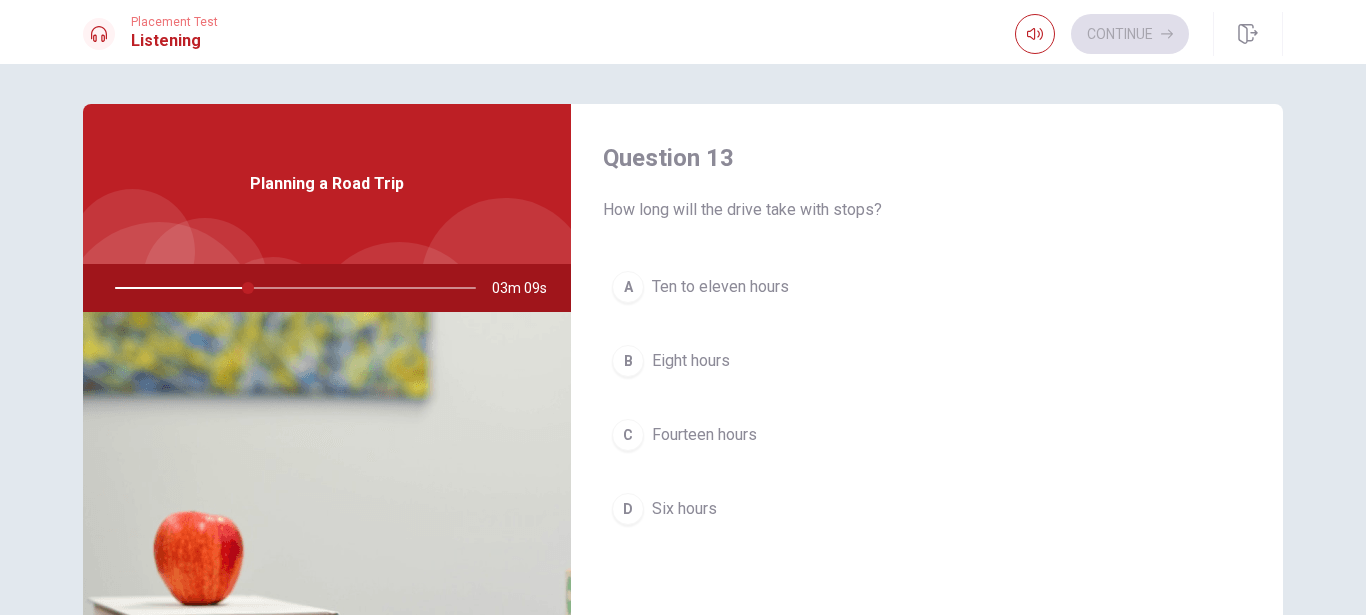click on "Ten to eleven hours" at bounding box center (720, 287) 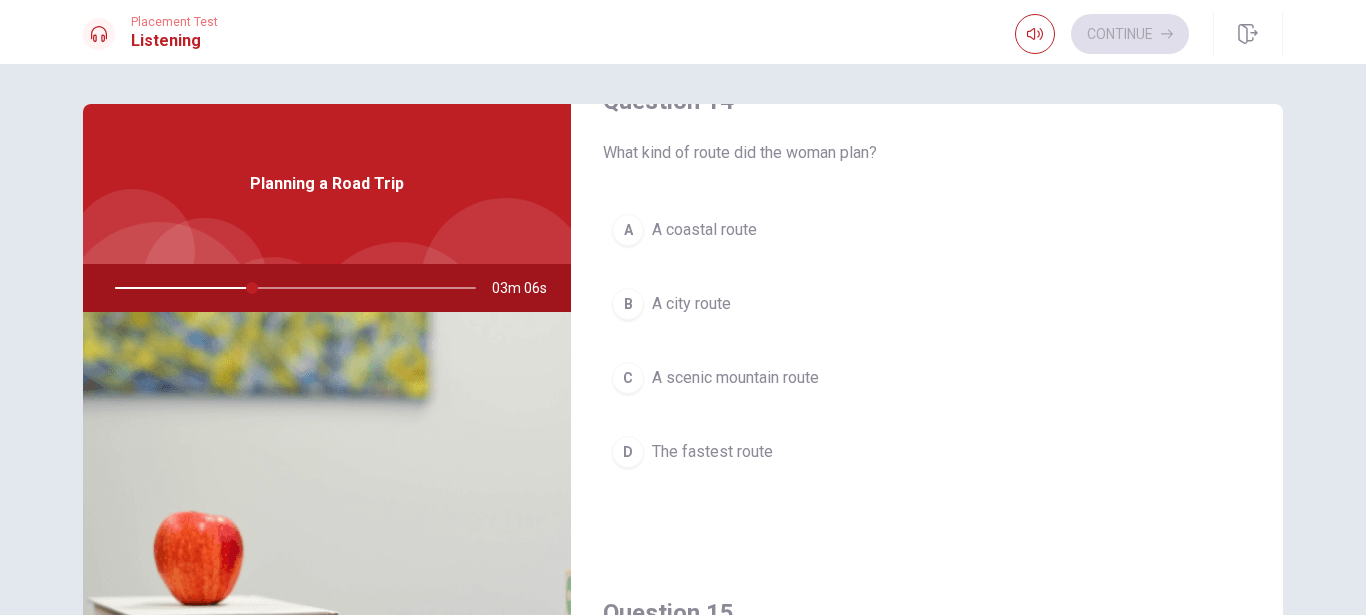 scroll, scrollTop: 1596, scrollLeft: 0, axis: vertical 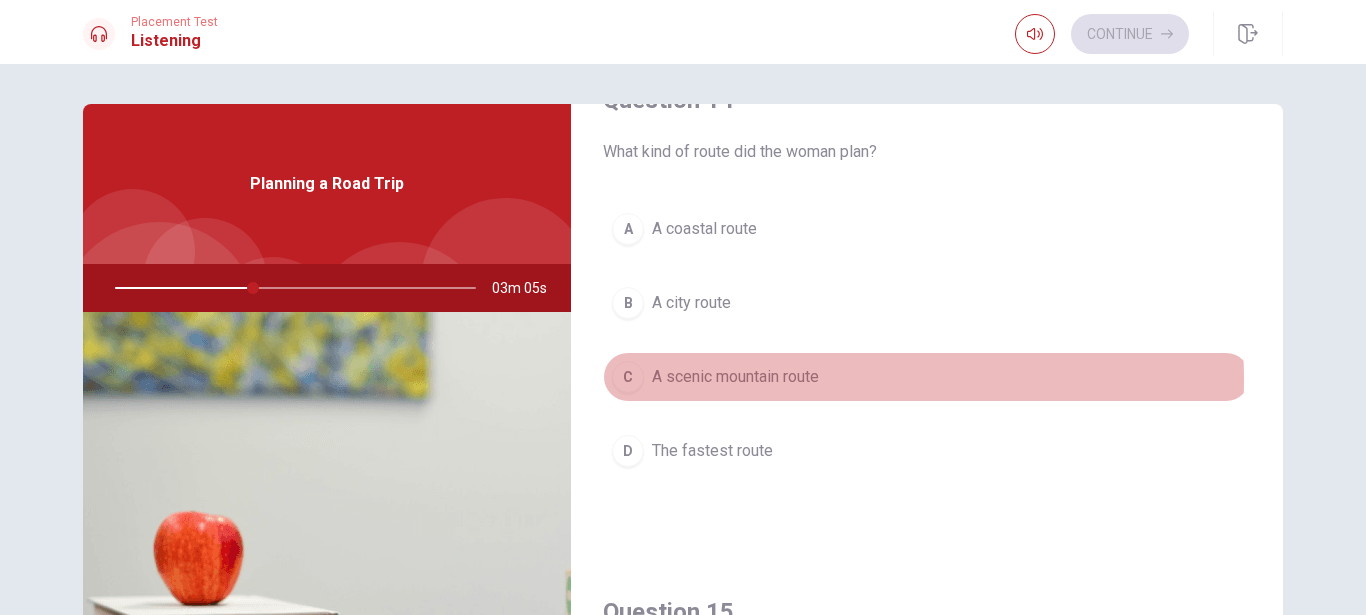 click on "A scenic mountain route" at bounding box center [735, 377] 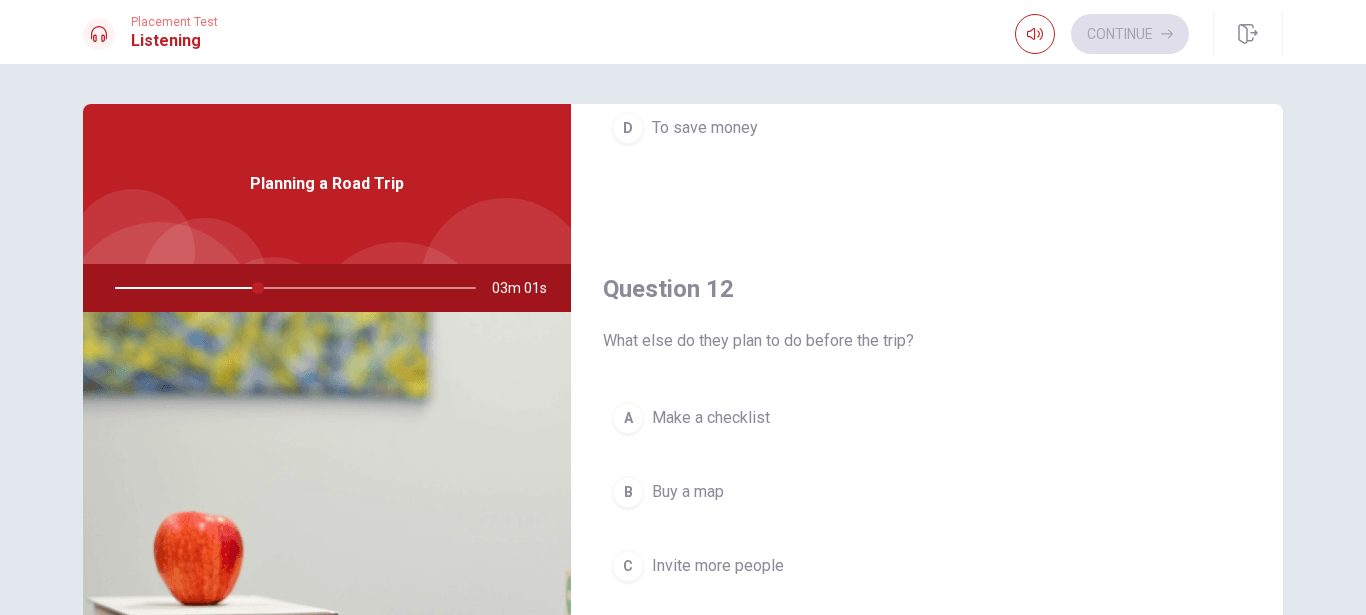 scroll, scrollTop: 41, scrollLeft: 0, axis: vertical 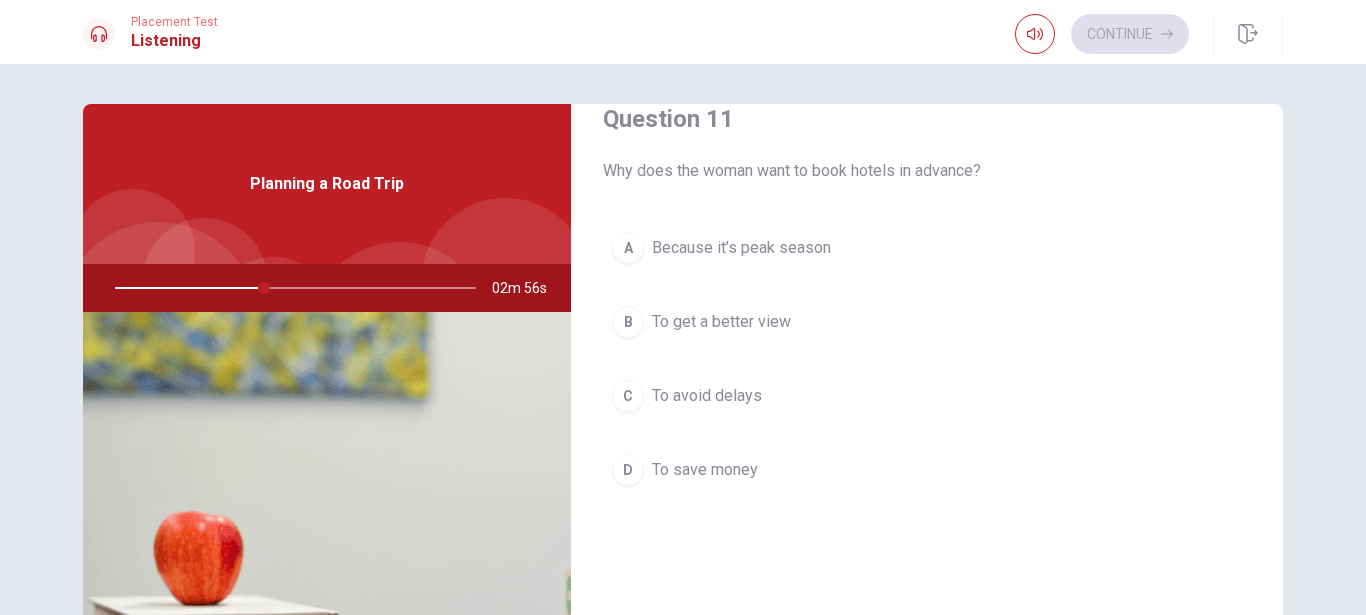 click on "Because it’s peak season" at bounding box center (741, 248) 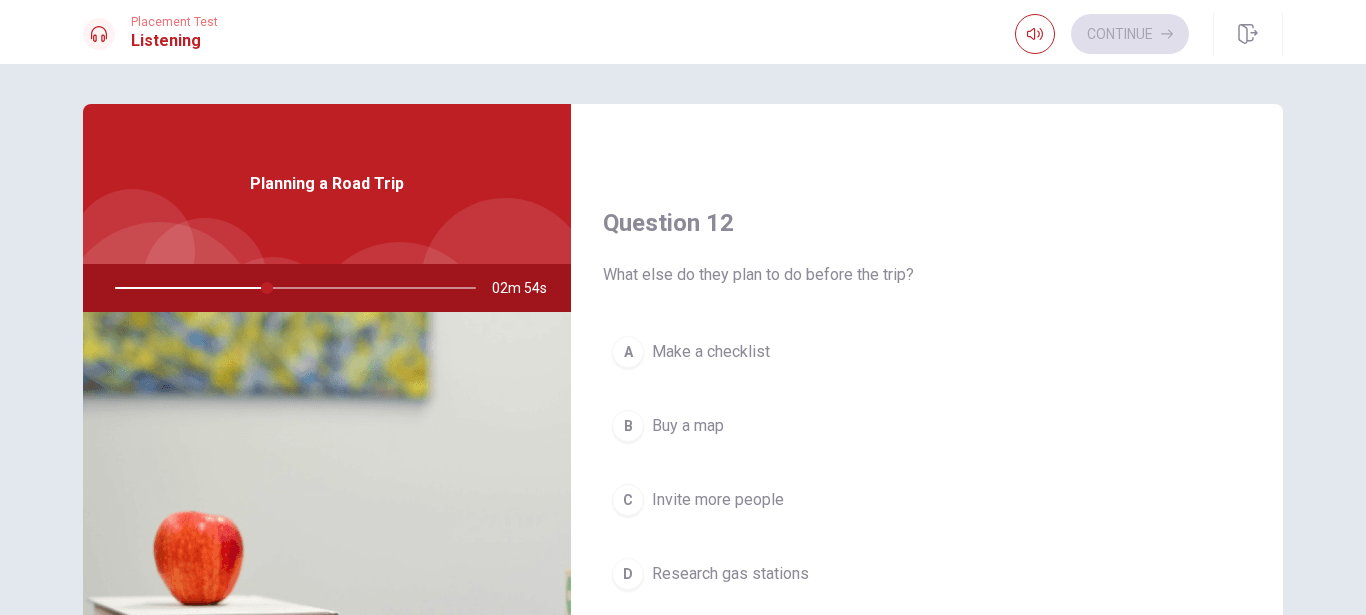 scroll, scrollTop: 497, scrollLeft: 0, axis: vertical 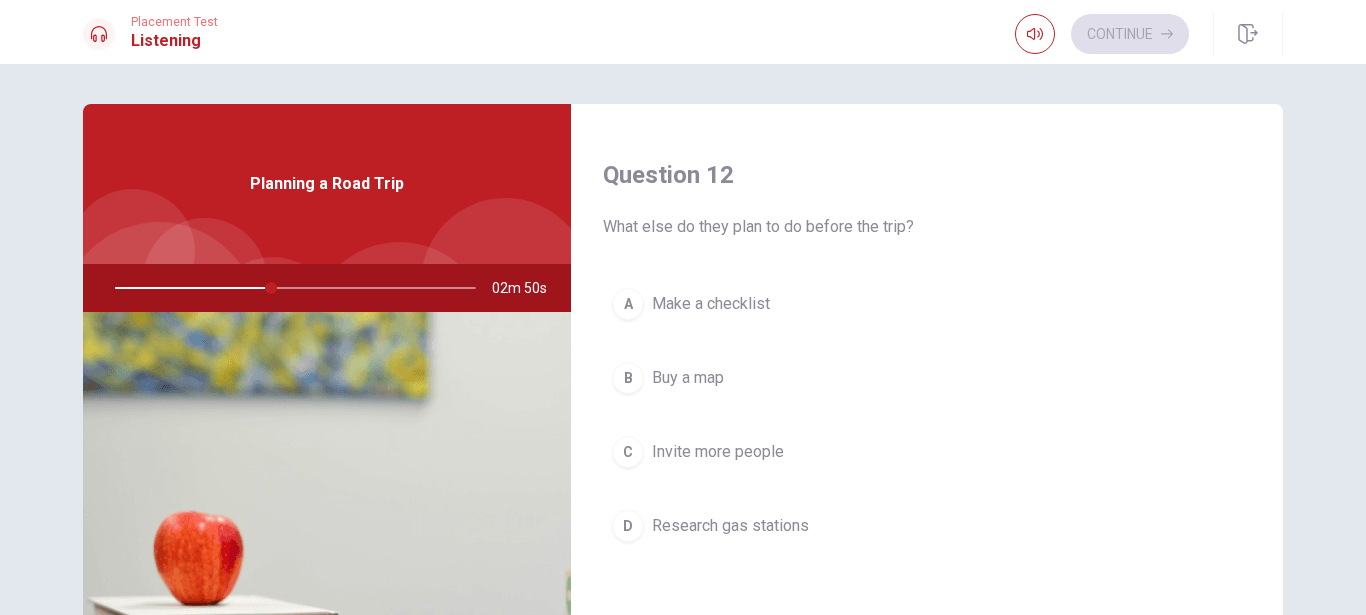 click on "Make a checklist" at bounding box center (711, 304) 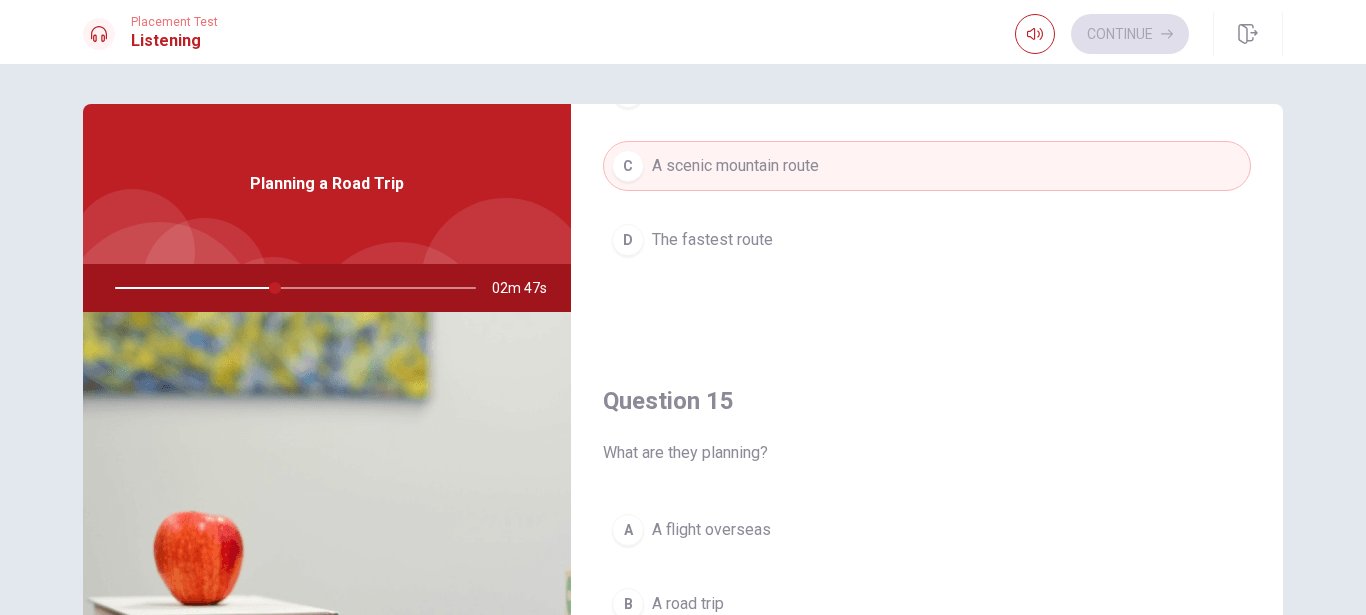 scroll, scrollTop: 1865, scrollLeft: 0, axis: vertical 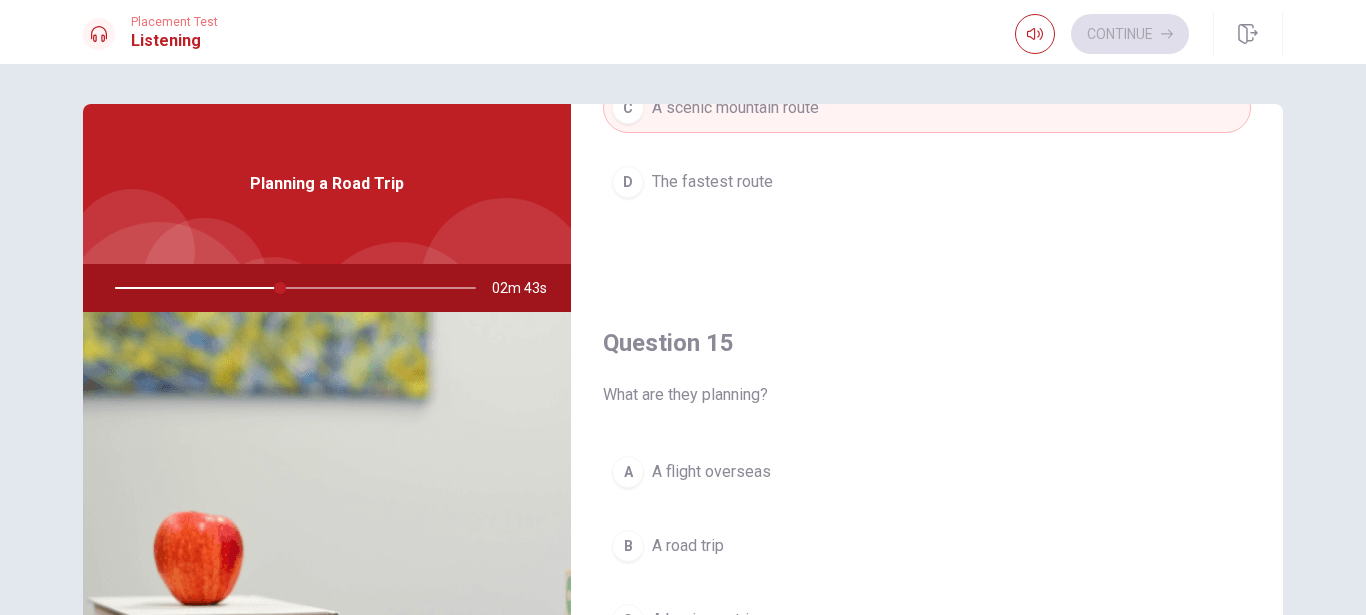 click on "A road trip" at bounding box center (688, 546) 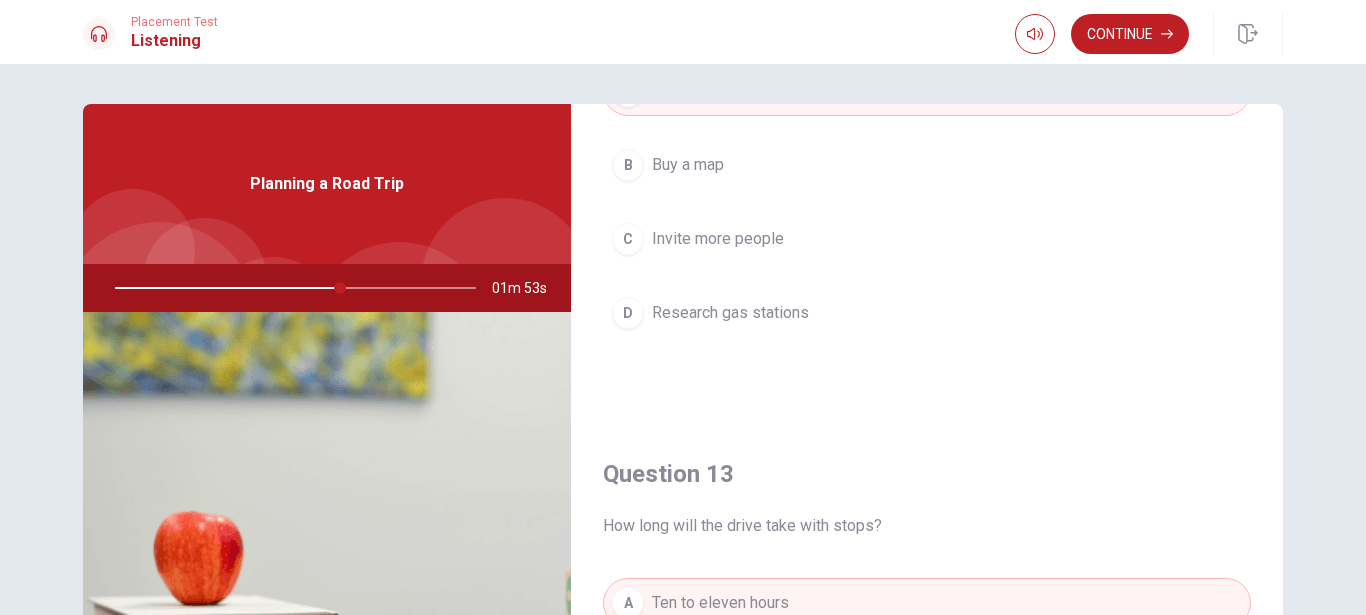 scroll, scrollTop: 611, scrollLeft: 0, axis: vertical 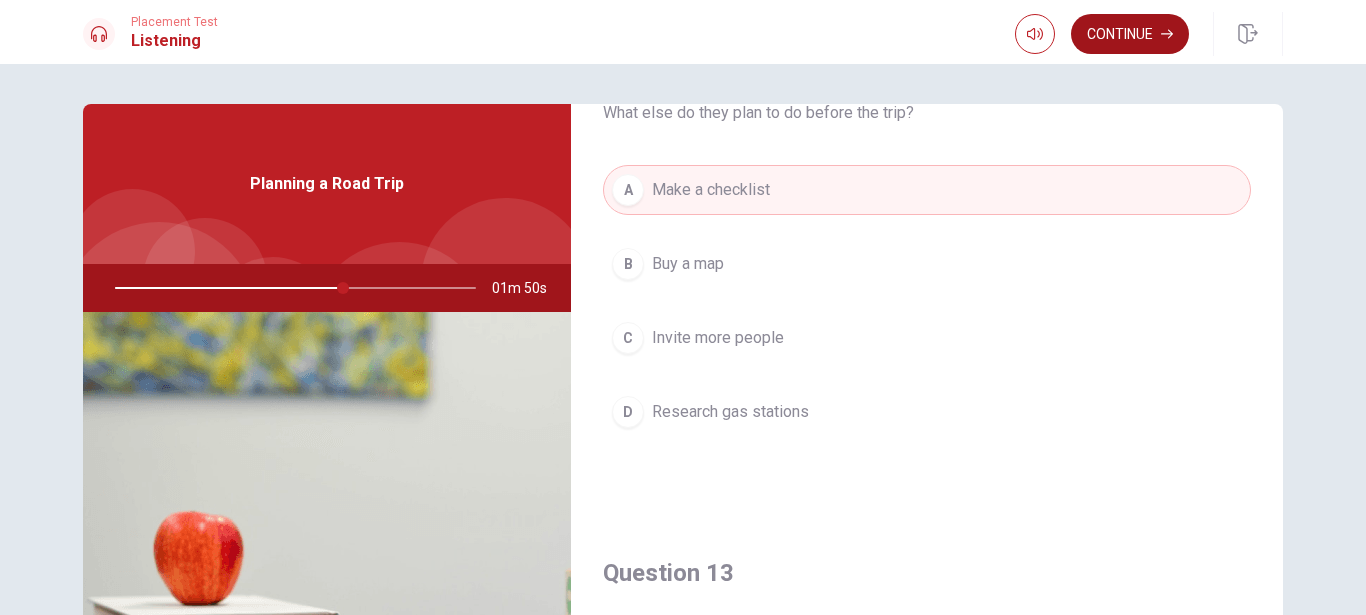 click on "Continue" at bounding box center (1130, 34) 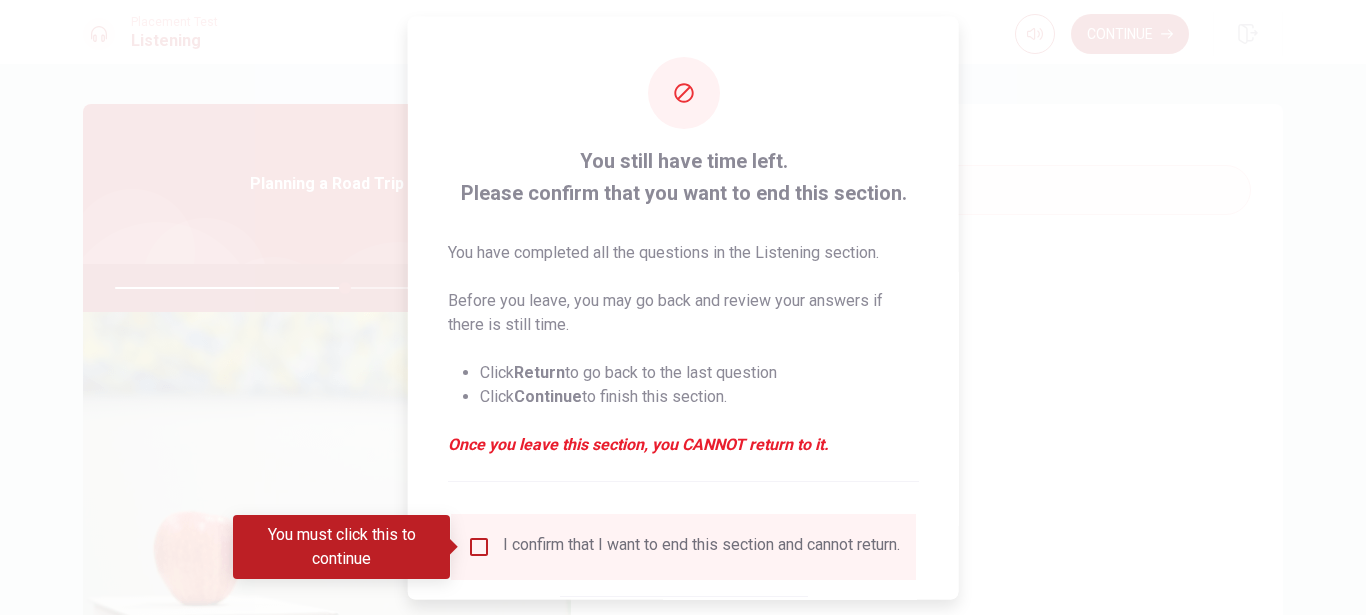 click at bounding box center (479, 546) 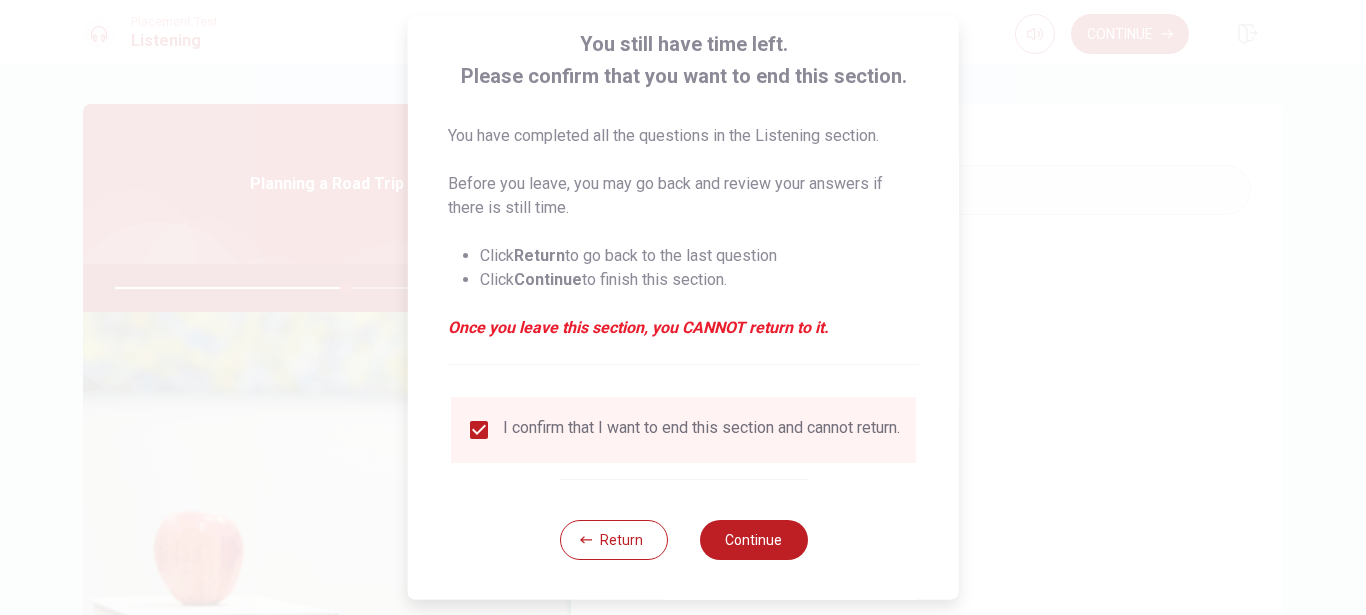 scroll, scrollTop: 132, scrollLeft: 0, axis: vertical 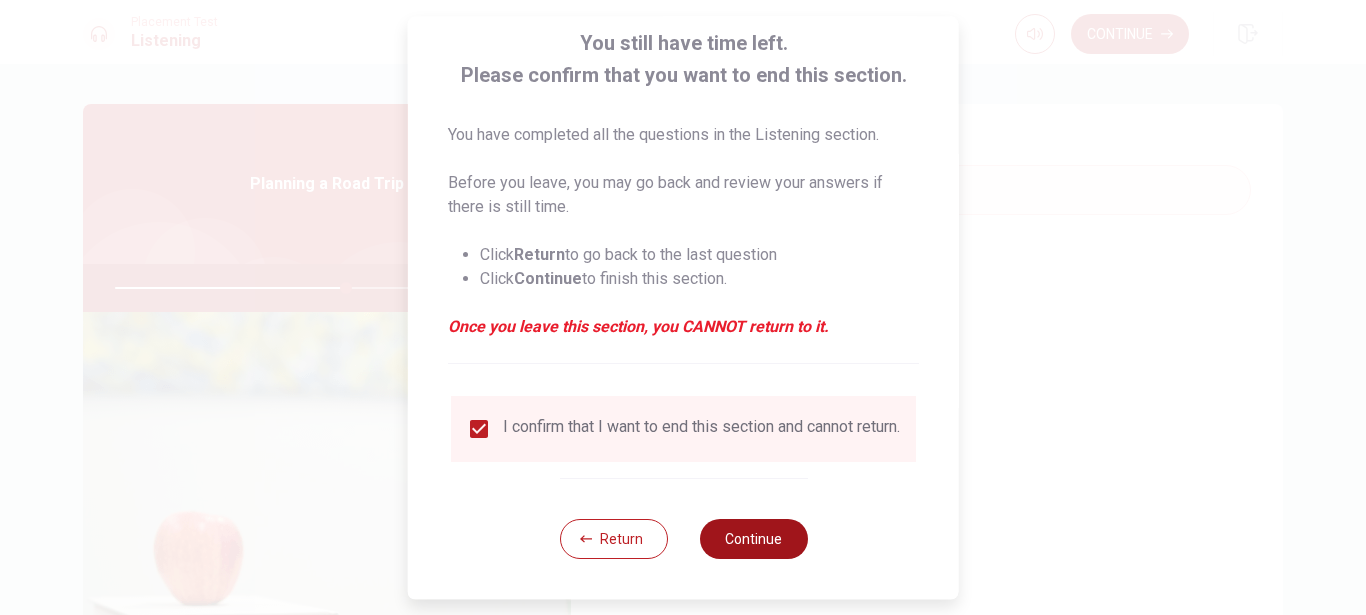 click on "Continue" at bounding box center (753, 539) 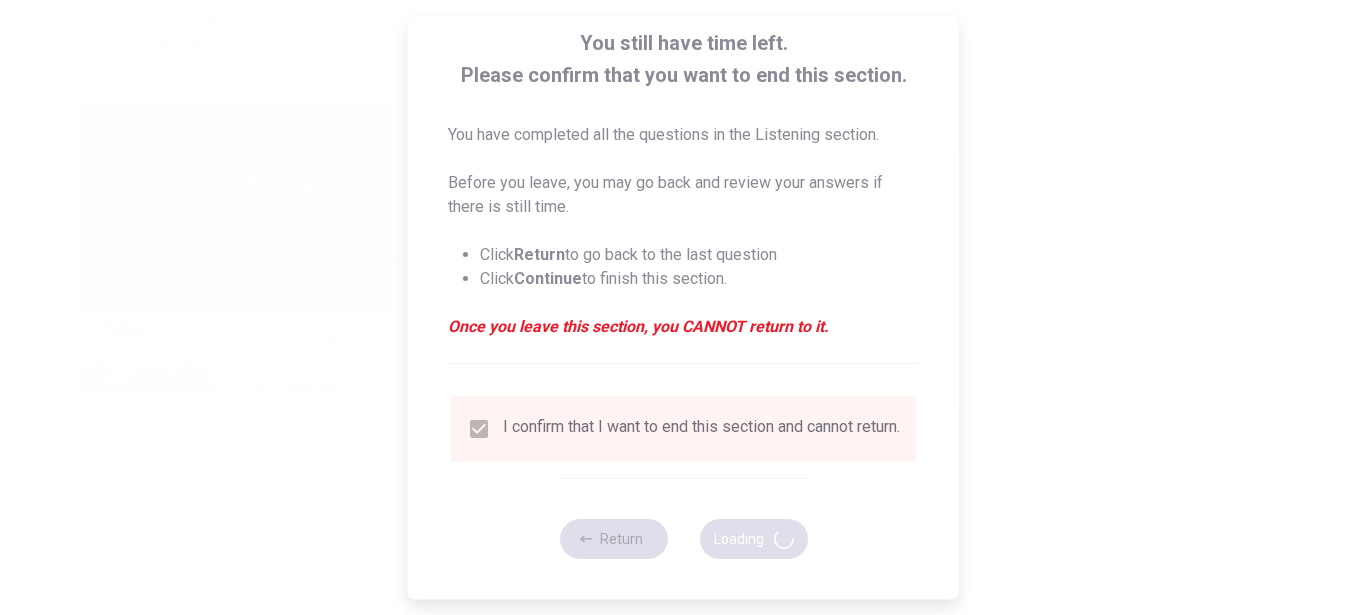 type on "65" 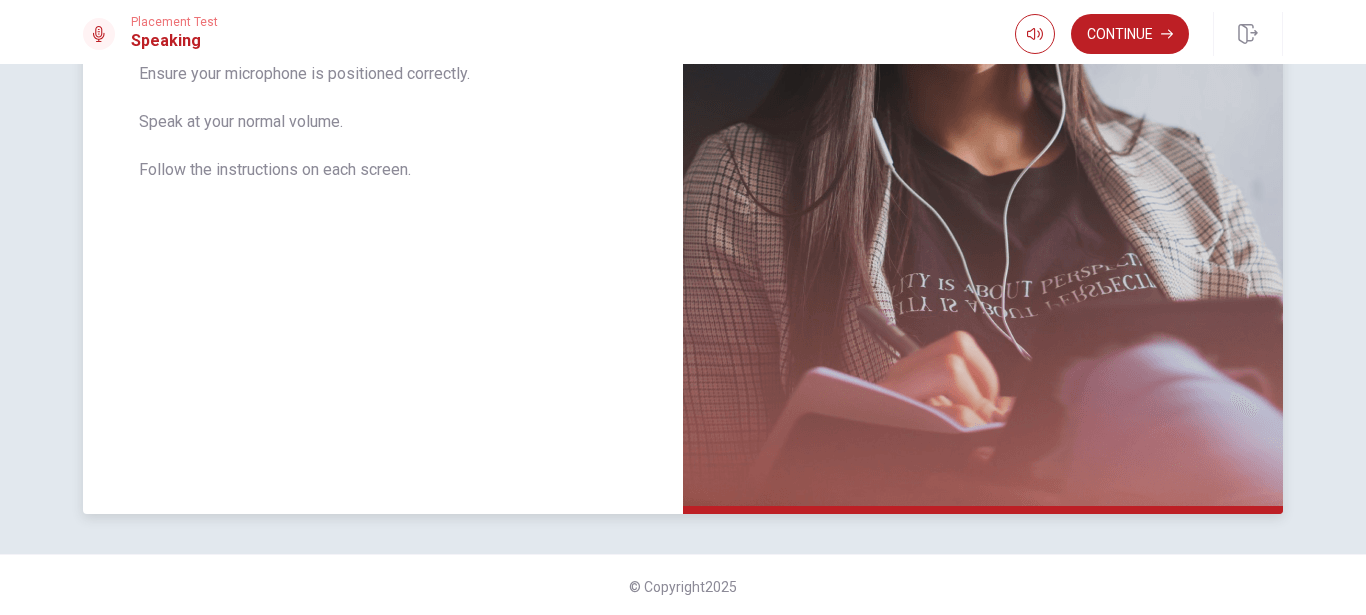 scroll, scrollTop: 465, scrollLeft: 0, axis: vertical 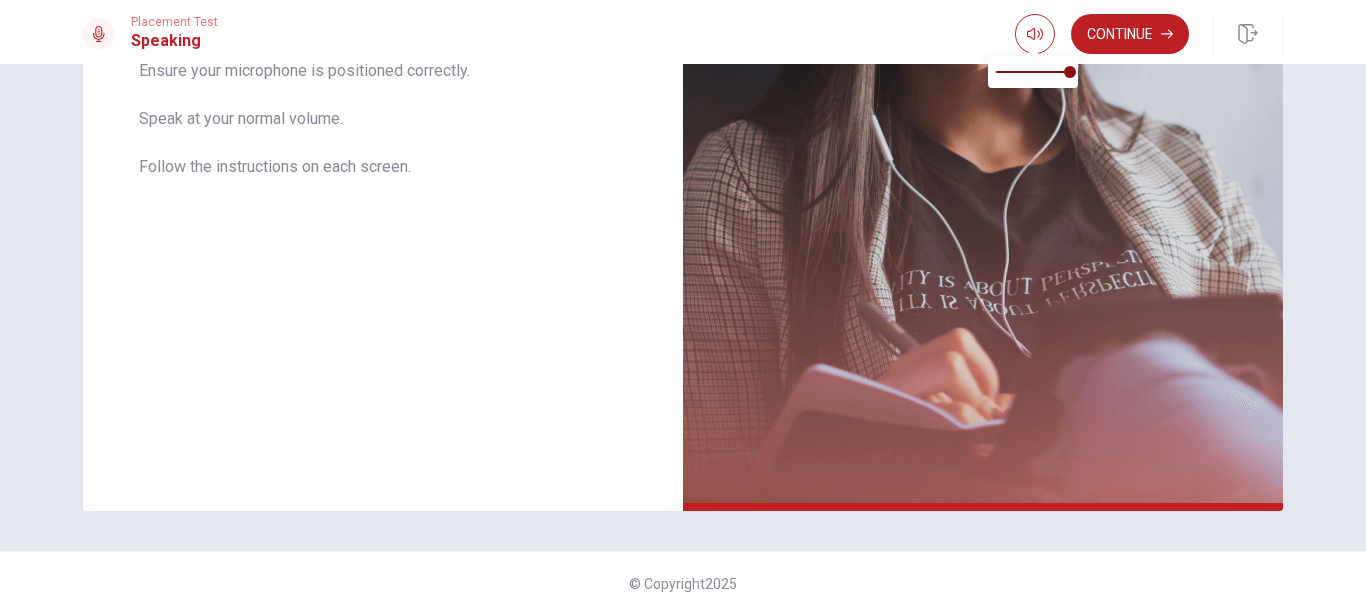 type on "0.5" 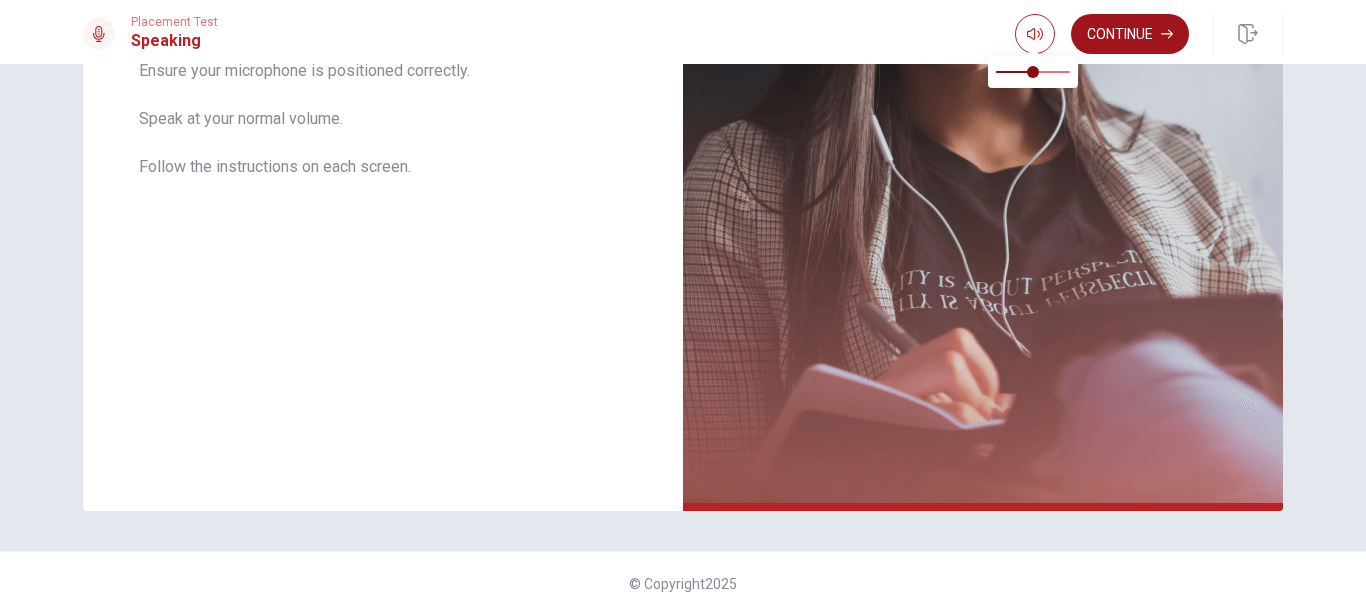 click on "Continue" at bounding box center (1130, 34) 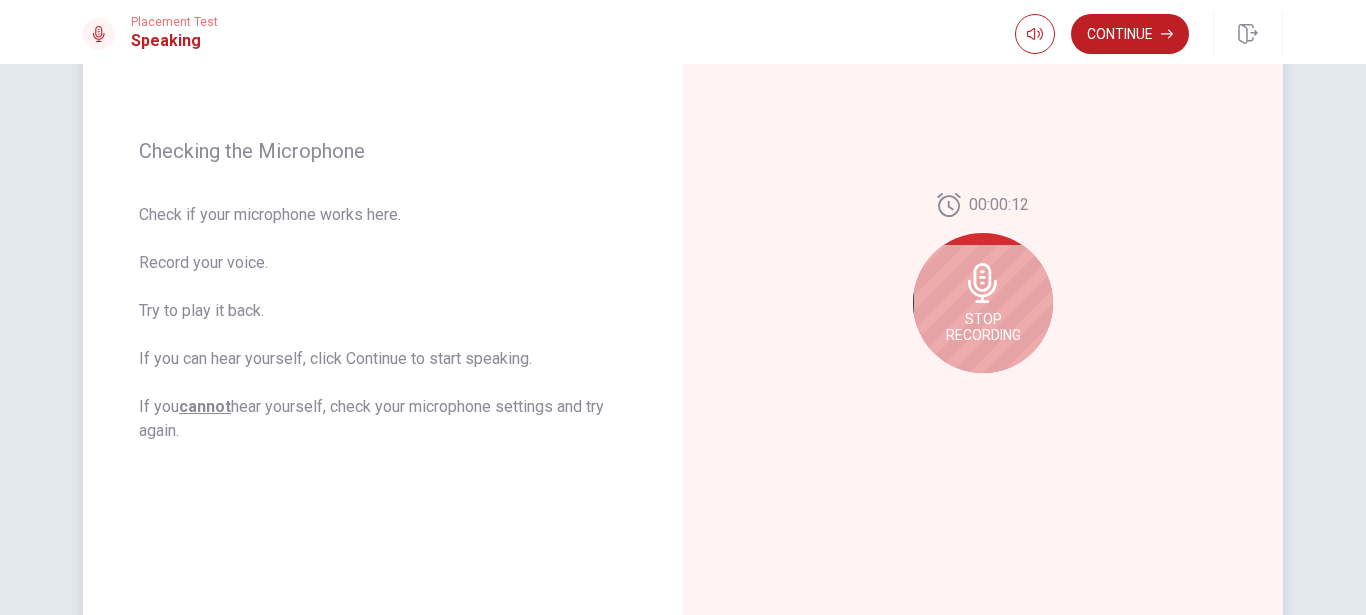 scroll, scrollTop: 237, scrollLeft: 0, axis: vertical 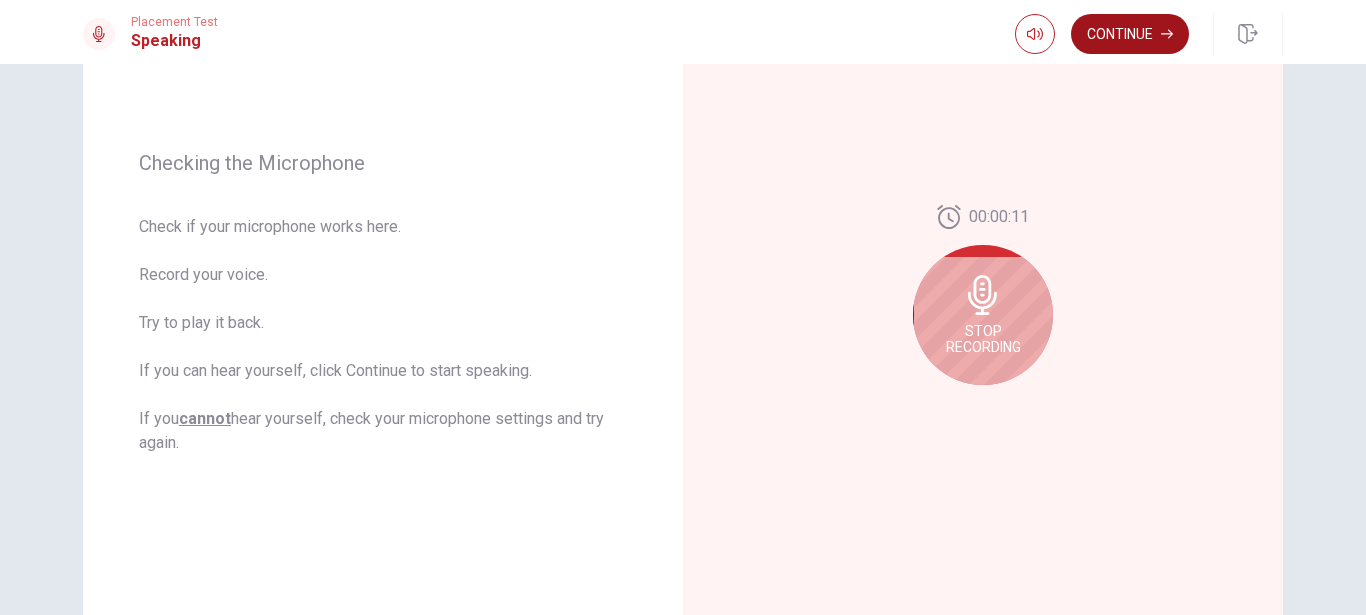 click on "Continue" at bounding box center [1130, 34] 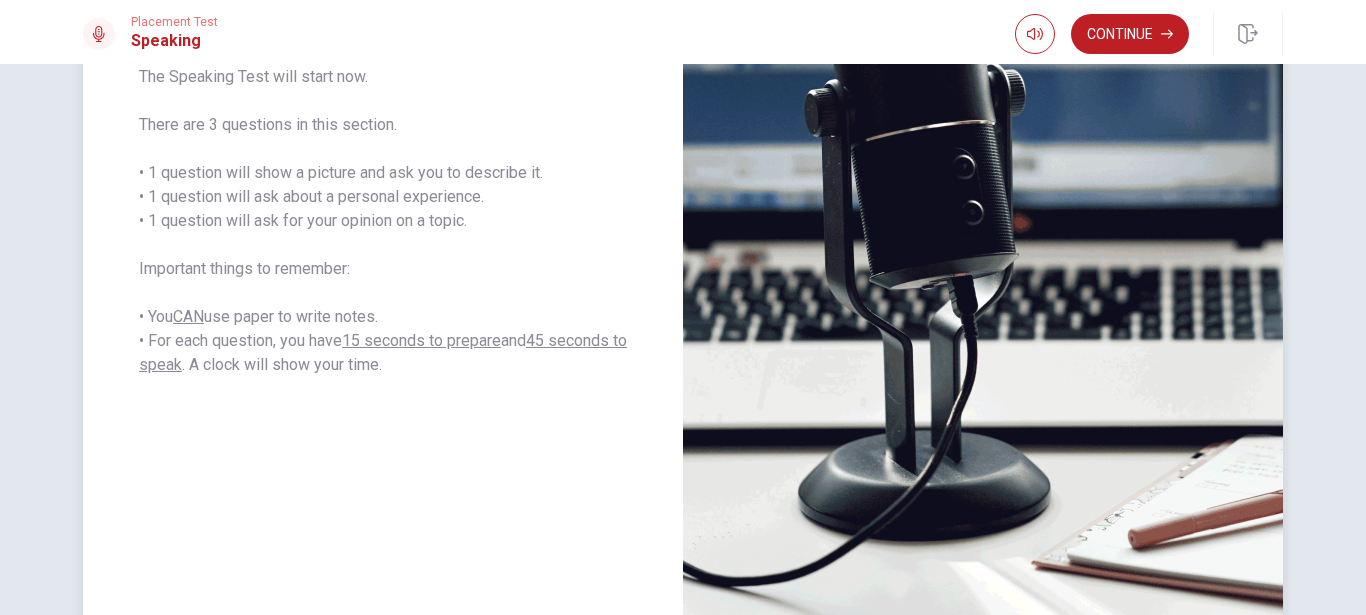 scroll, scrollTop: 465, scrollLeft: 0, axis: vertical 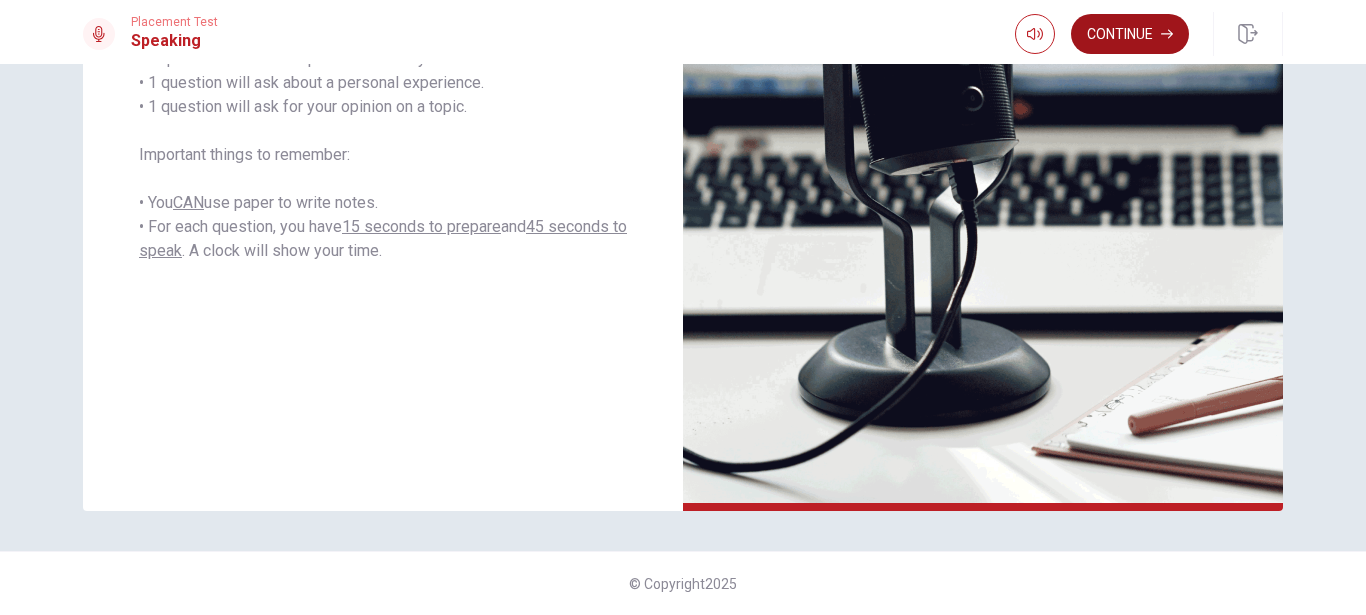 click on "Continue" at bounding box center (1130, 34) 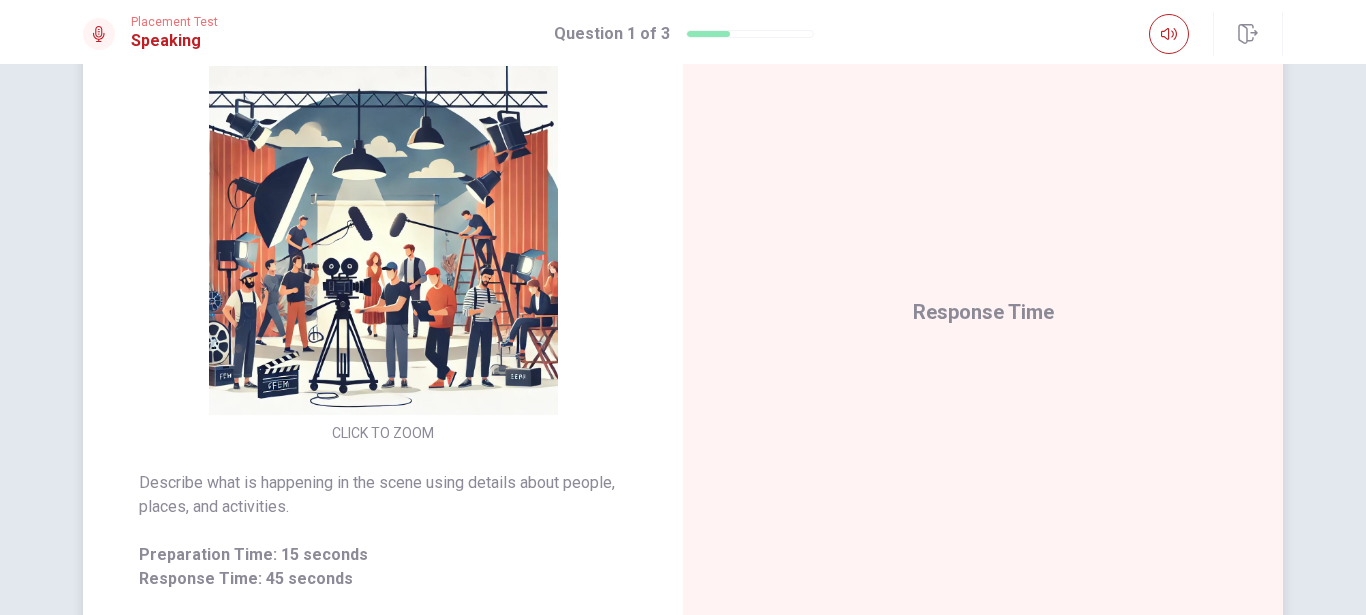 scroll, scrollTop: 114, scrollLeft: 0, axis: vertical 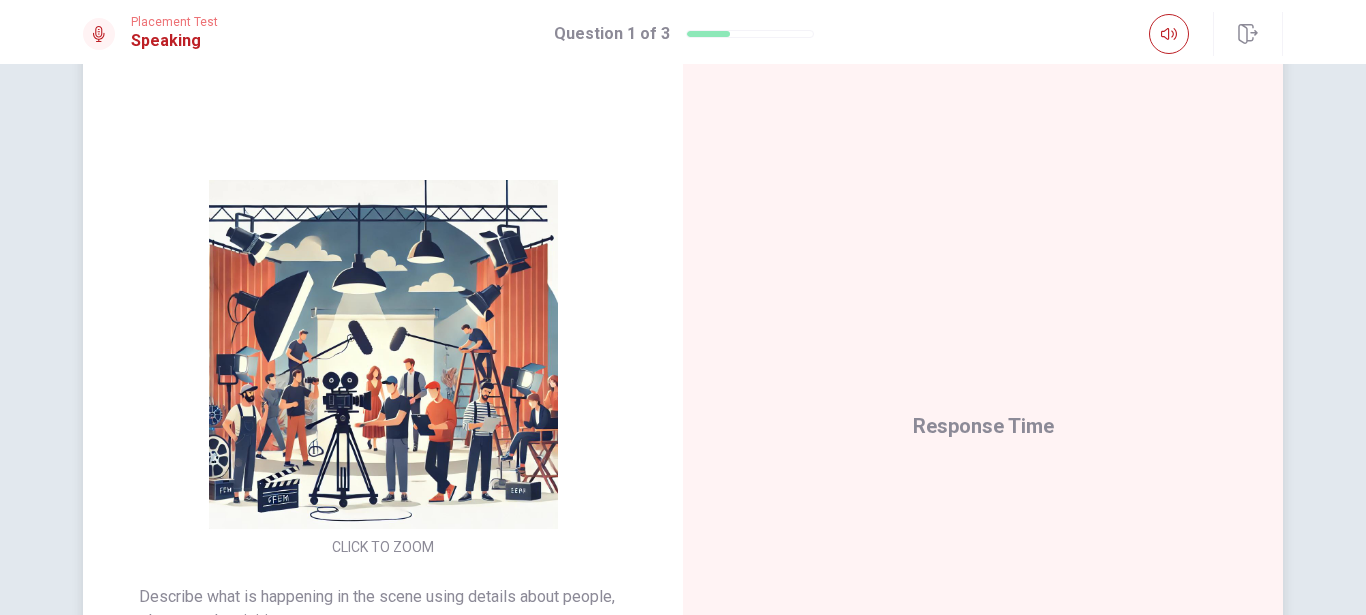click on "Response Time" at bounding box center (983, 426) 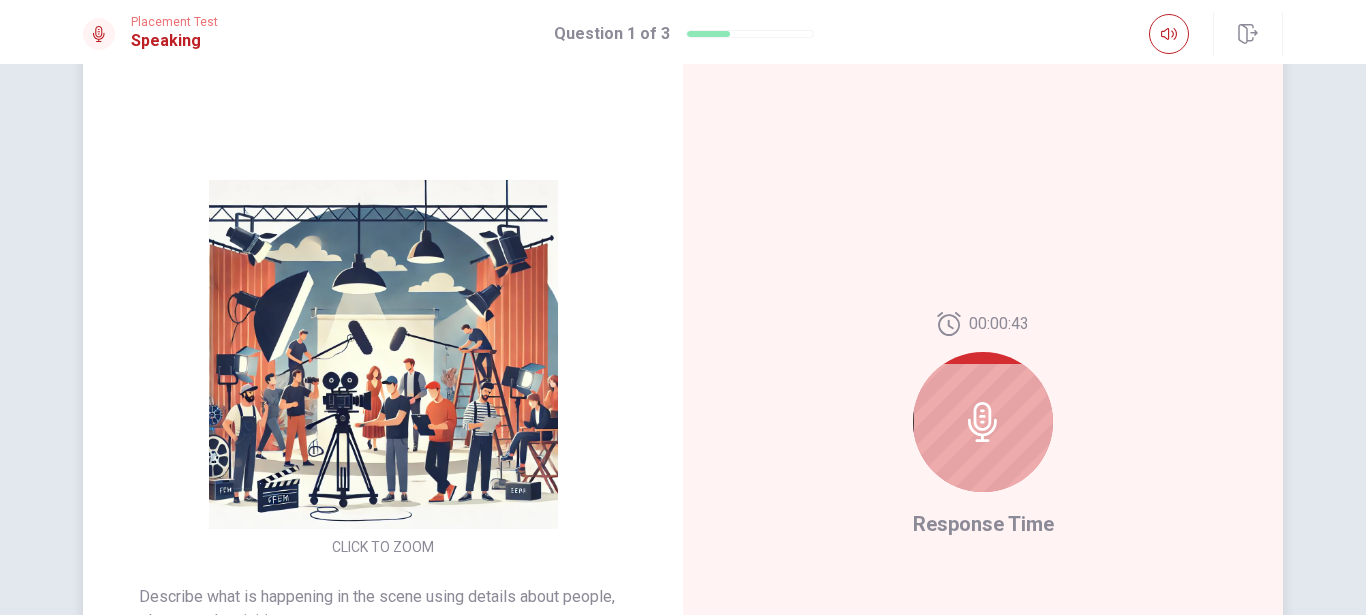 scroll, scrollTop: 465, scrollLeft: 0, axis: vertical 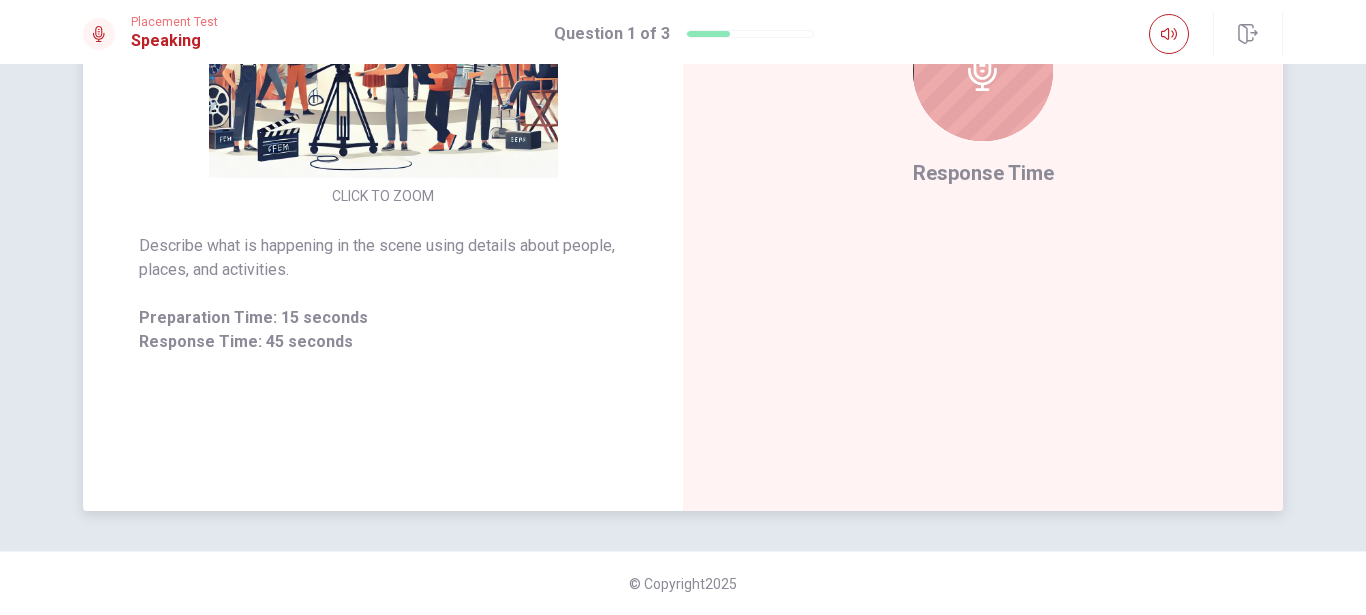 click at bounding box center (983, 71) 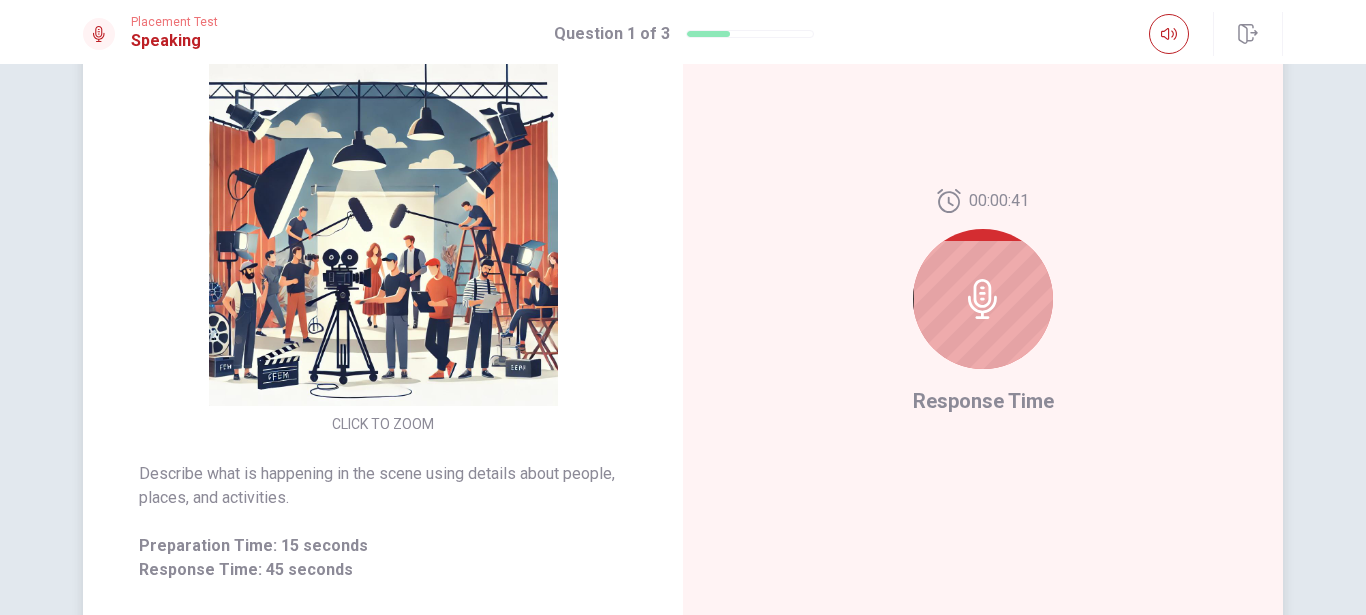 click at bounding box center [983, 299] 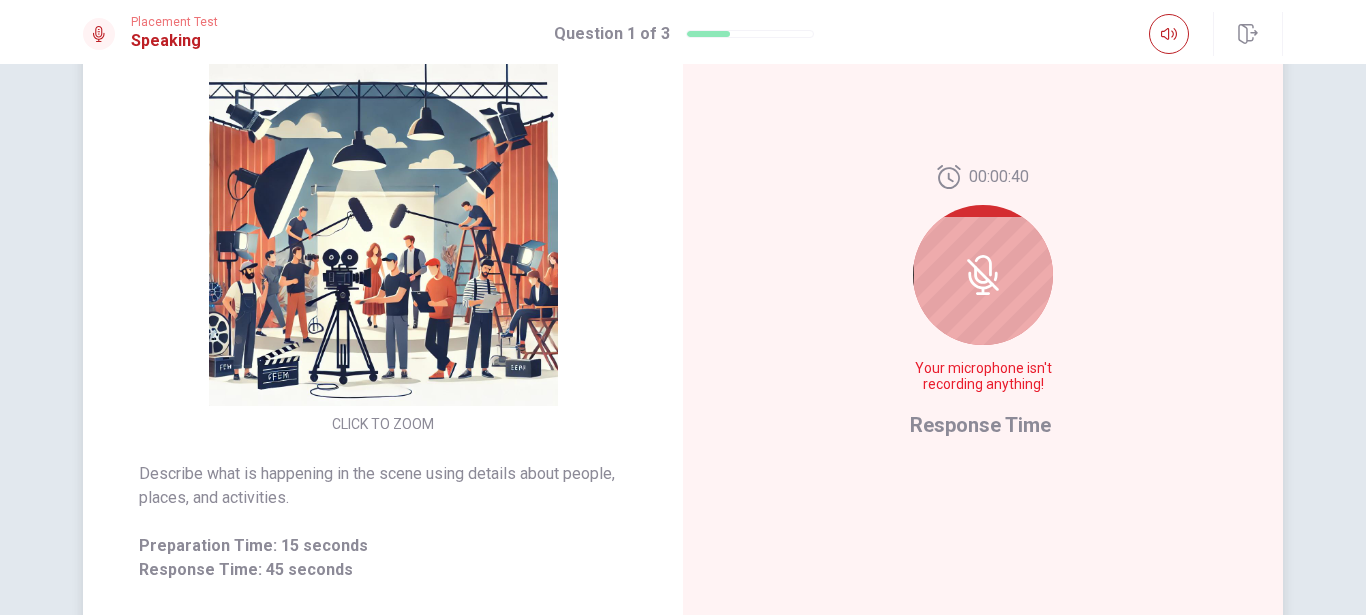 click 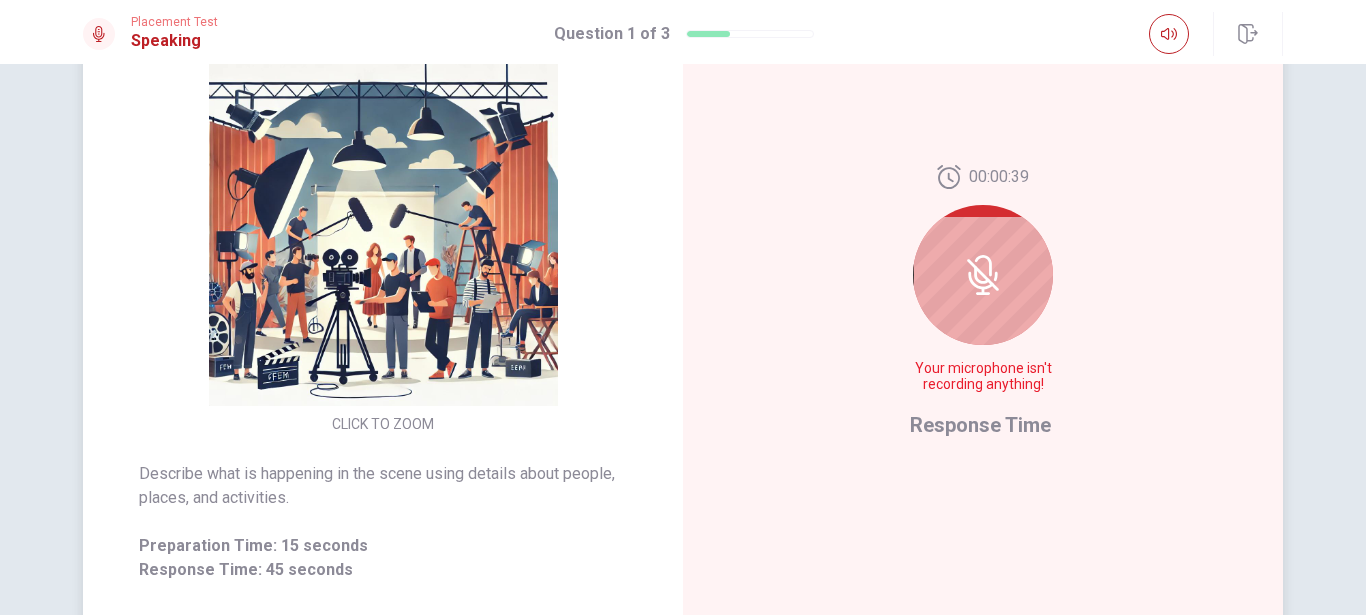 click 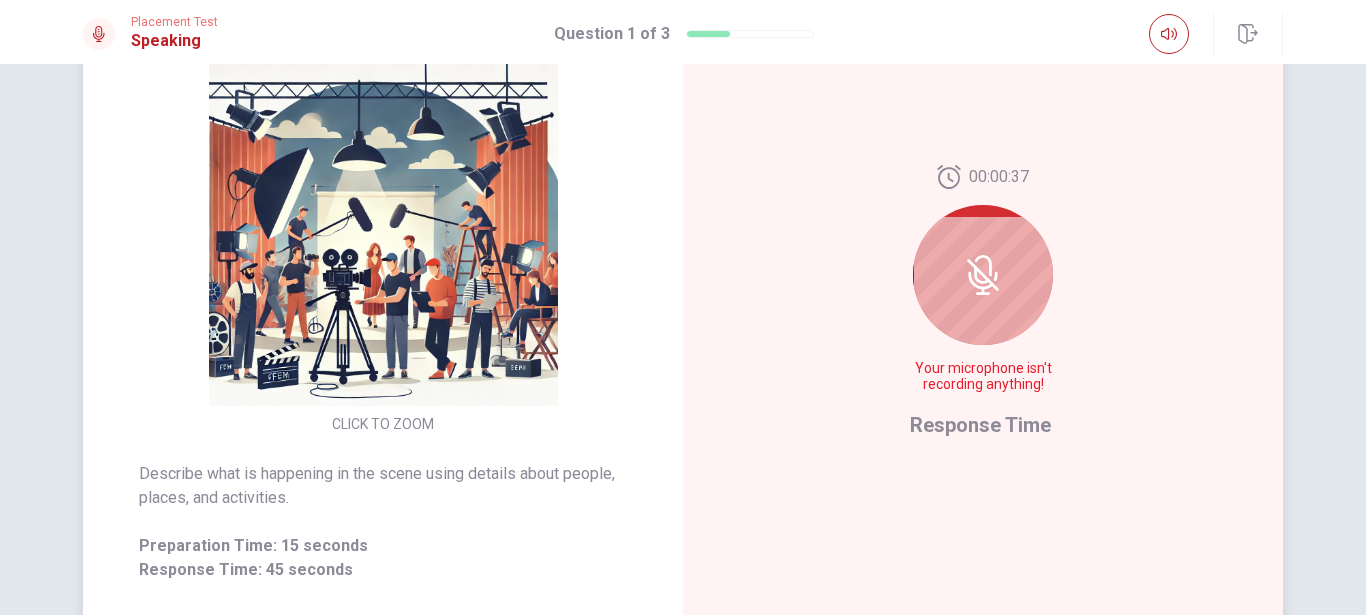 click 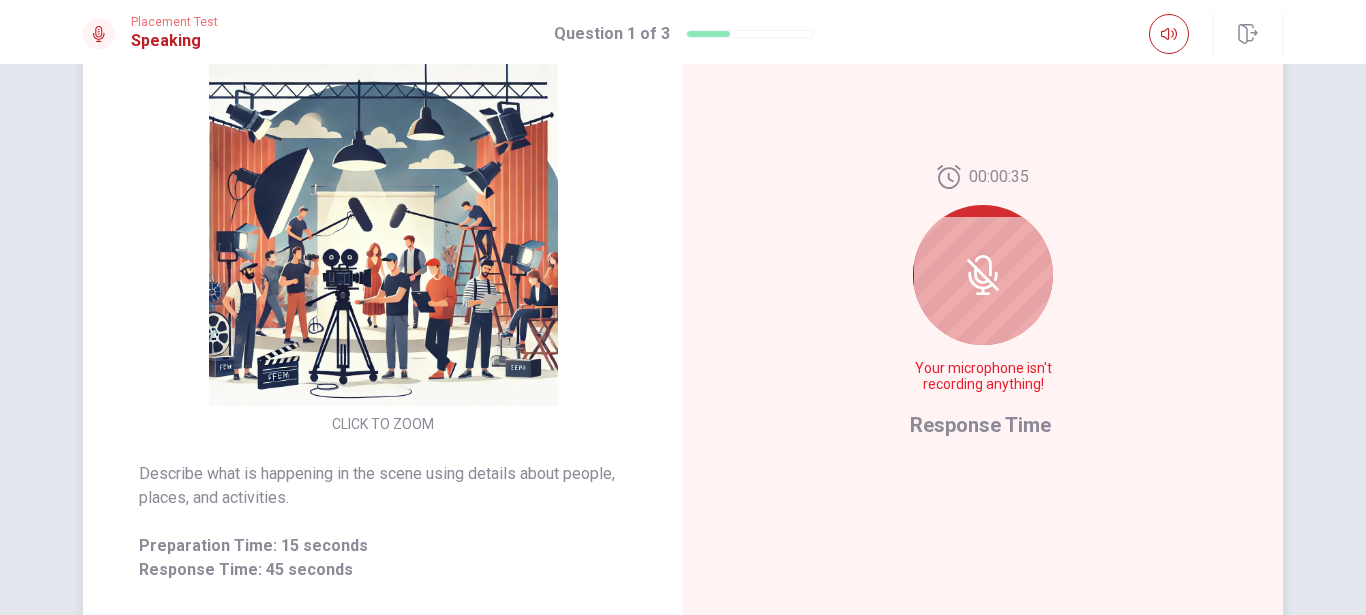 click at bounding box center [983, 275] 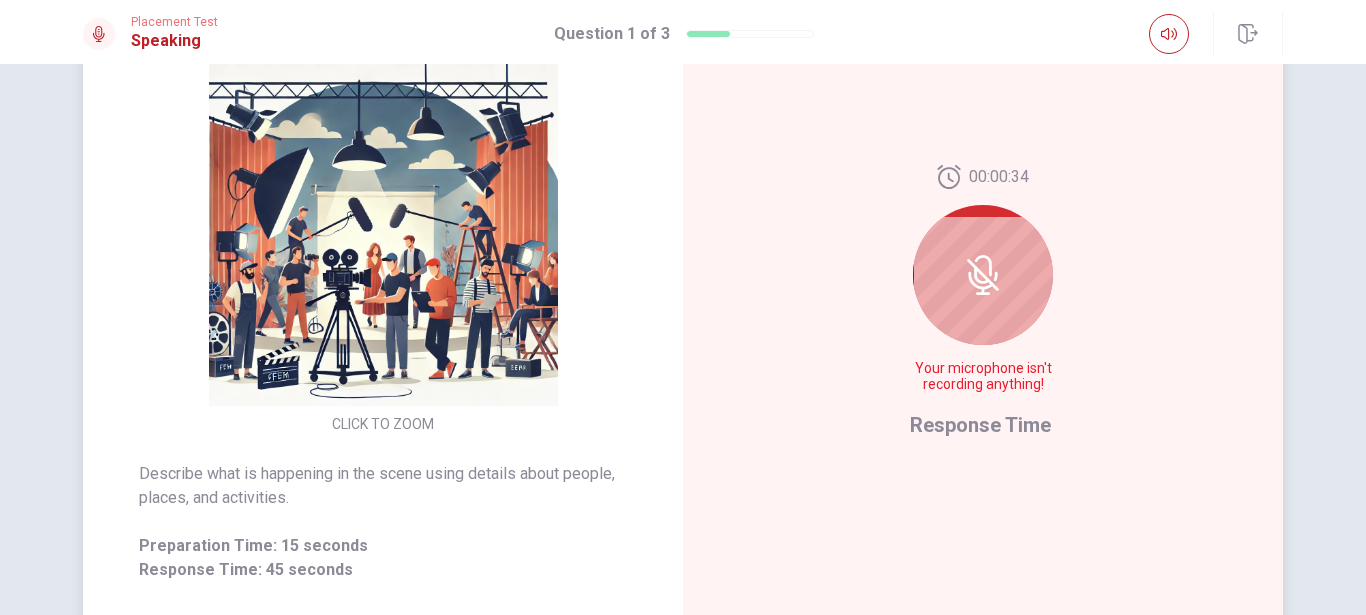 click 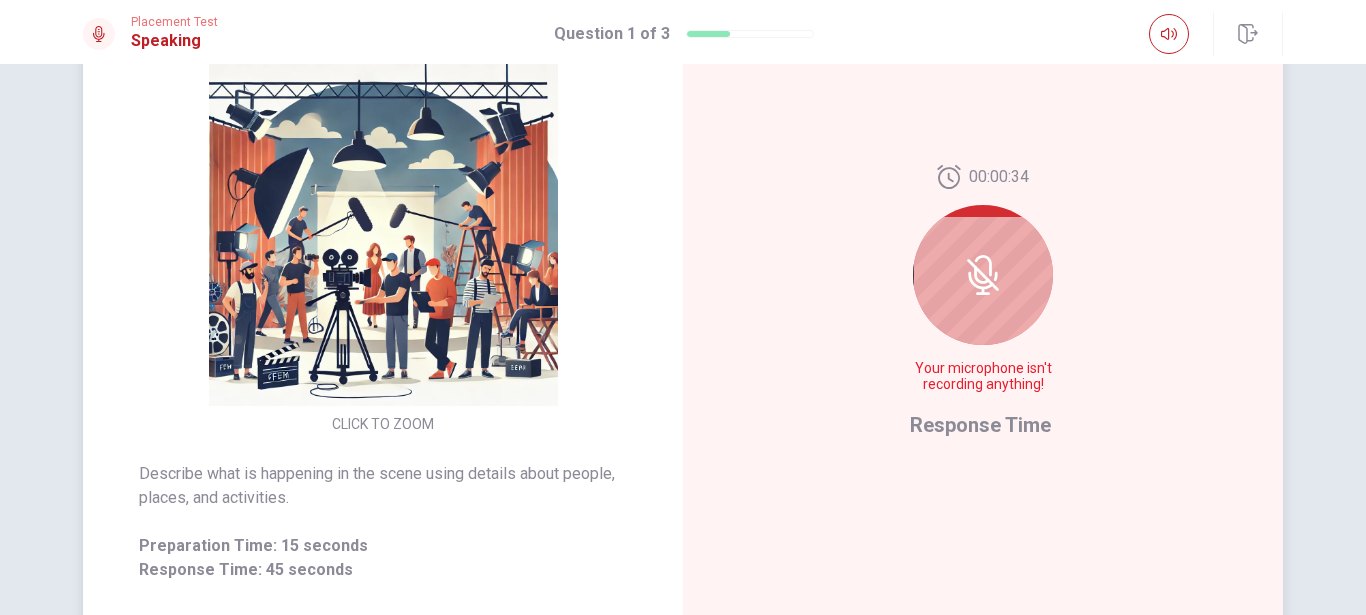 click 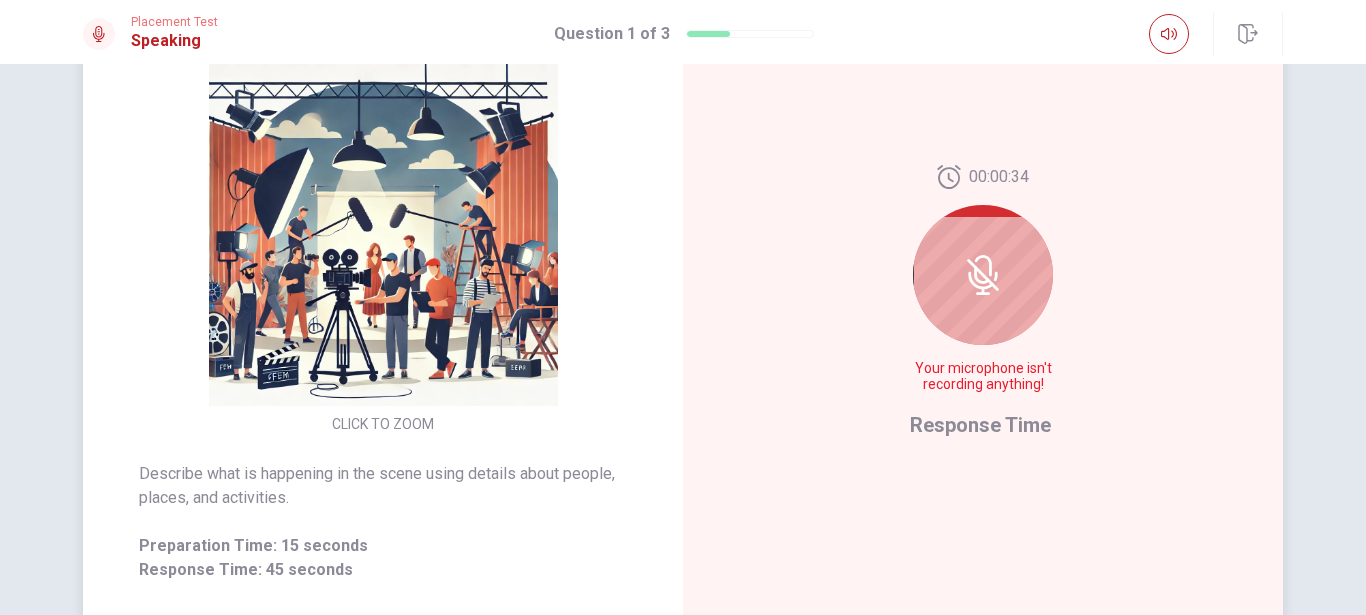 click 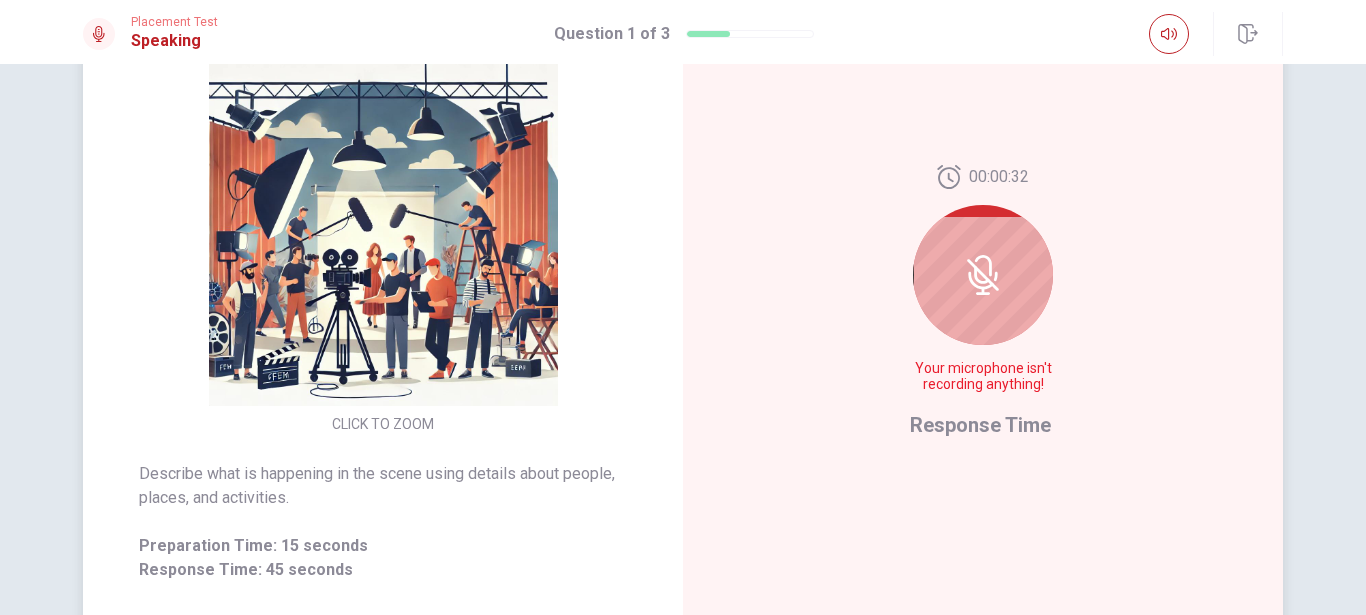 click on "Response Time" at bounding box center (980, 425) 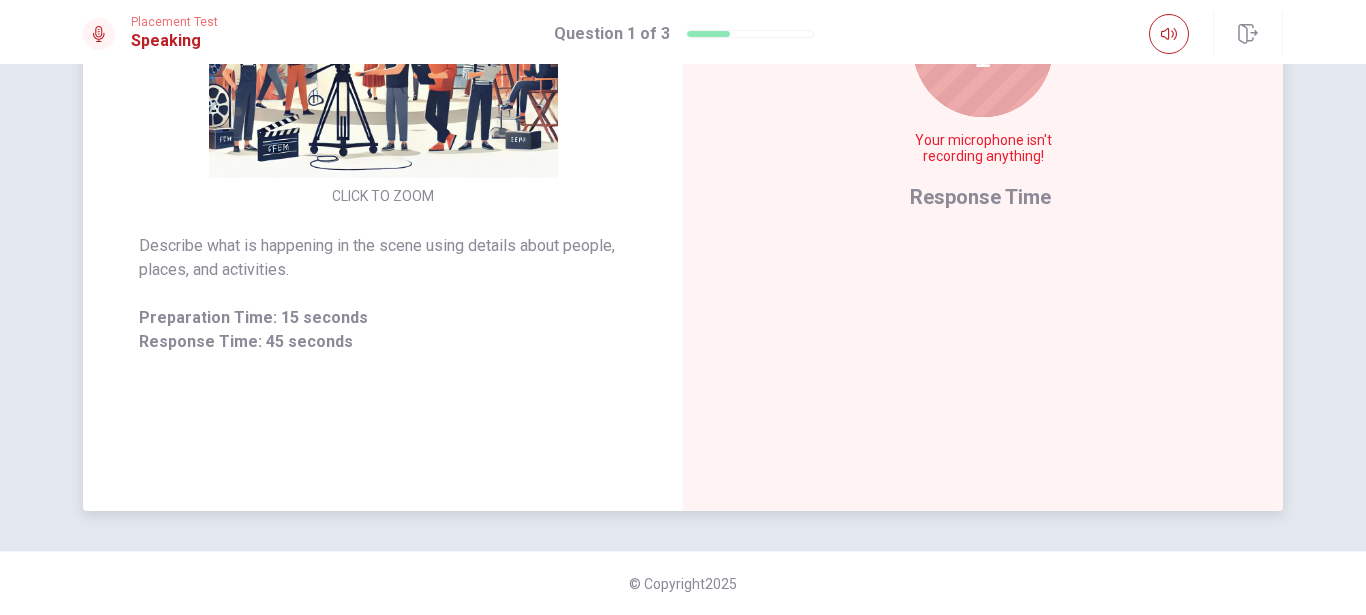 scroll, scrollTop: 237, scrollLeft: 0, axis: vertical 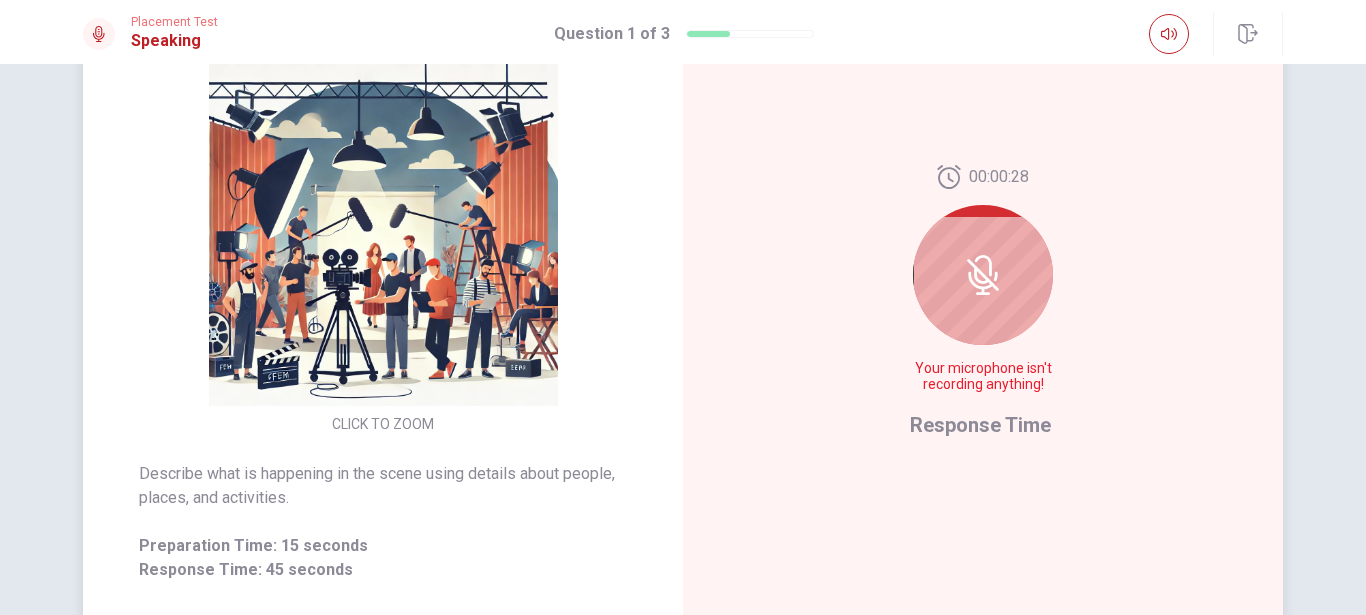 click 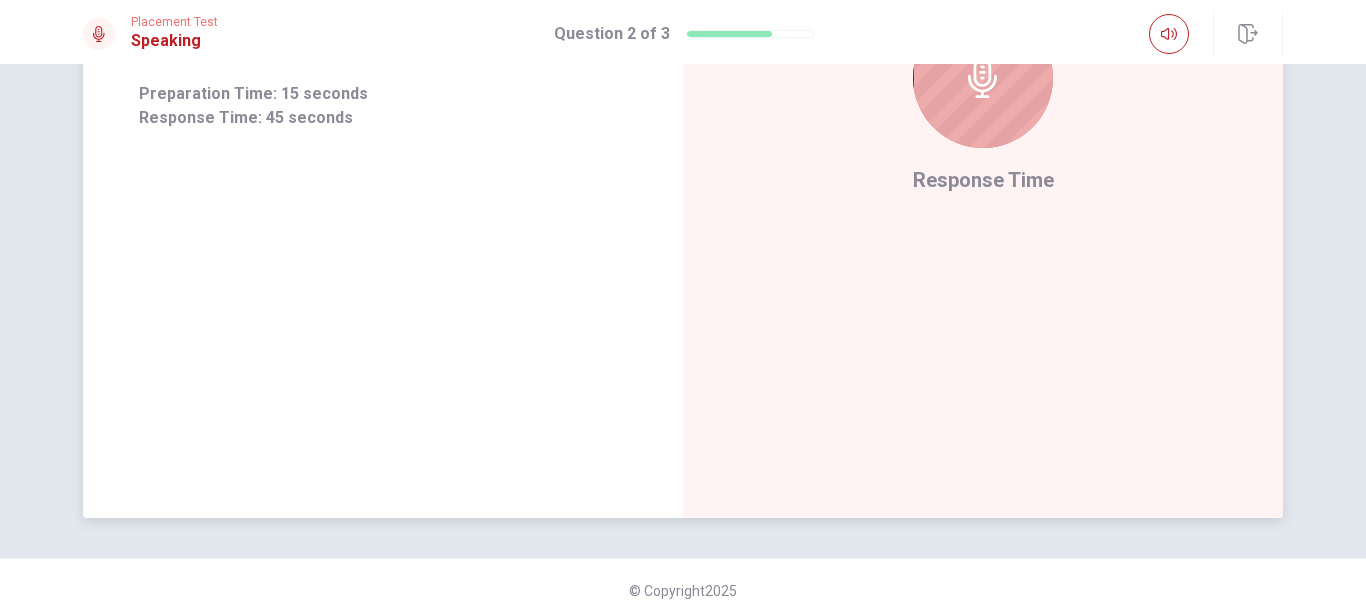 scroll, scrollTop: 0, scrollLeft: 0, axis: both 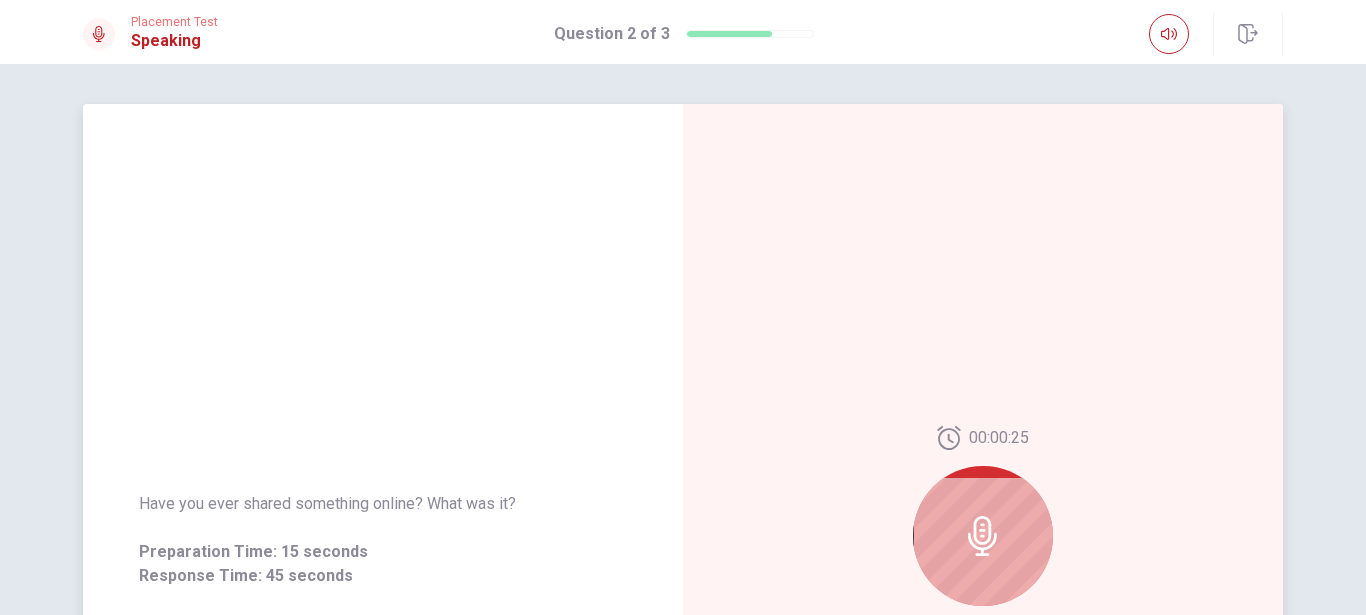 click at bounding box center [983, 536] 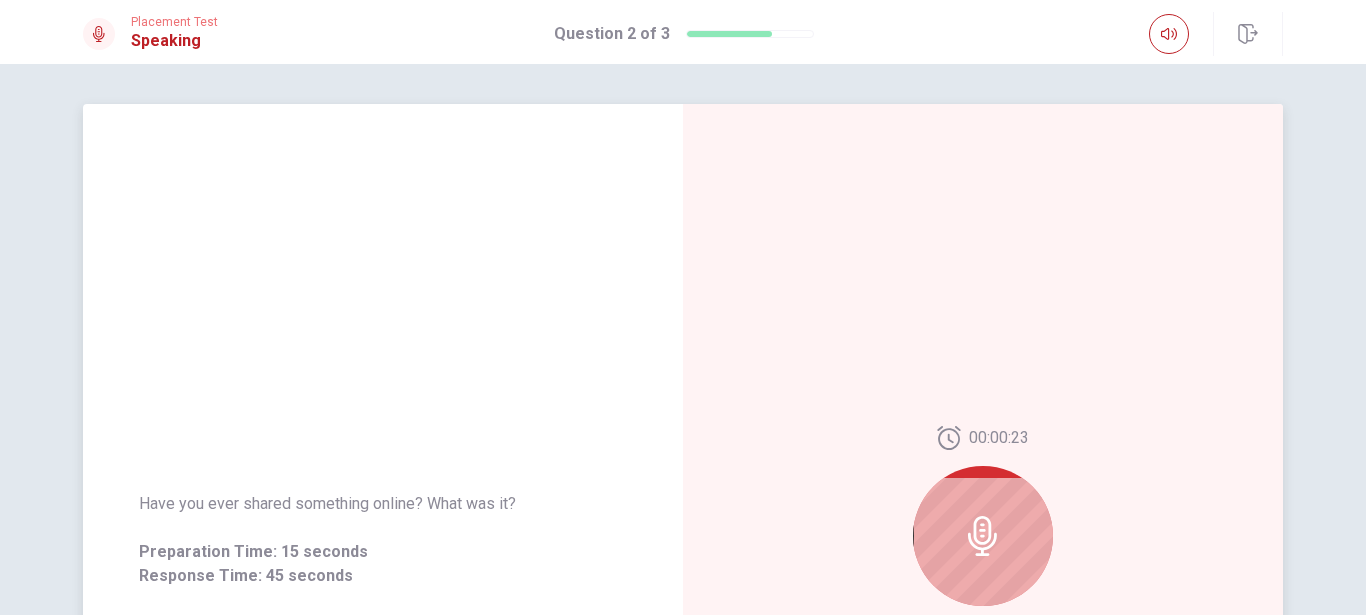 click 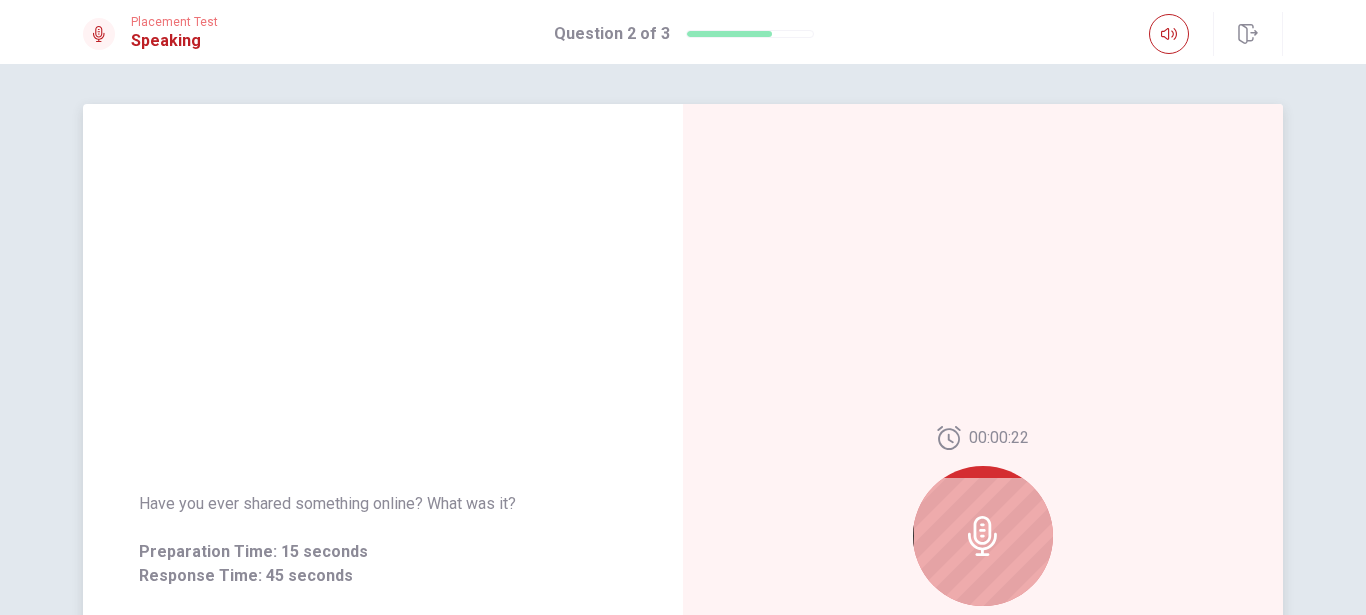 click 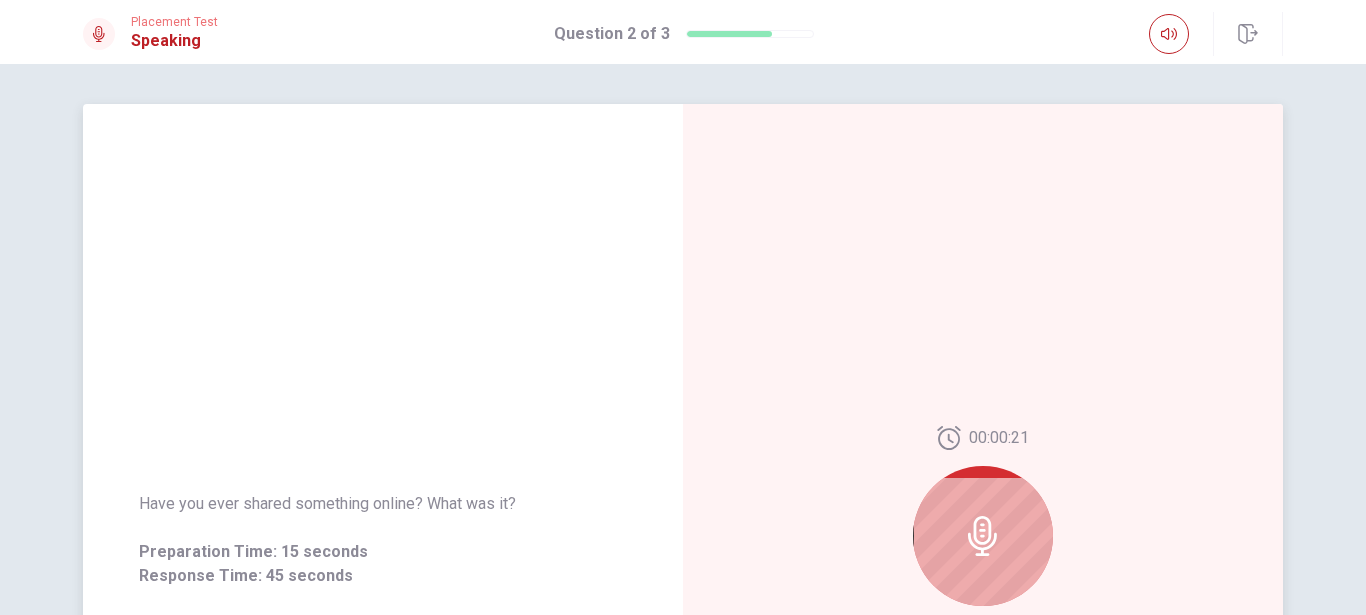 click 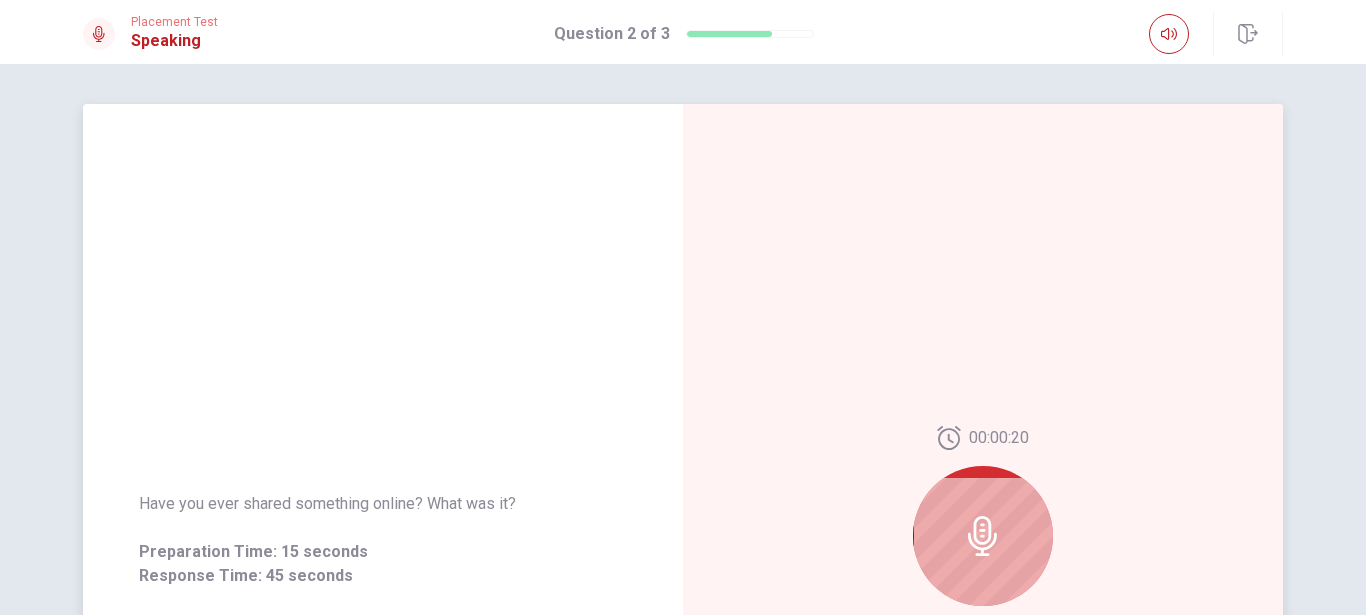 click 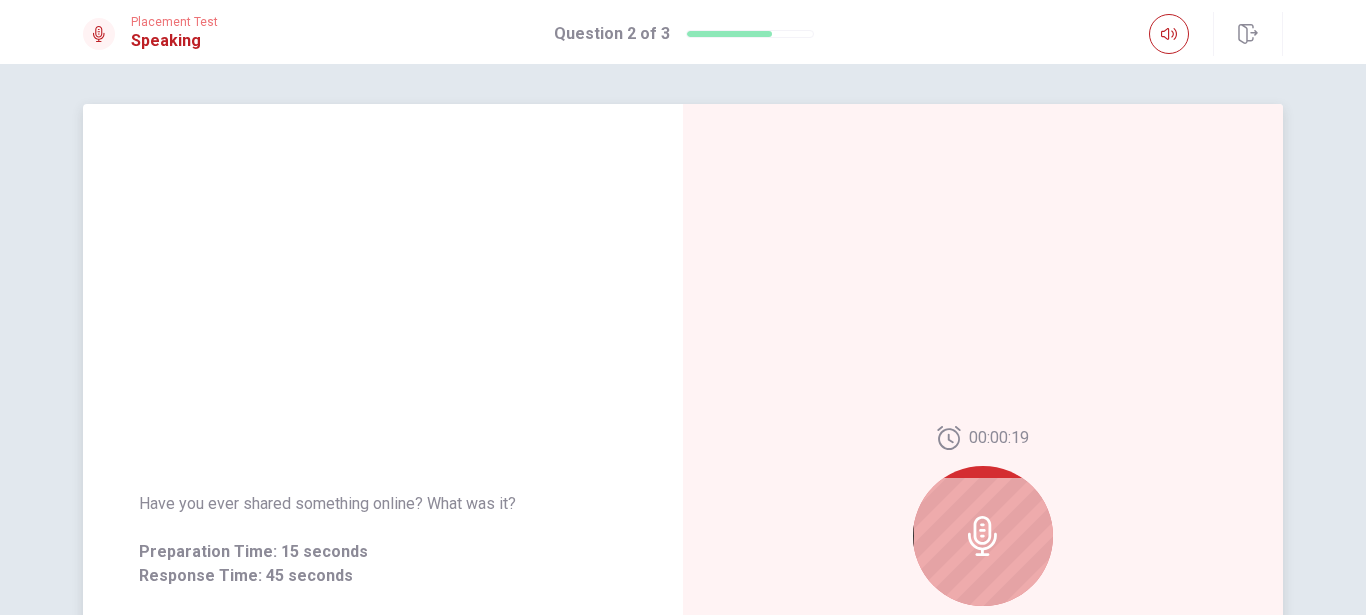 scroll, scrollTop: 114, scrollLeft: 0, axis: vertical 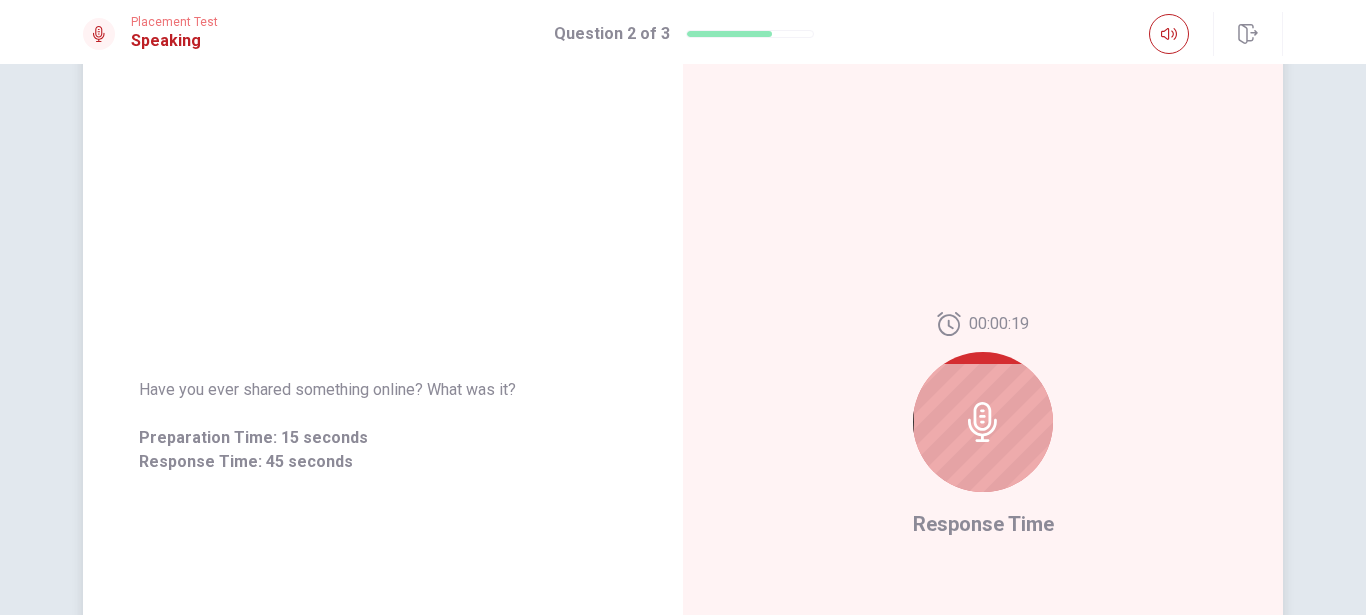 click 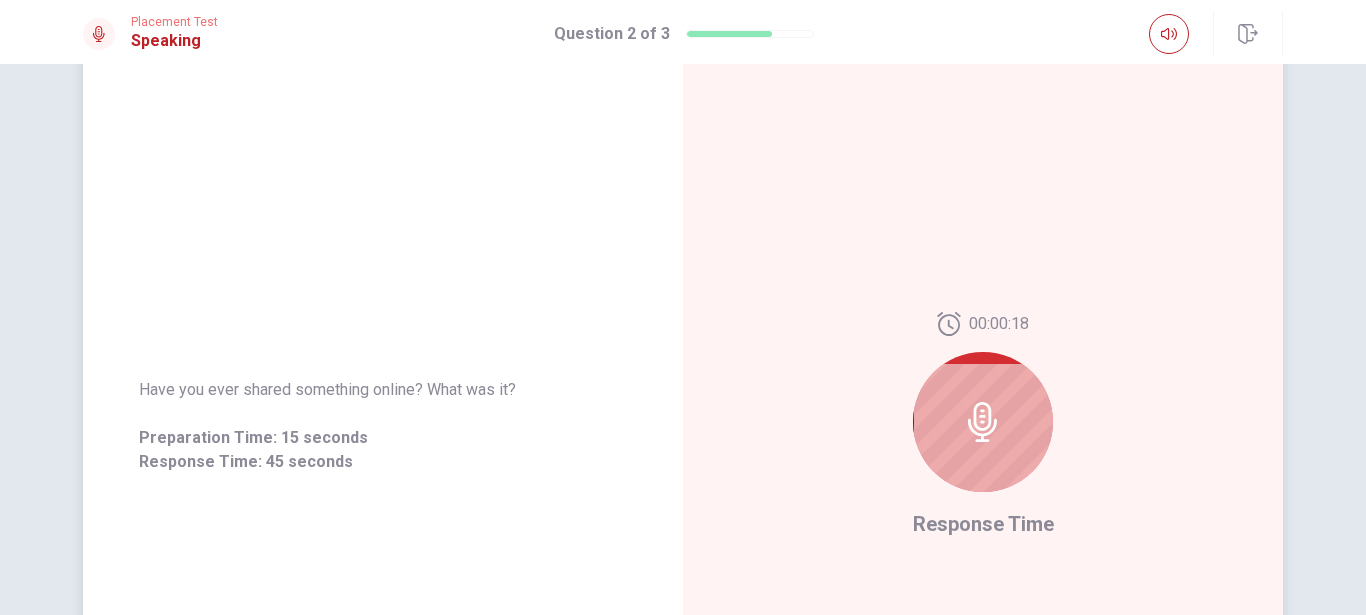 click 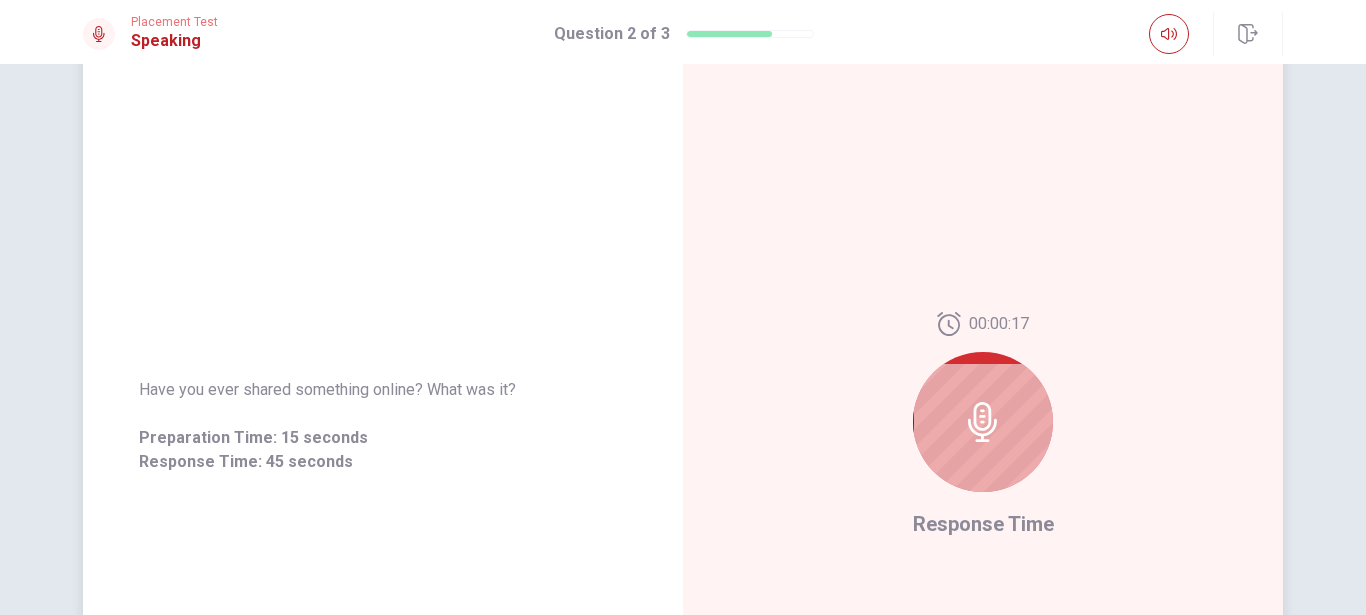 click 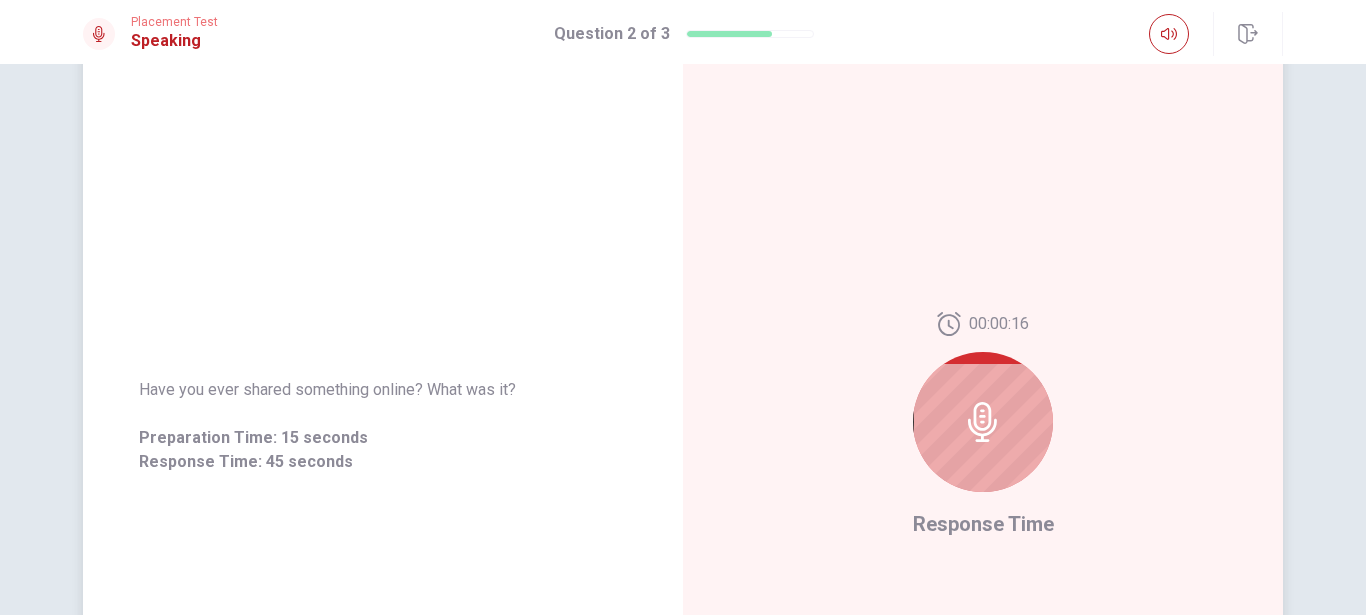 click 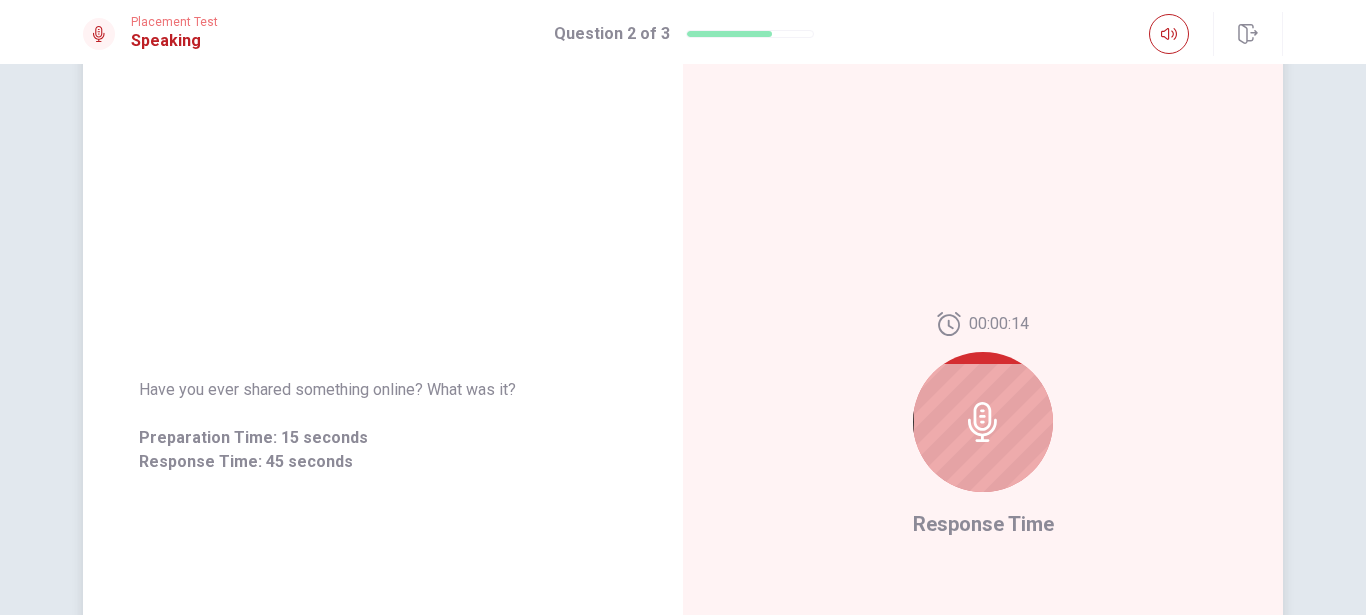 click 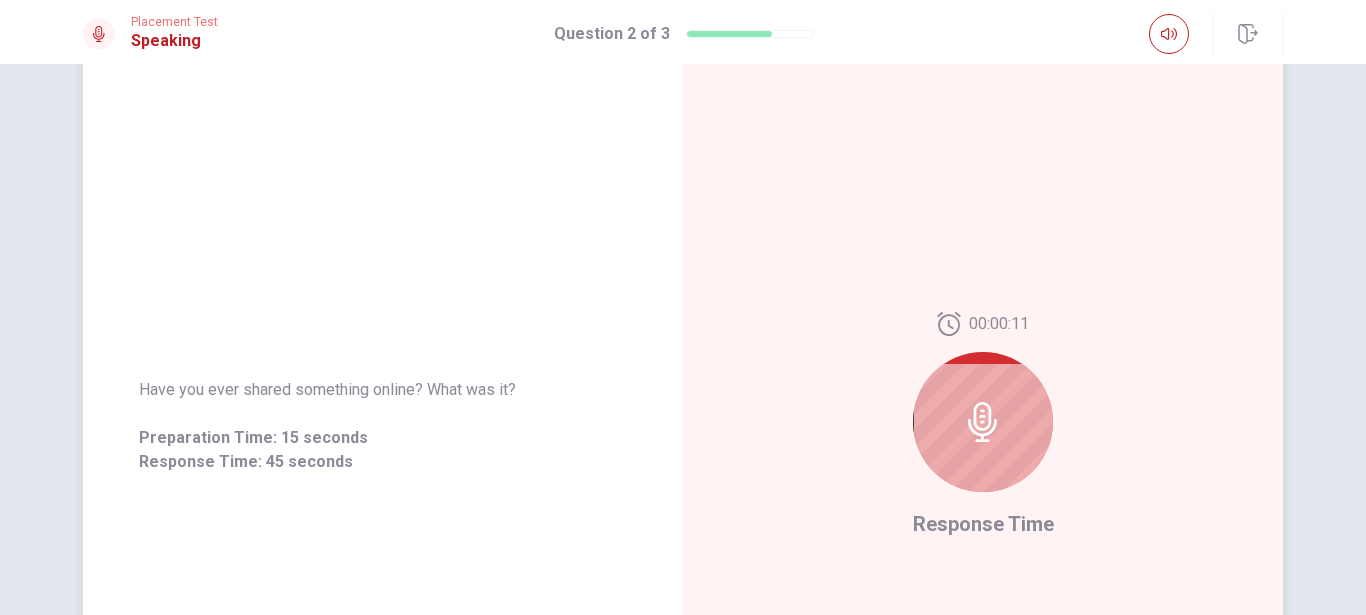 click 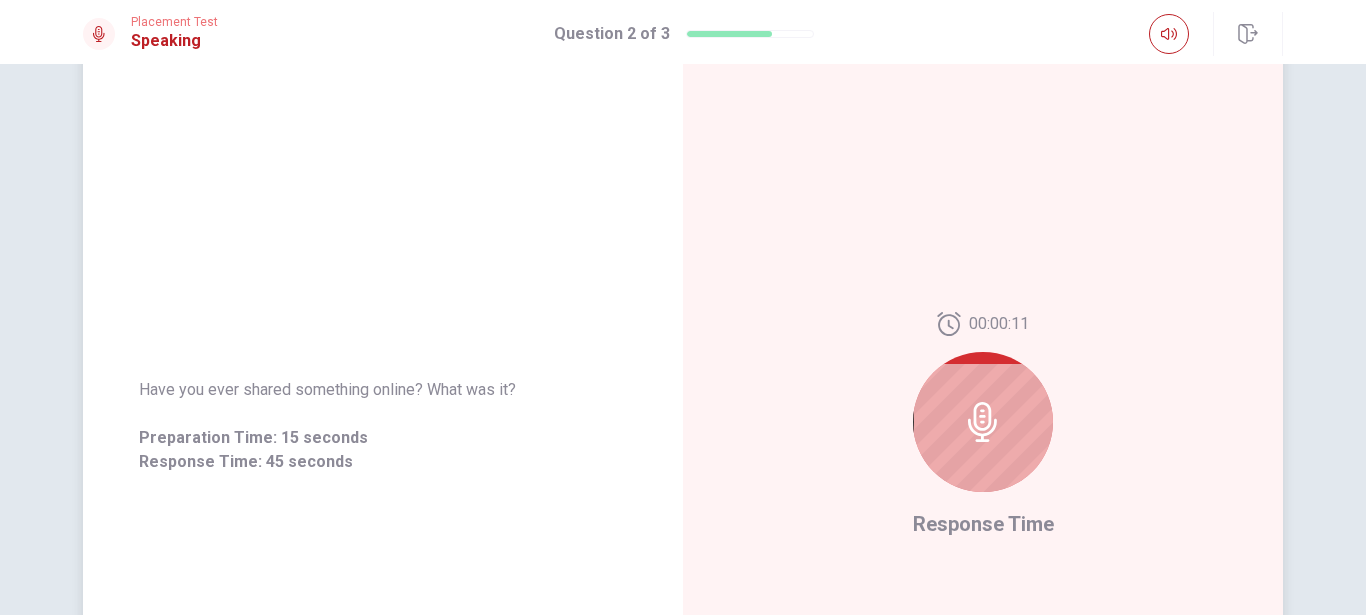 click 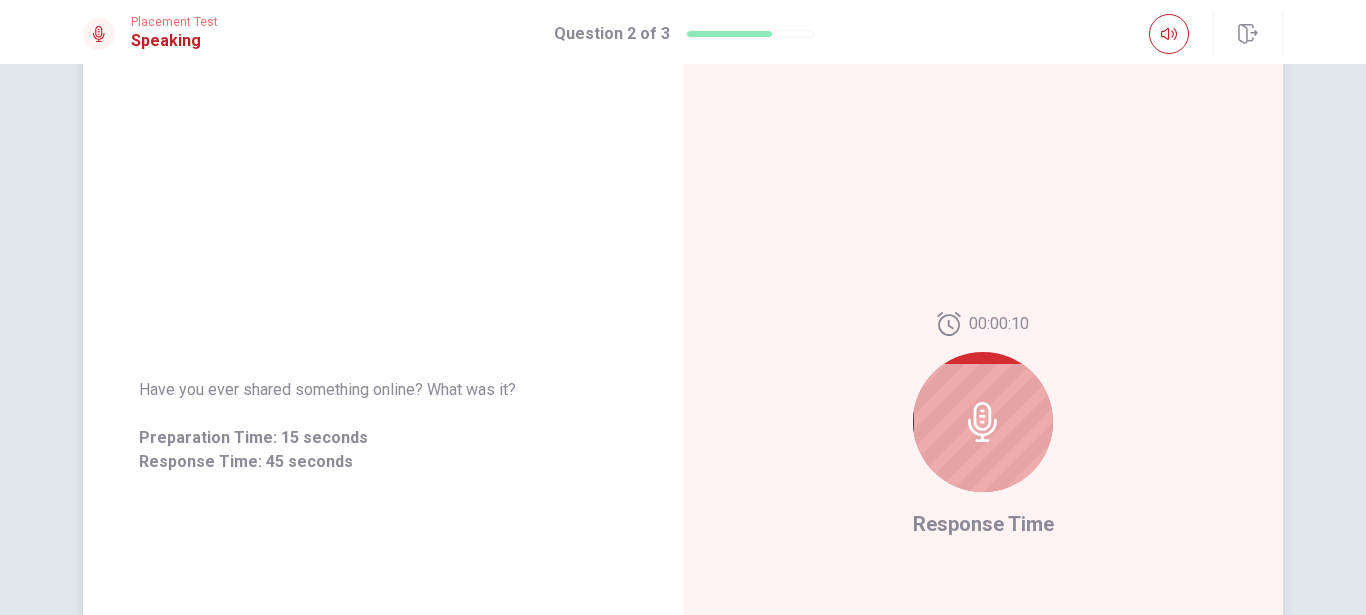 click 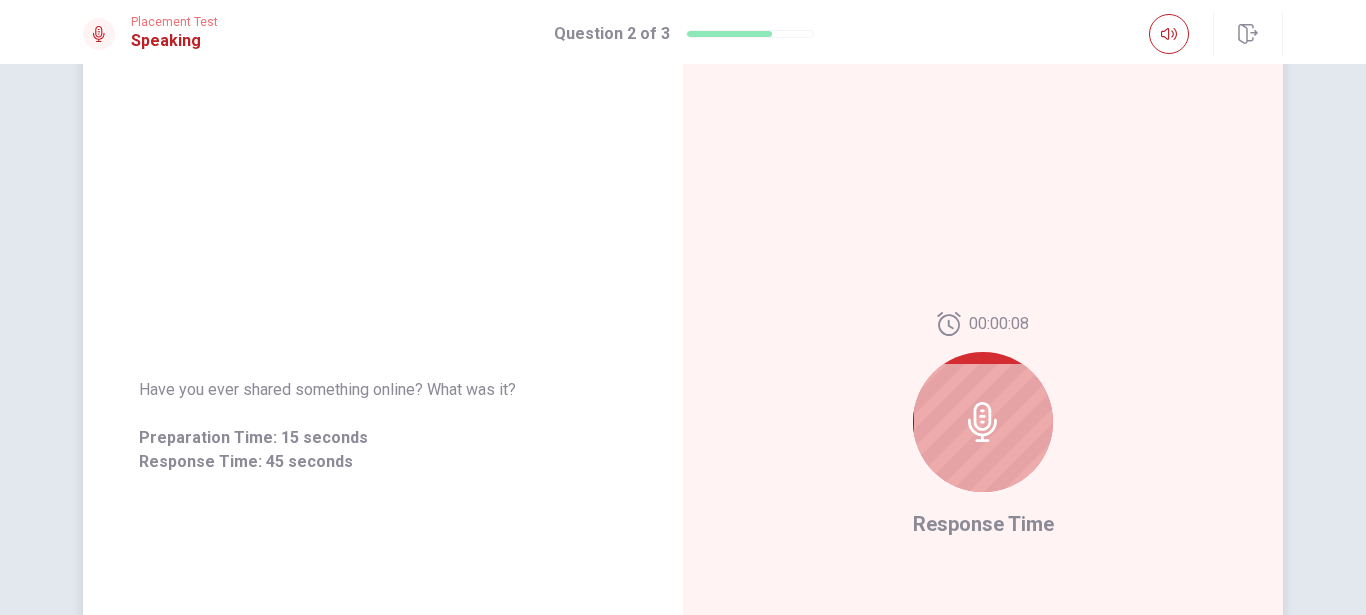 click 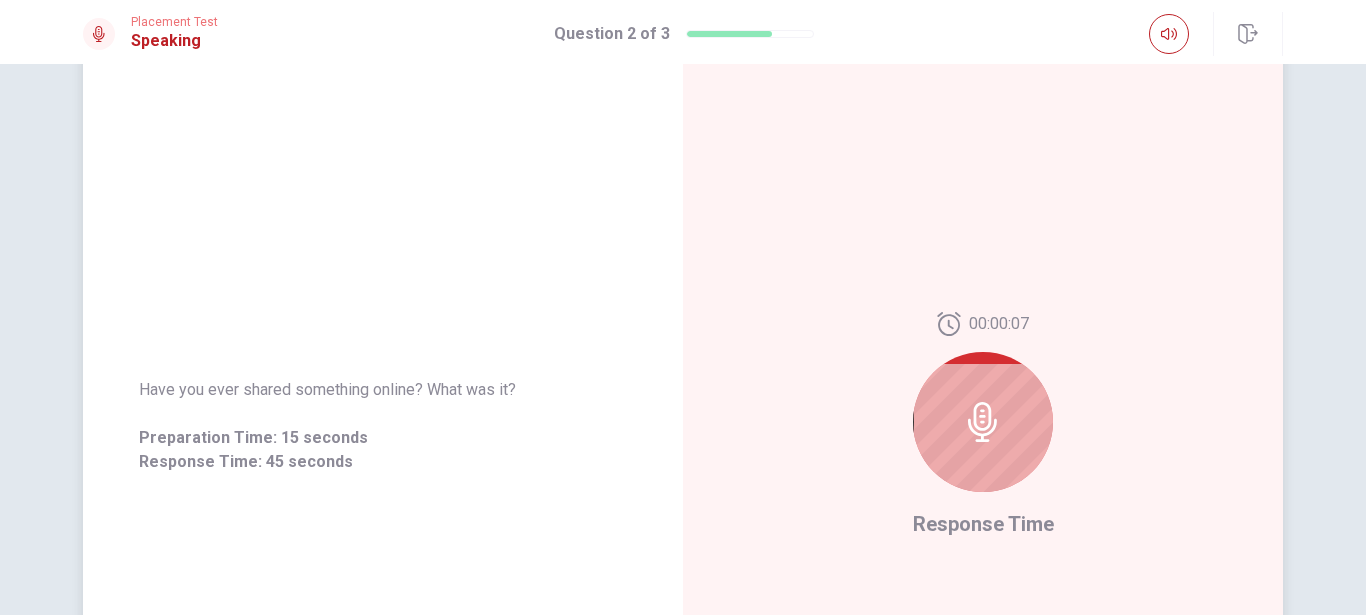 scroll, scrollTop: 456, scrollLeft: 0, axis: vertical 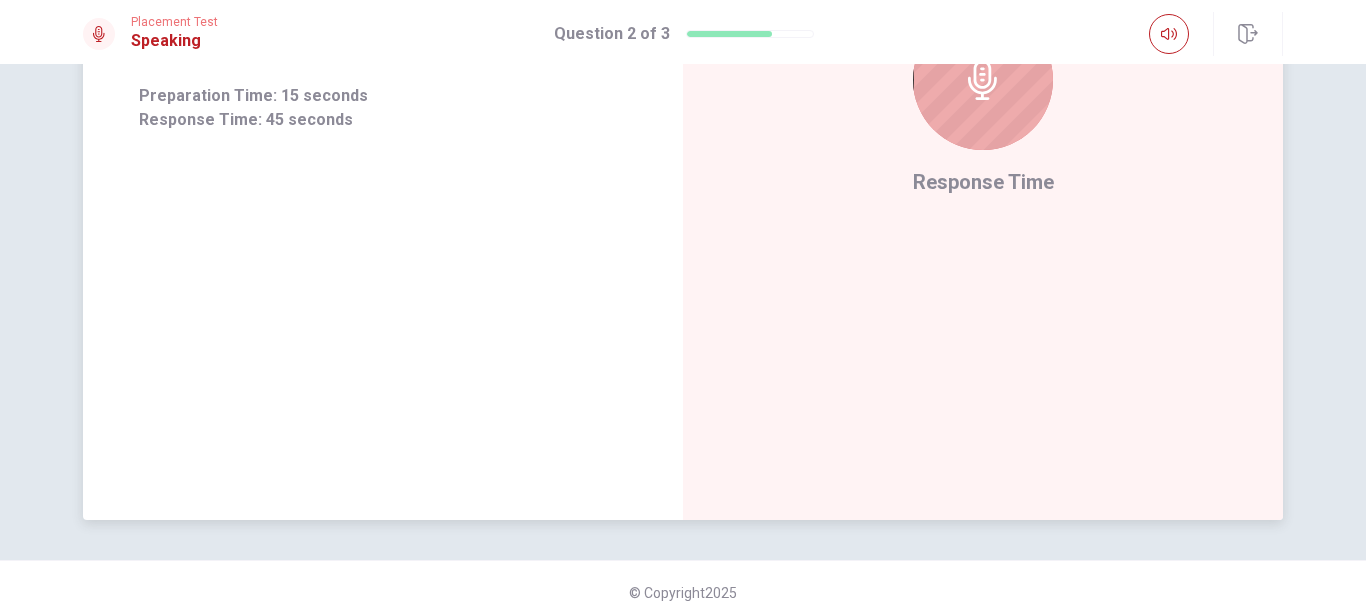click on "Response Time" at bounding box center [983, 182] 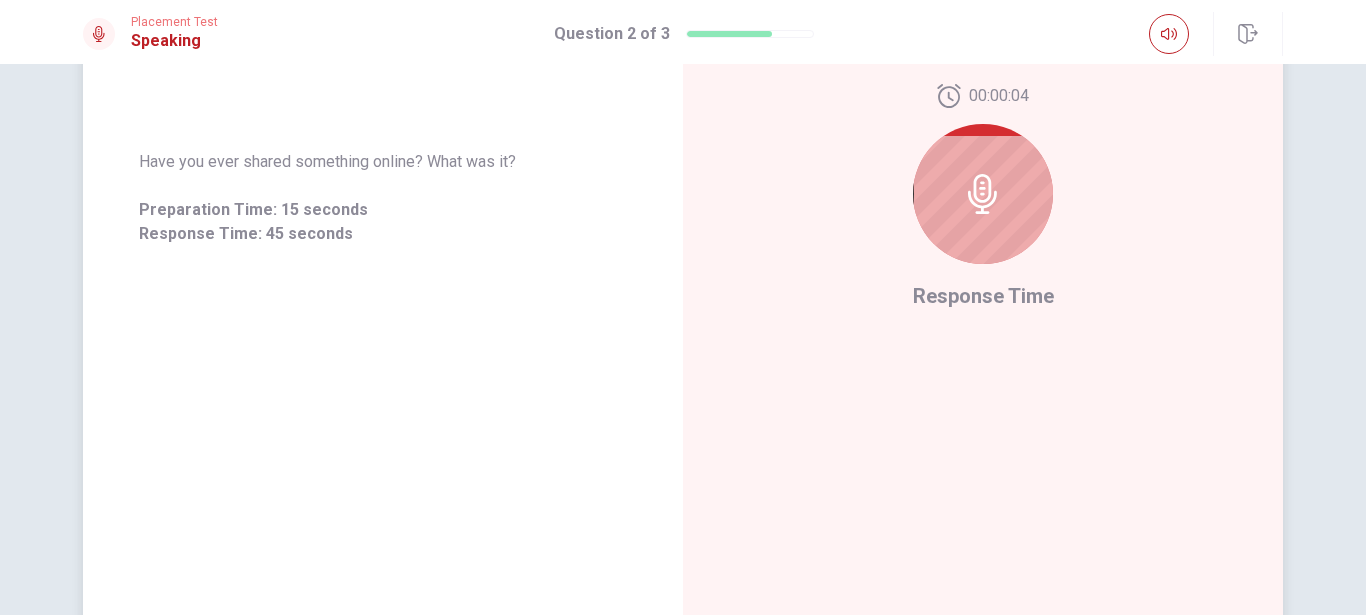 click 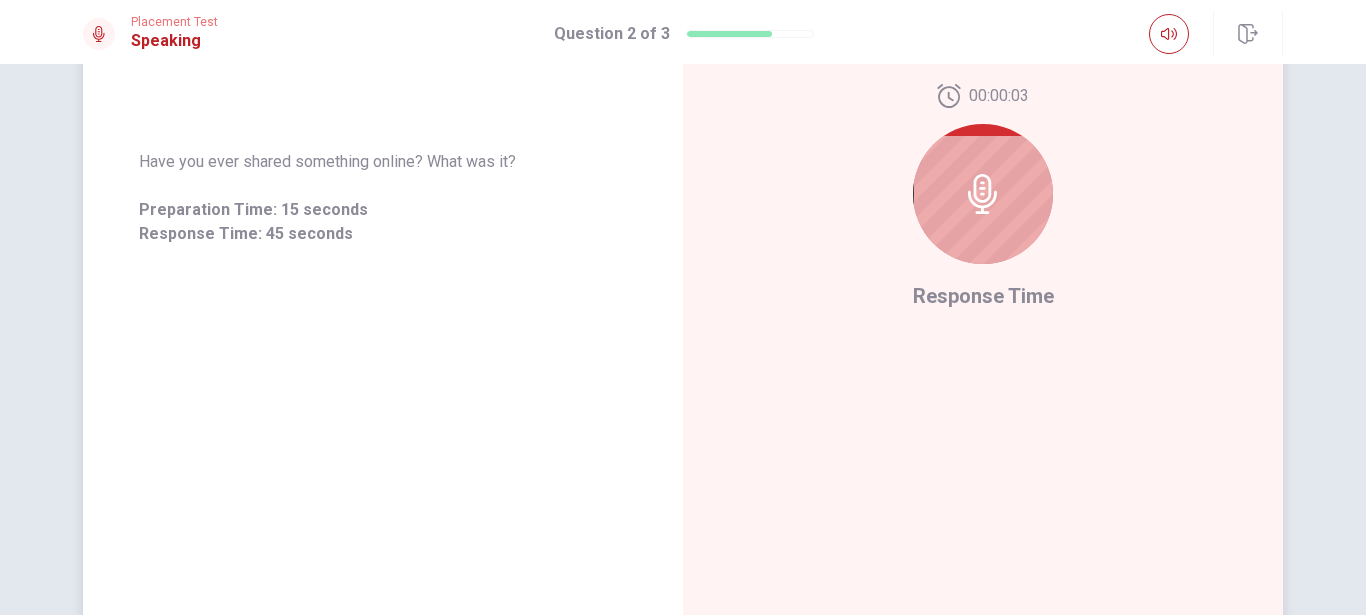 click 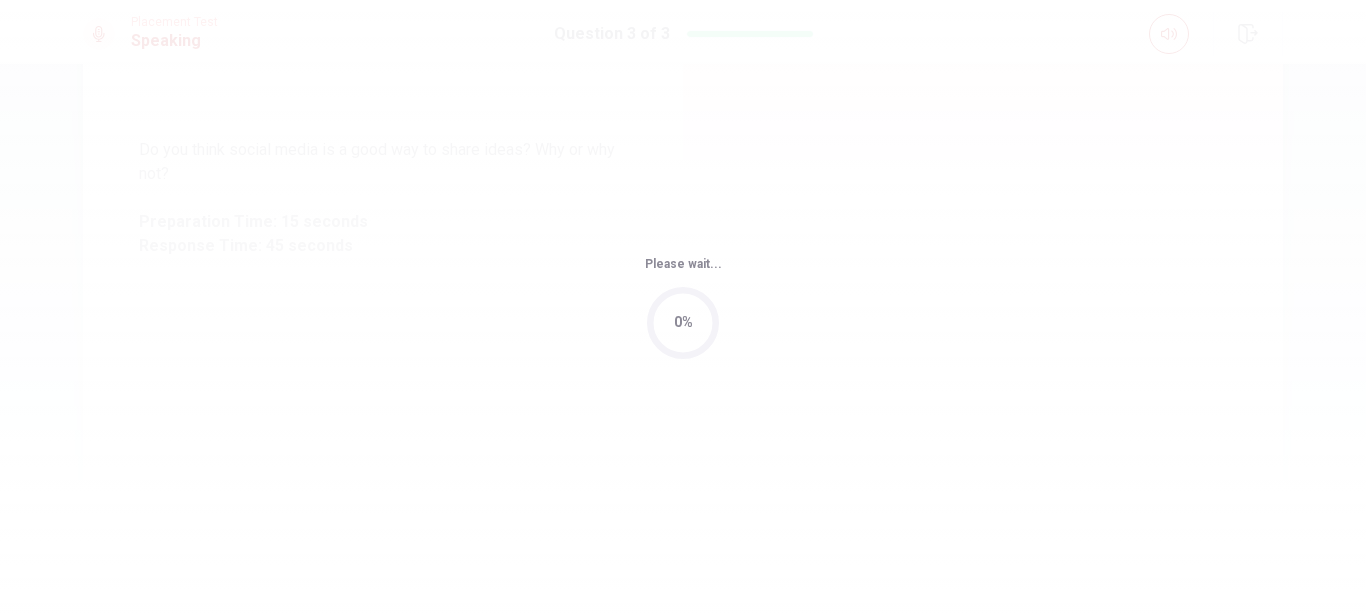 scroll, scrollTop: 330, scrollLeft: 0, axis: vertical 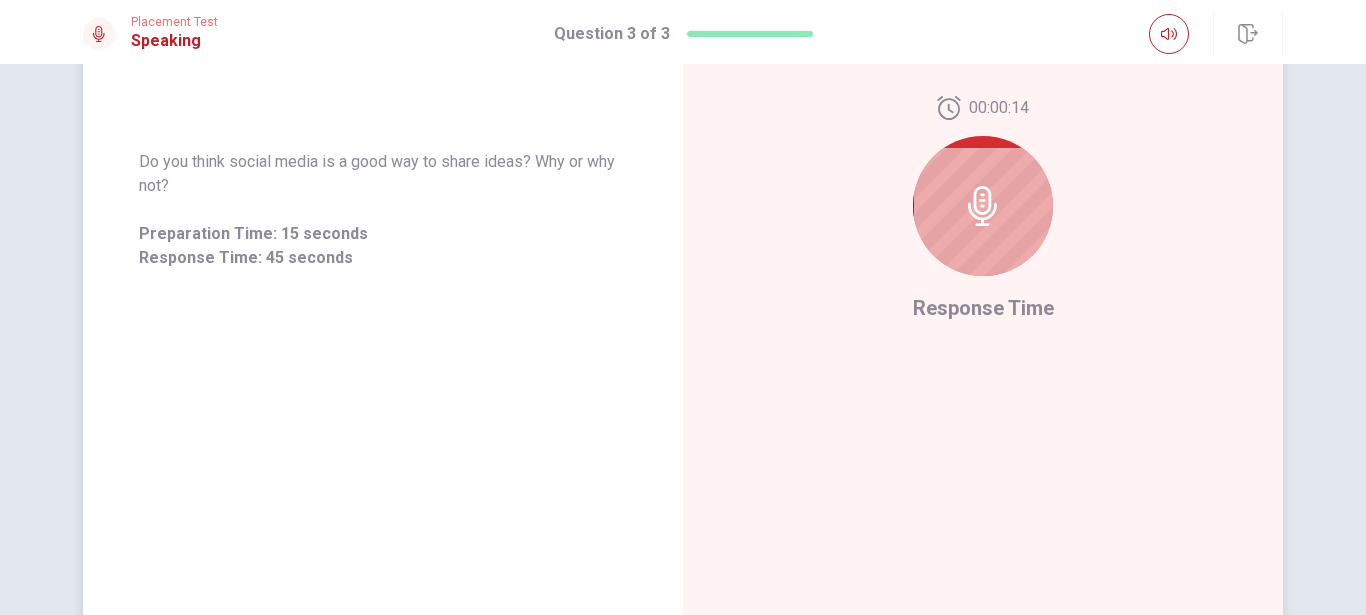click 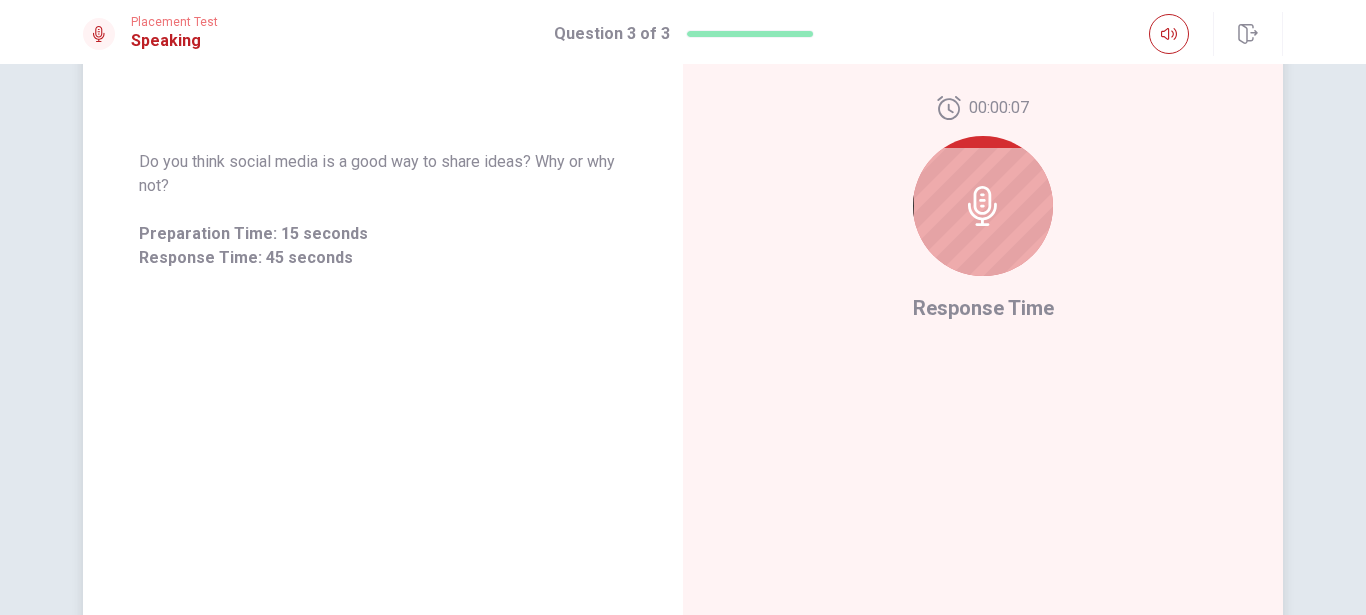 click 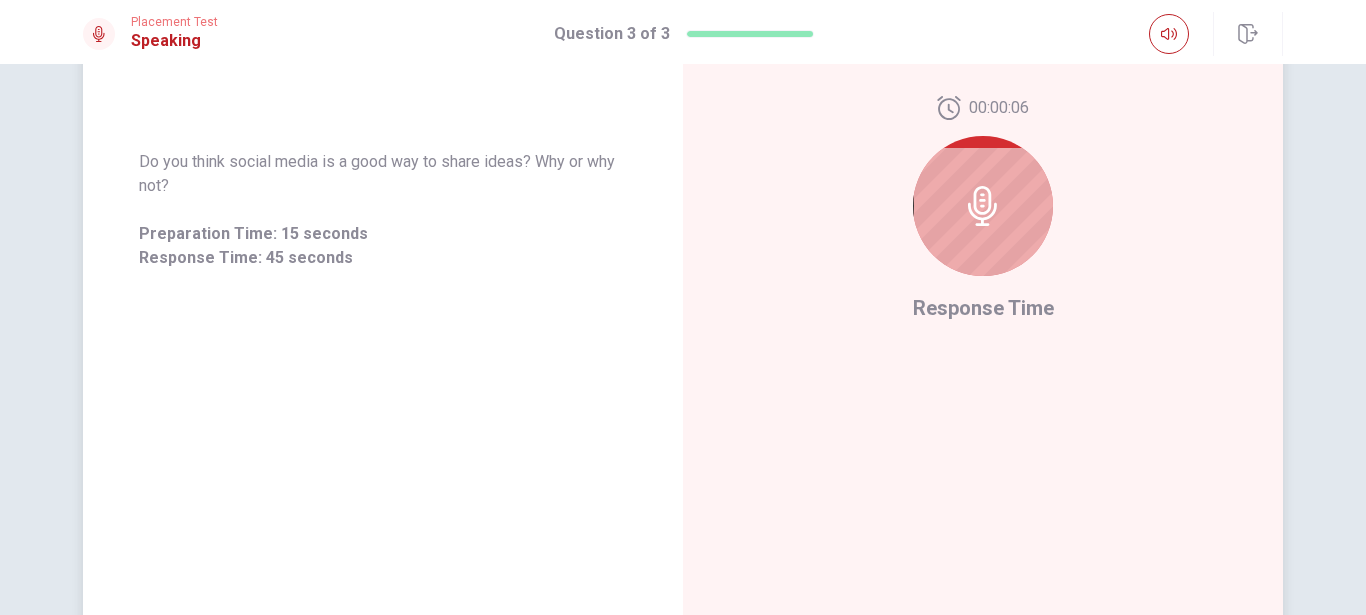 click 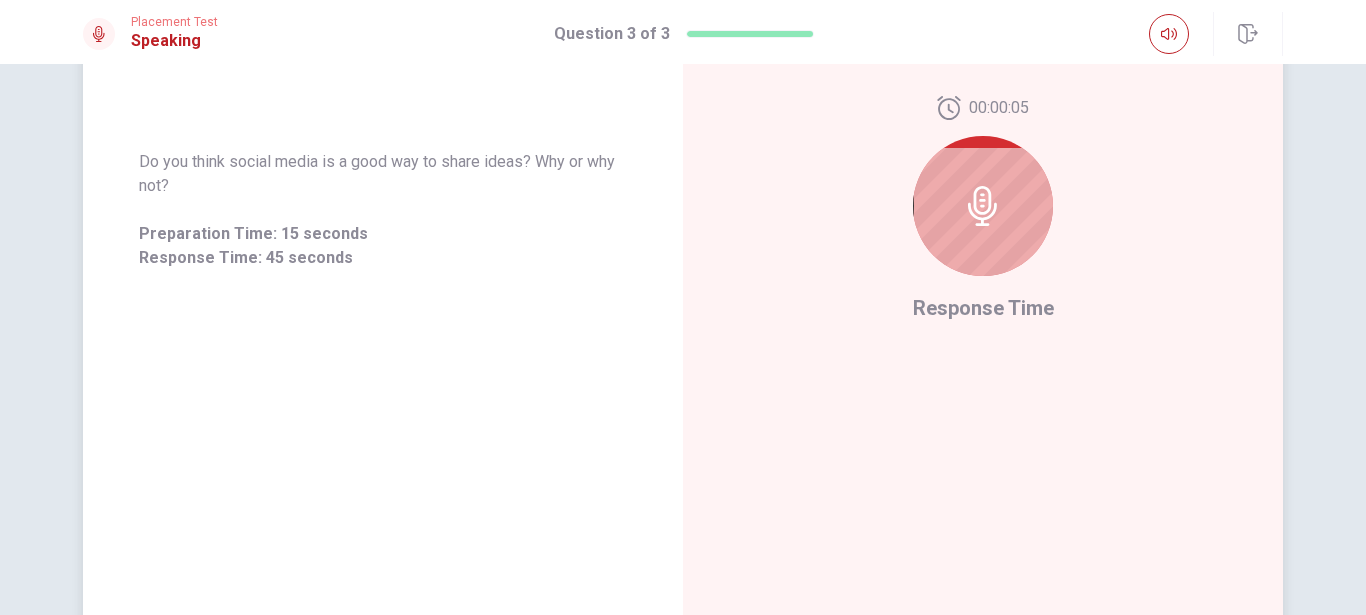 click on "00:00:05 Response Time" at bounding box center (983, 210) 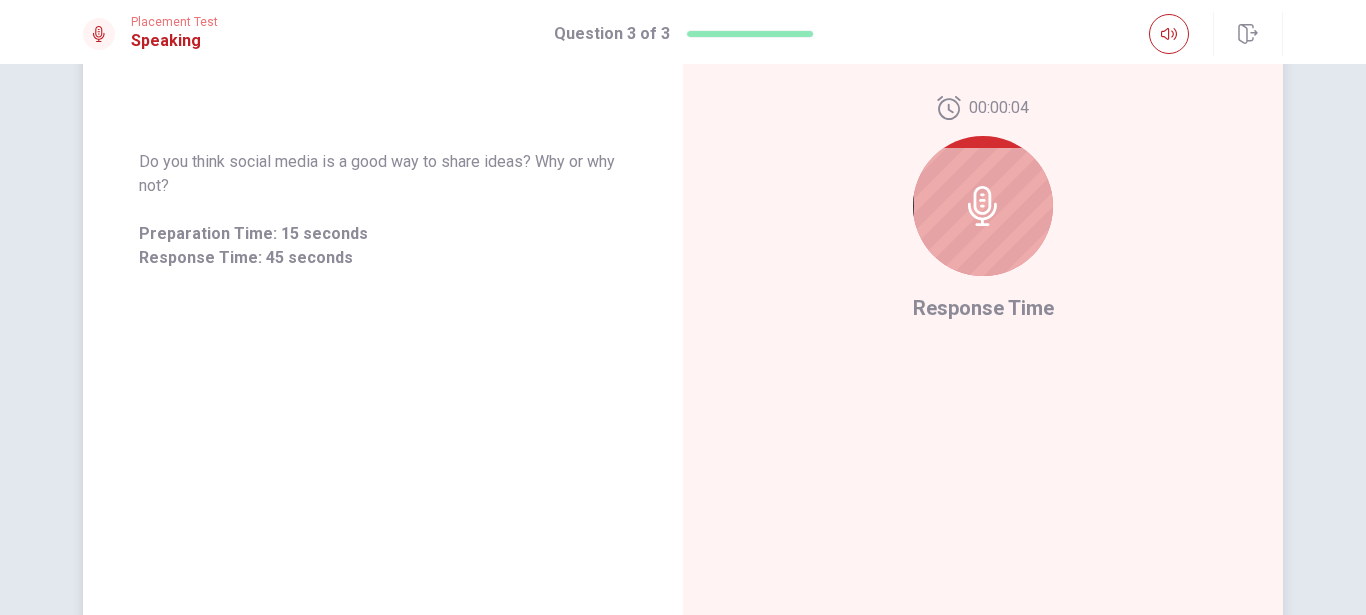 click on "Response Time" at bounding box center (983, 308) 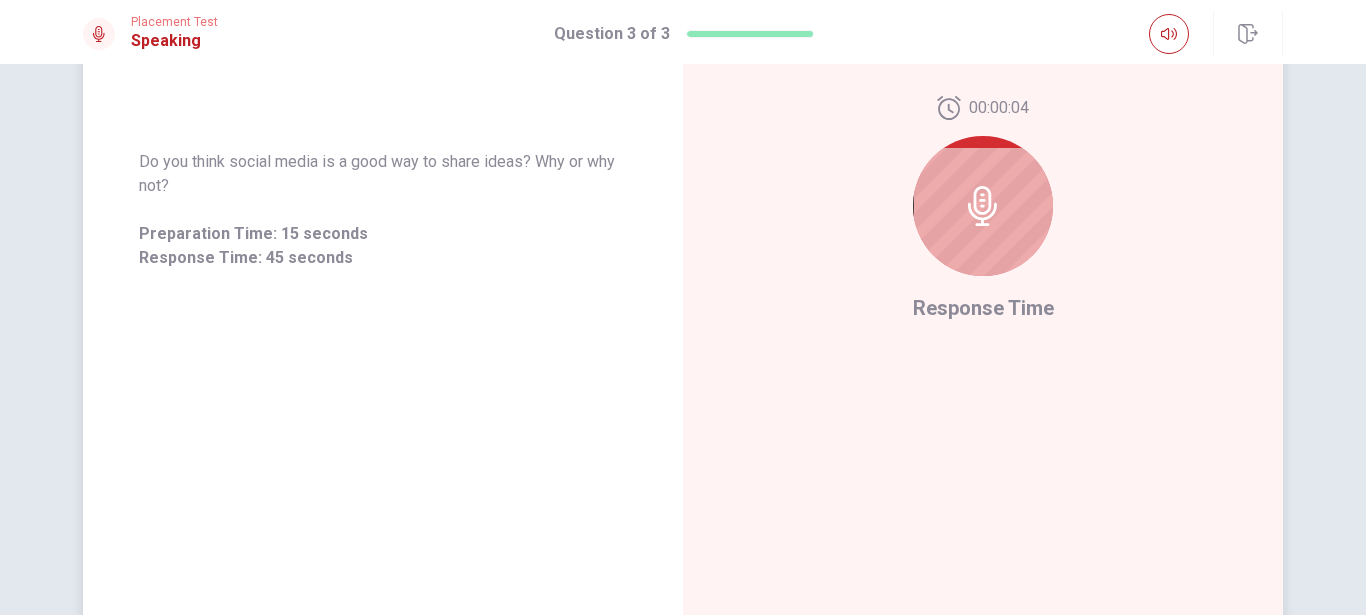 click at bounding box center [983, 206] 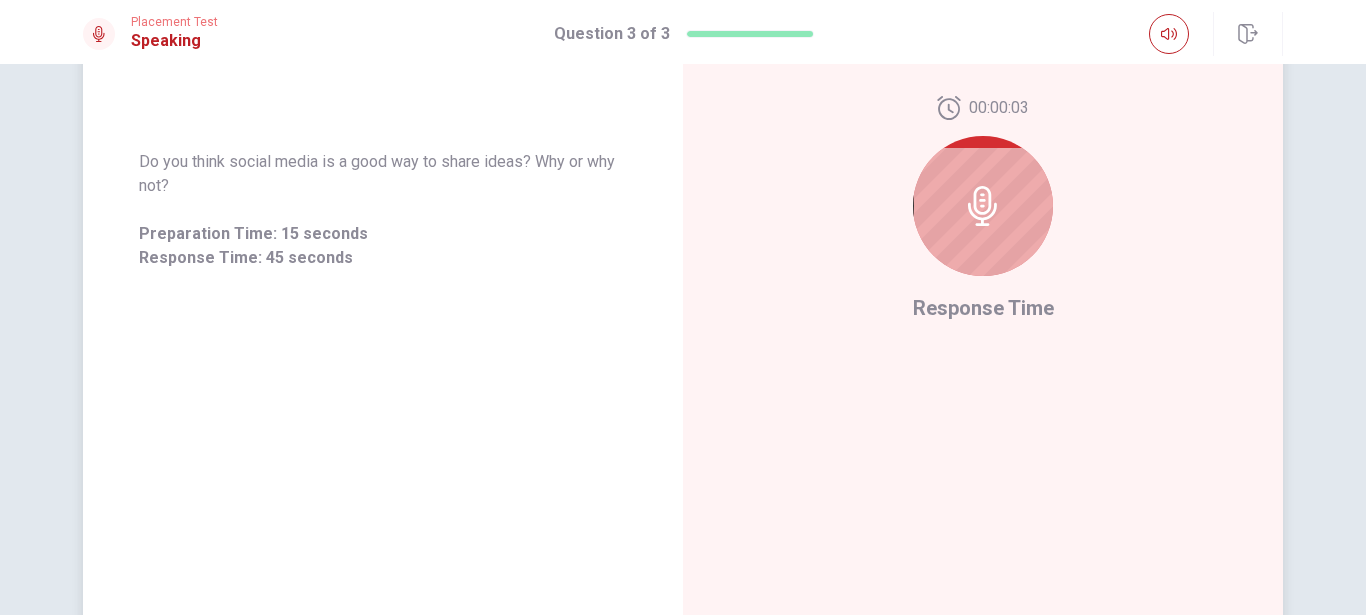 click at bounding box center [983, 206] 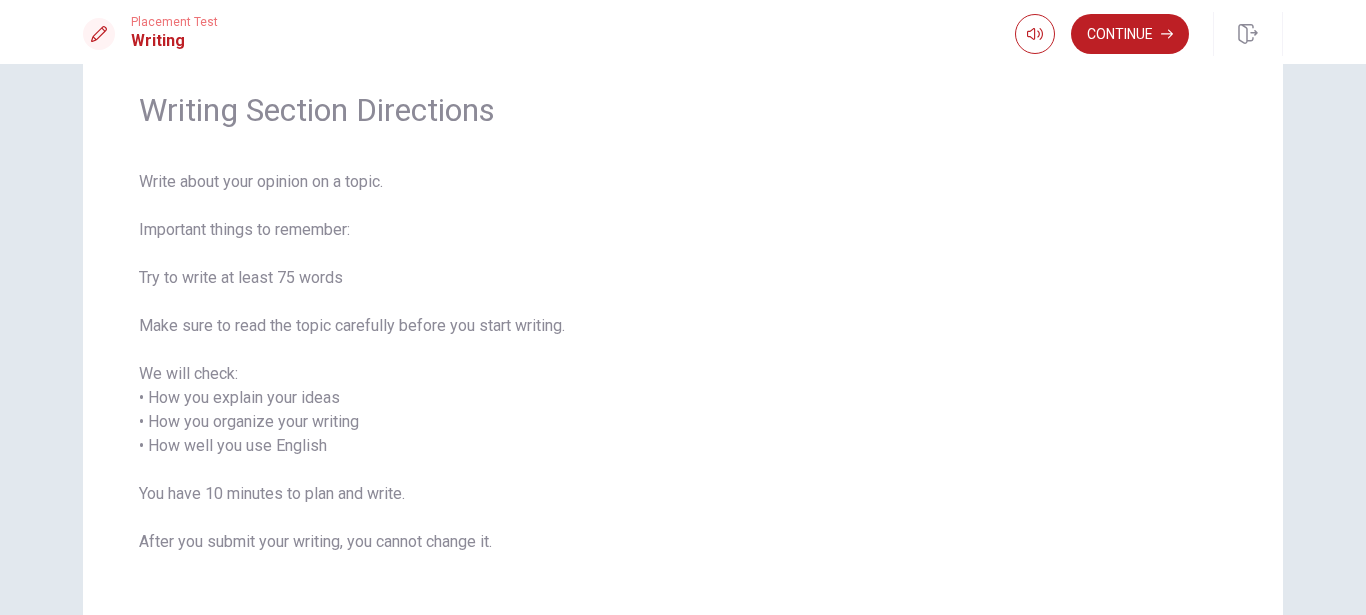 scroll, scrollTop: 114, scrollLeft: 0, axis: vertical 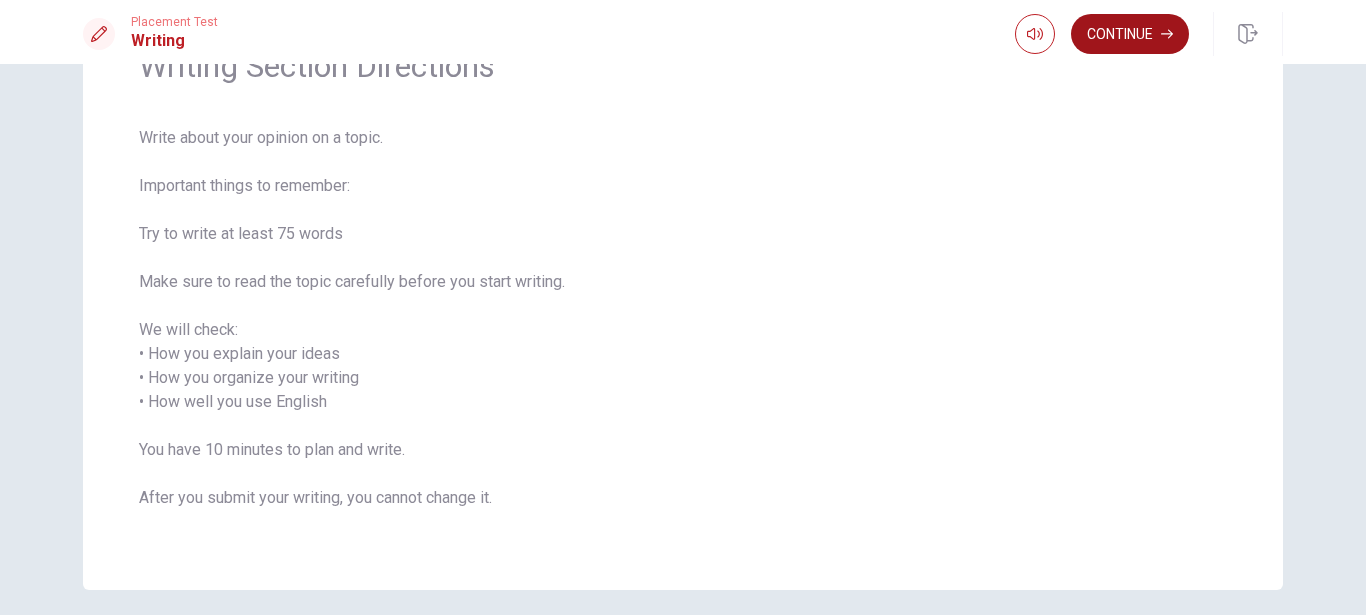 click on "Continue" at bounding box center (1130, 34) 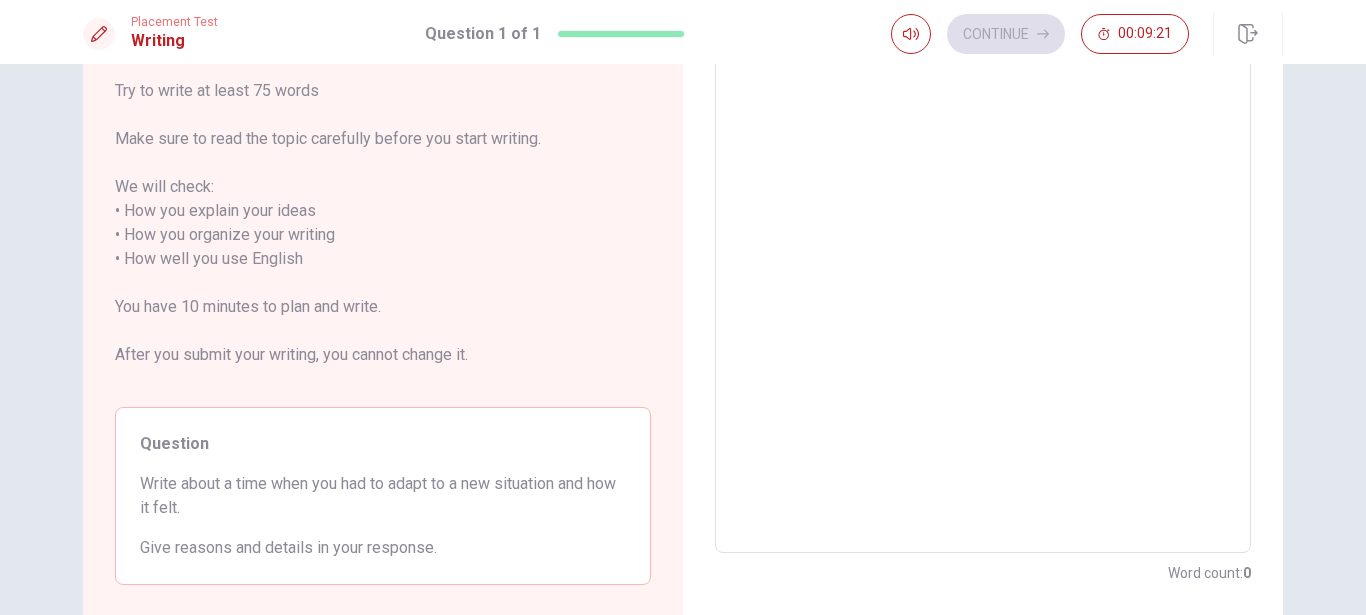 scroll, scrollTop: 0, scrollLeft: 0, axis: both 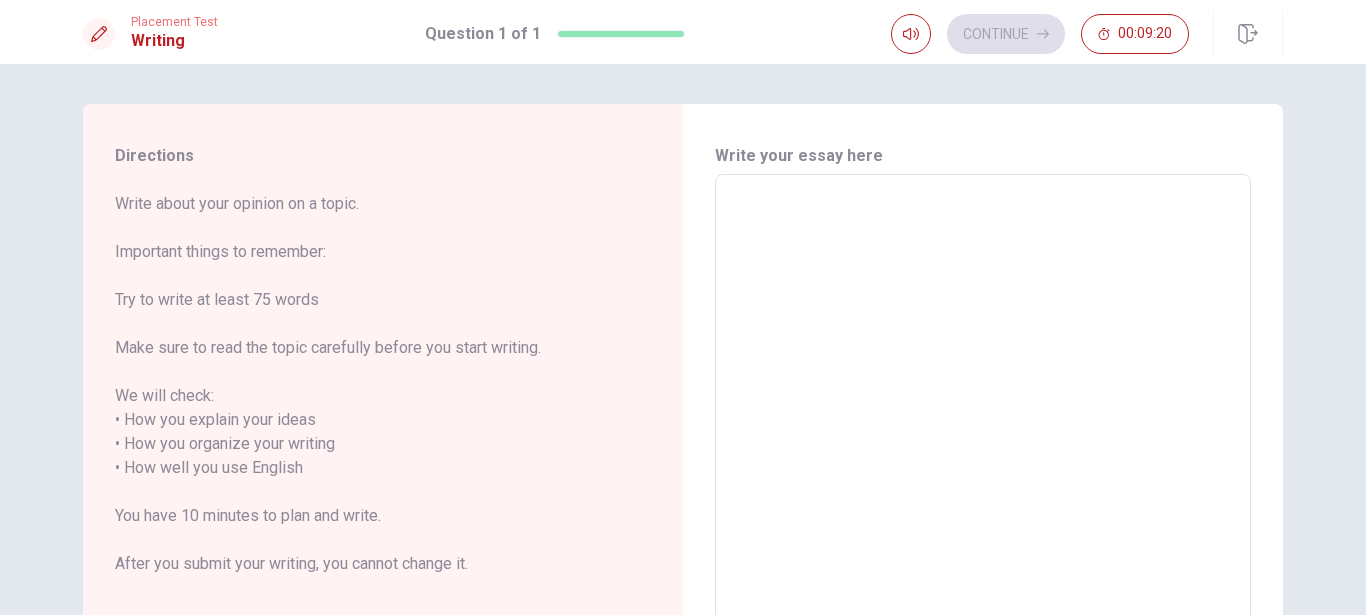 click at bounding box center [983, 468] 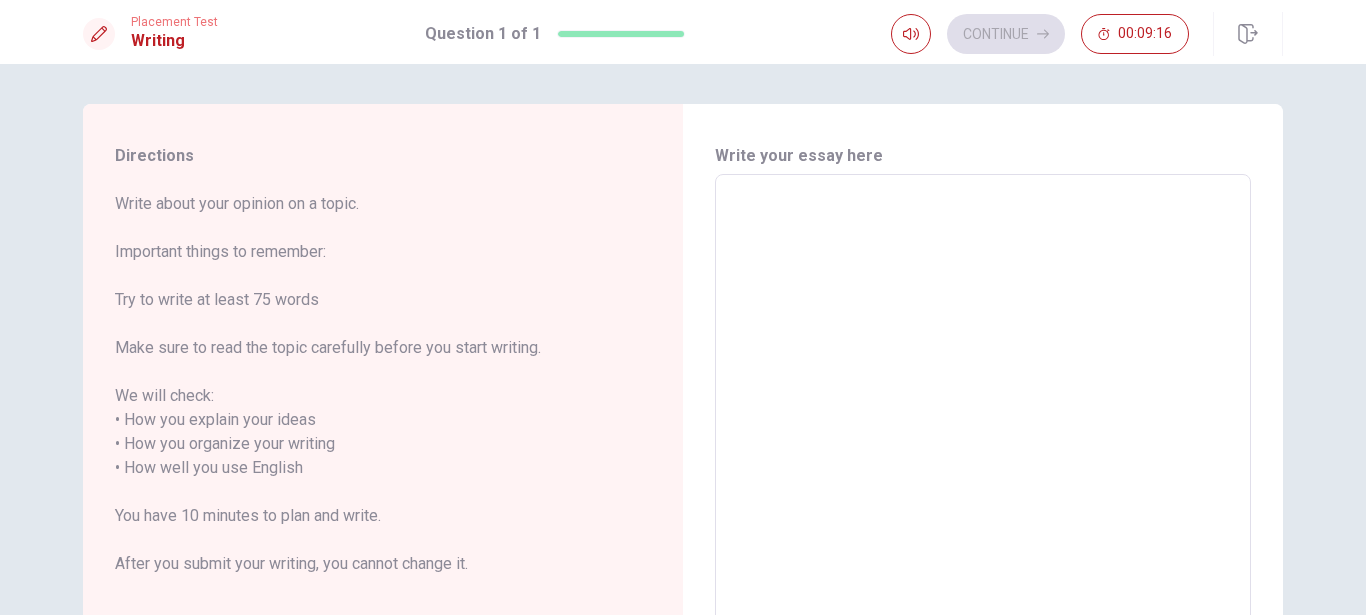 type on "I" 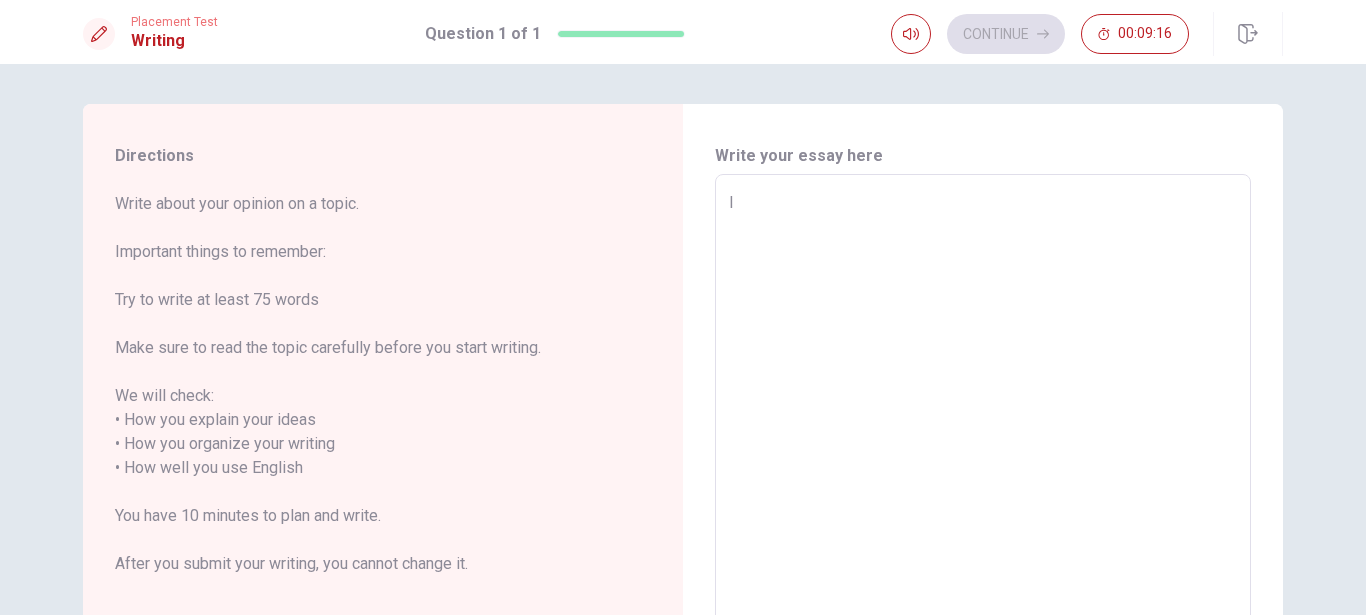 type on "x" 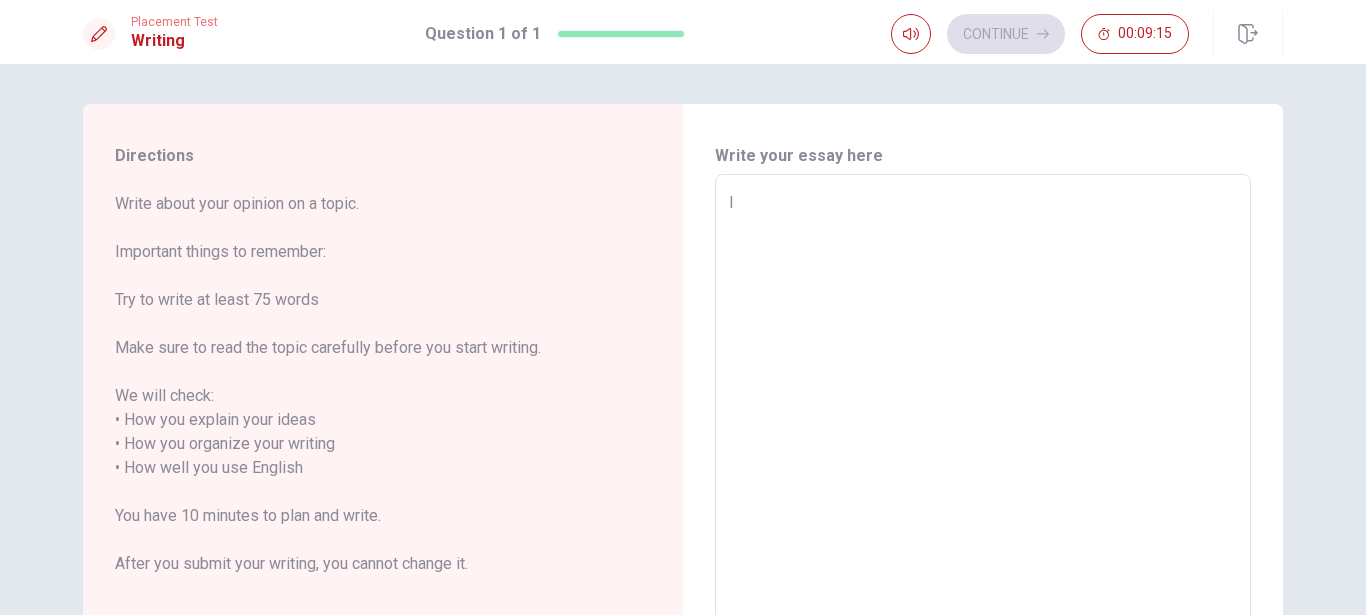 type on "I h" 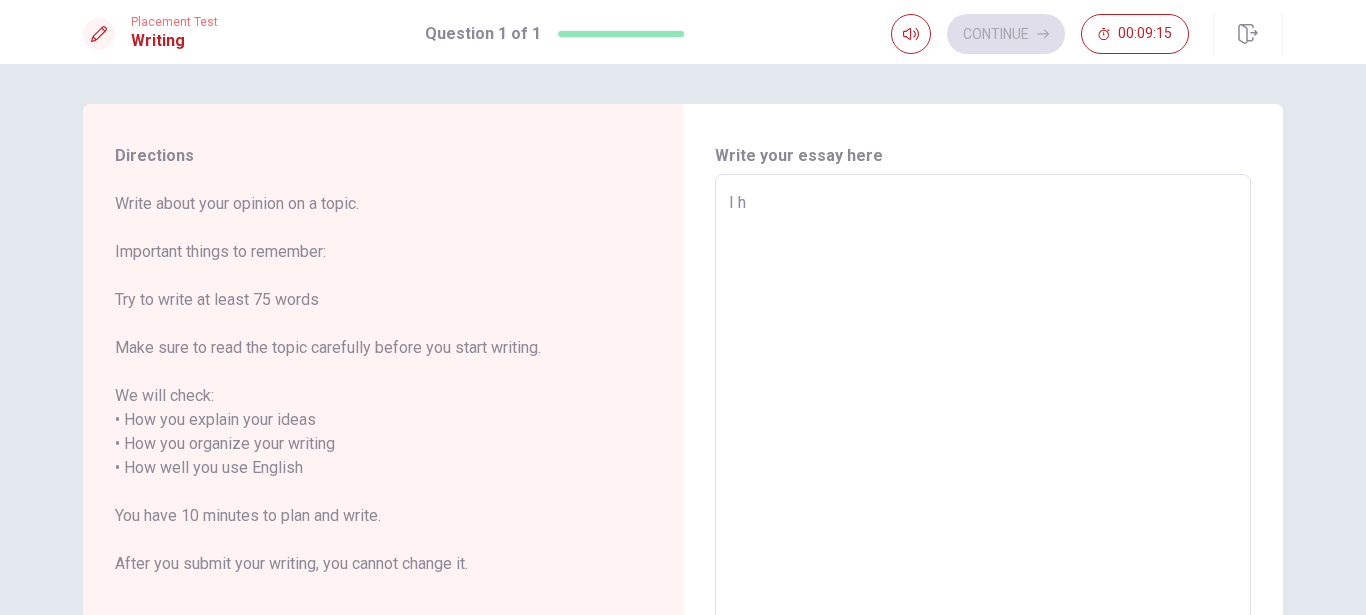 type on "x" 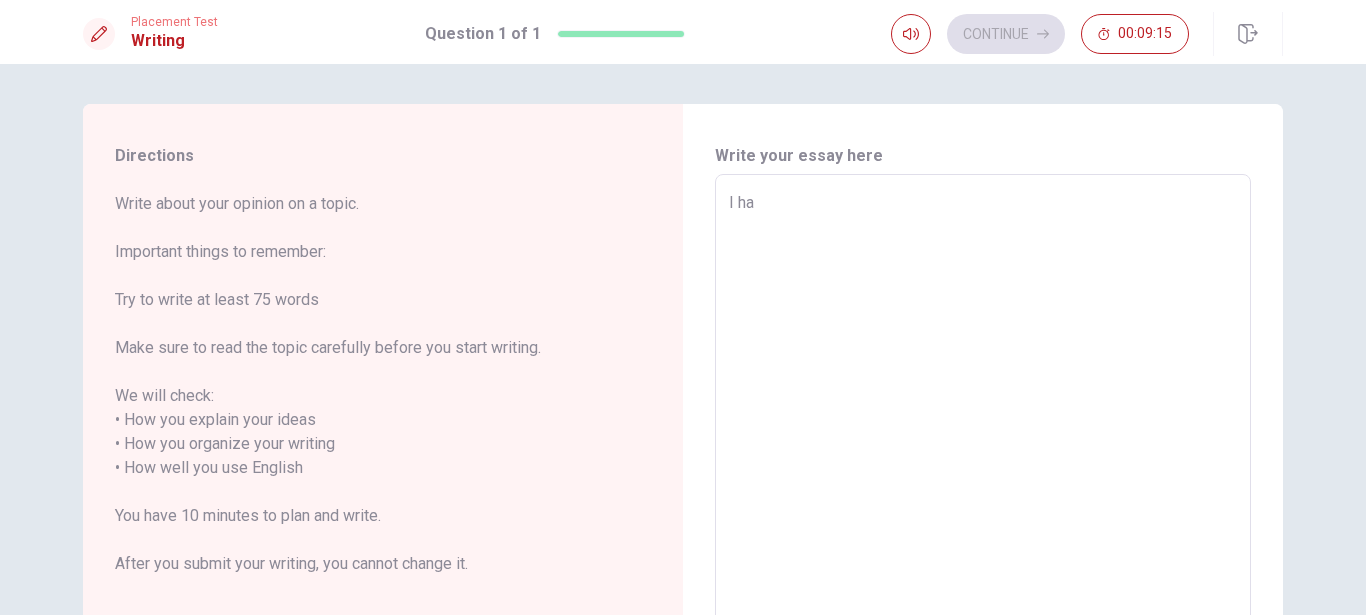 type on "x" 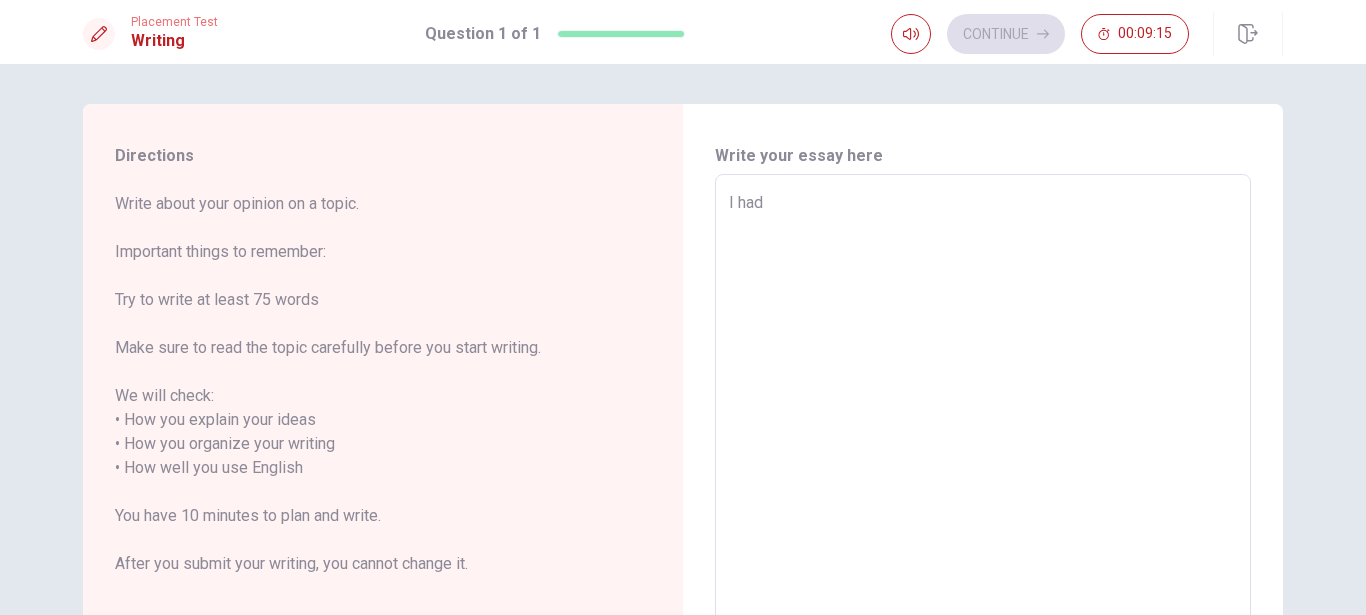 type on "x" 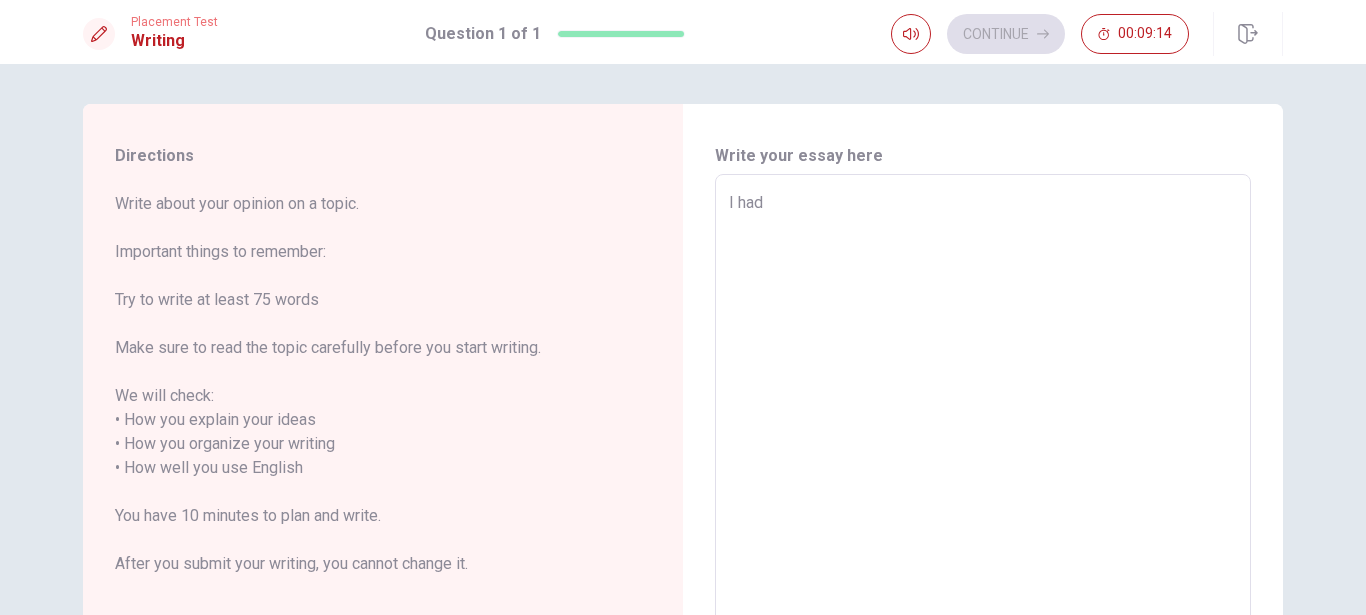 type on "x" 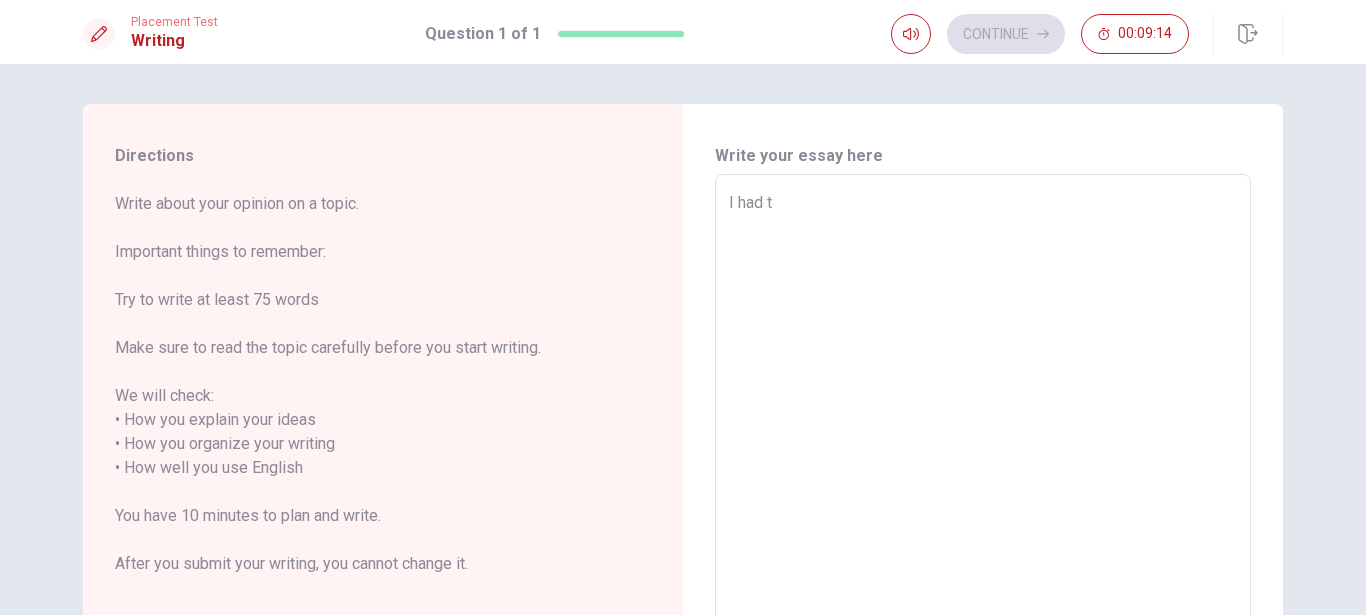 type on "x" 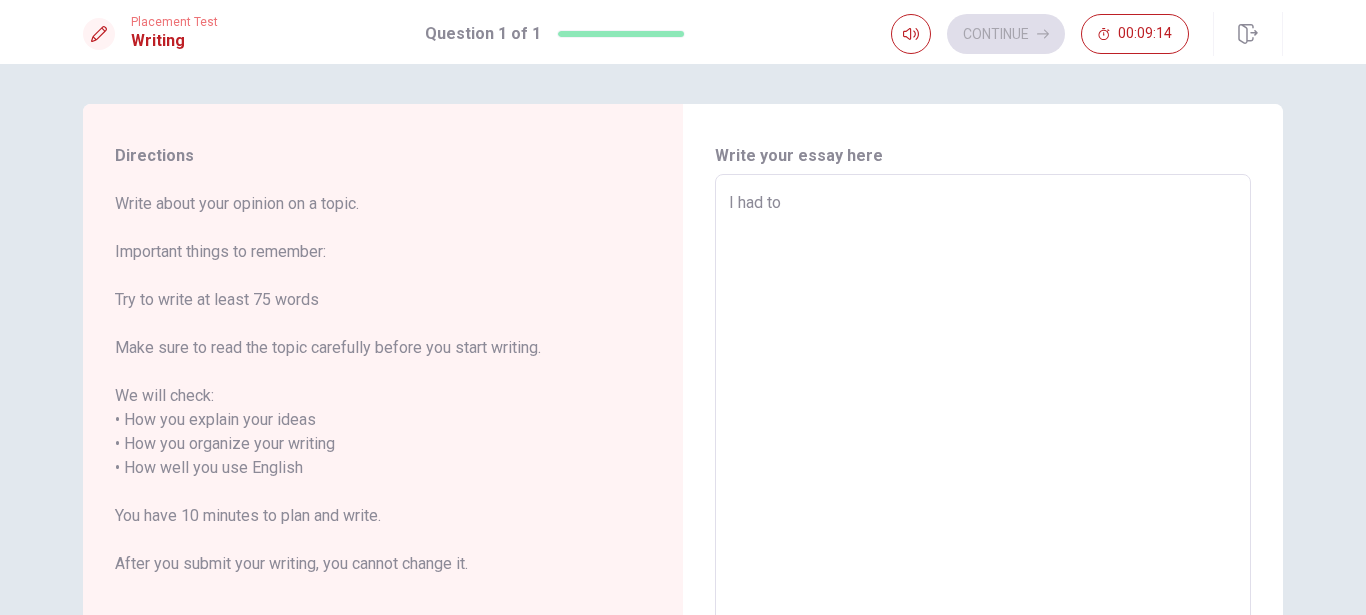 type on "x" 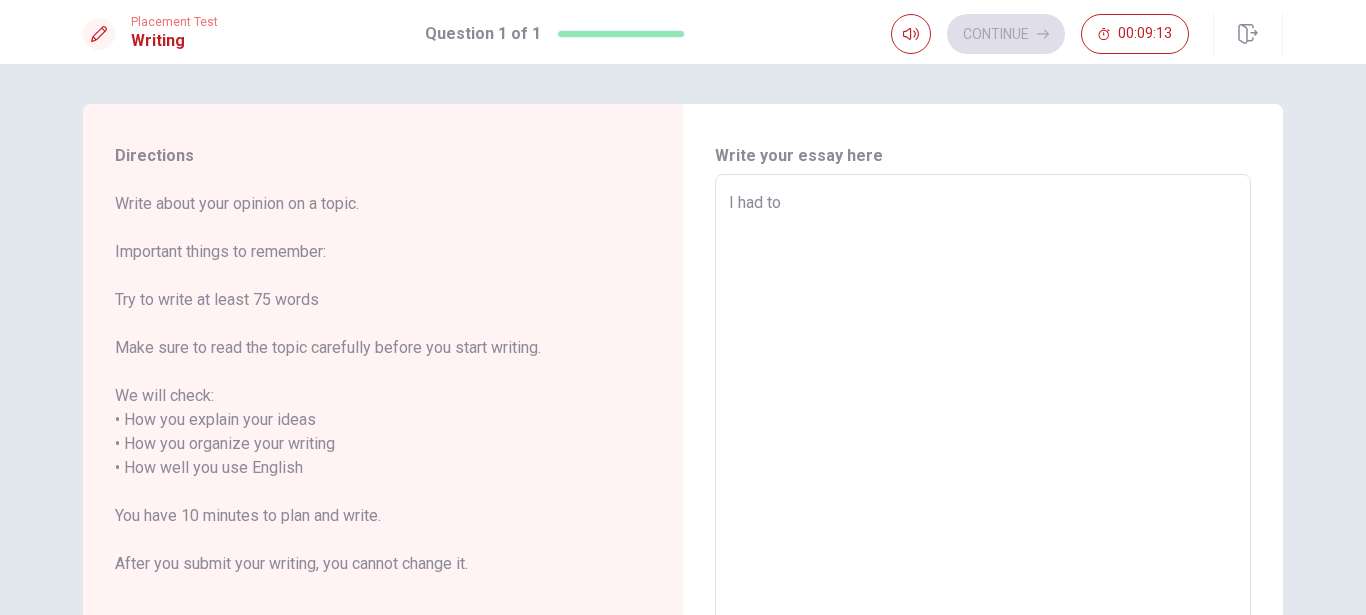 type on "x" 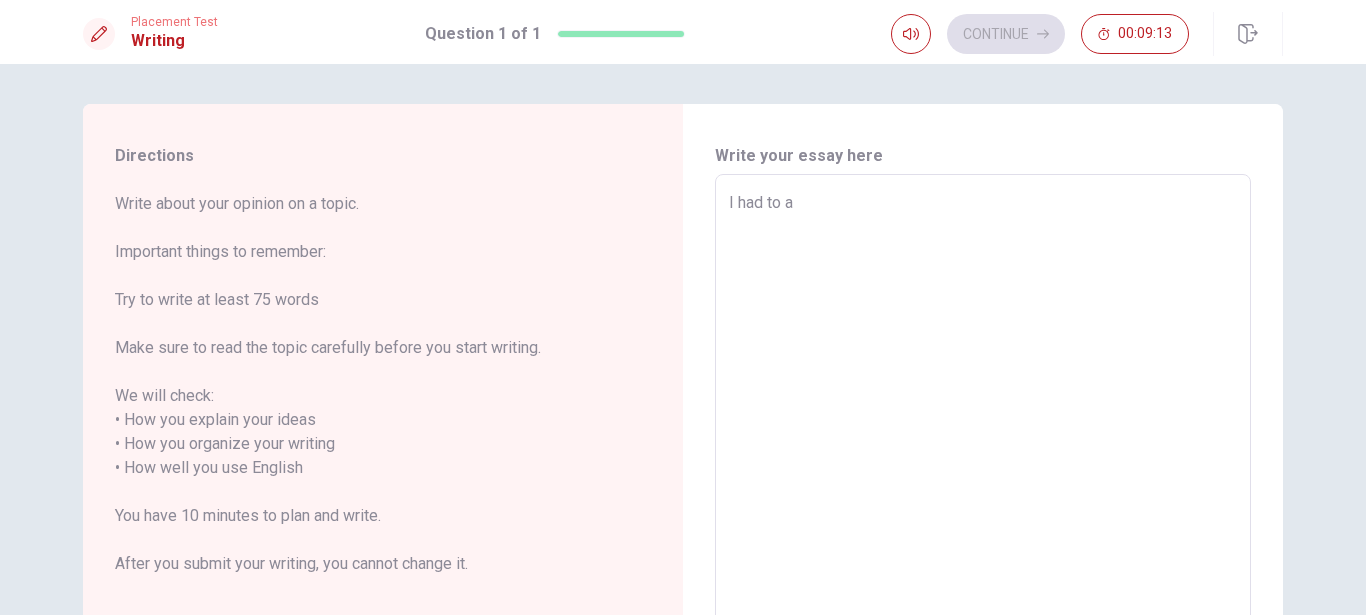 type on "x" 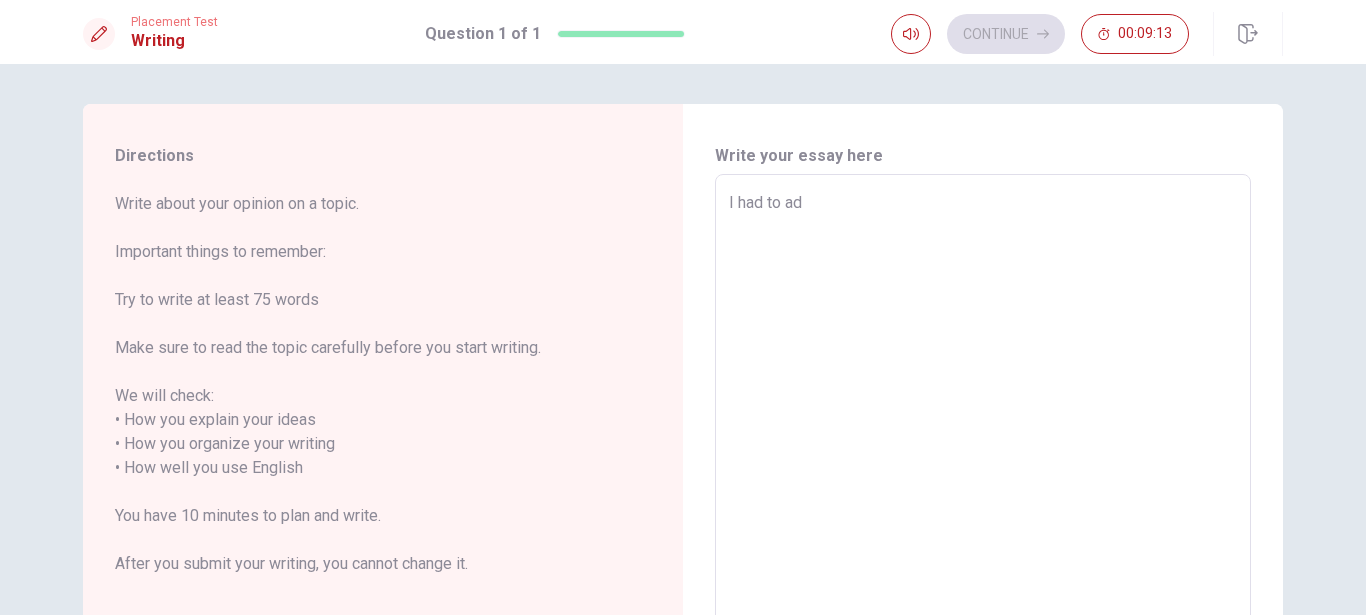 type on "x" 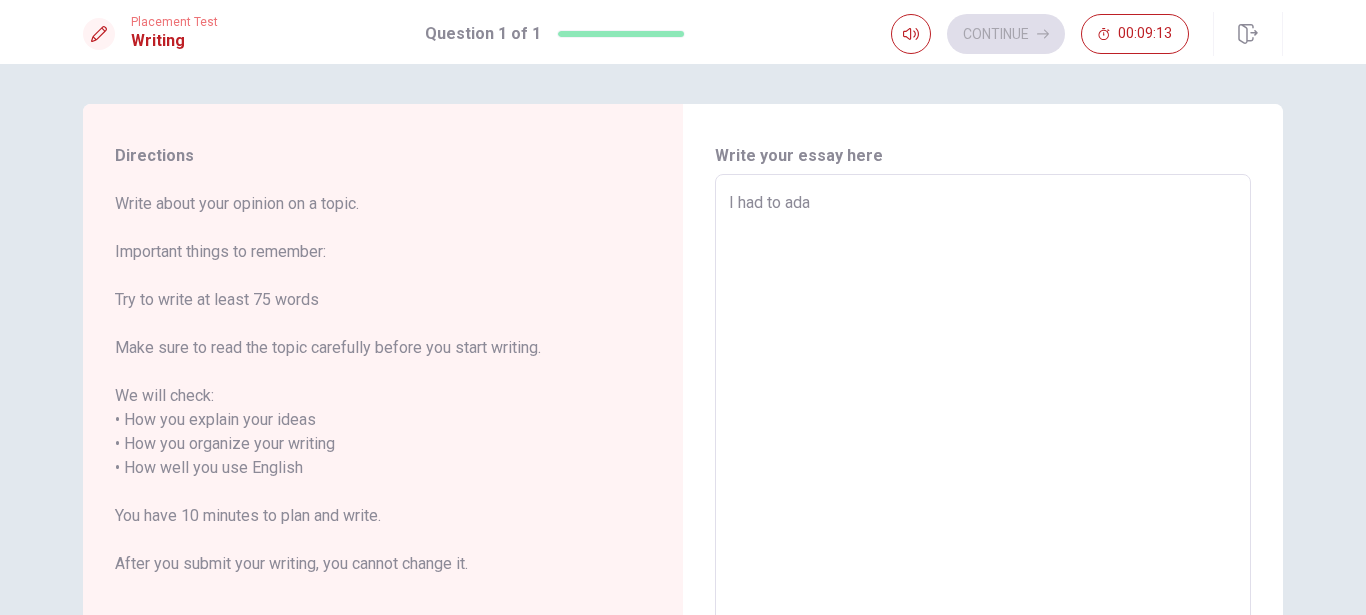 type on "x" 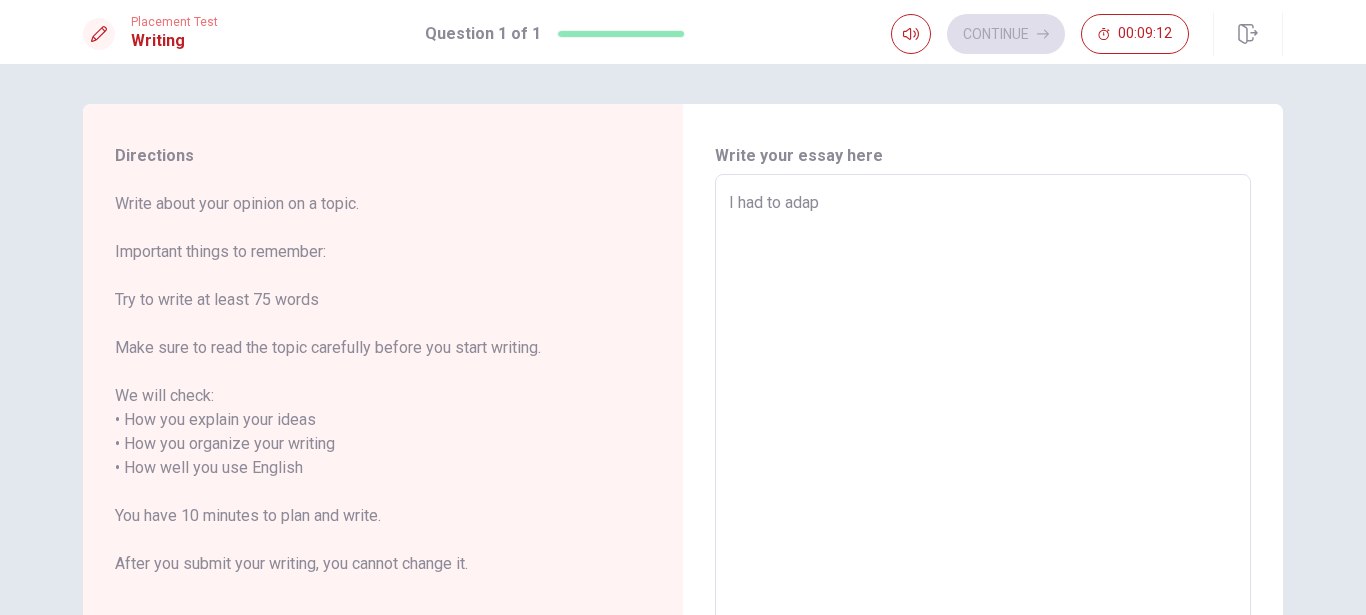 type on "x" 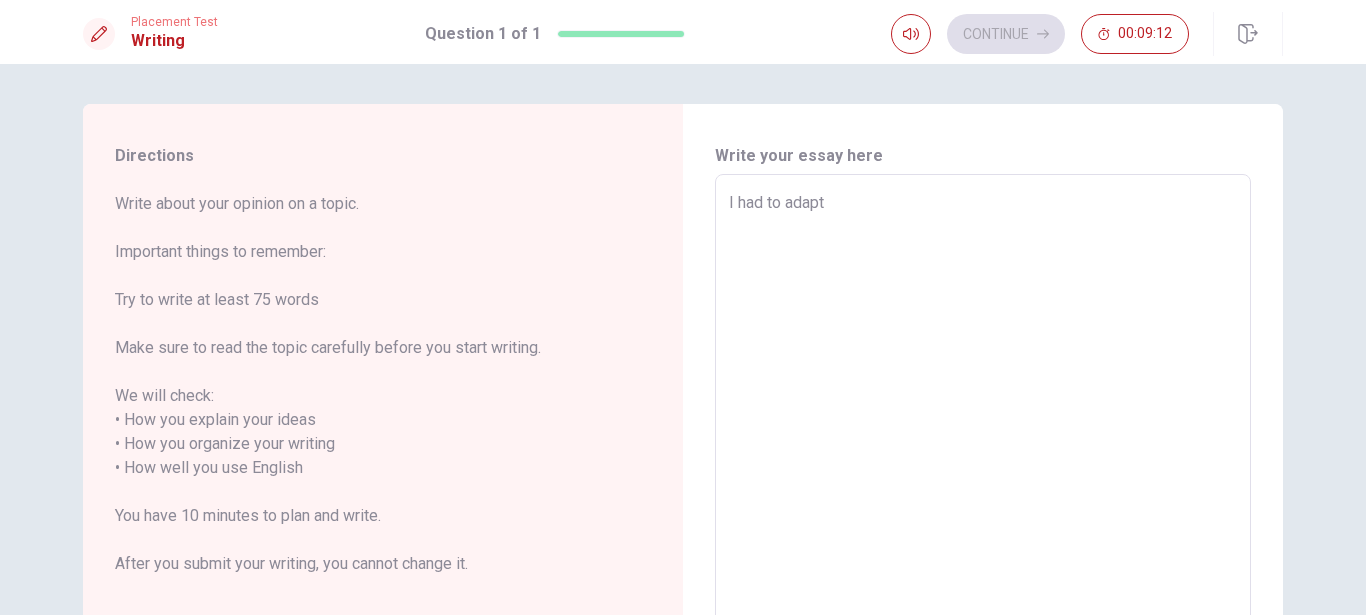 type on "x" 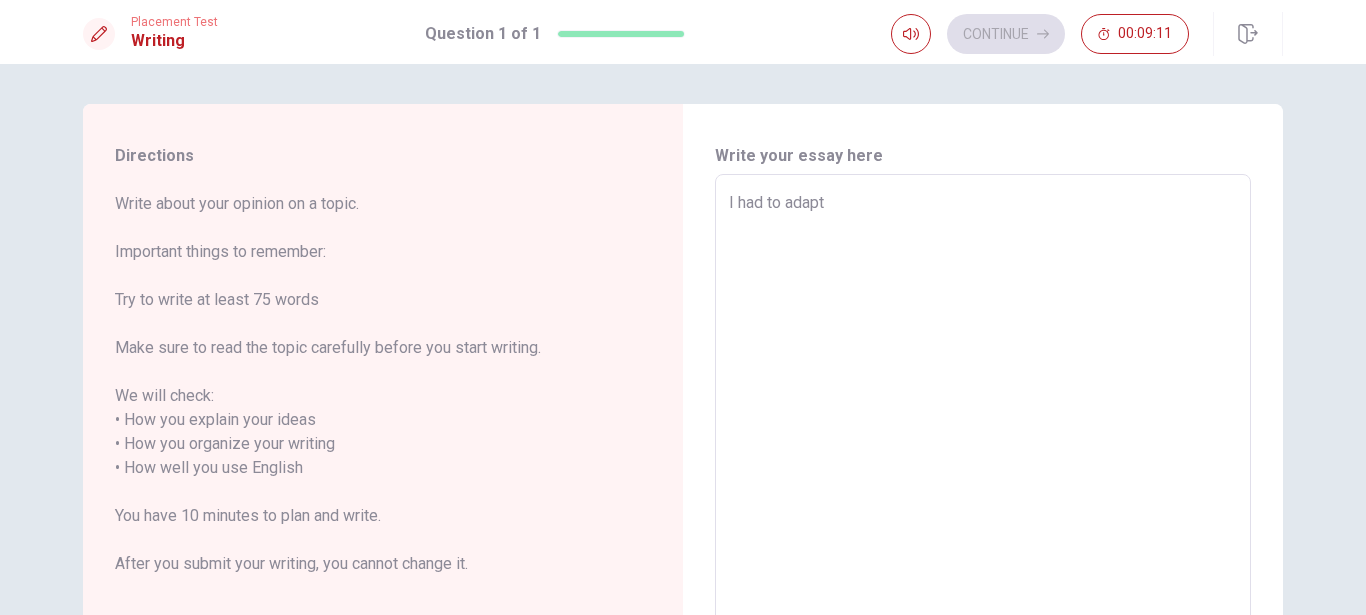 type on "x" 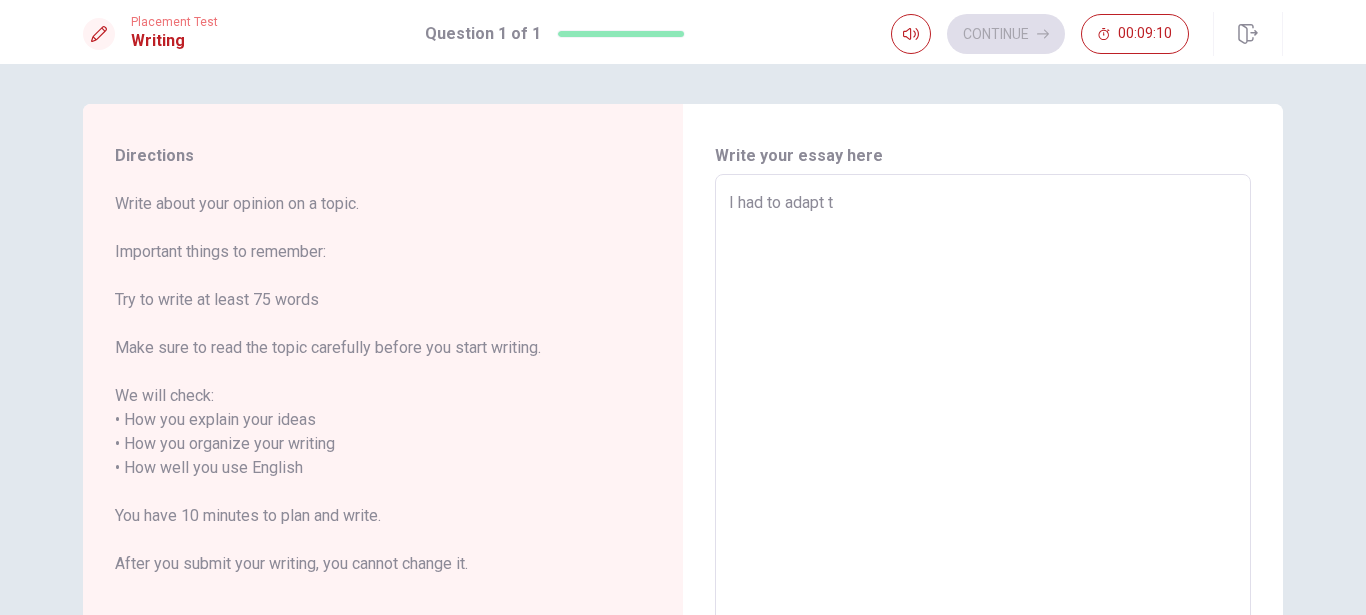 type on "x" 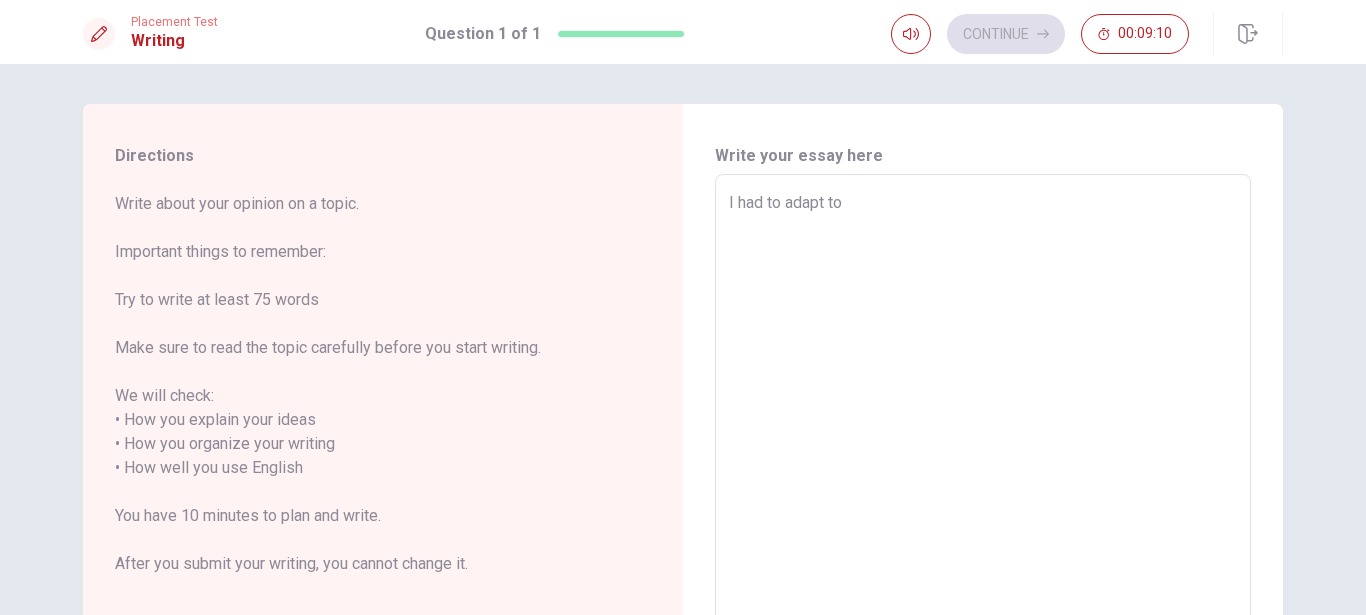type on "x" 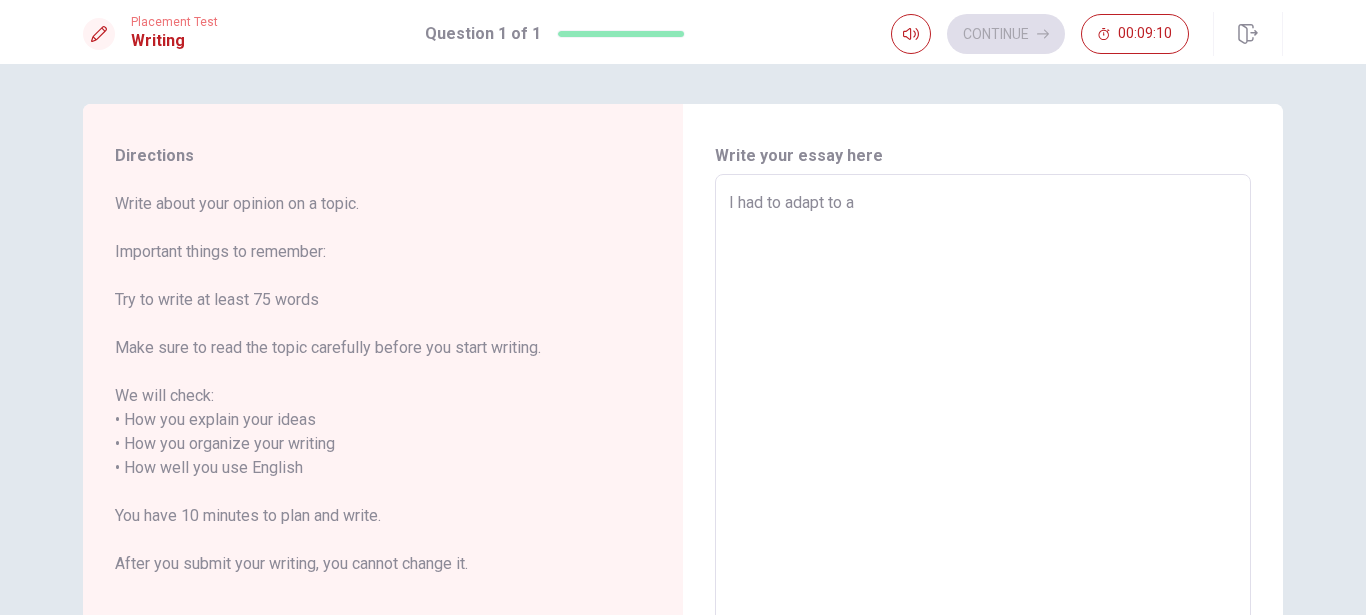 type on "x" 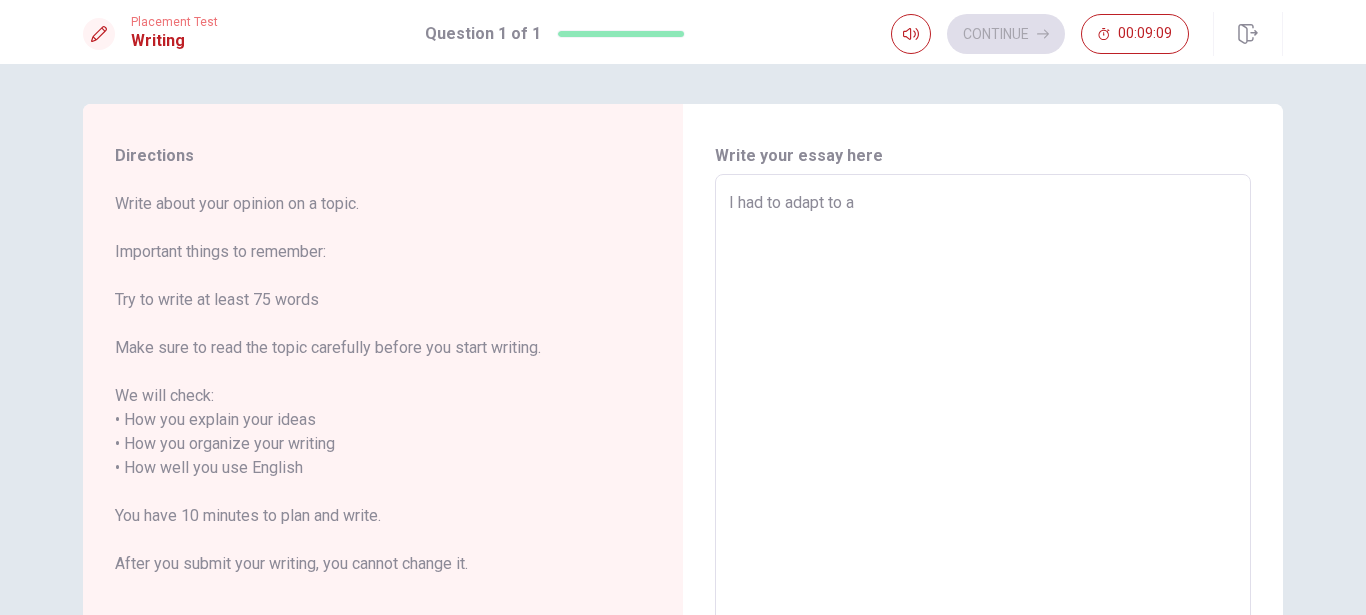 type on "I had to adapt to a" 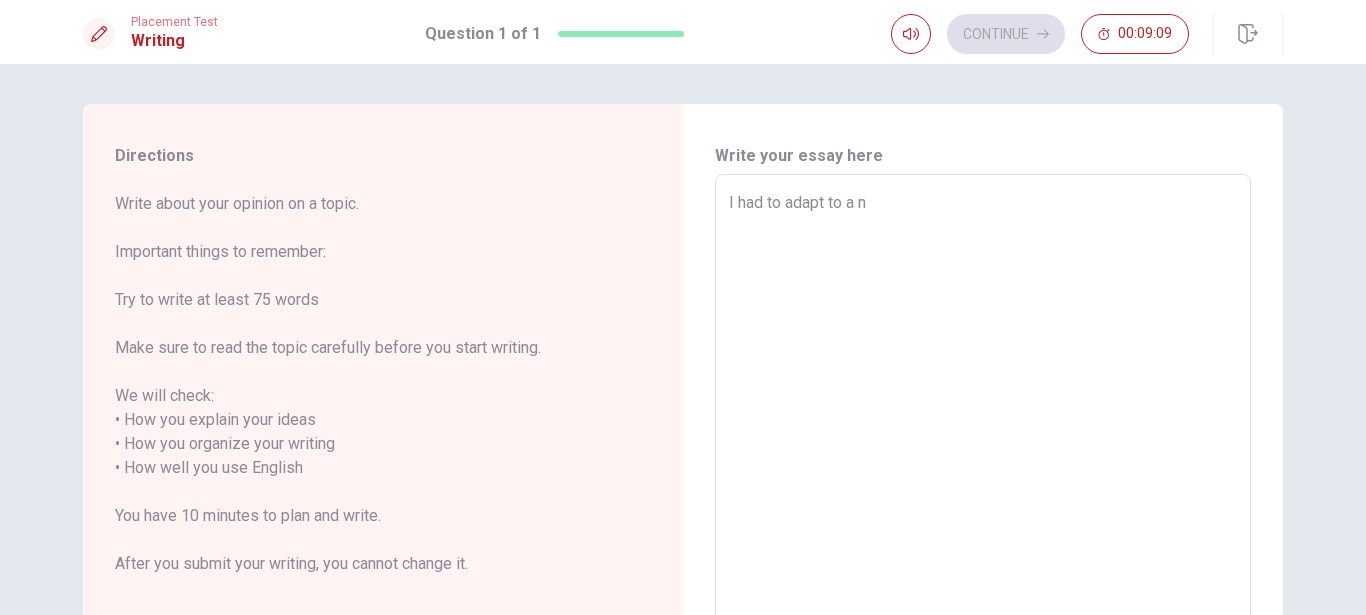 type on "x" 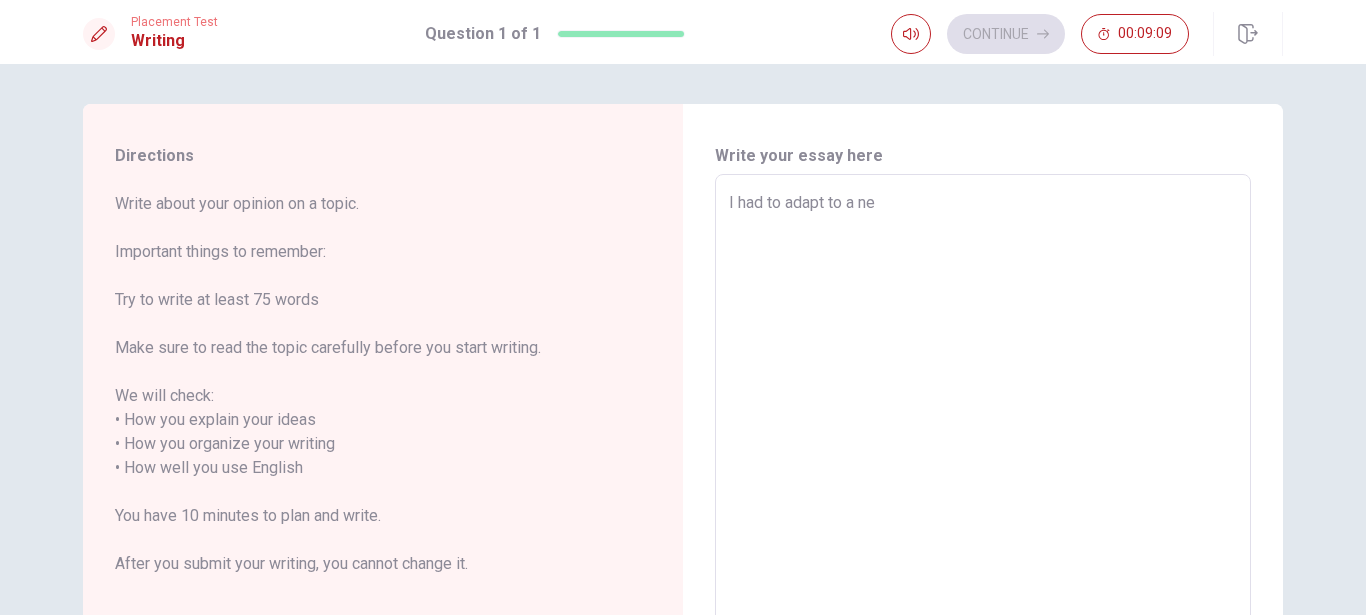 type on "x" 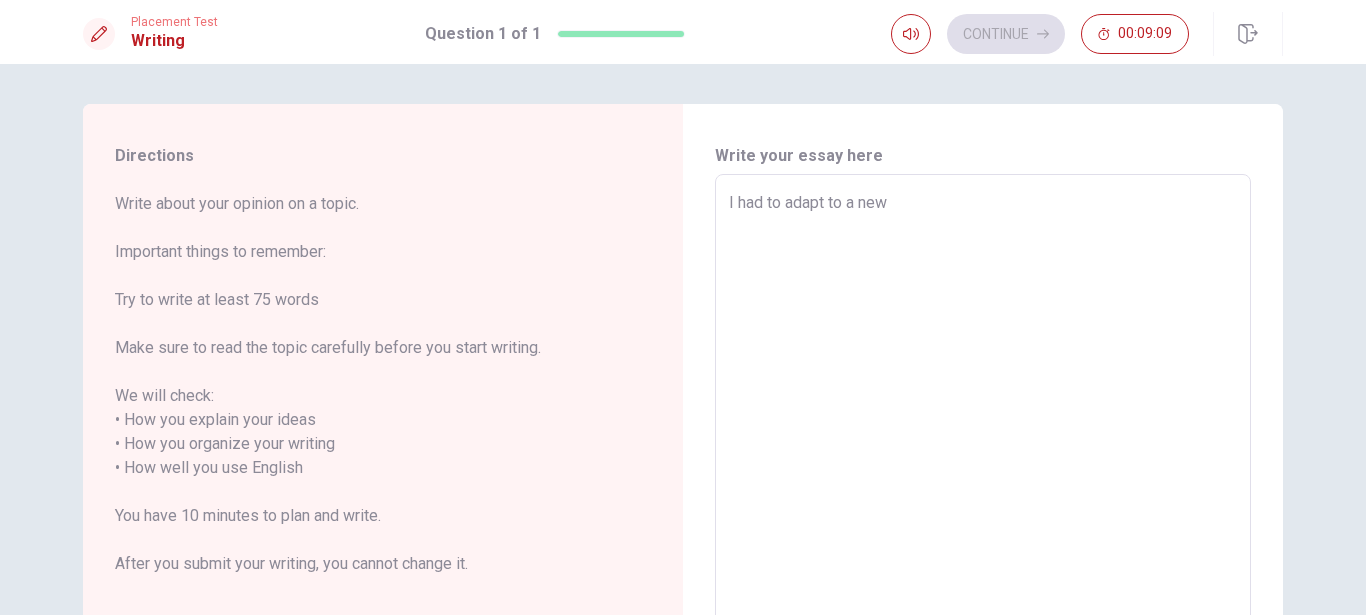 type on "x" 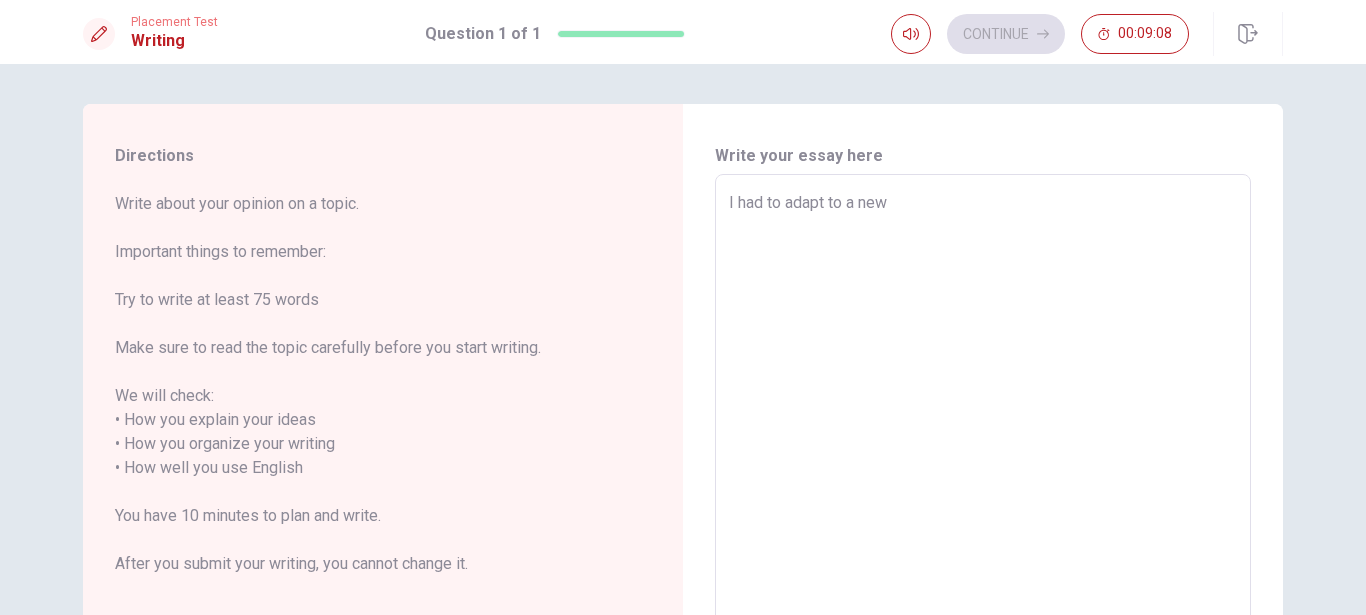 type on "I had to adapt to a new" 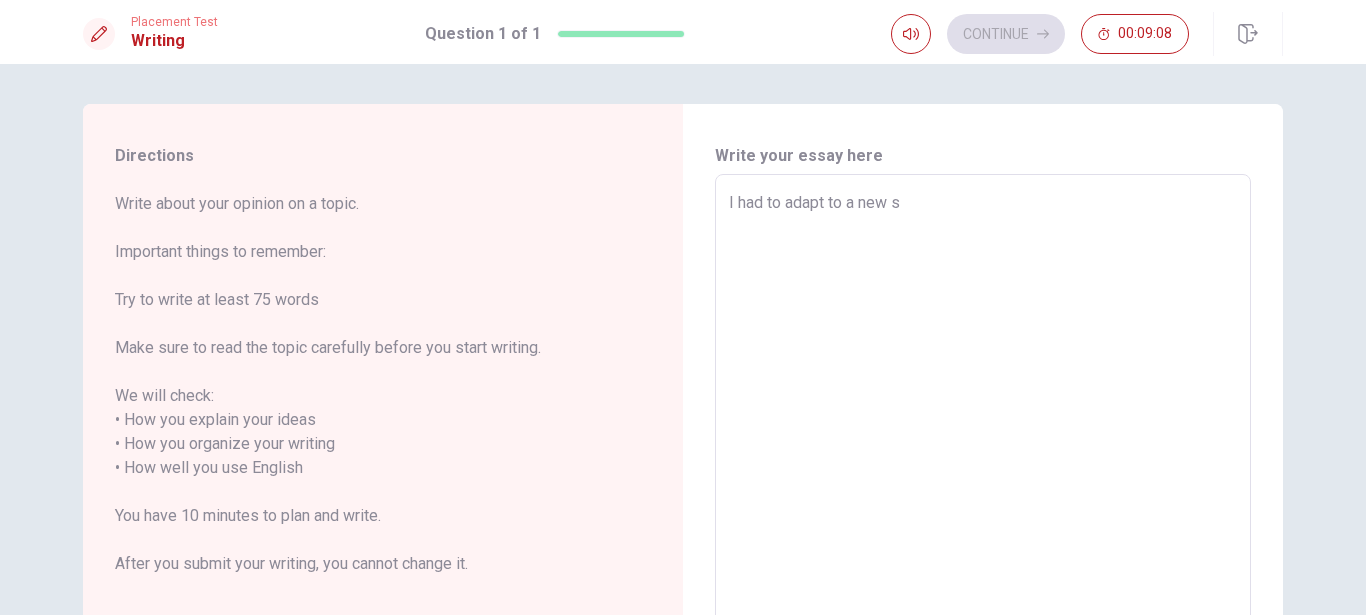 type on "x" 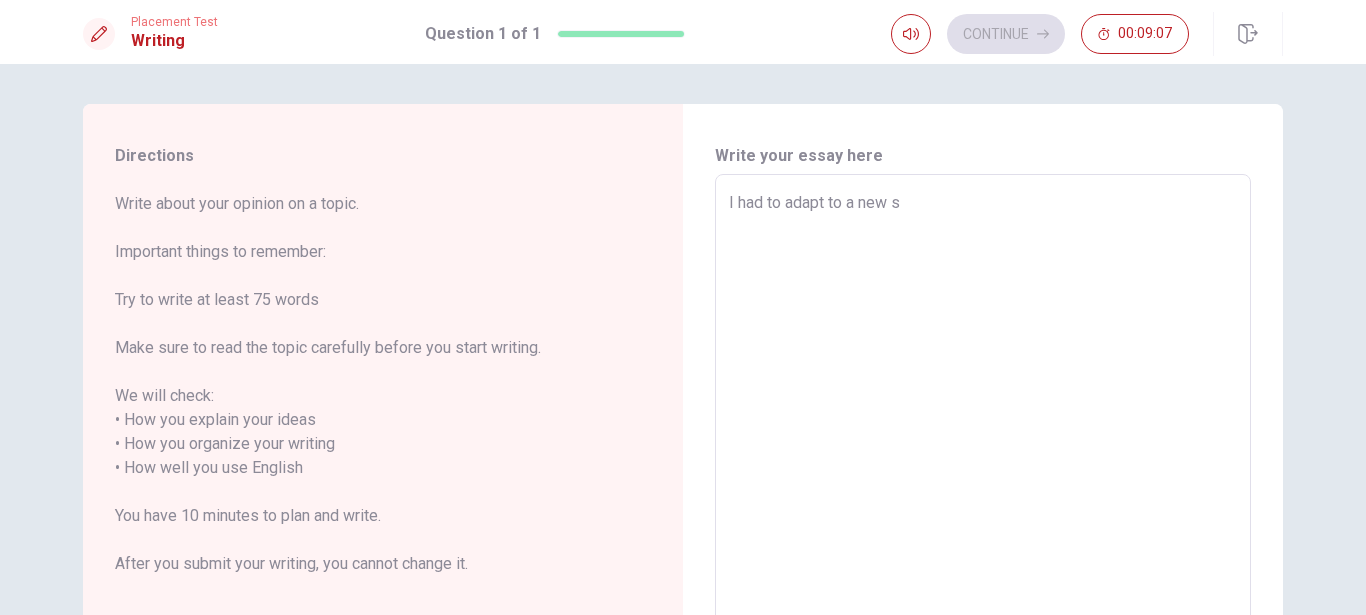 type on "I had to adapt to a new si" 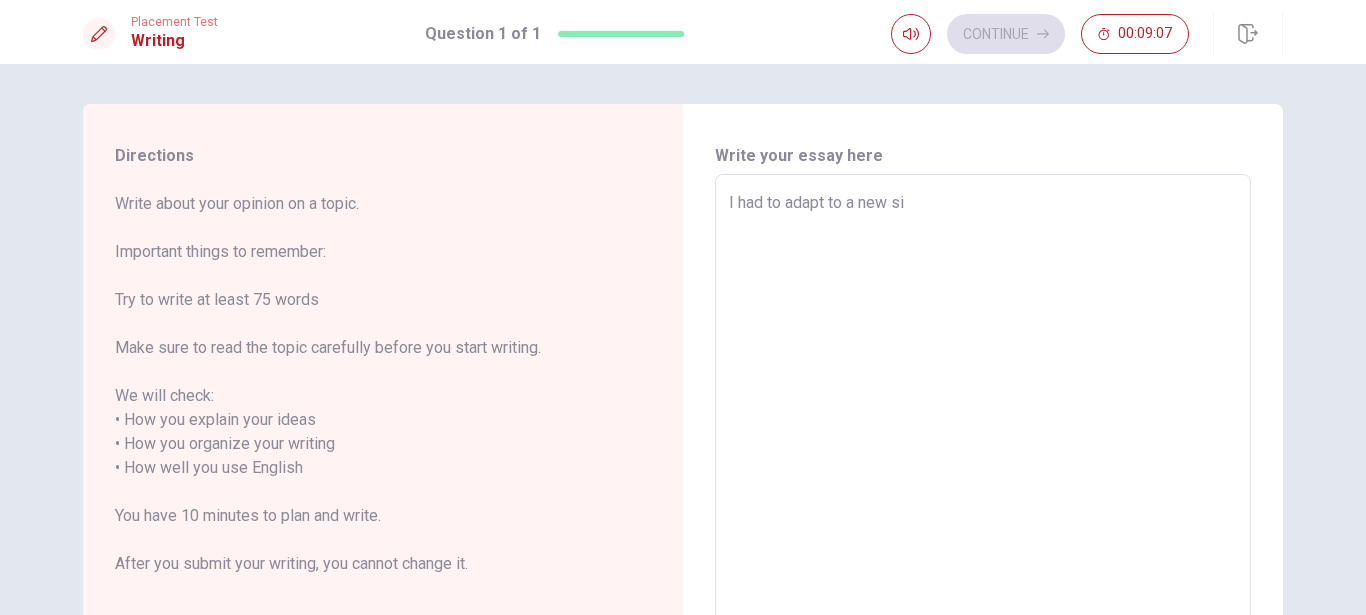 type on "x" 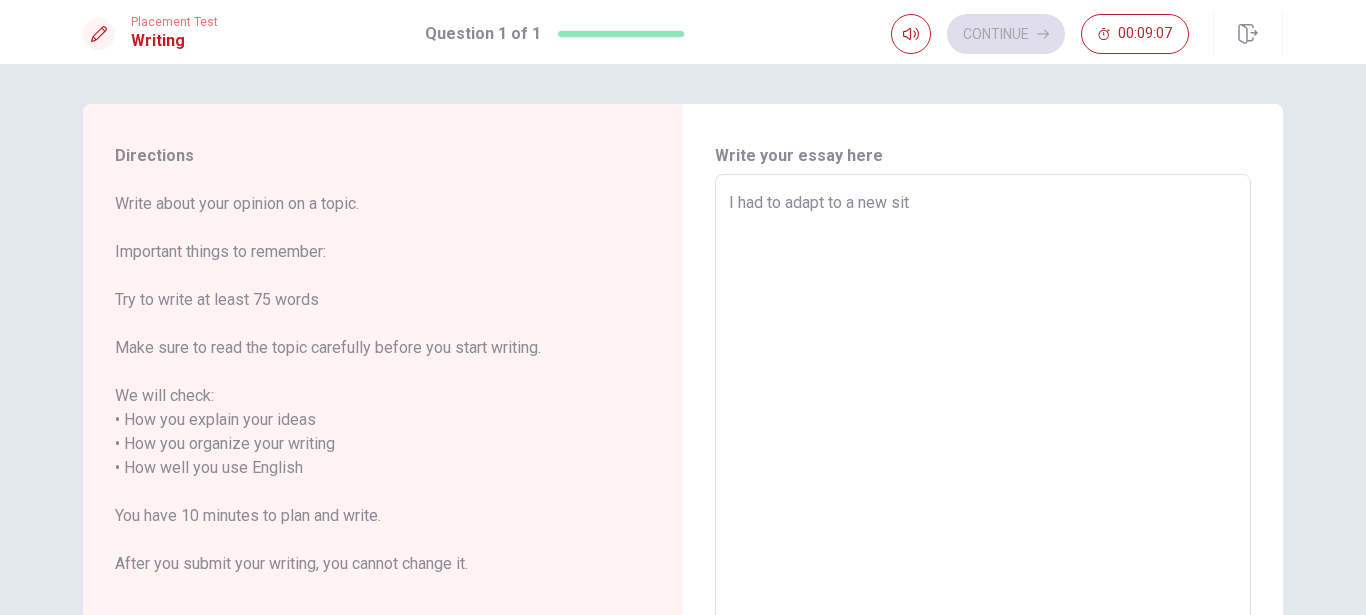 type on "x" 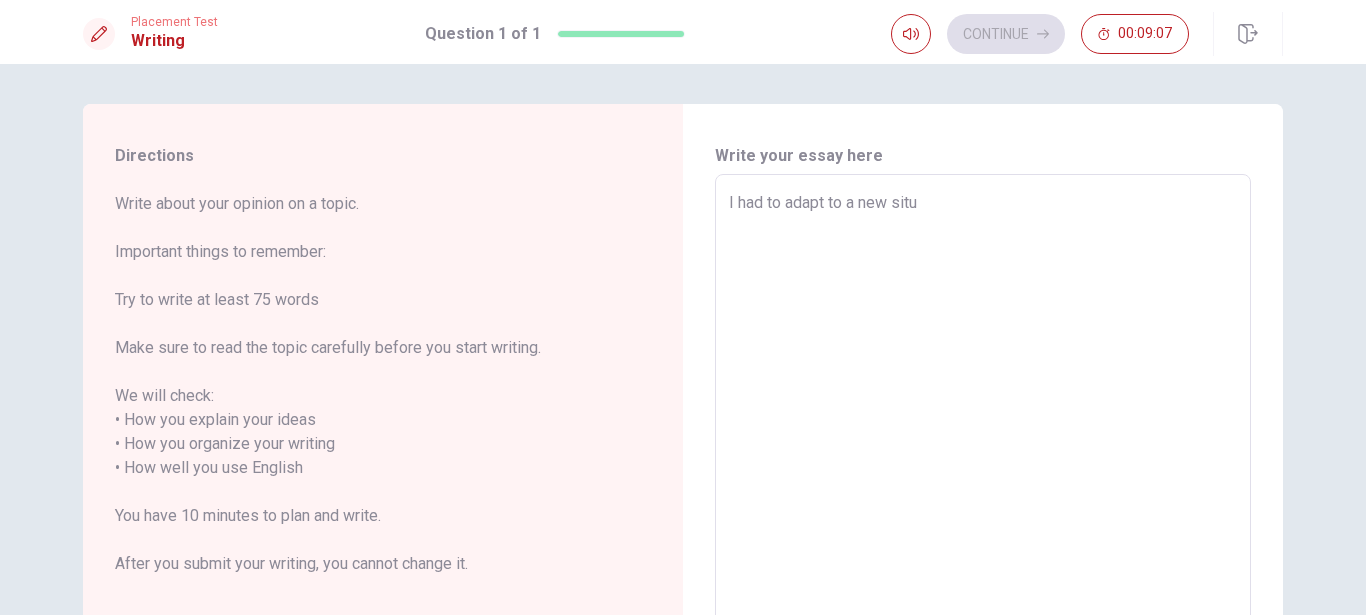 type on "x" 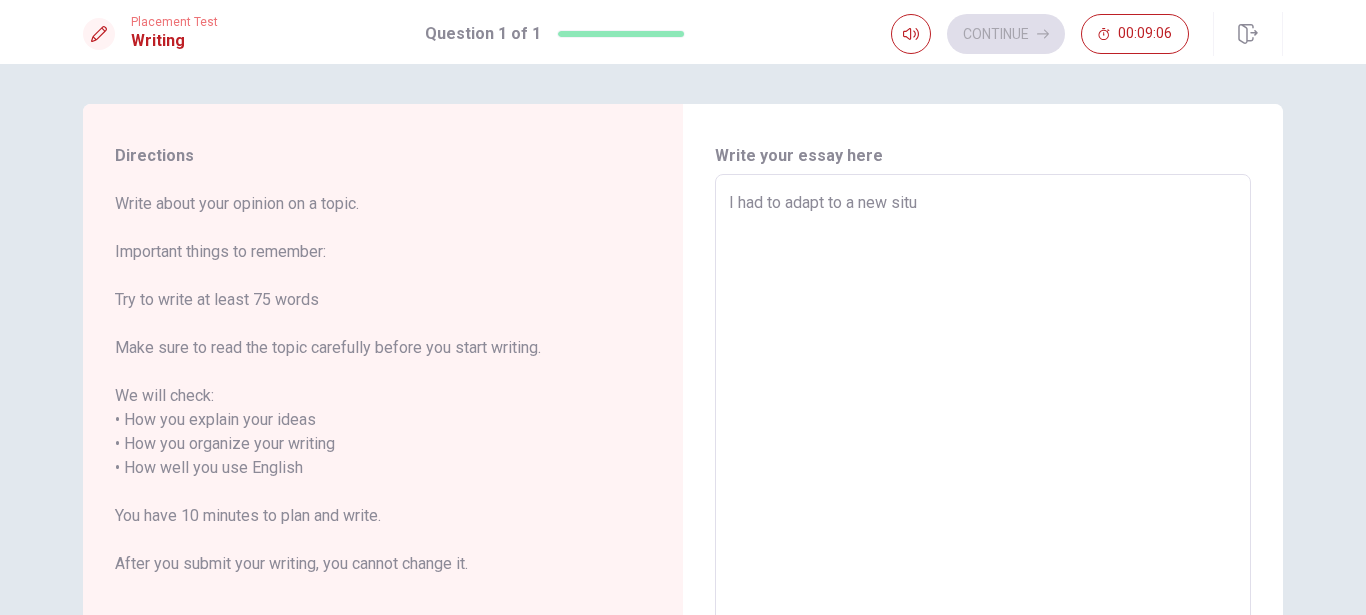 type on "I had to adapt to a new situt" 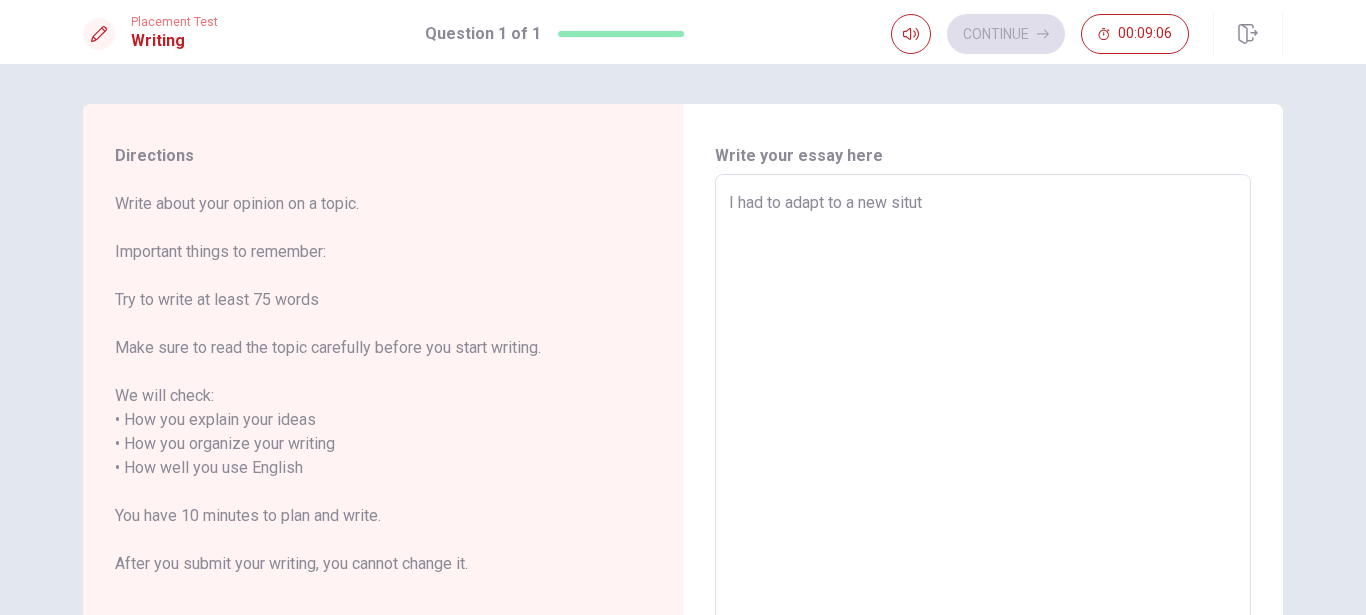 type on "x" 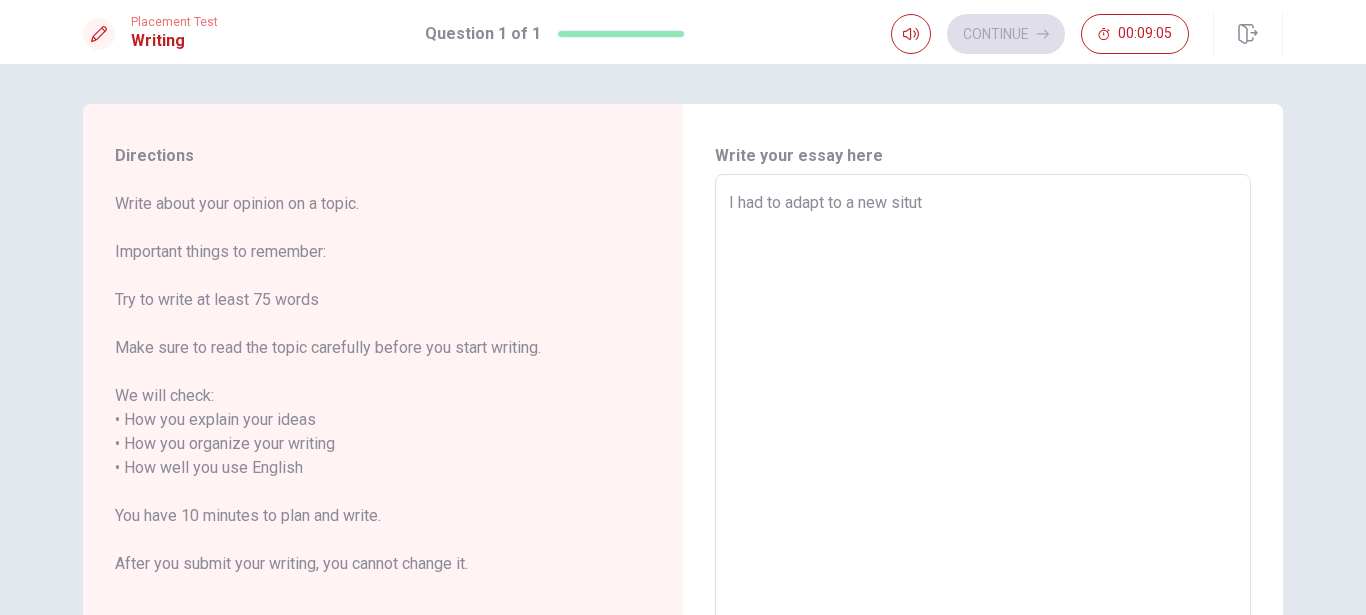 type on "I had to adapt to a new situto" 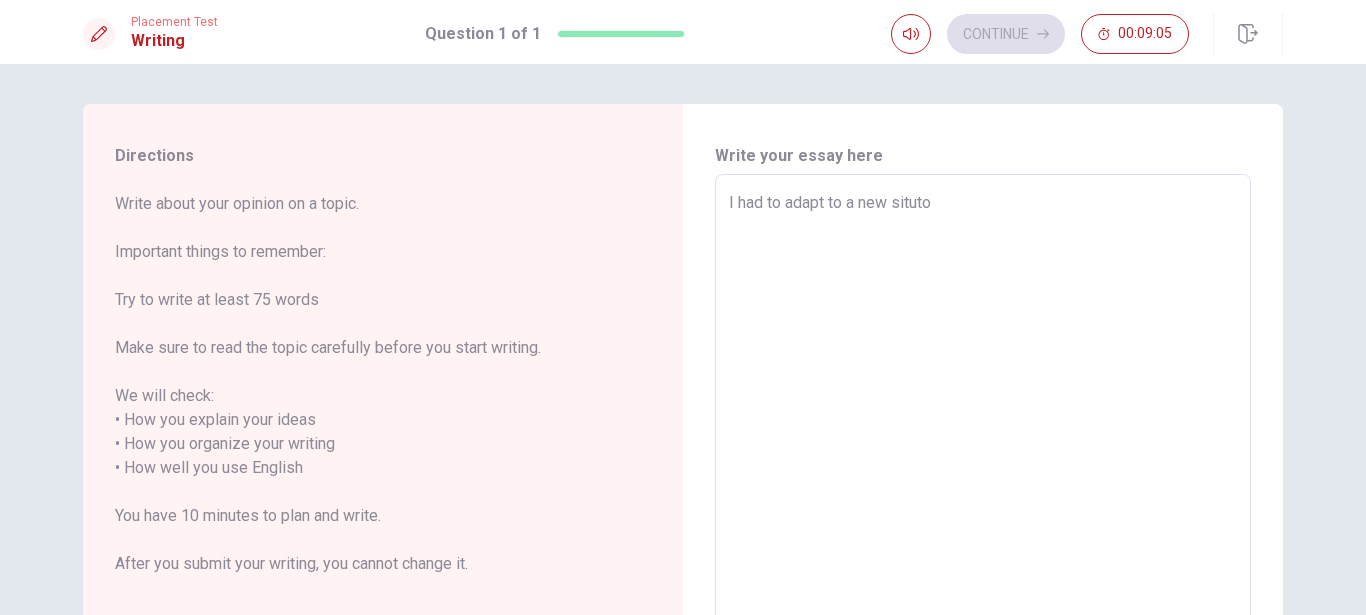 type on "x" 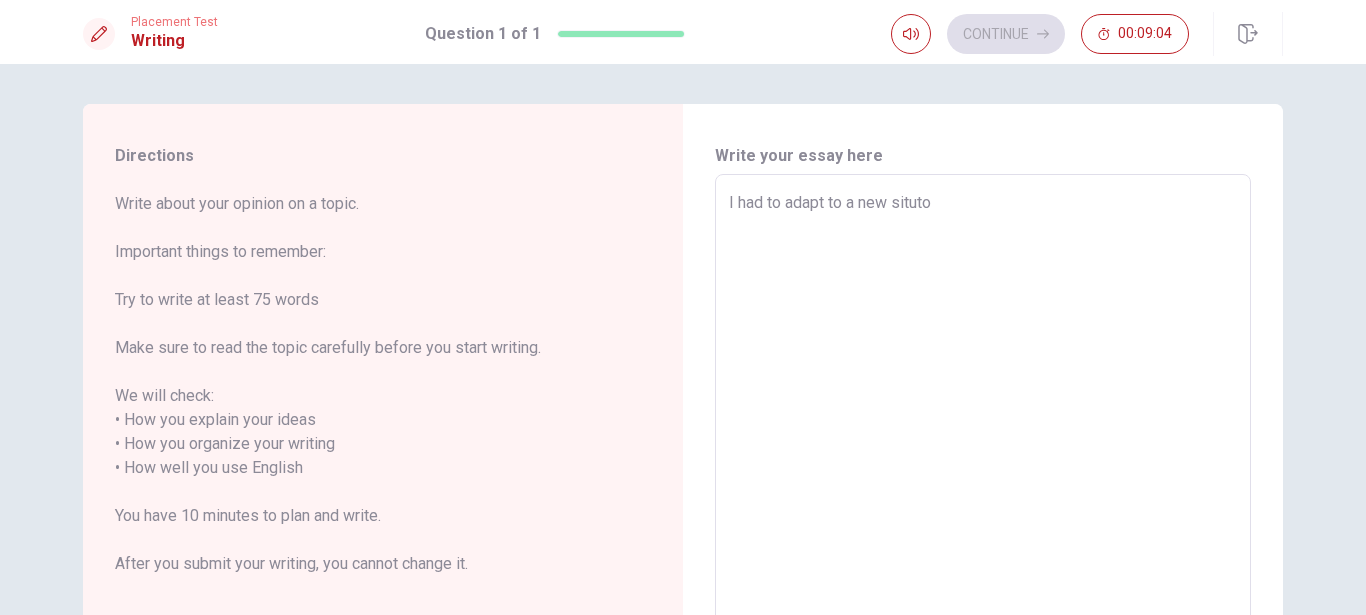type on "I had to adapt to a new situton" 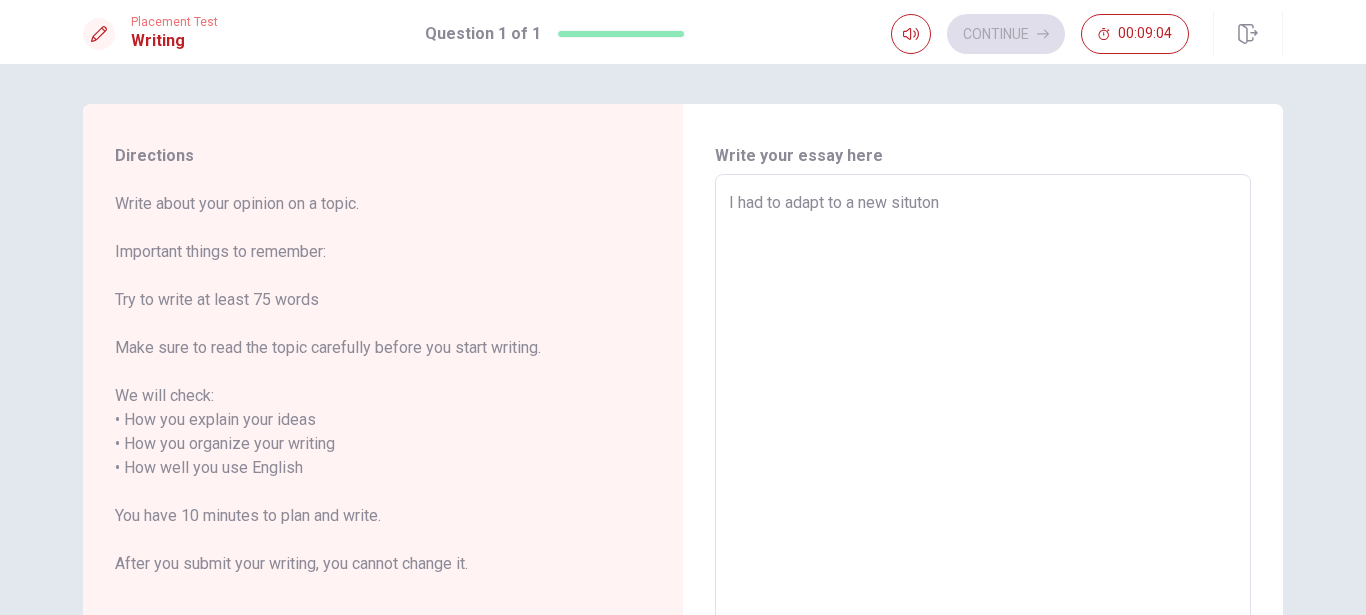 type on "x" 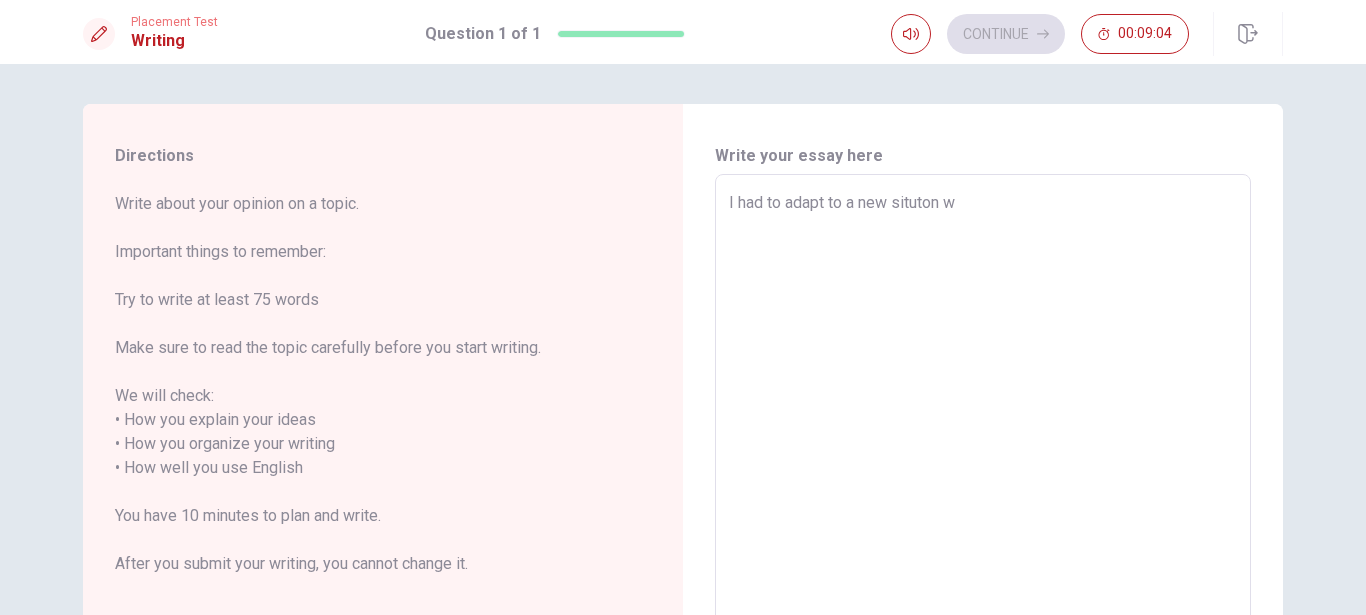 type on "x" 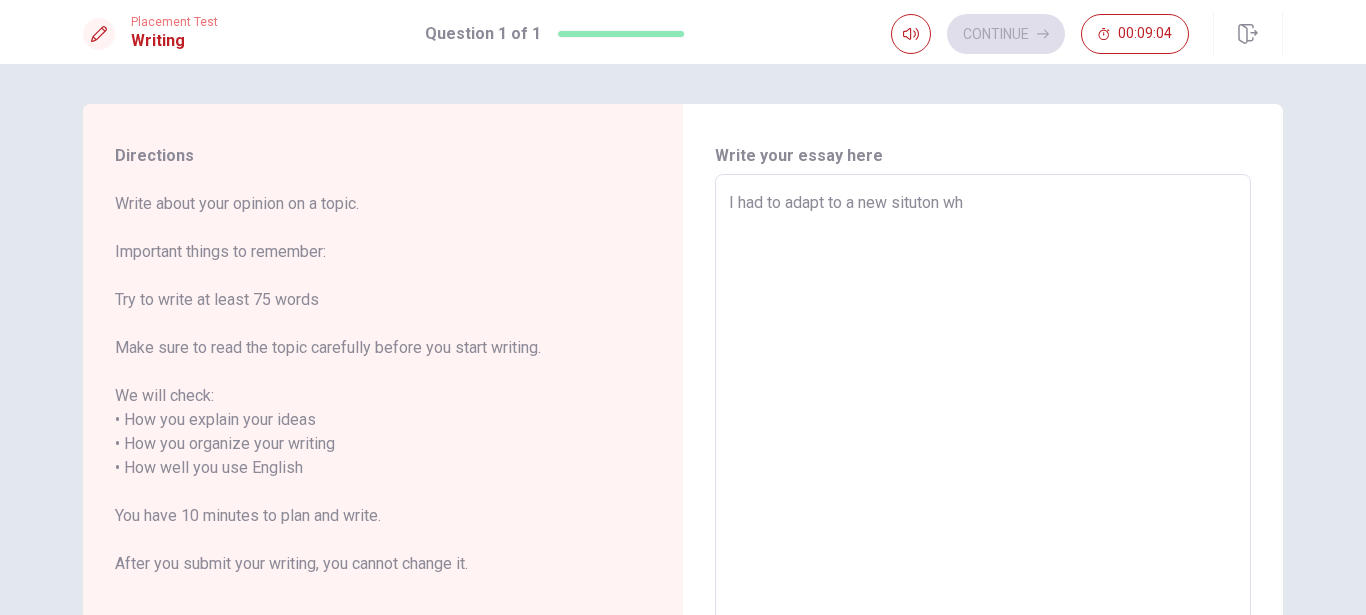 type on "x" 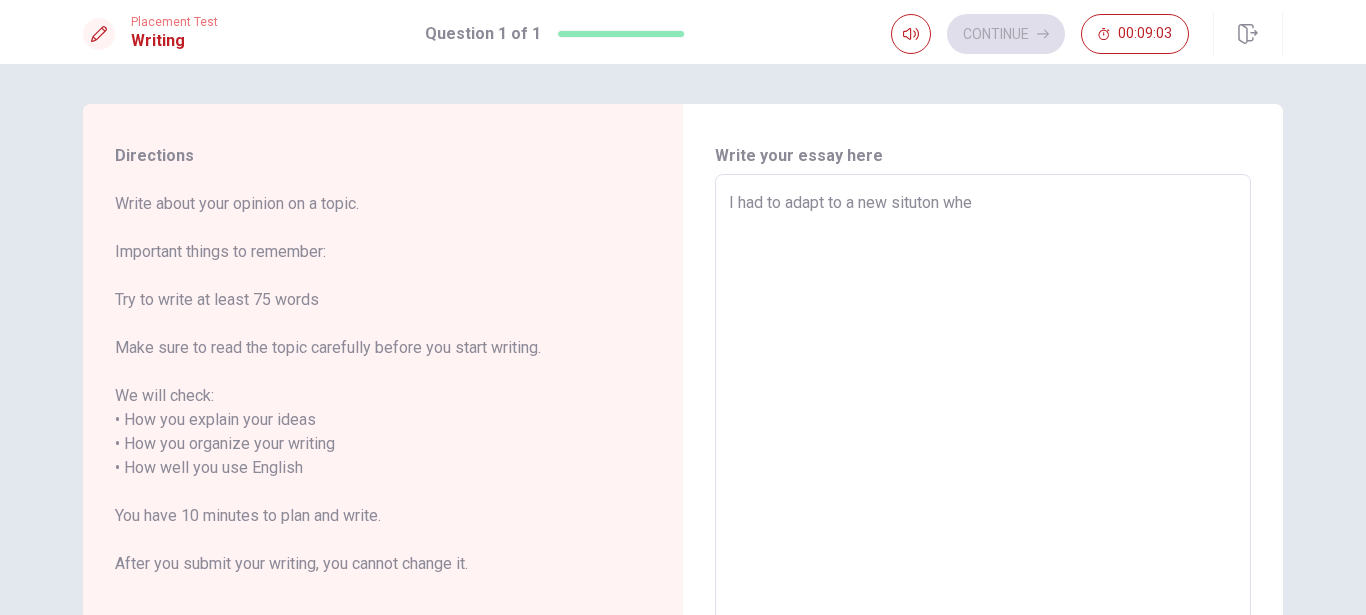 type on "x" 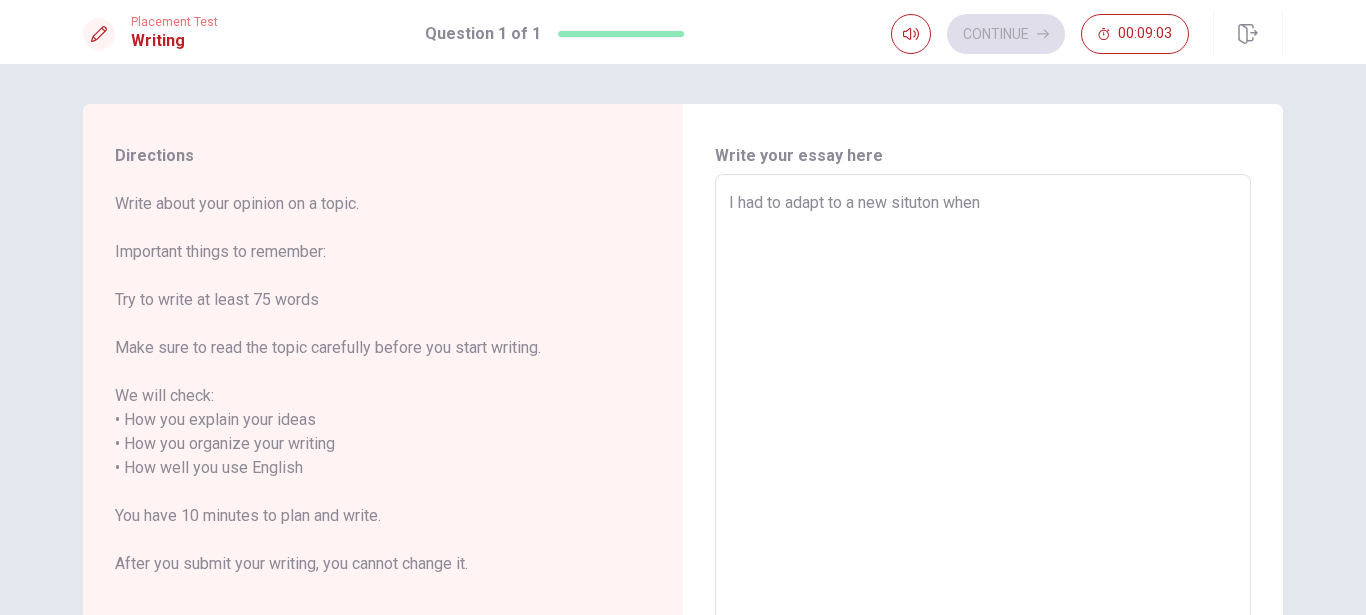 type on "x" 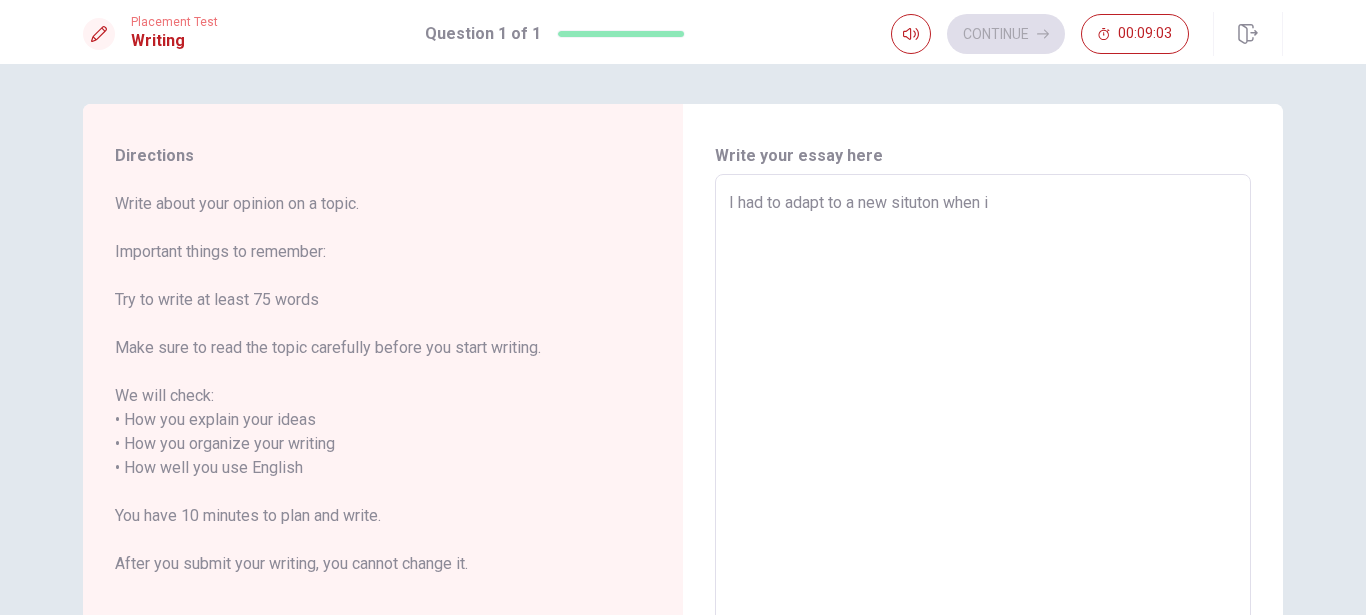 type on "x" 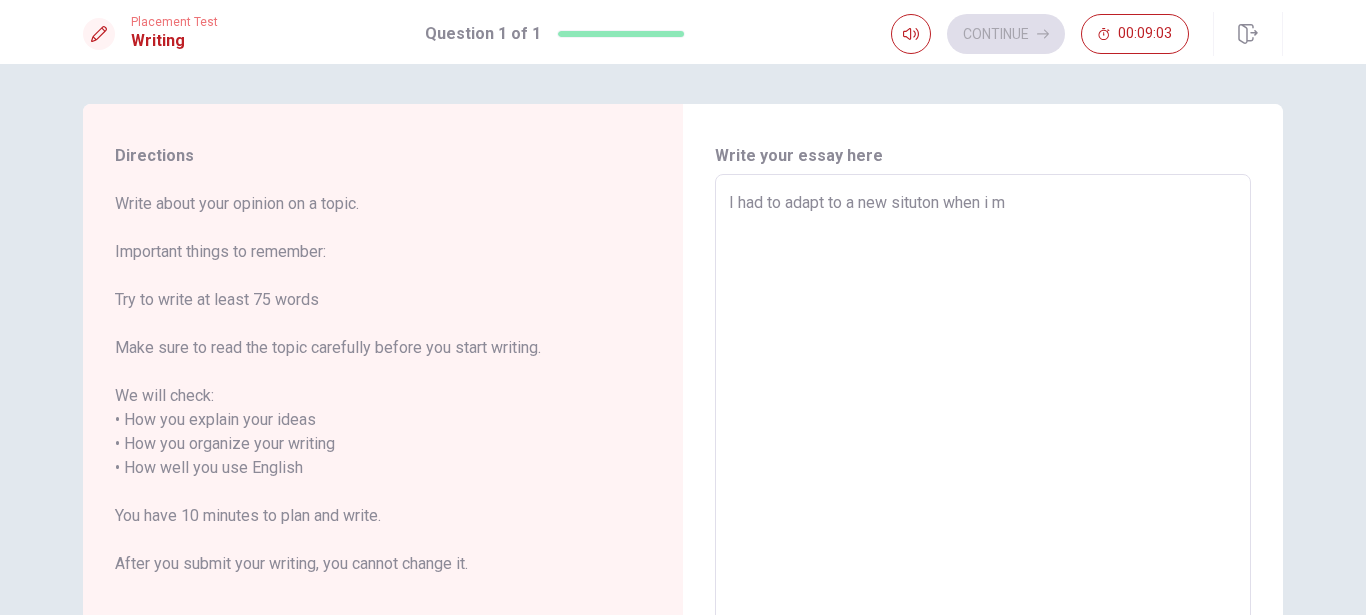 type on "x" 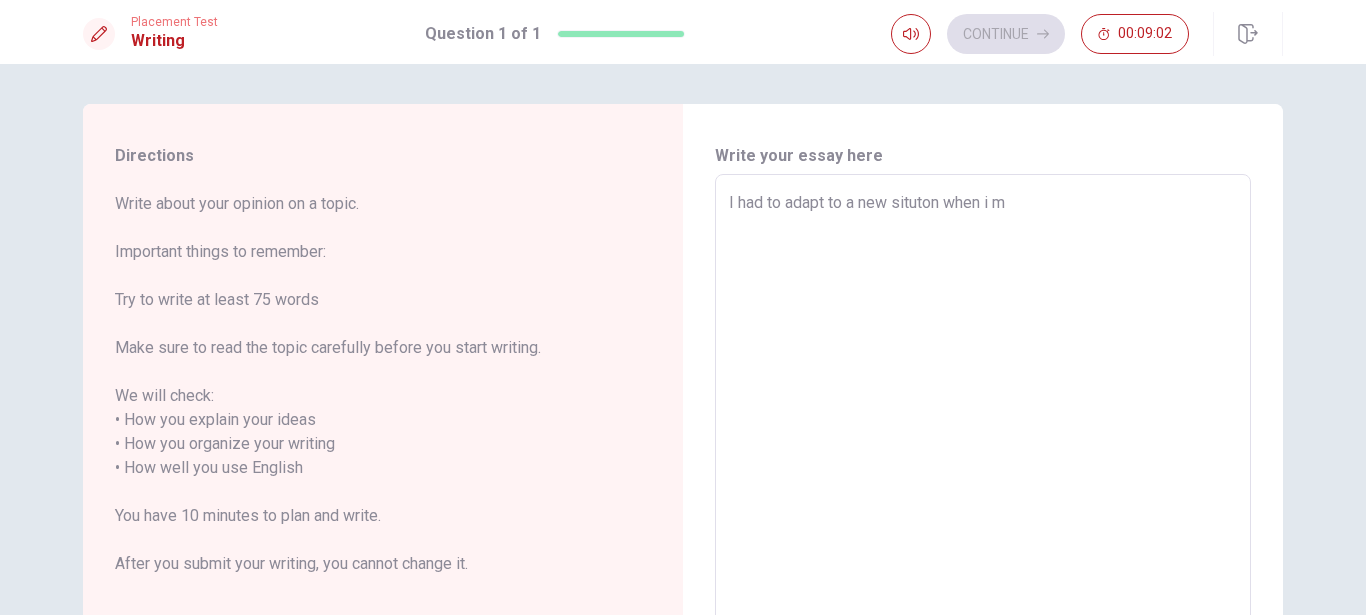 type on "I had to adapt to a new situton when i mo" 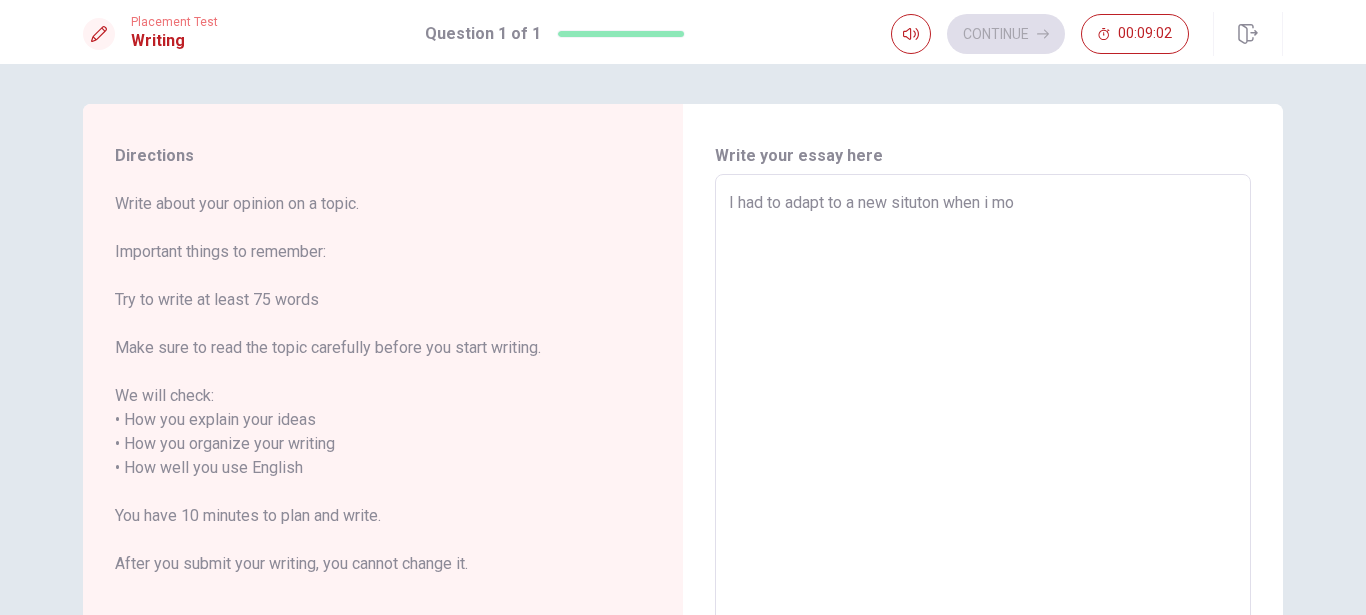type on "x" 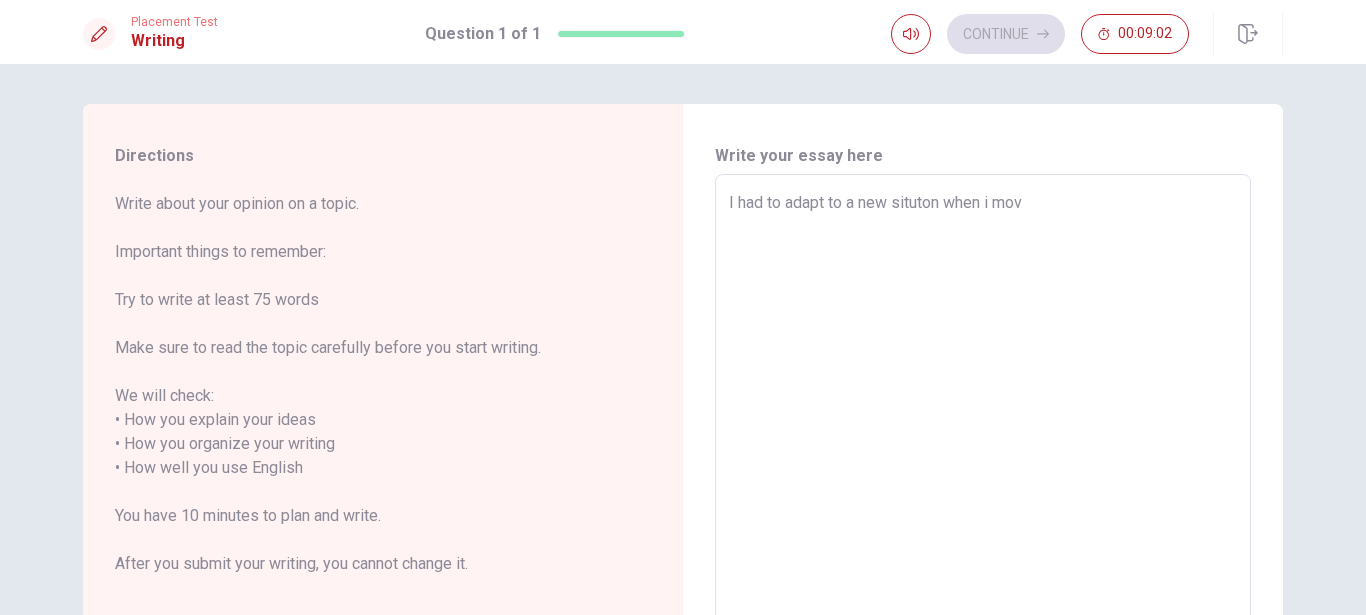 type on "x" 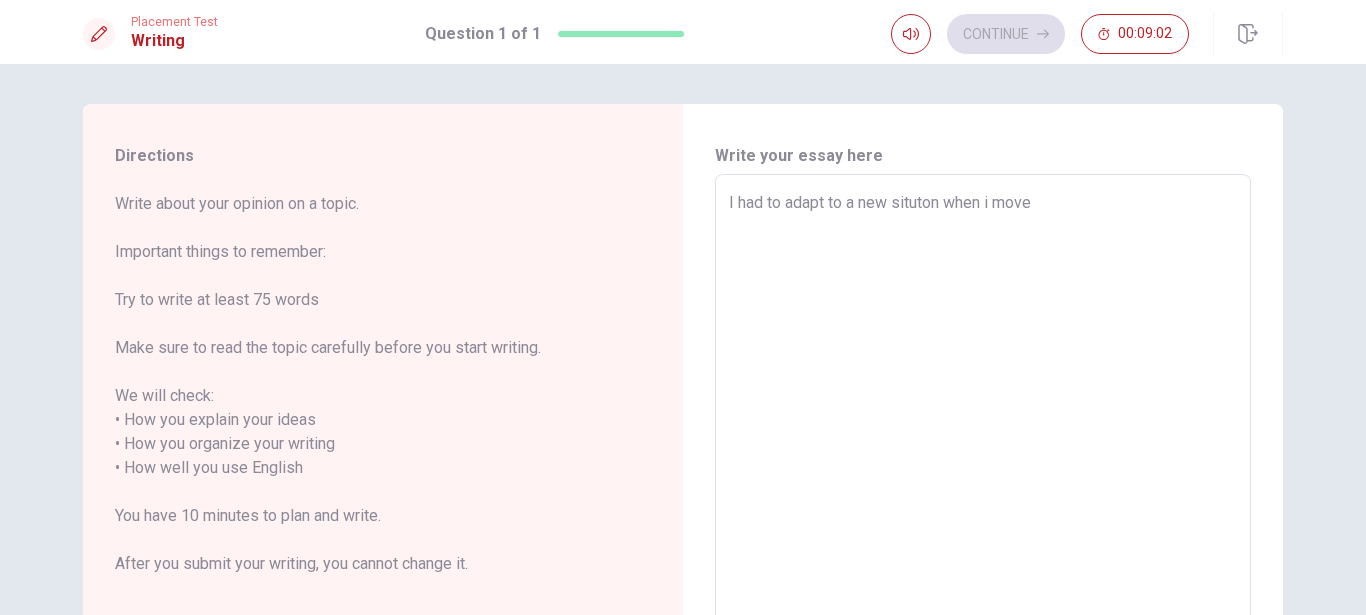type on "x" 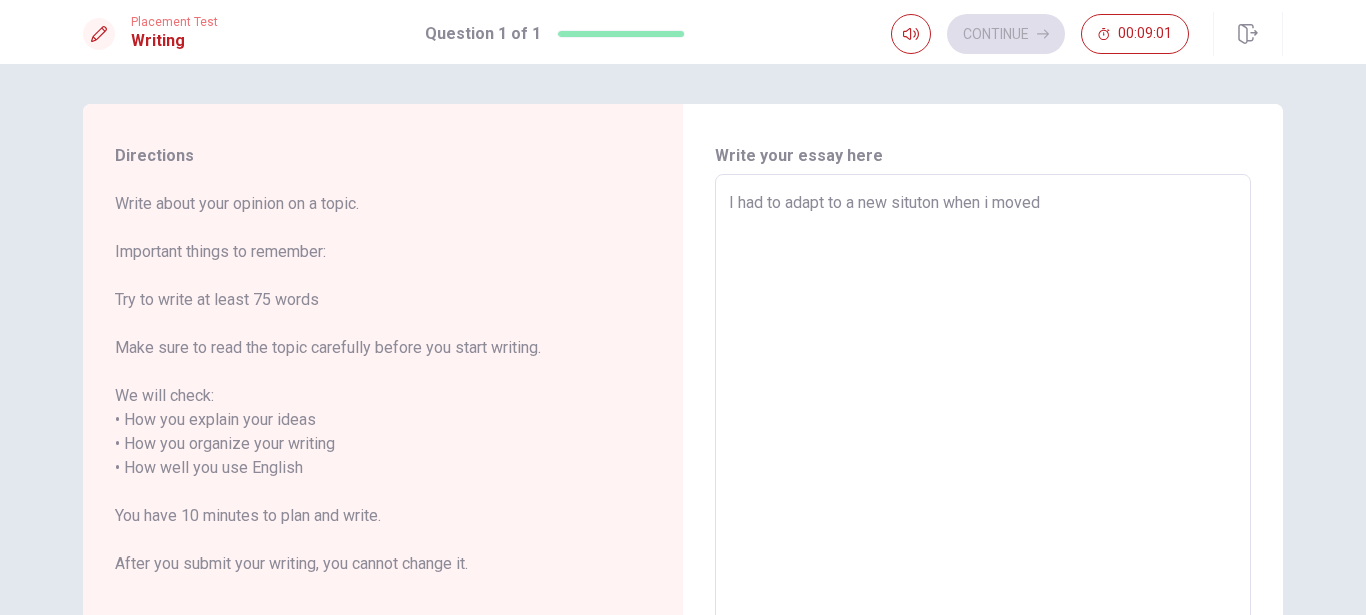 type on "x" 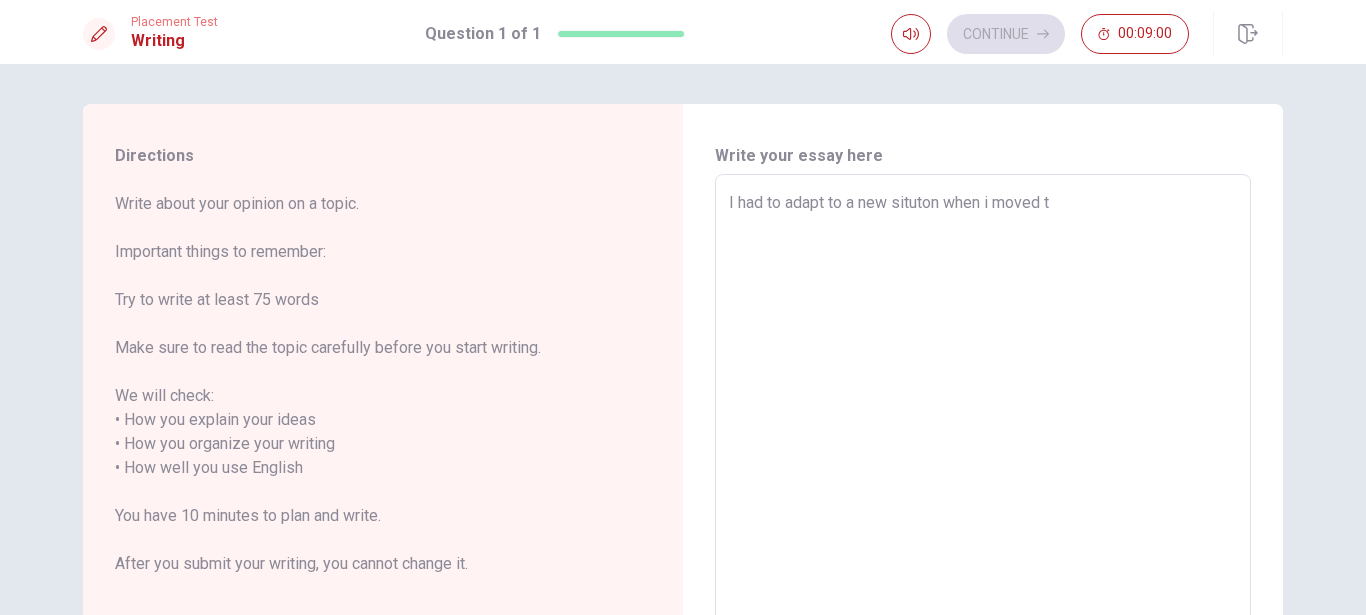 type on "x" 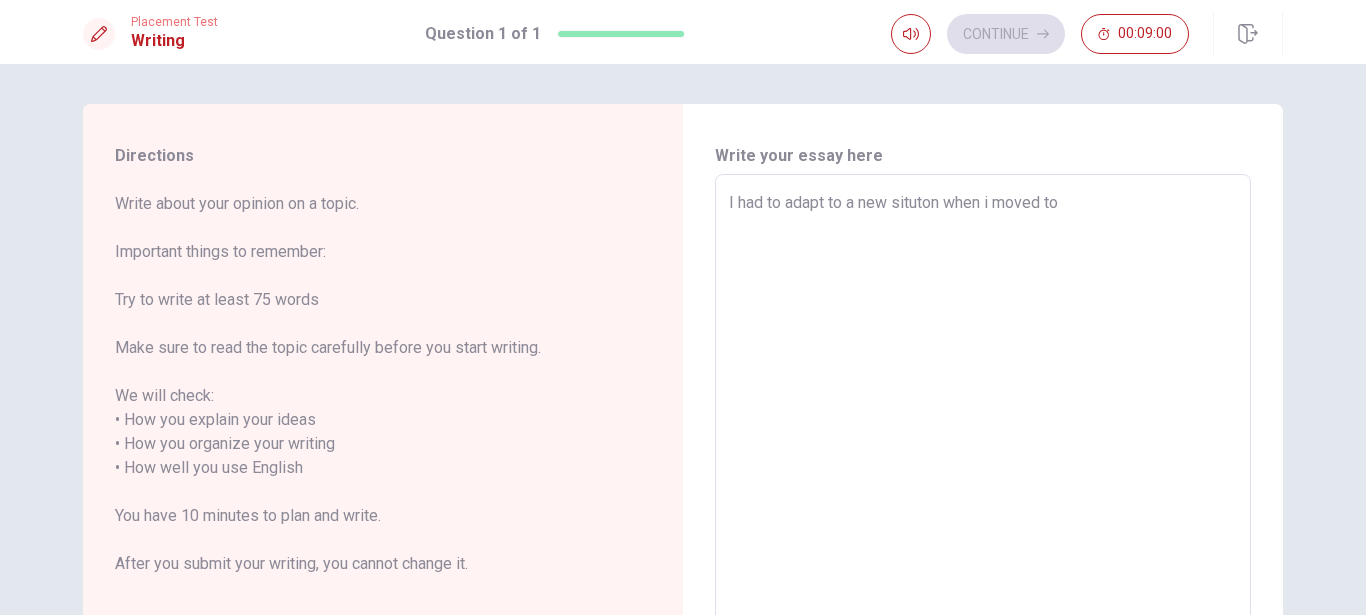 type on "x" 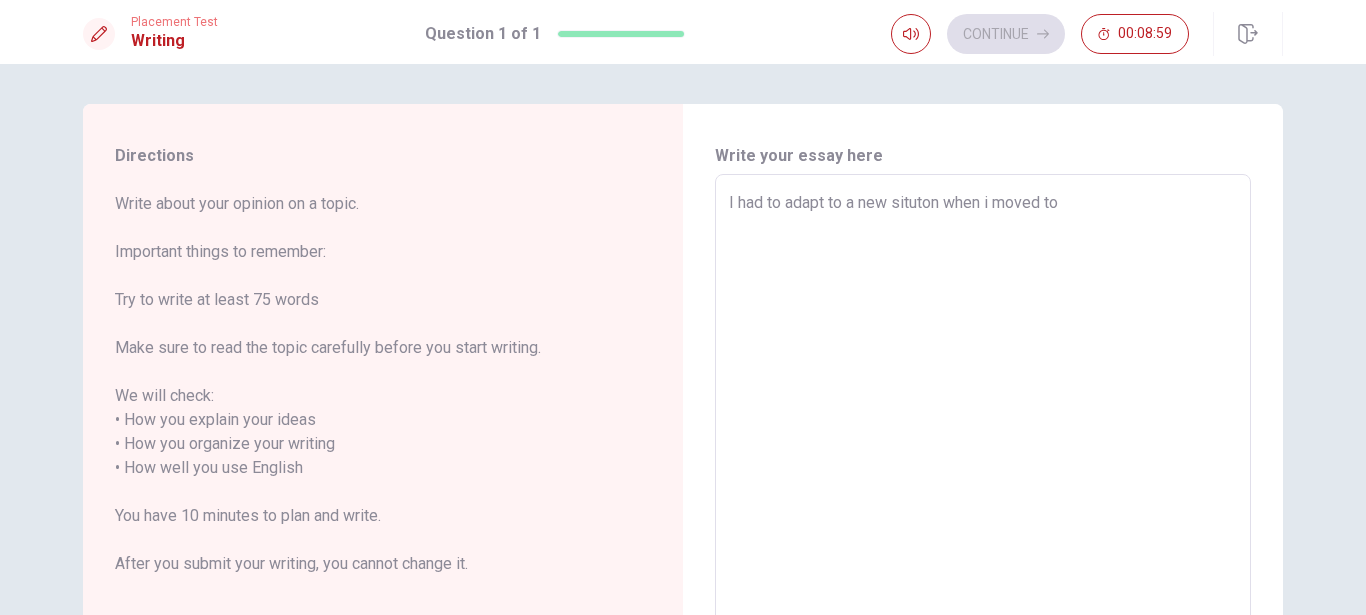 type on "x" 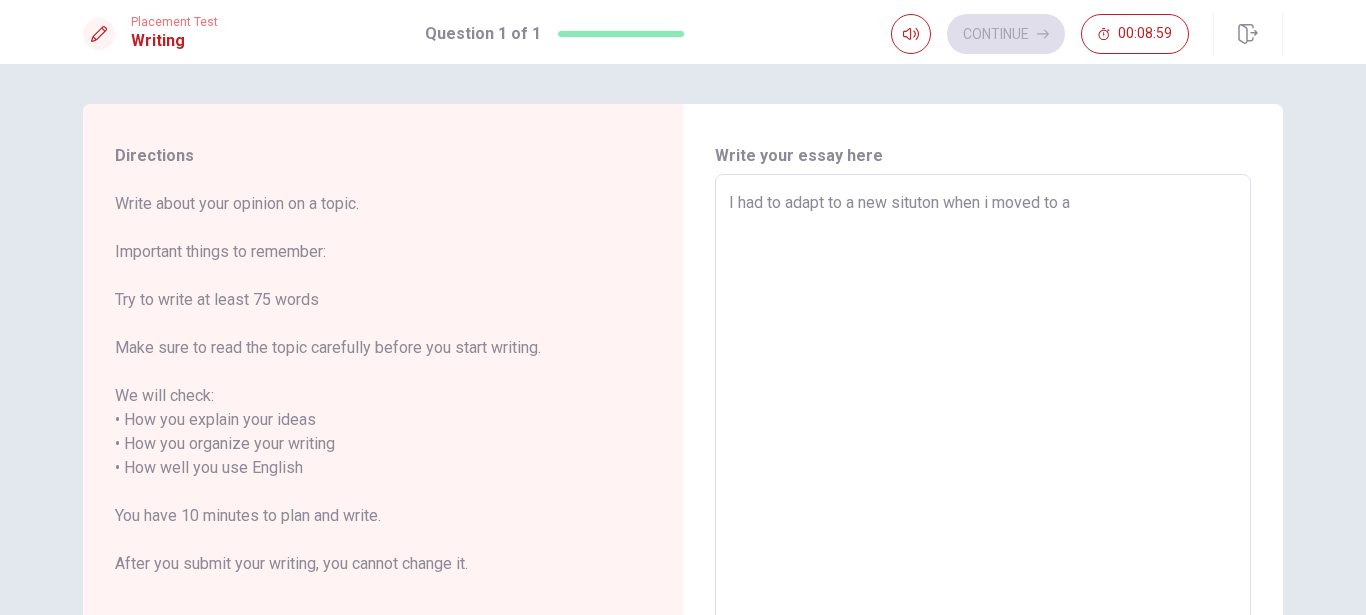 type on "x" 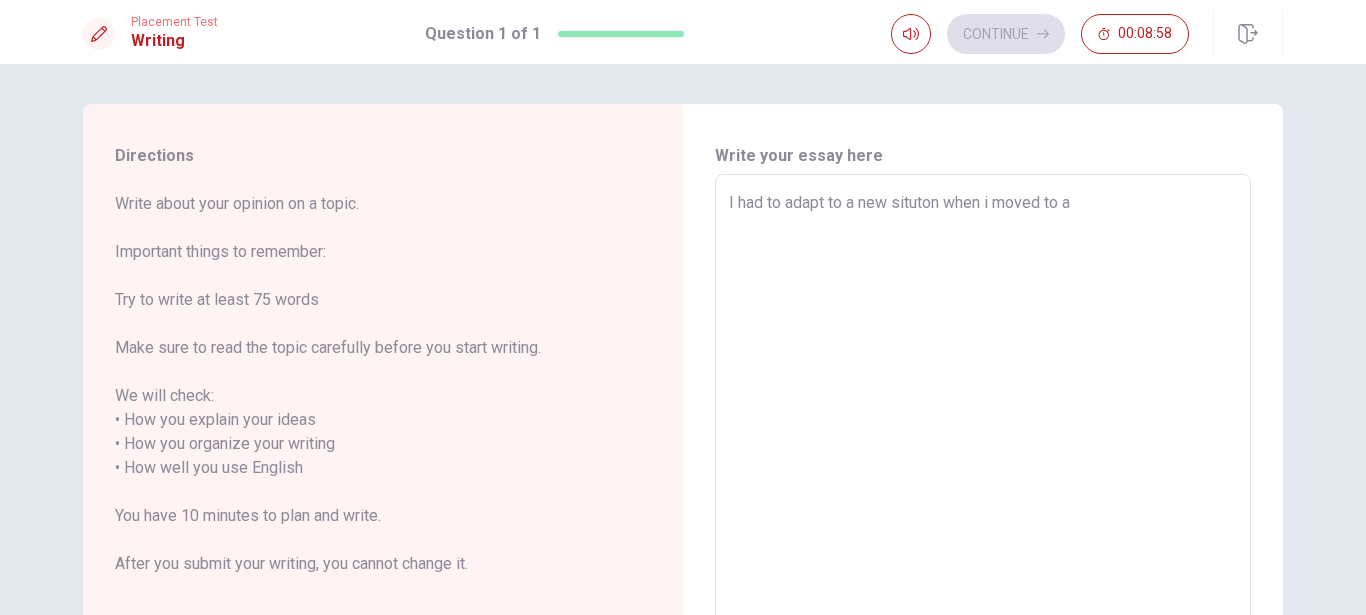 type on "I had to adapt to a new situton when i moved to a" 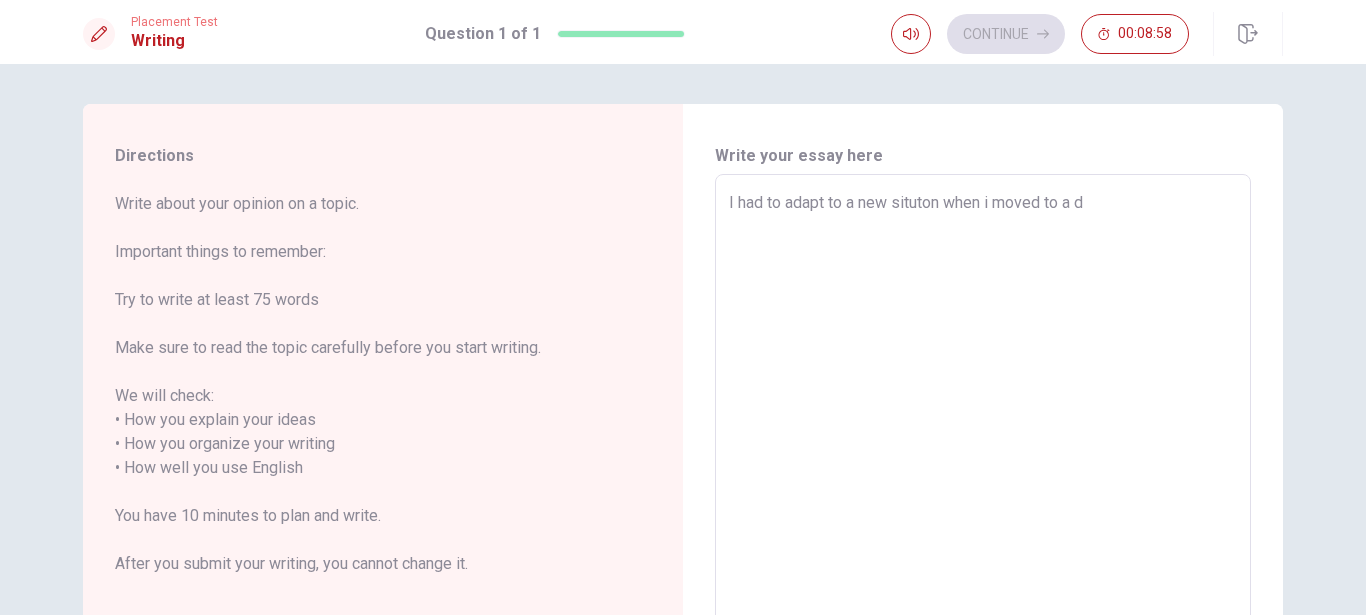 type on "x" 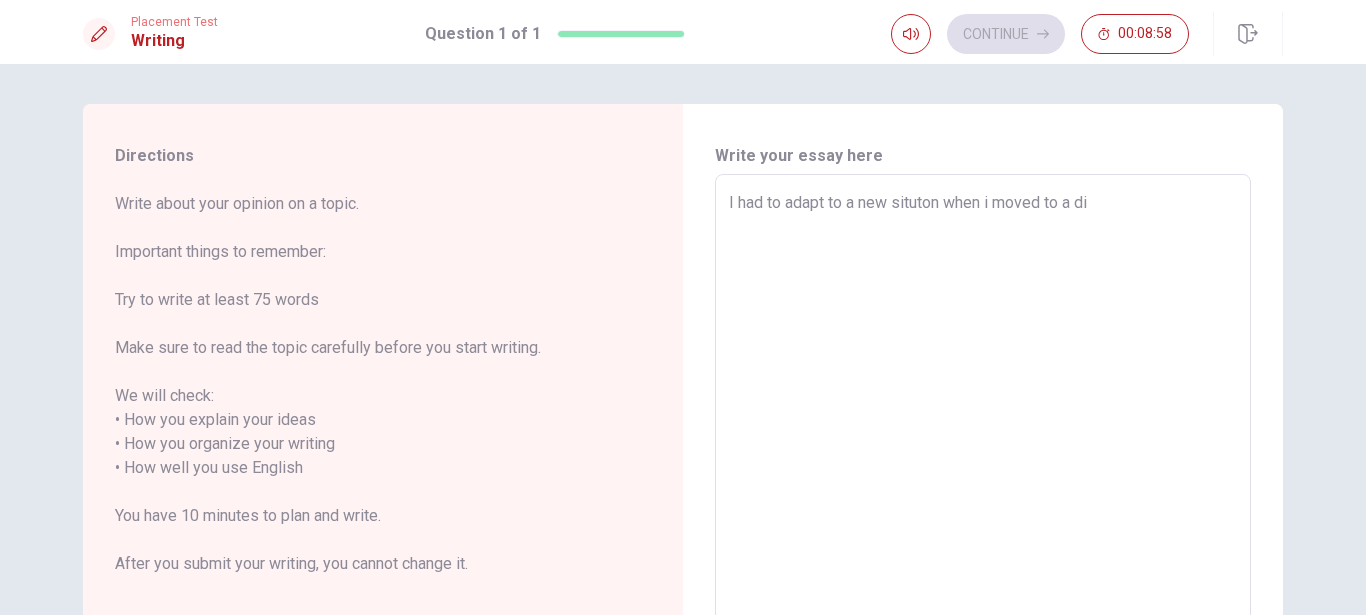 type on "x" 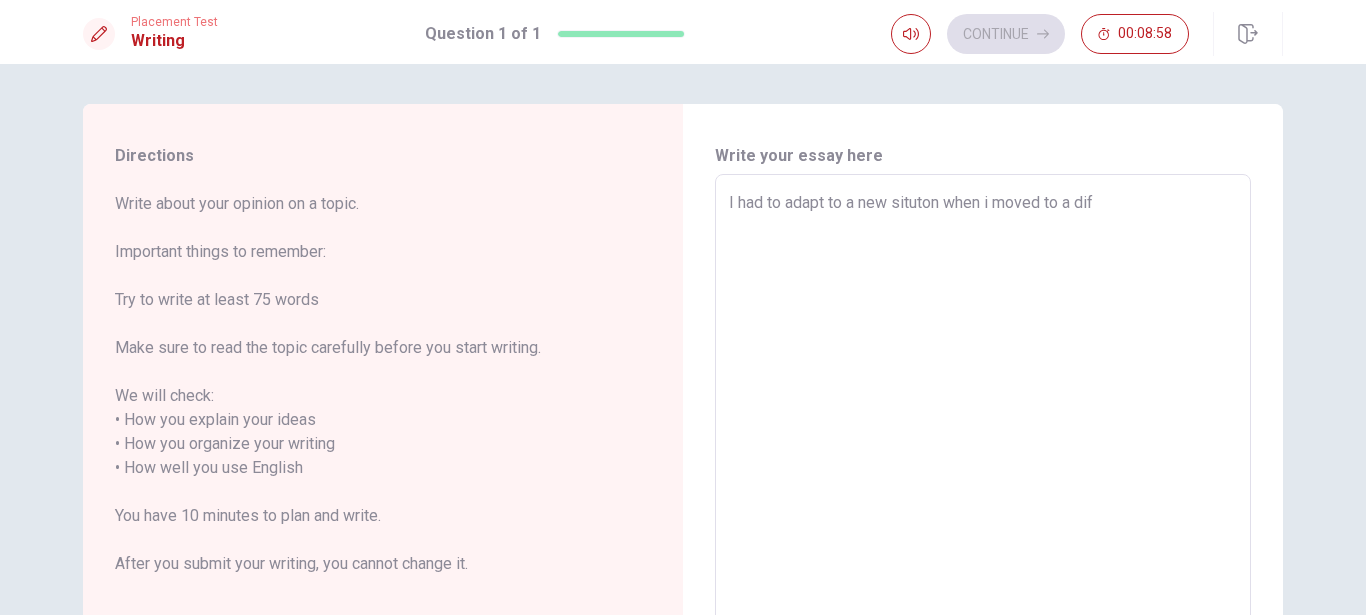 type on "x" 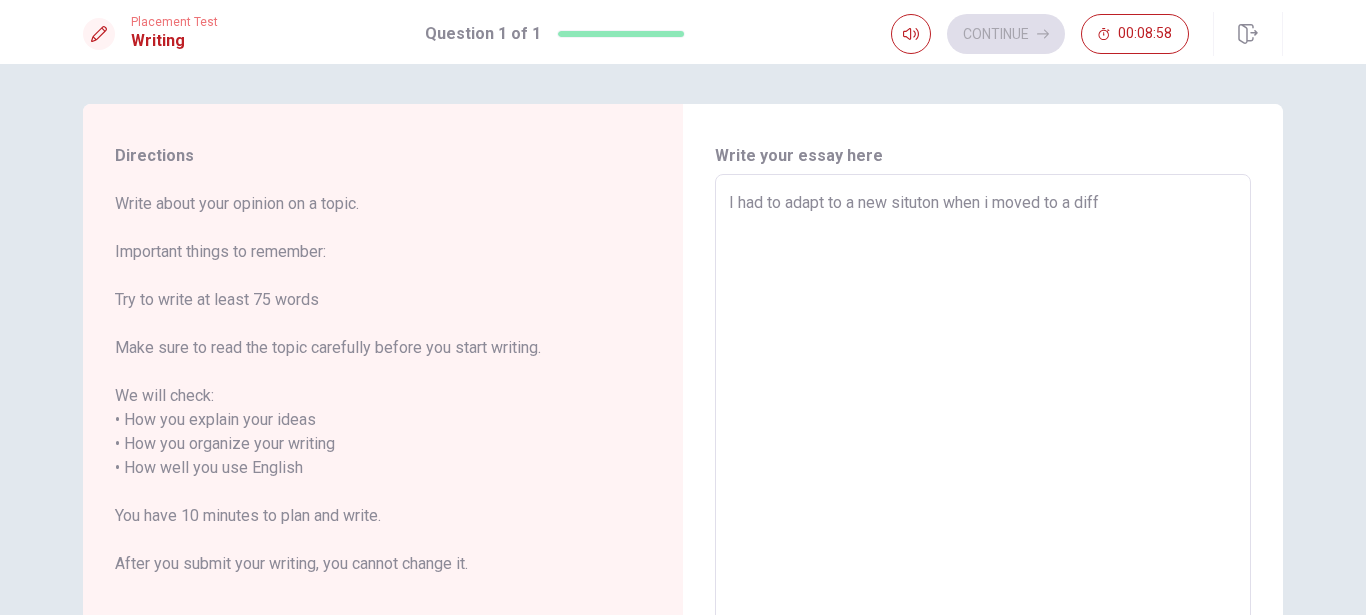 type on "x" 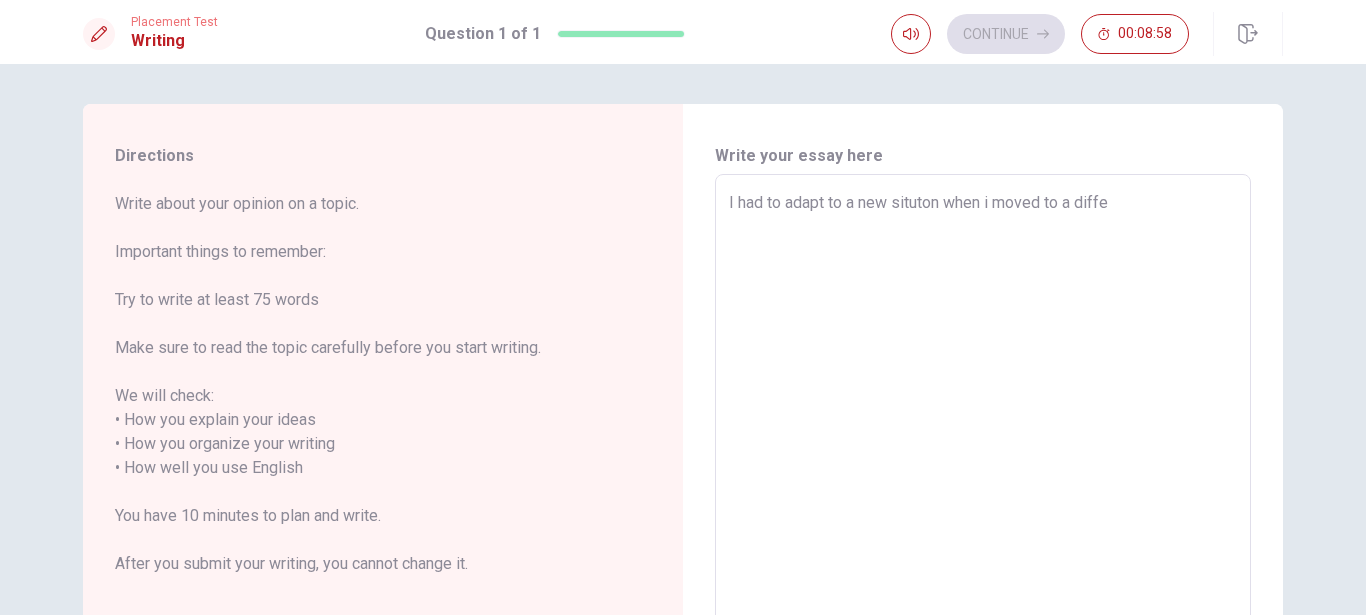 type on "x" 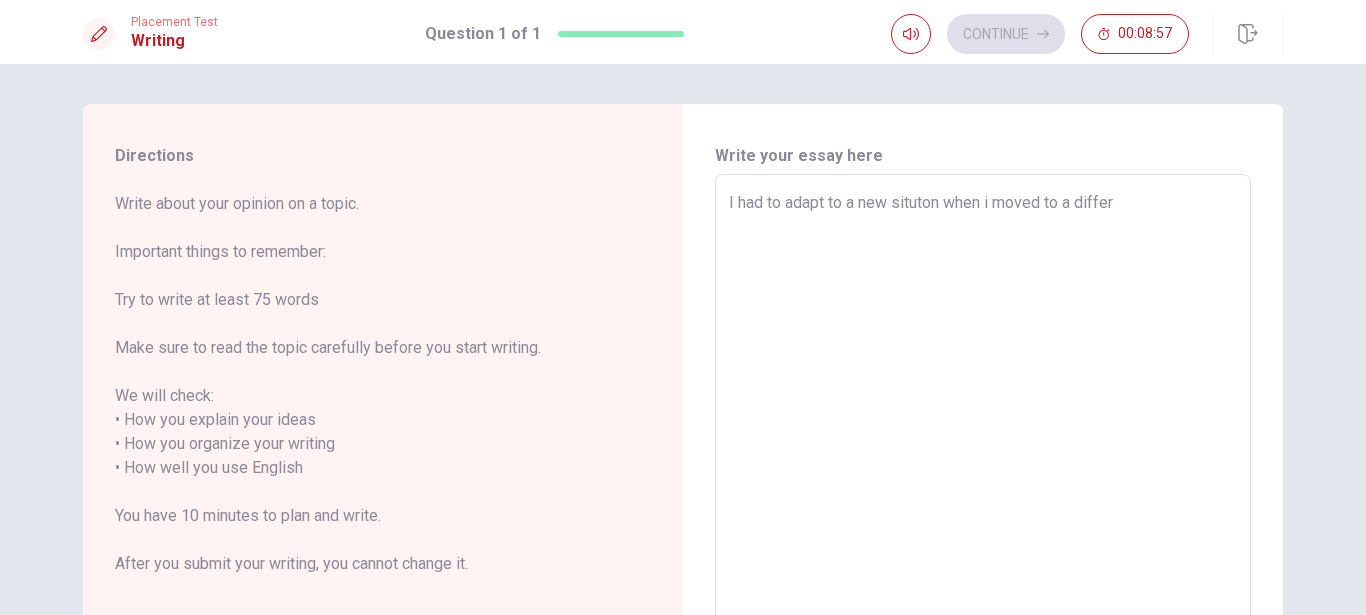 type on "x" 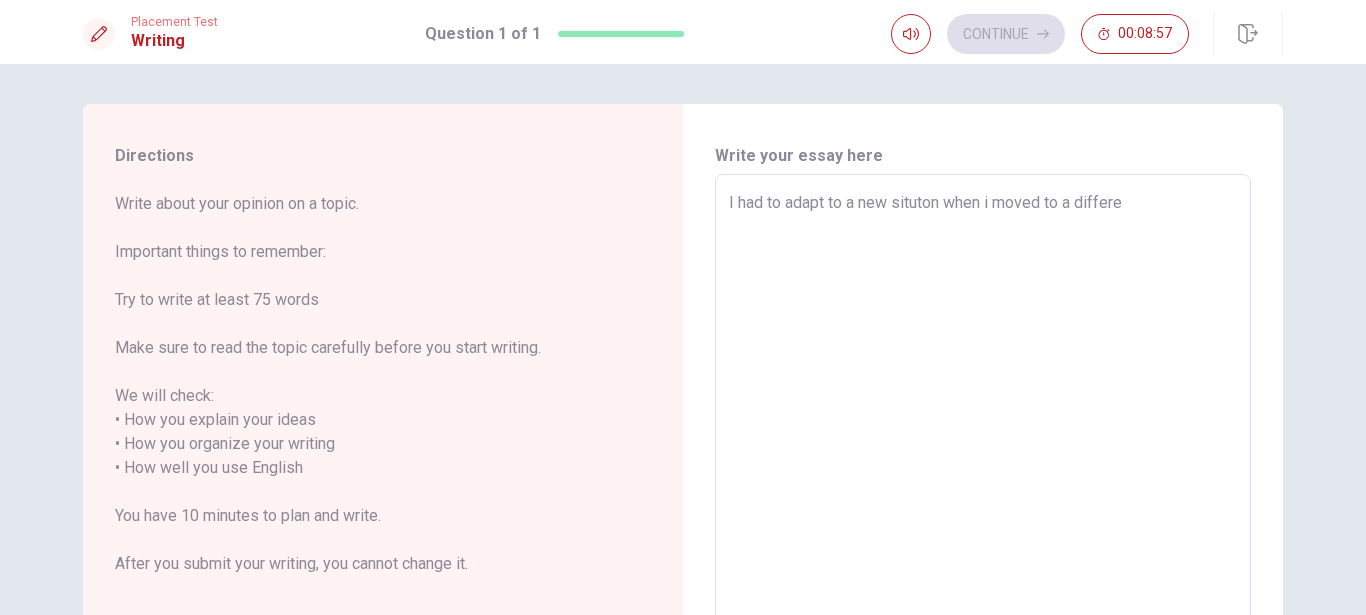 type on "x" 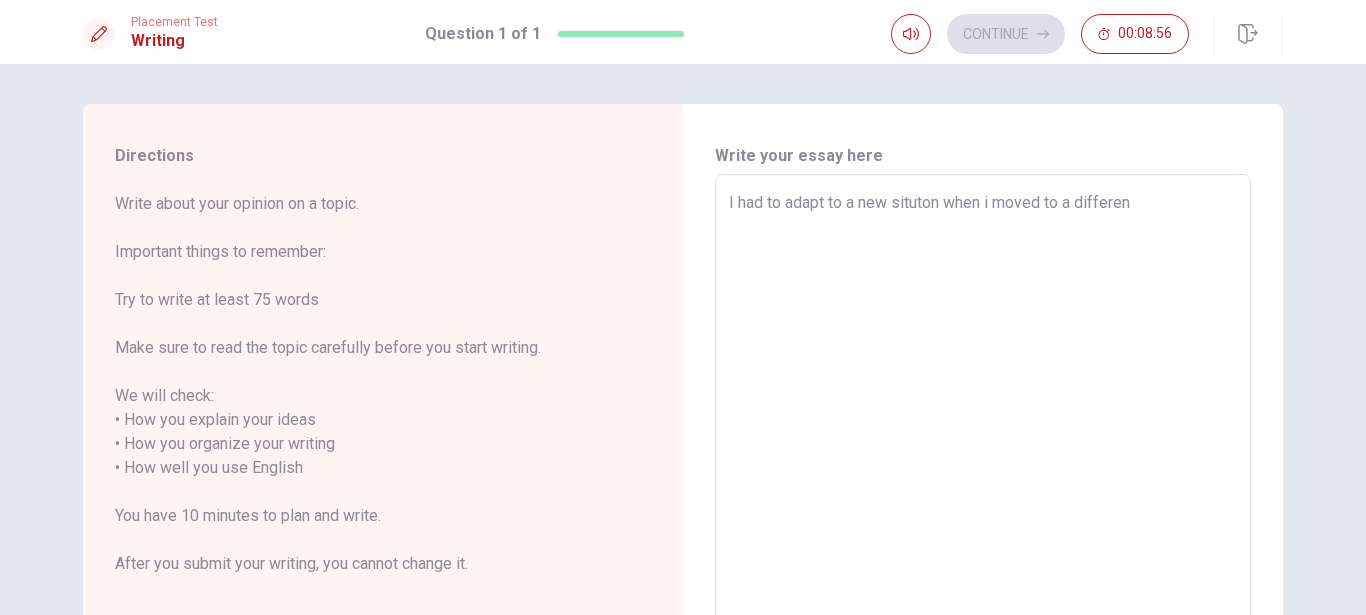 type on "x" 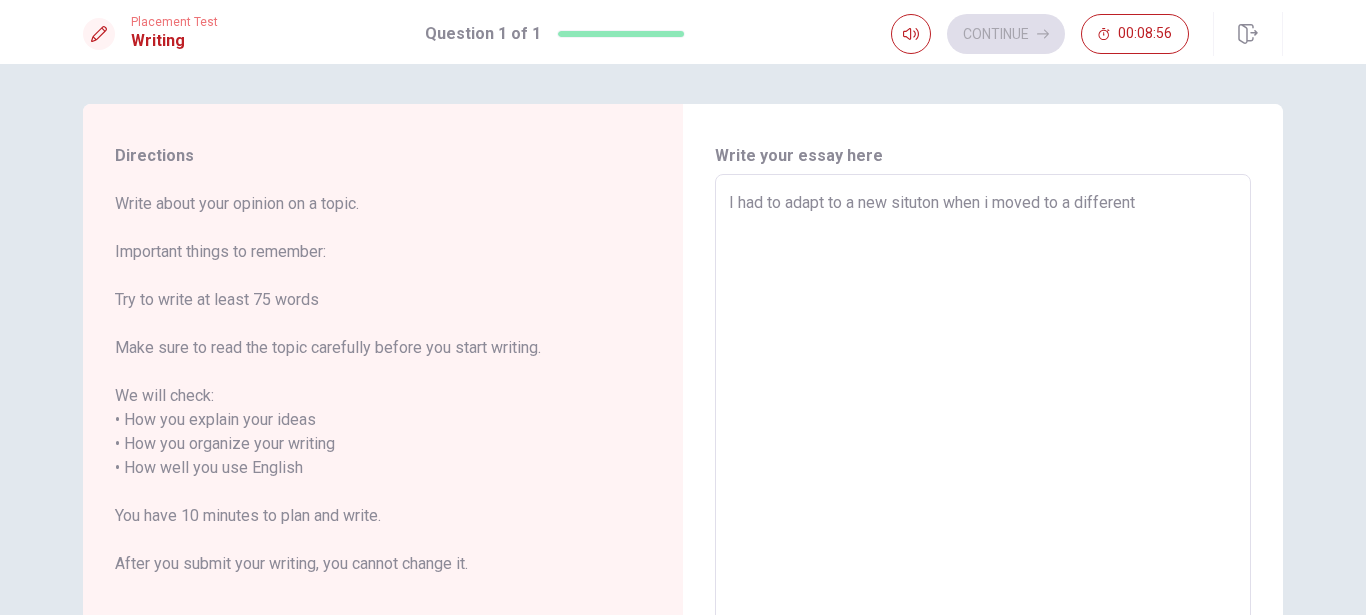 type on "I had to adapt to a new situton when i moved to a different" 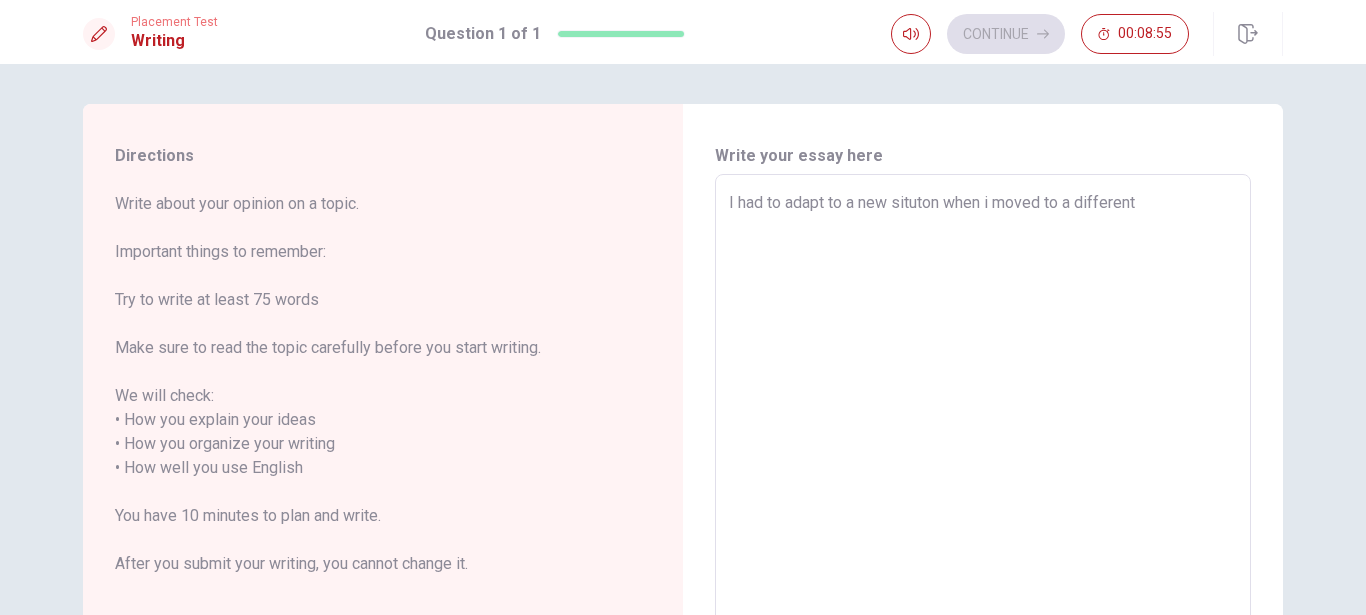 type on "I had to adapt to a new situton when i moved to a different s" 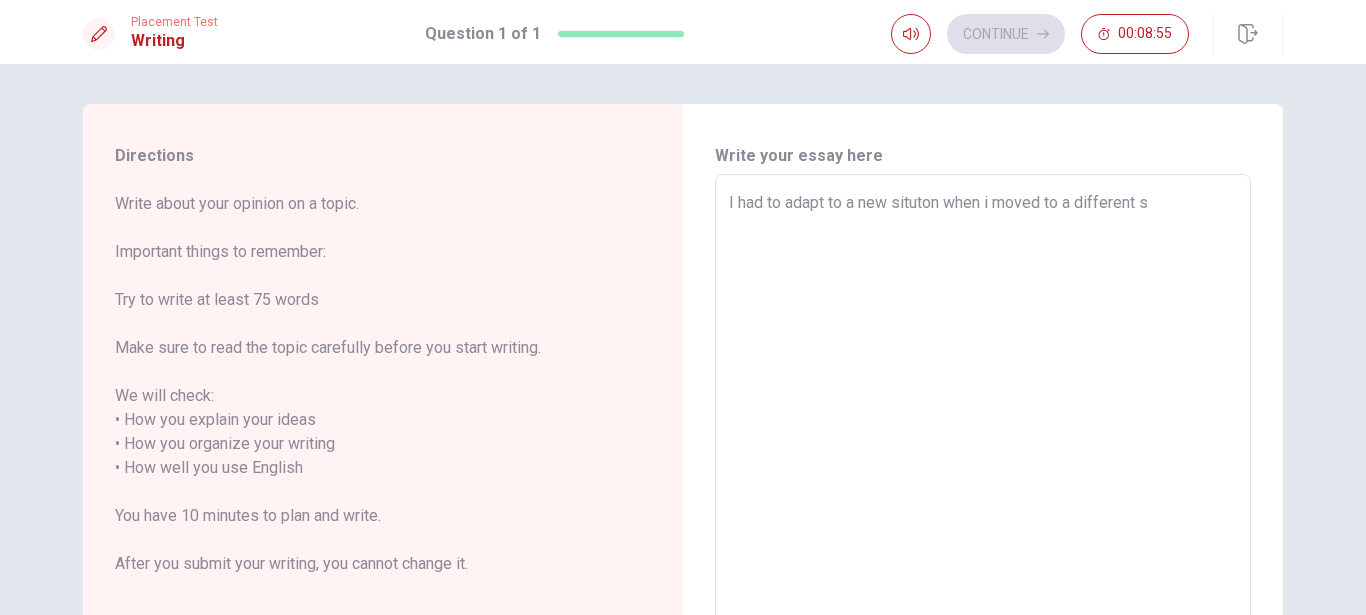 type on "x" 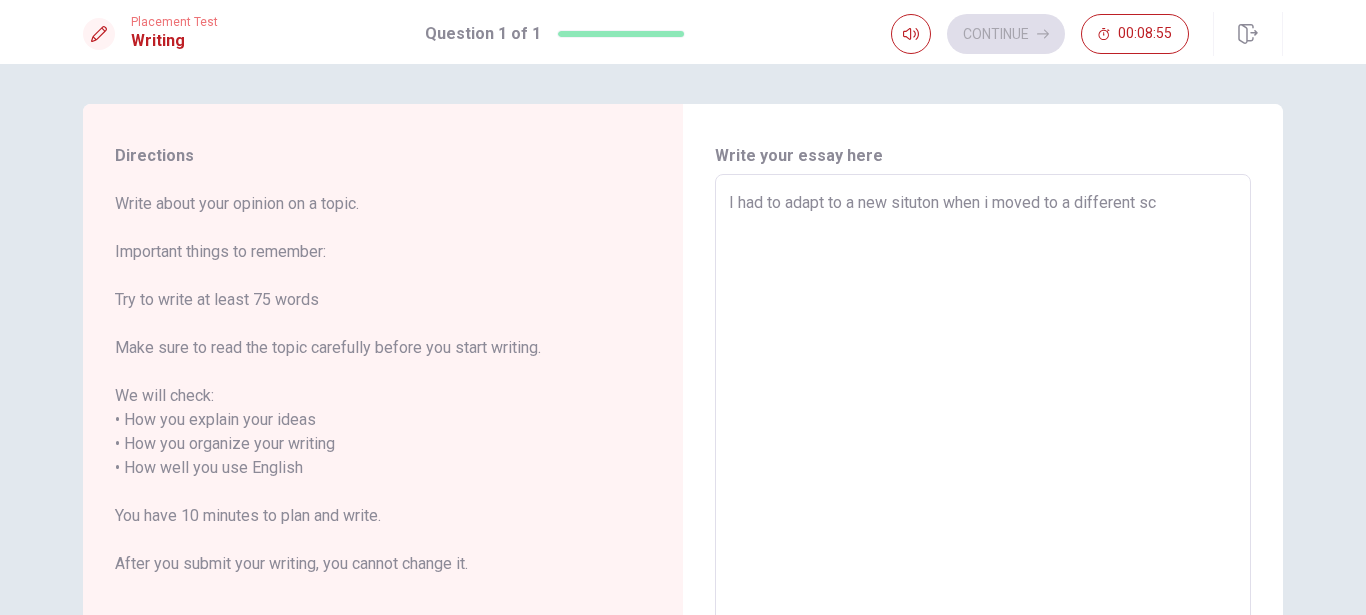 type on "x" 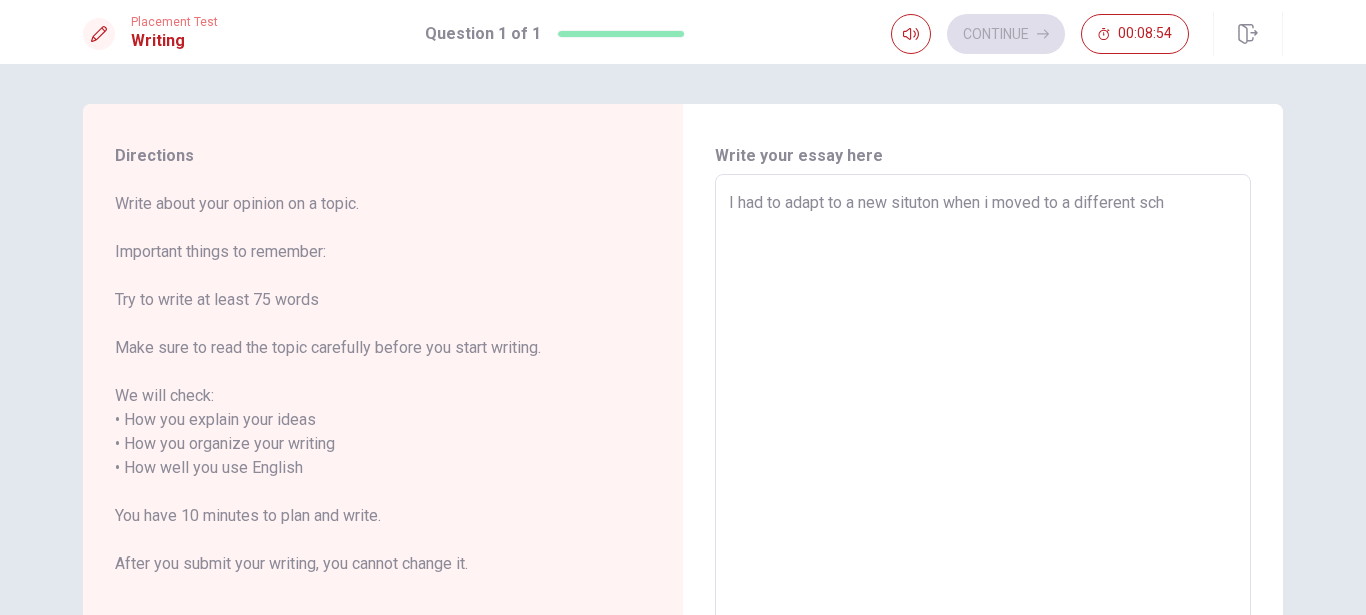 type on "x" 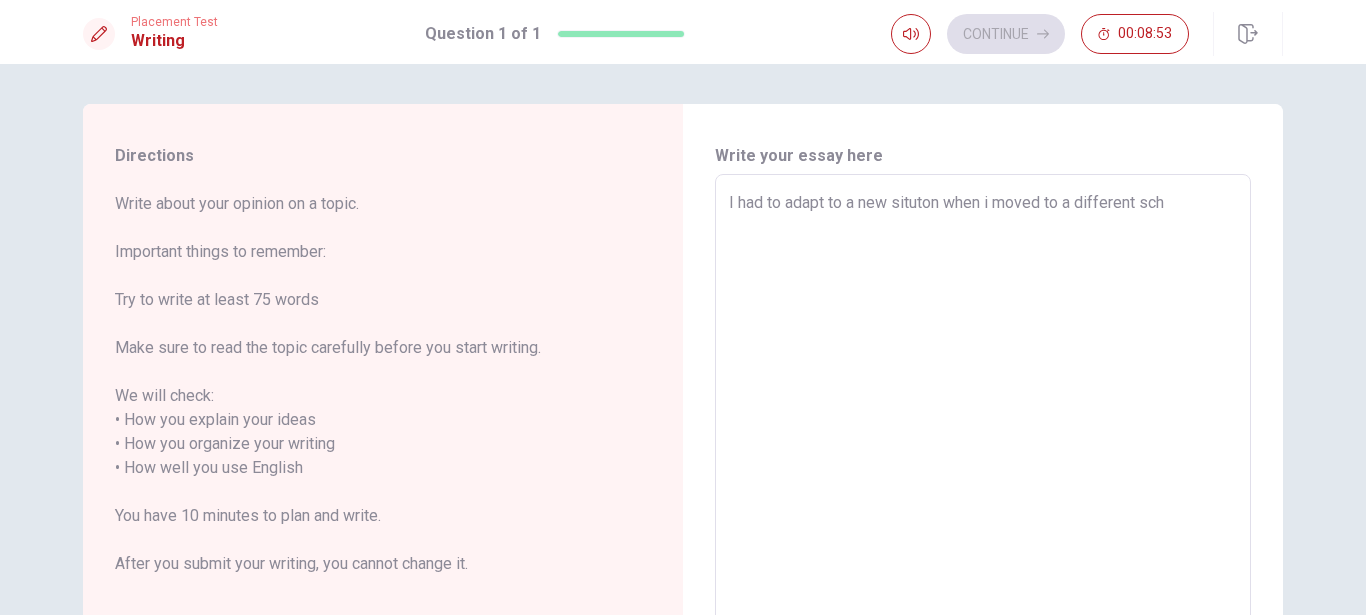 type on "I had to adapt to a new situton when i moved to a different sc" 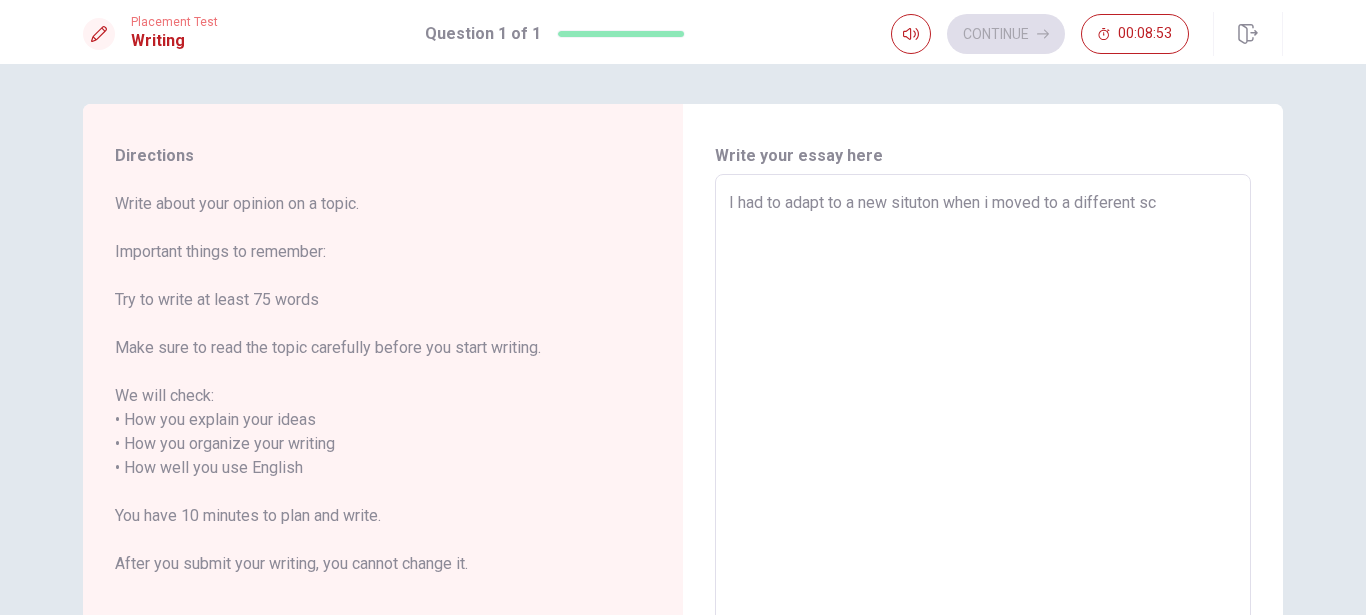 type on "x" 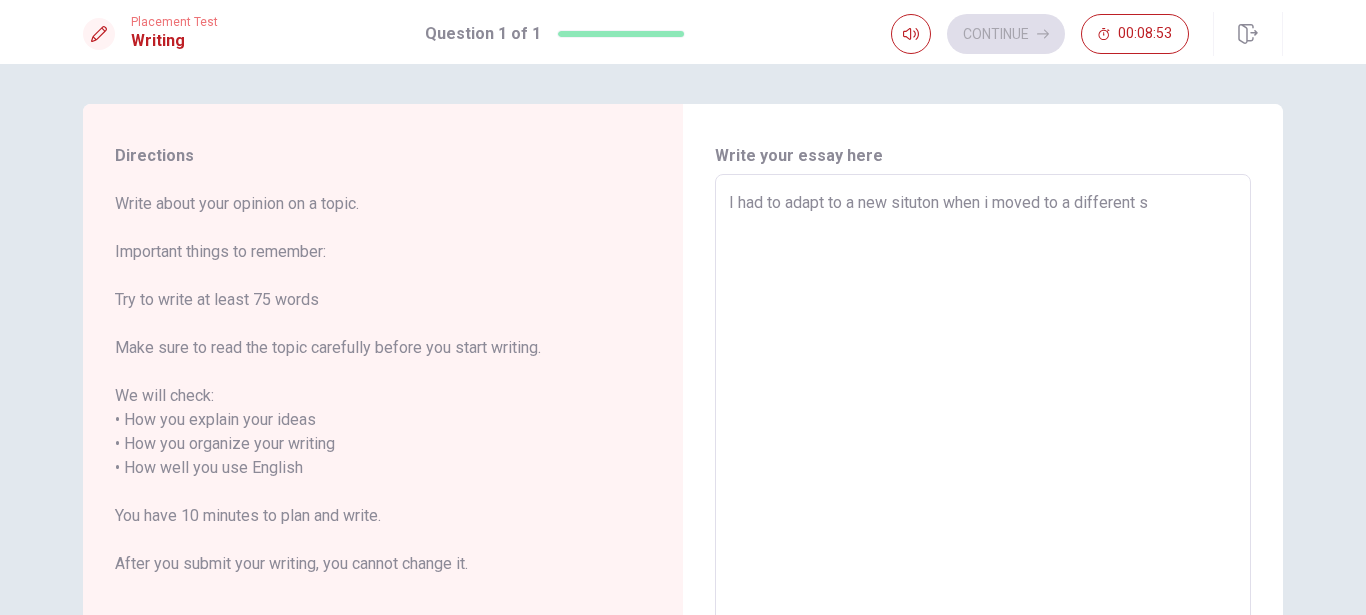 type on "x" 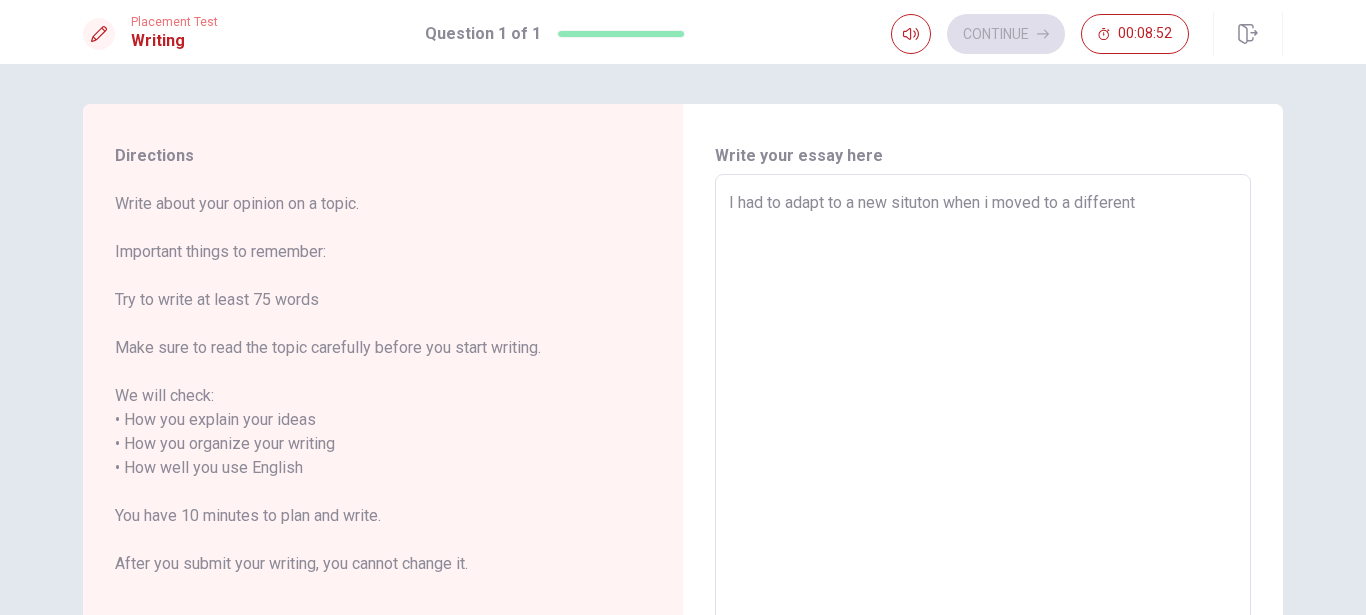 type on "x" 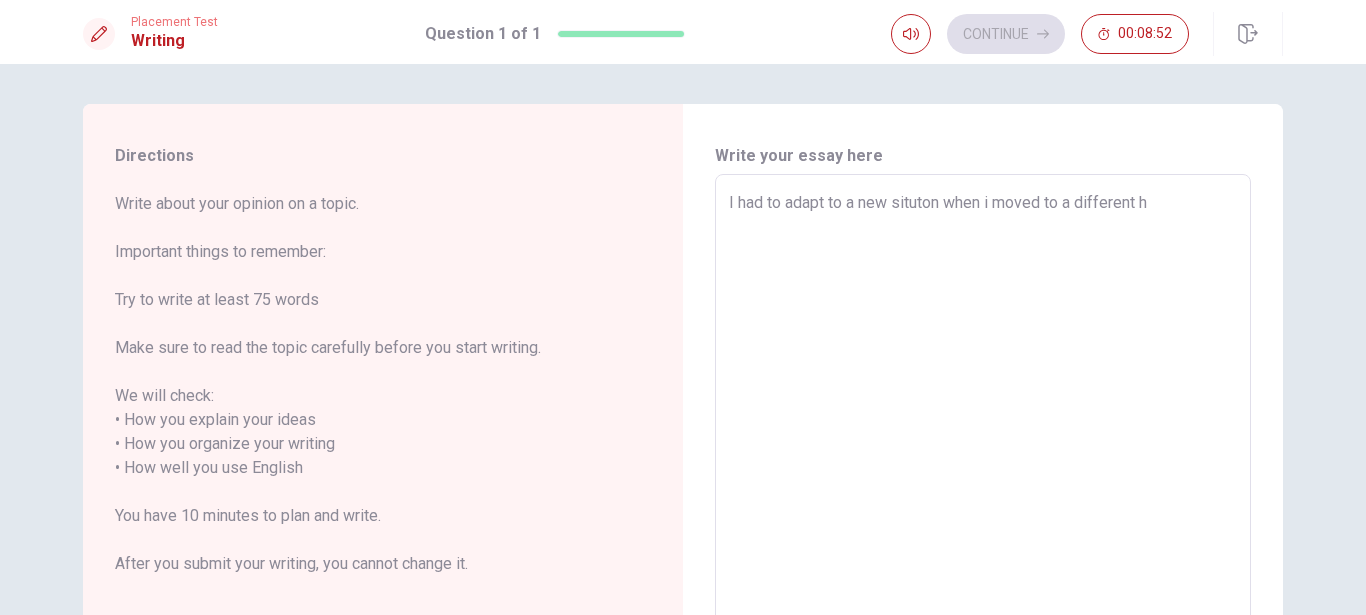 type on "x" 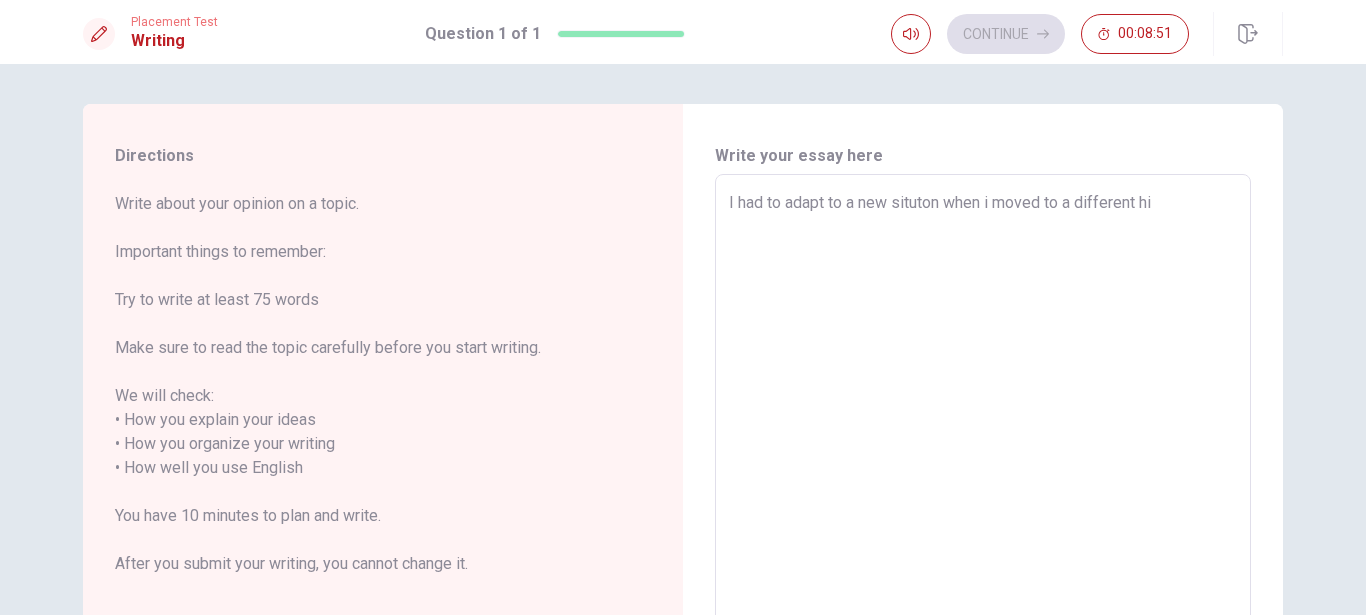 type on "x" 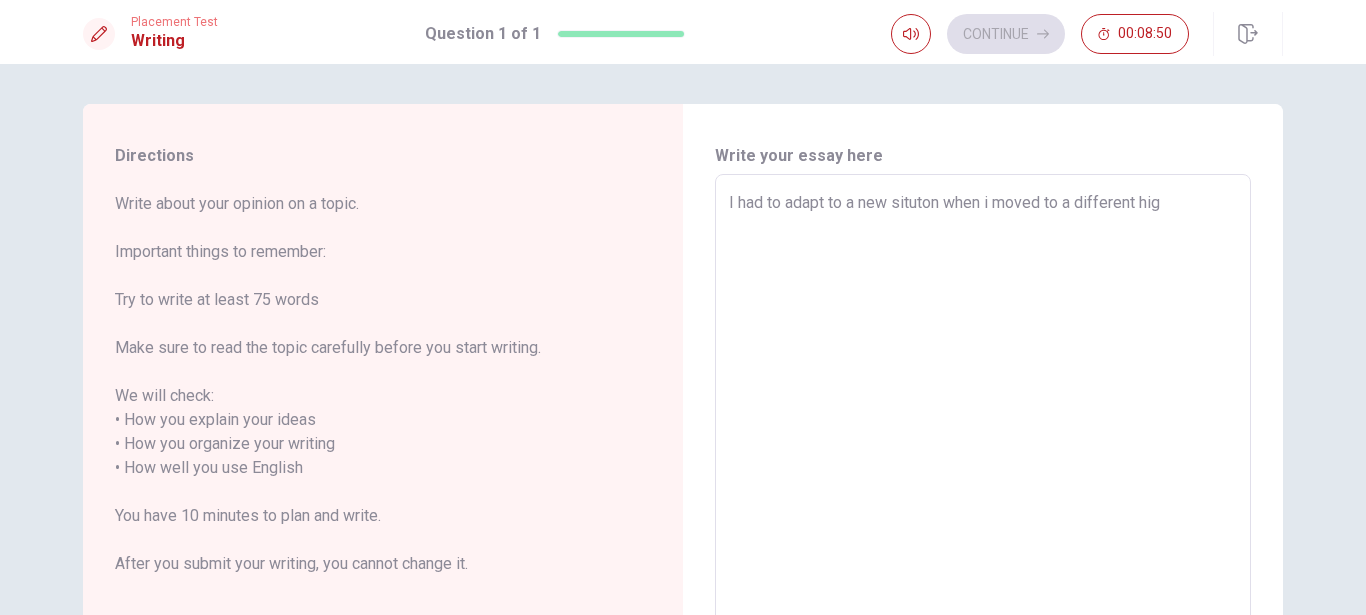 type on "x" 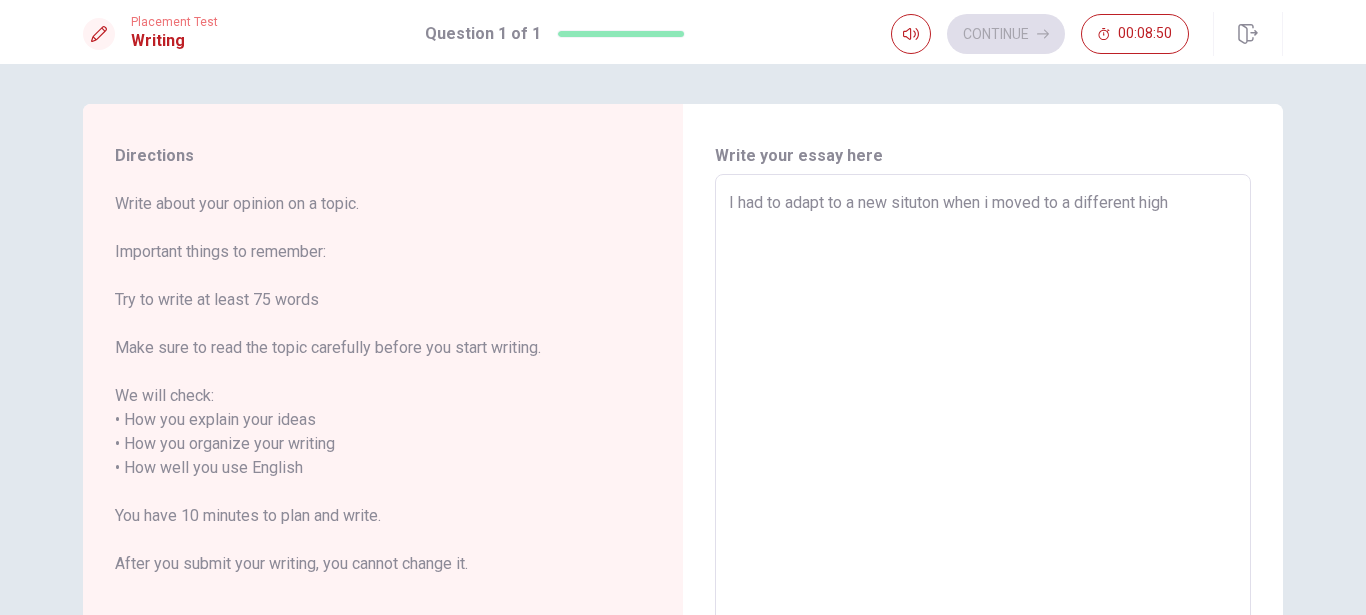 type on "x" 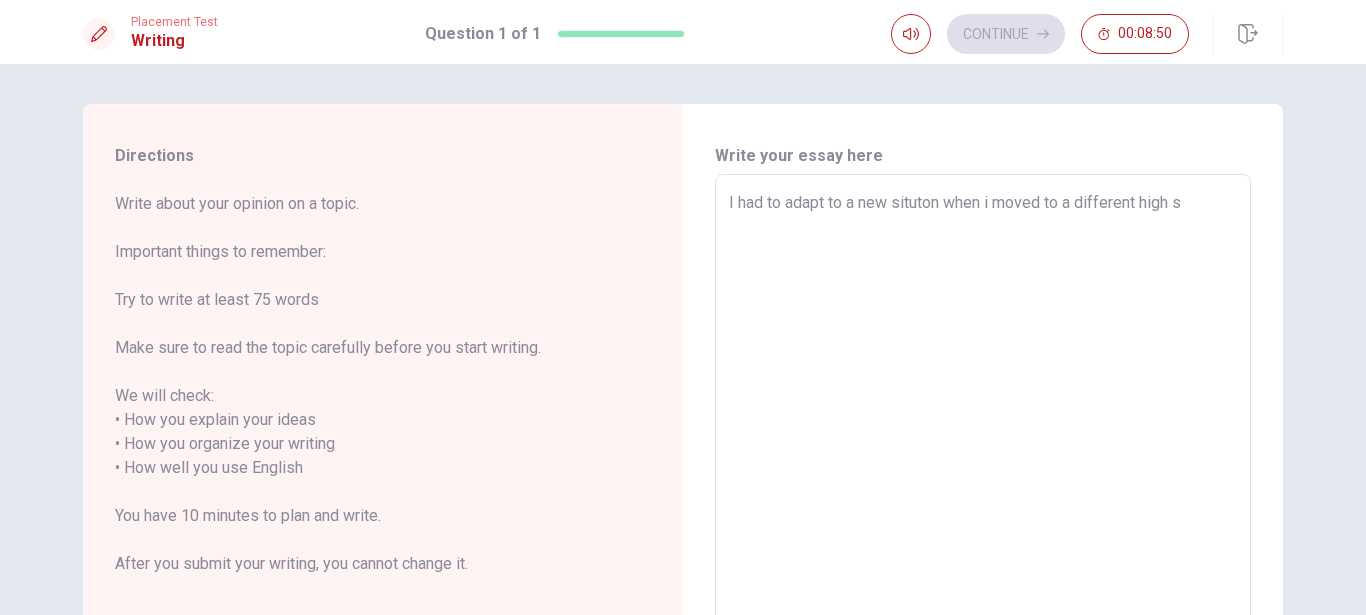 type on "x" 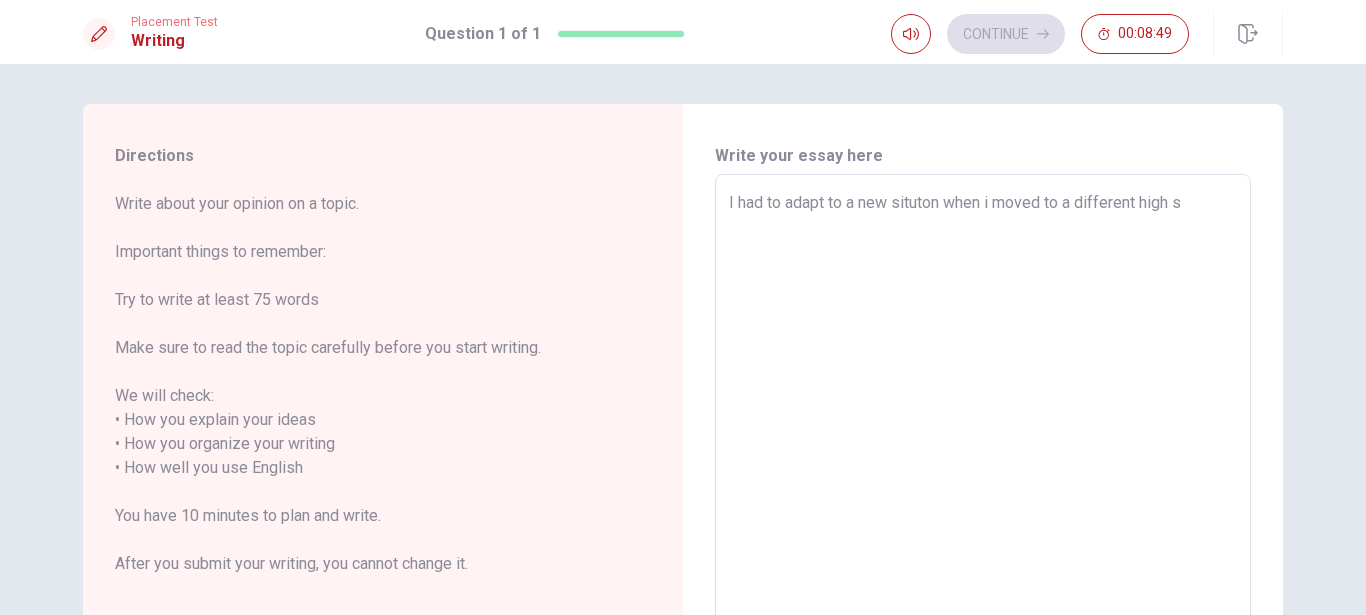 type on "I had to adapt to a new situton when i moved to a different high sc" 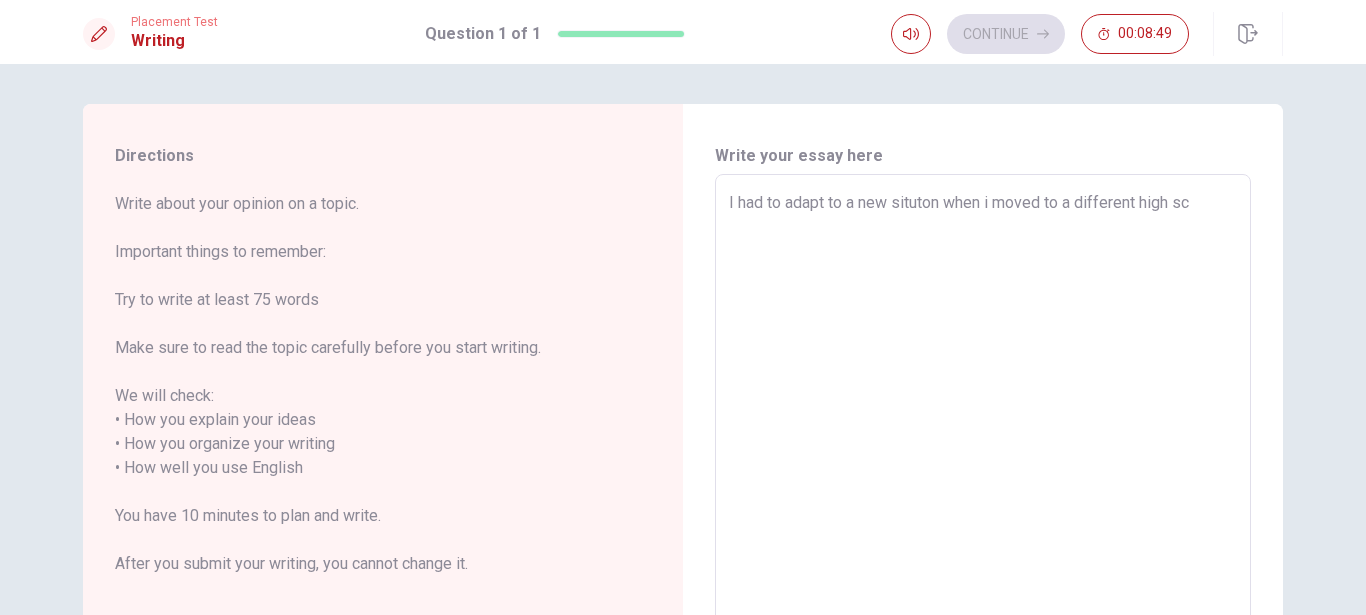type on "x" 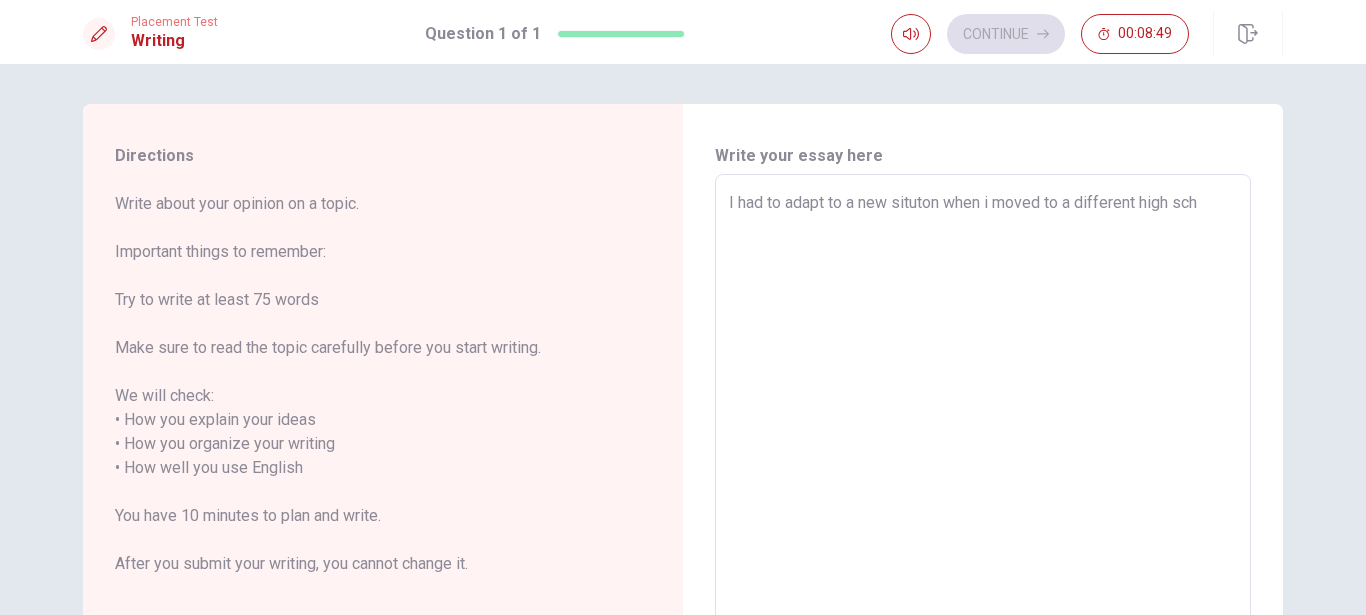 type on "x" 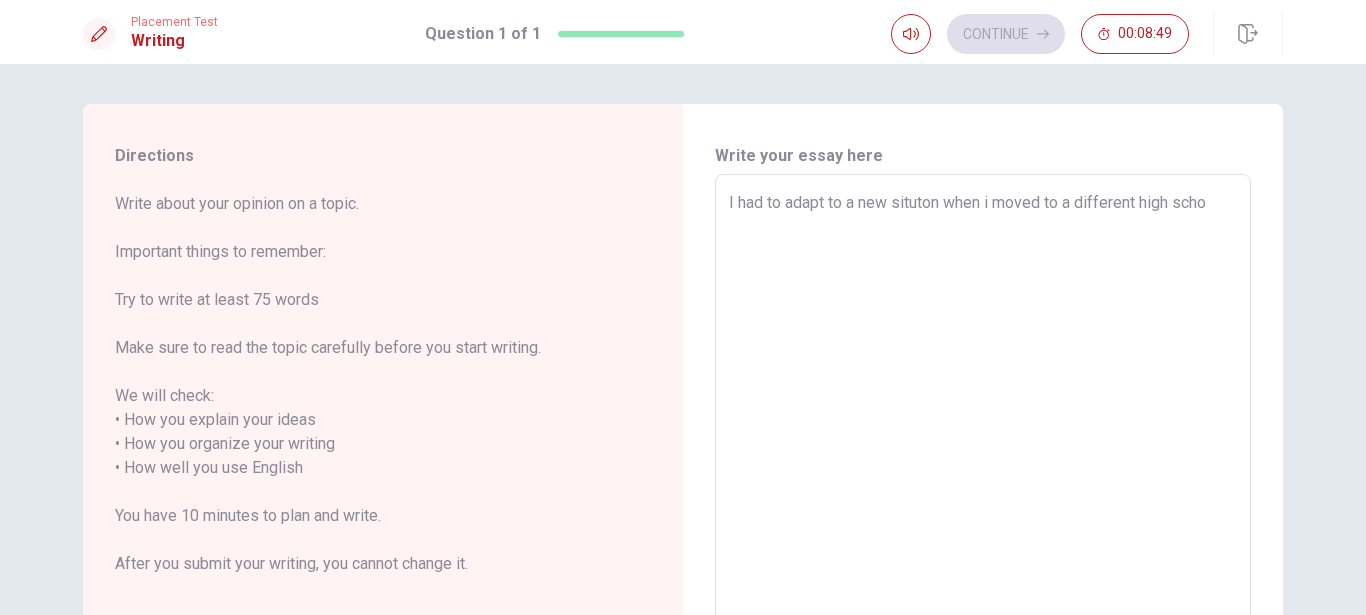 type on "x" 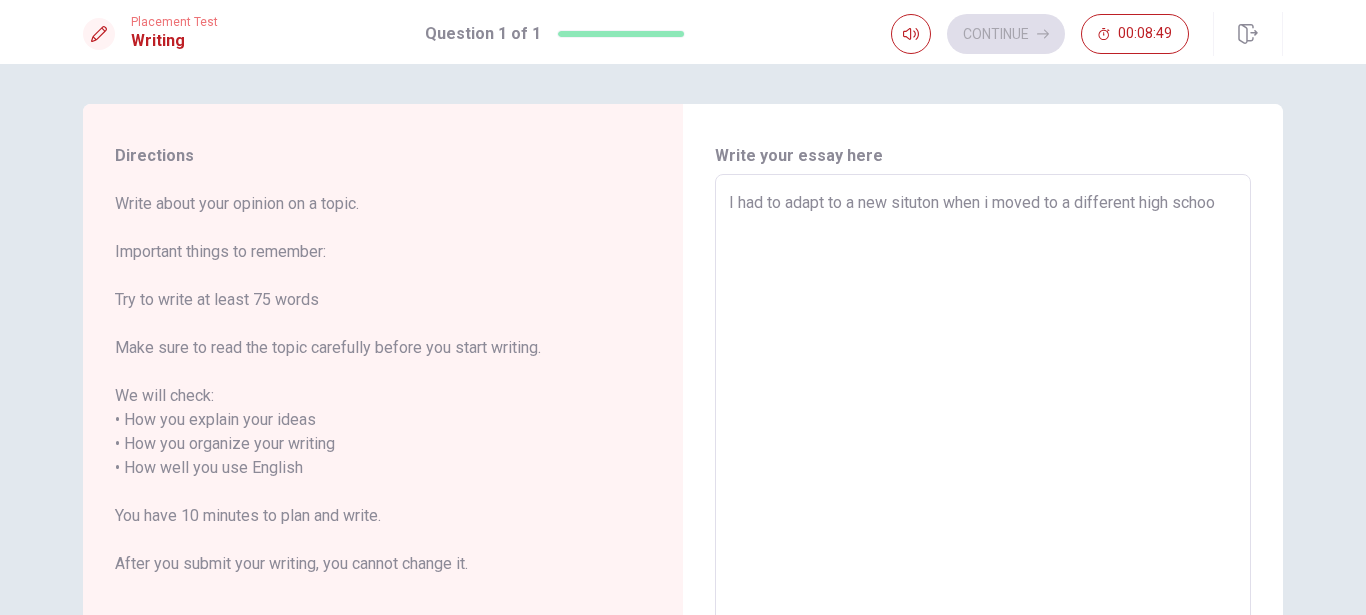 type on "x" 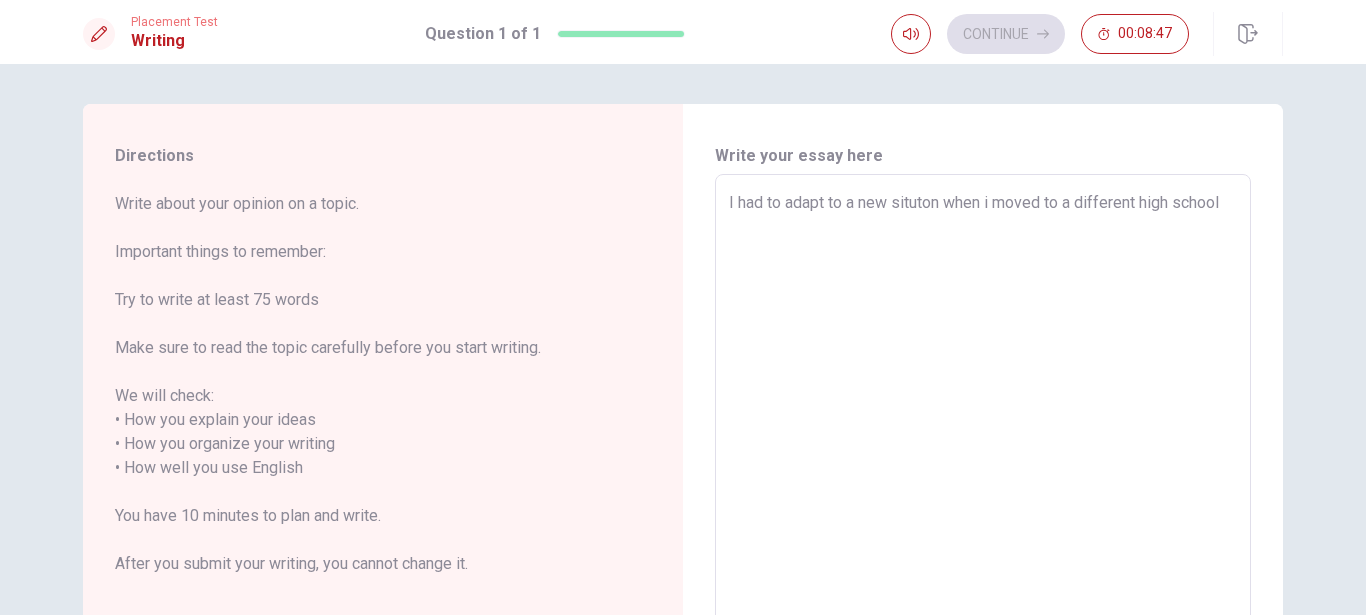 type on "x" 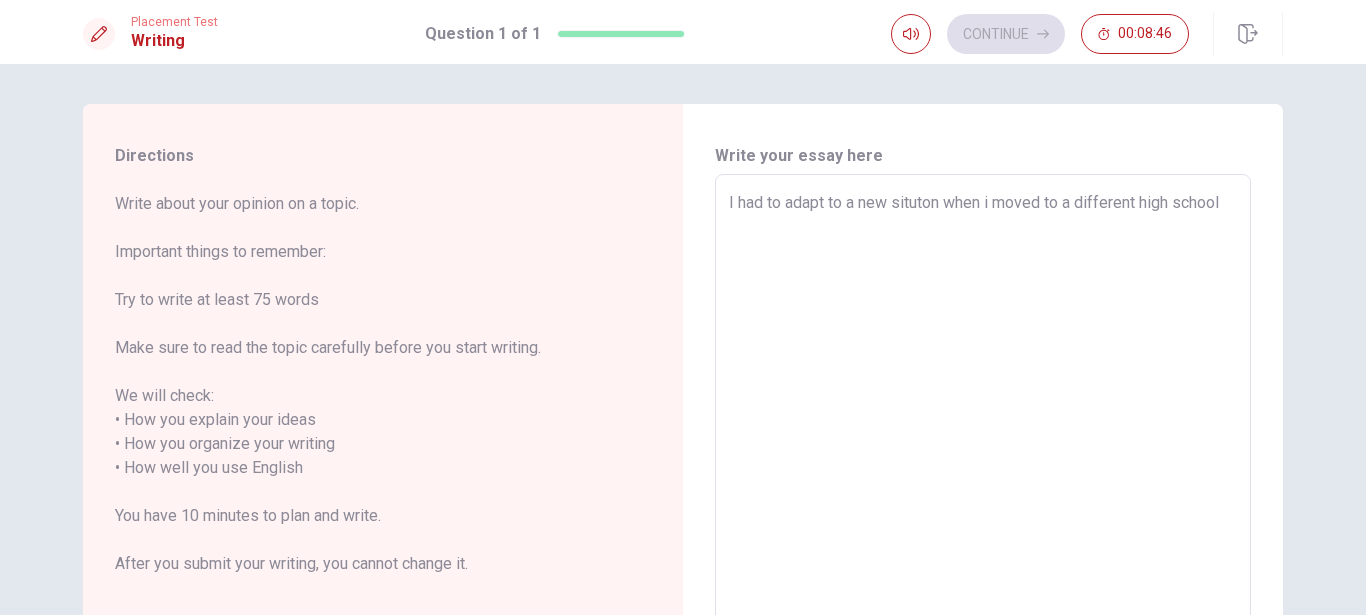 type on "I had to adapt to a new situton when i moved to a different high school" 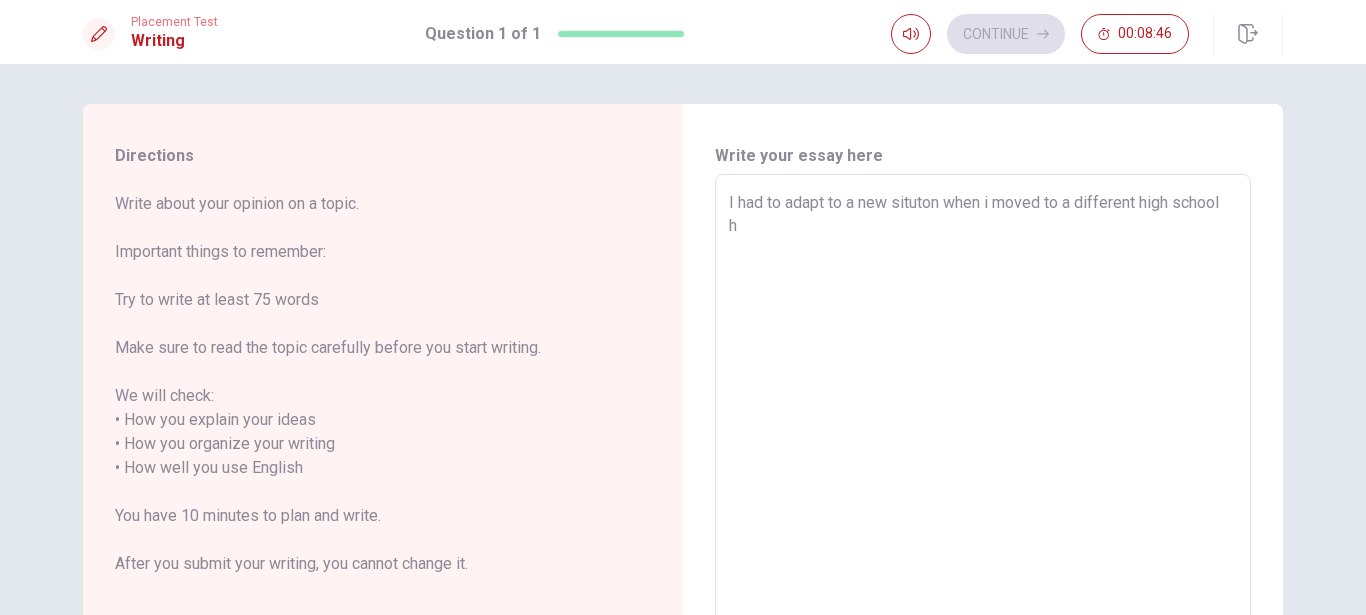 type on "x" 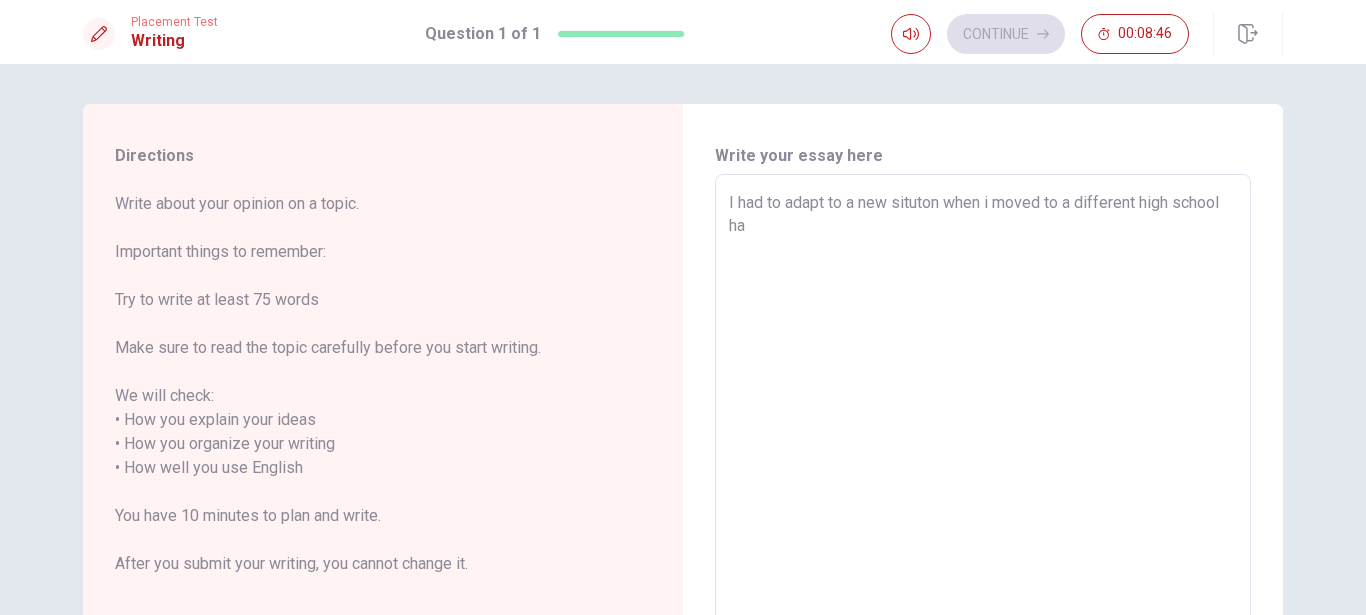 type on "x" 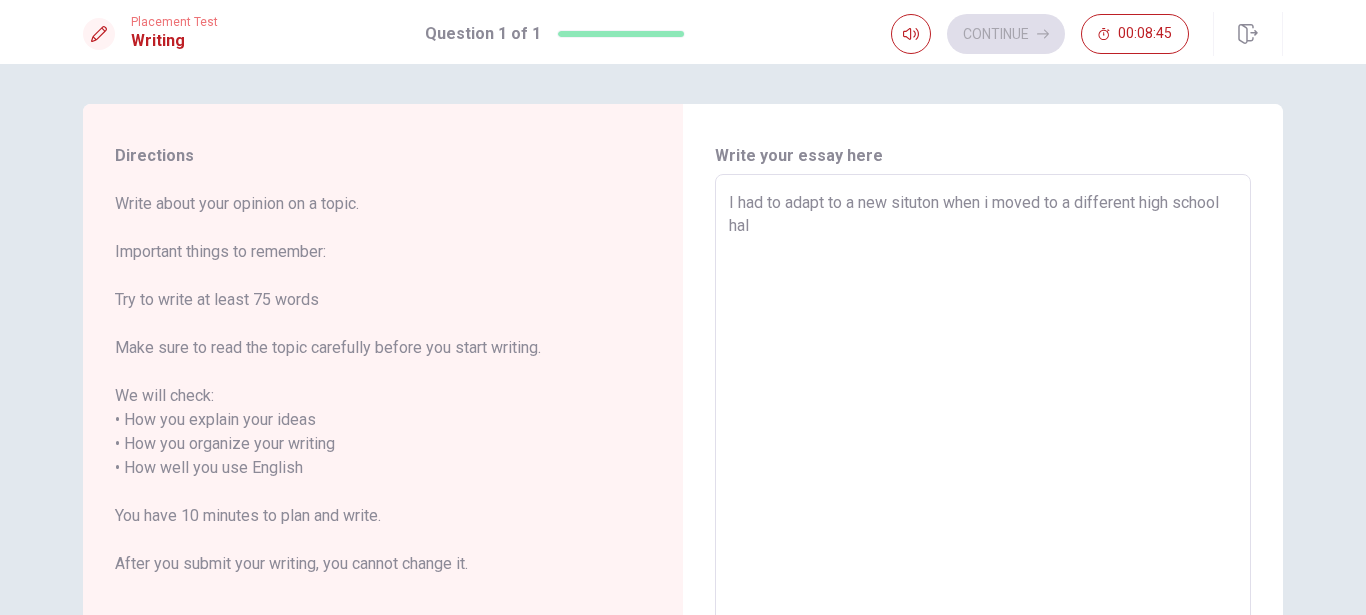 type on "x" 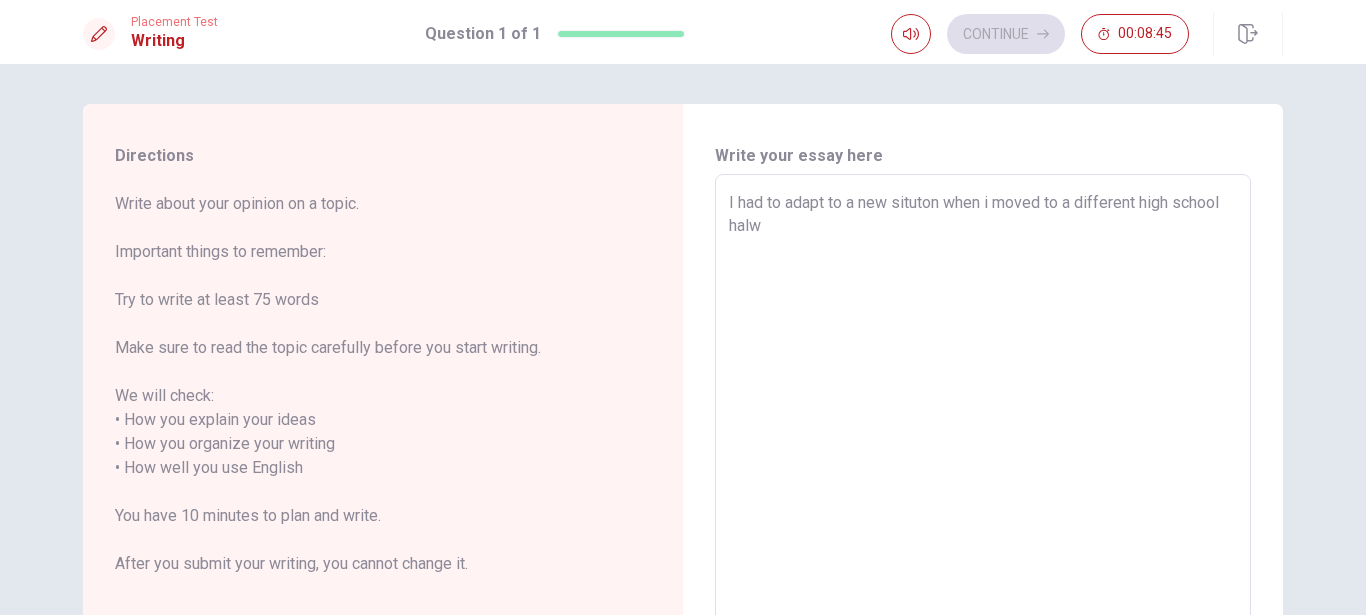 type on "x" 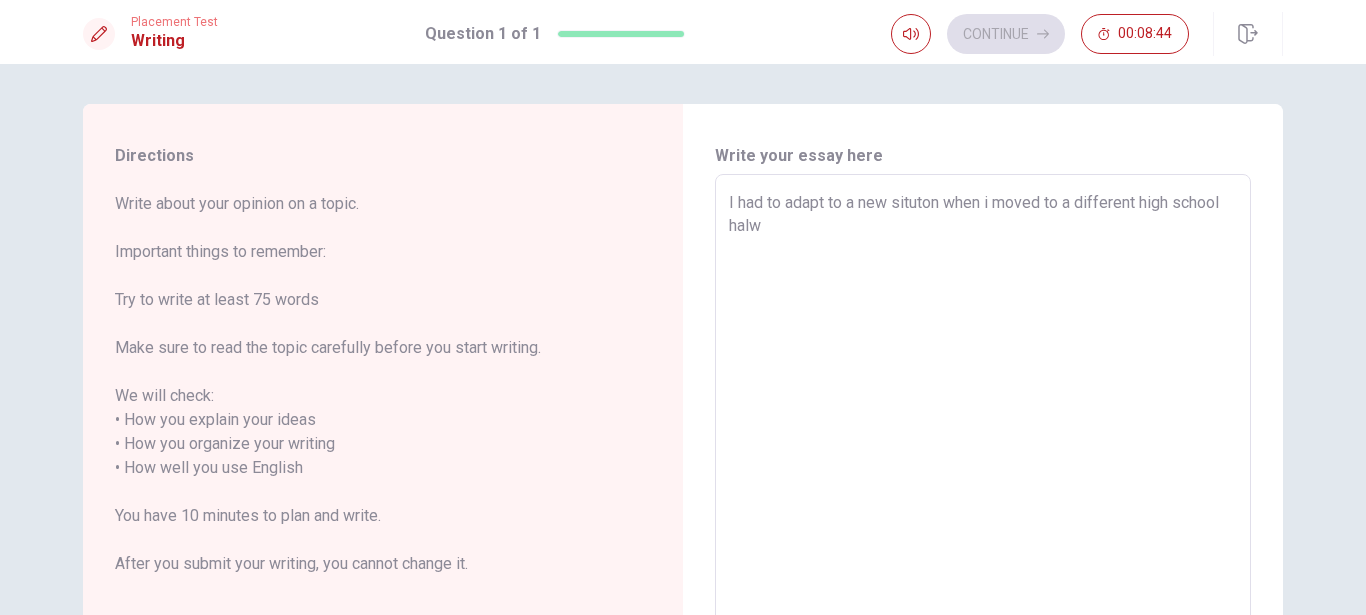 type on "I had to adapt to a new situton when i moved to a different high school hal" 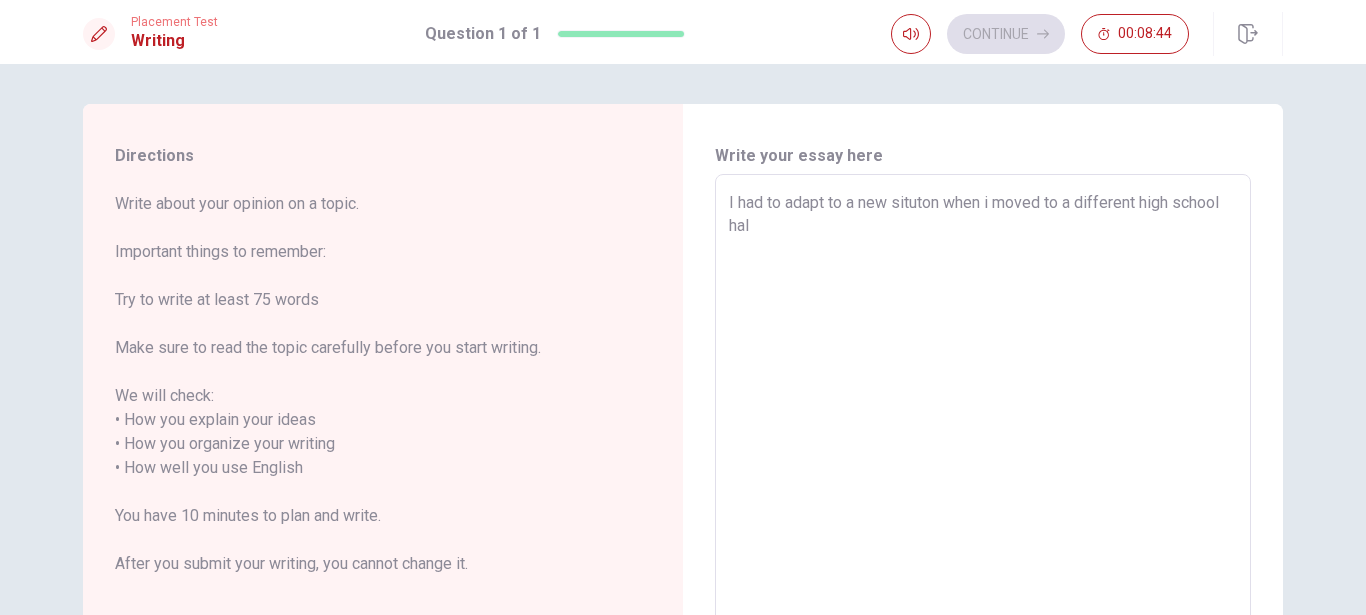 type on "x" 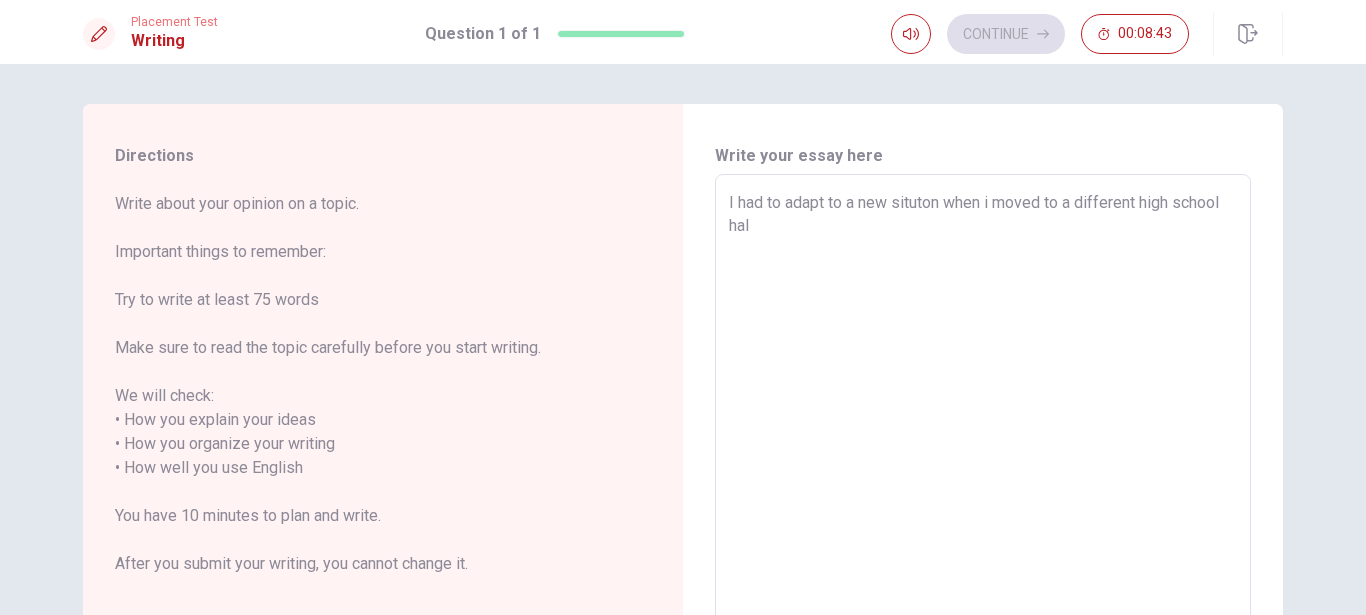 type on "I had to adapt to a new situton when i moved to a different high school half" 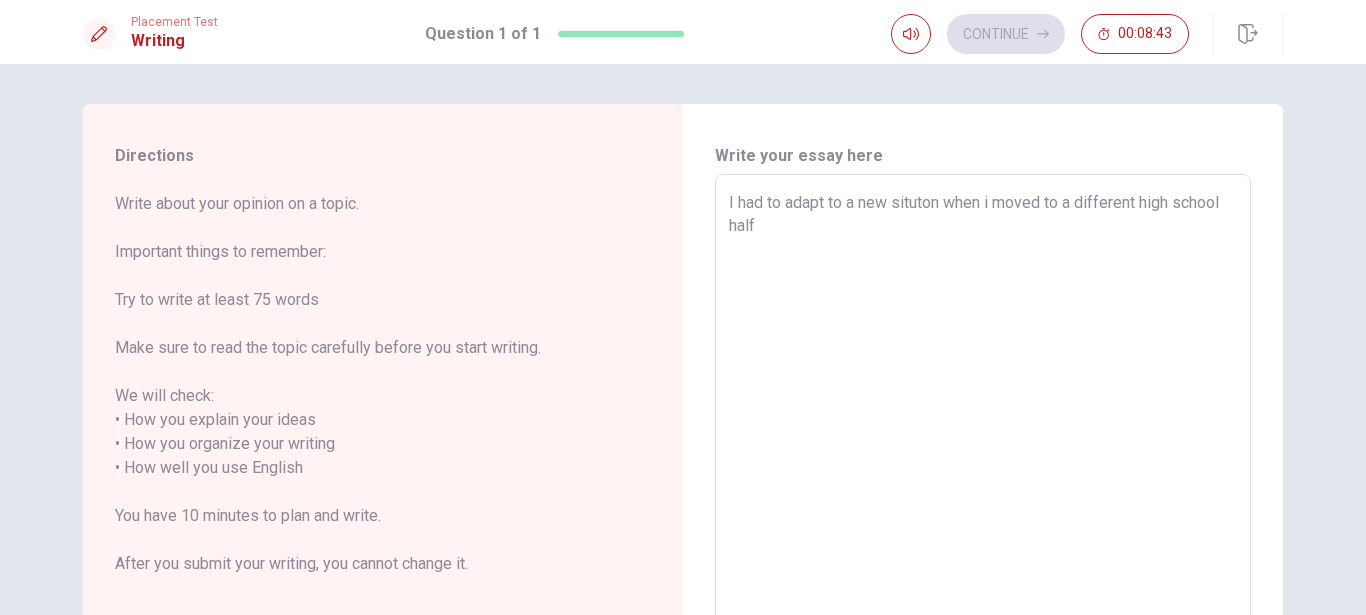 type on "x" 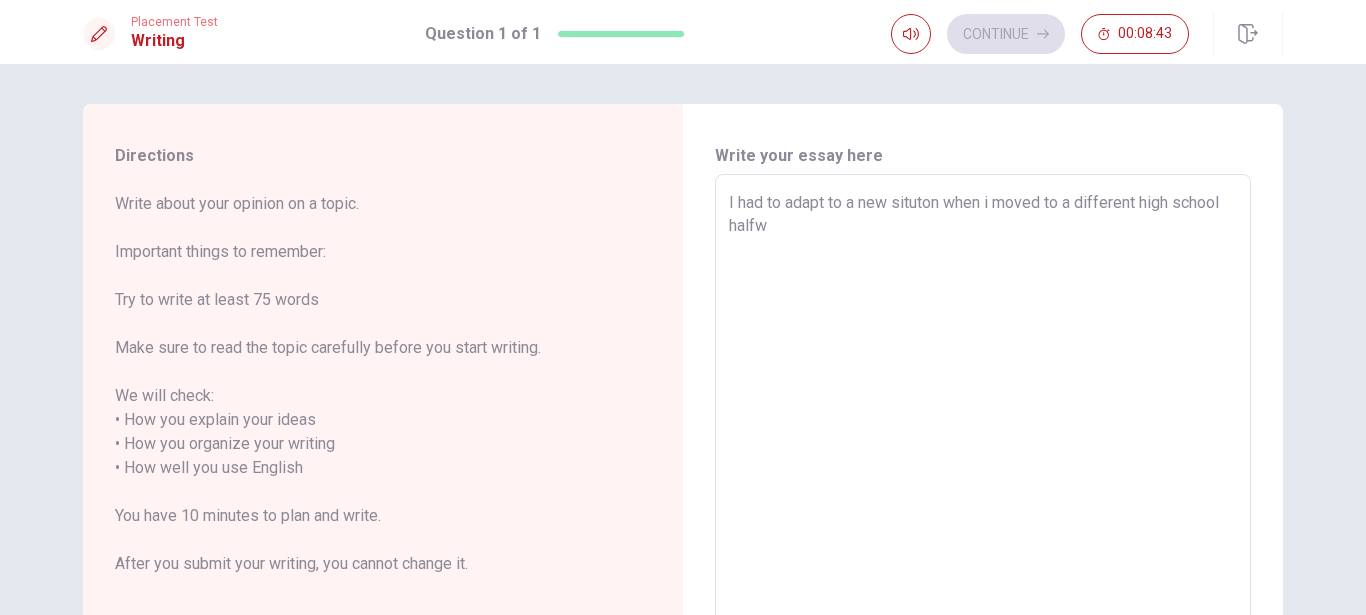 type on "x" 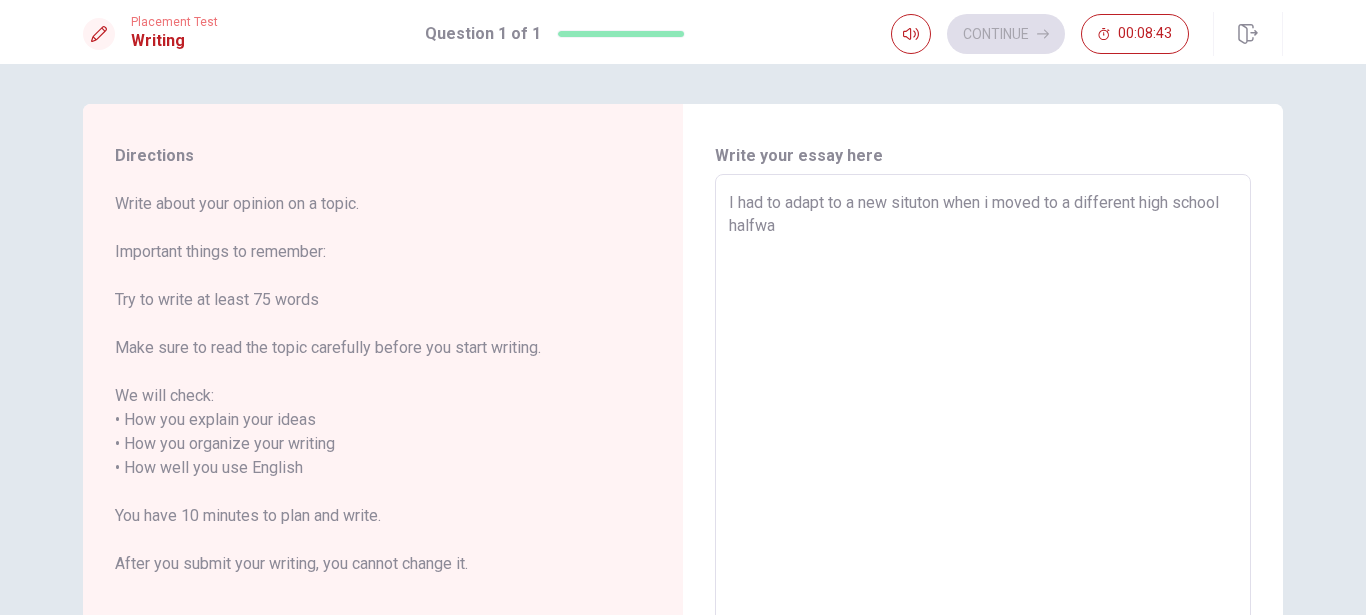 type on "x" 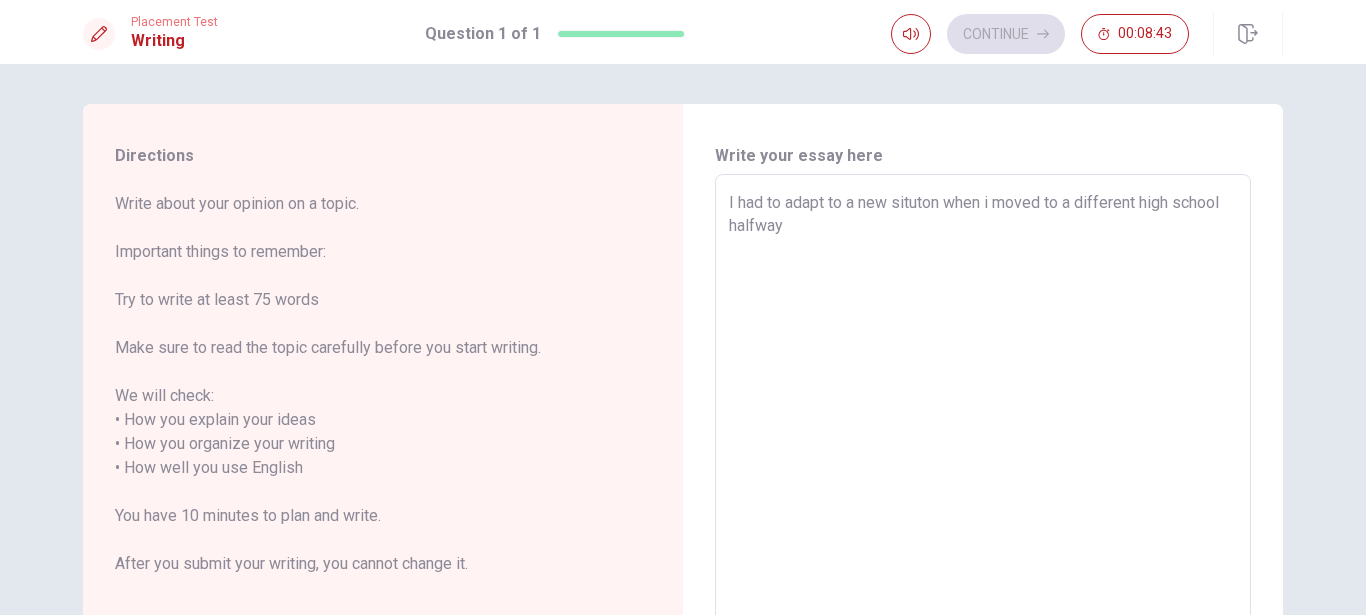 type on "x" 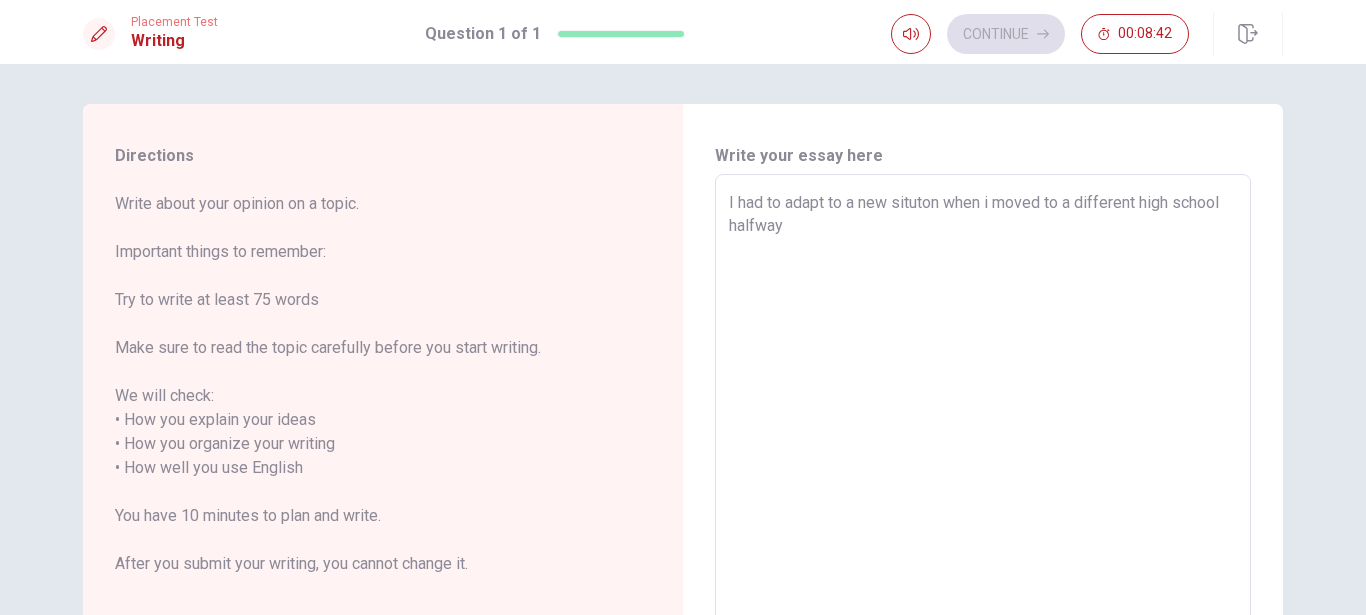 type on "I had to adapt to a new situton when i moved to a different high school halfway t" 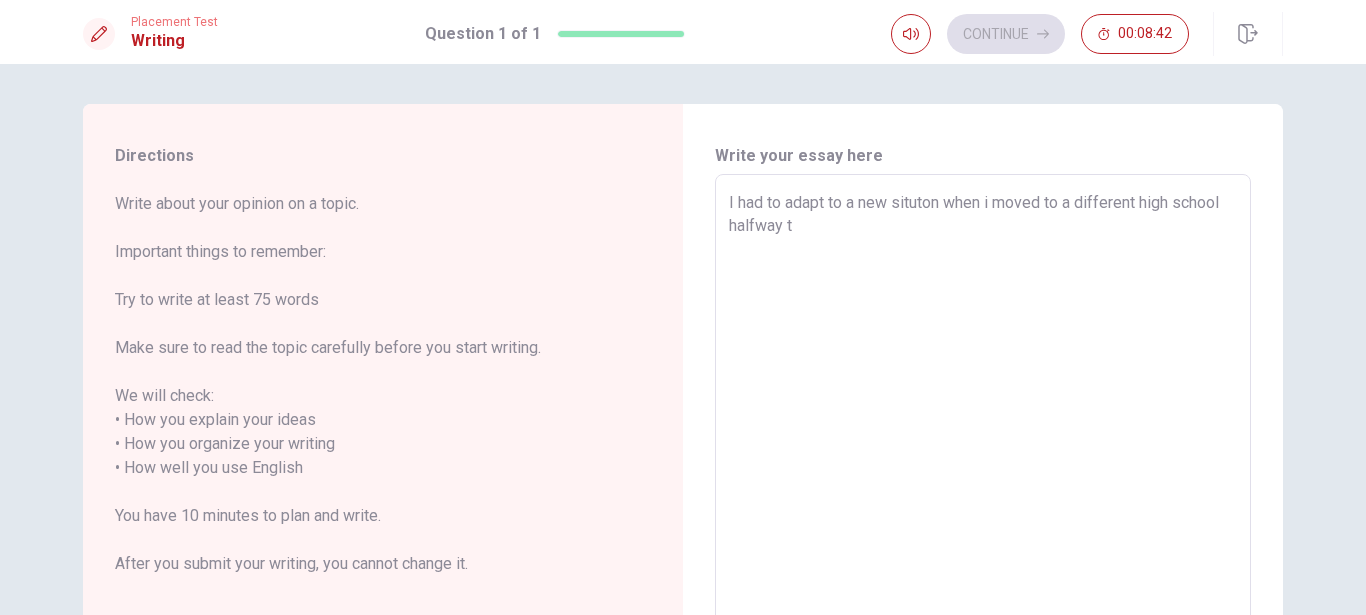 type on "x" 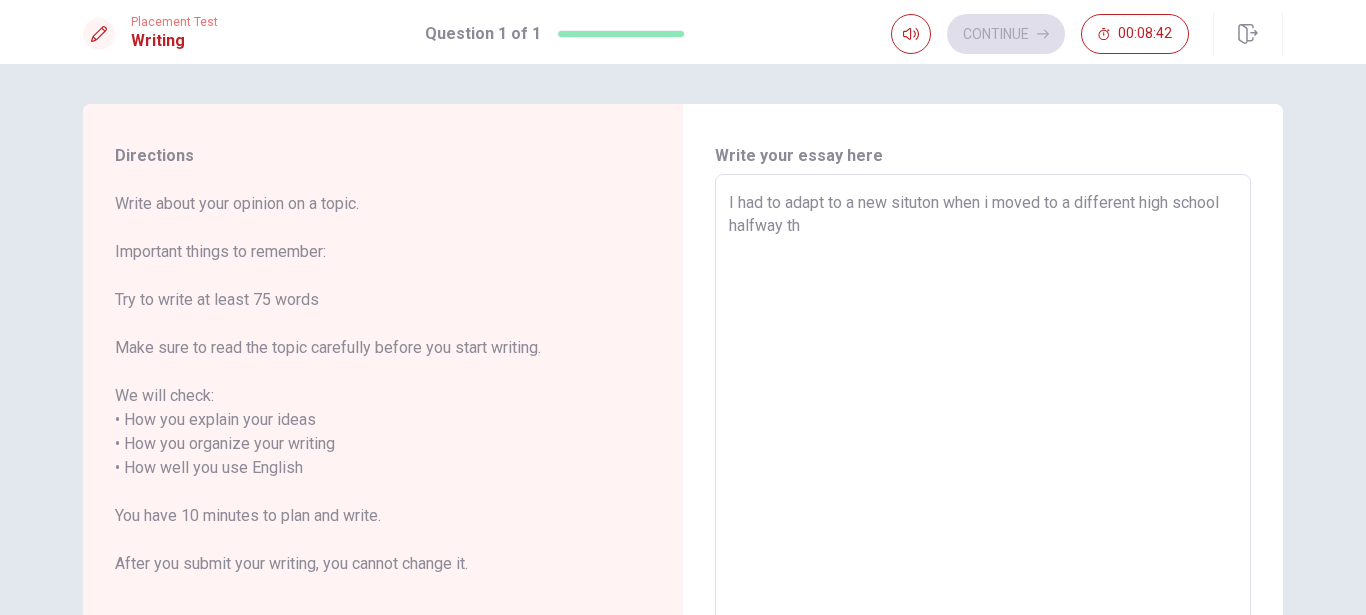 type on "x" 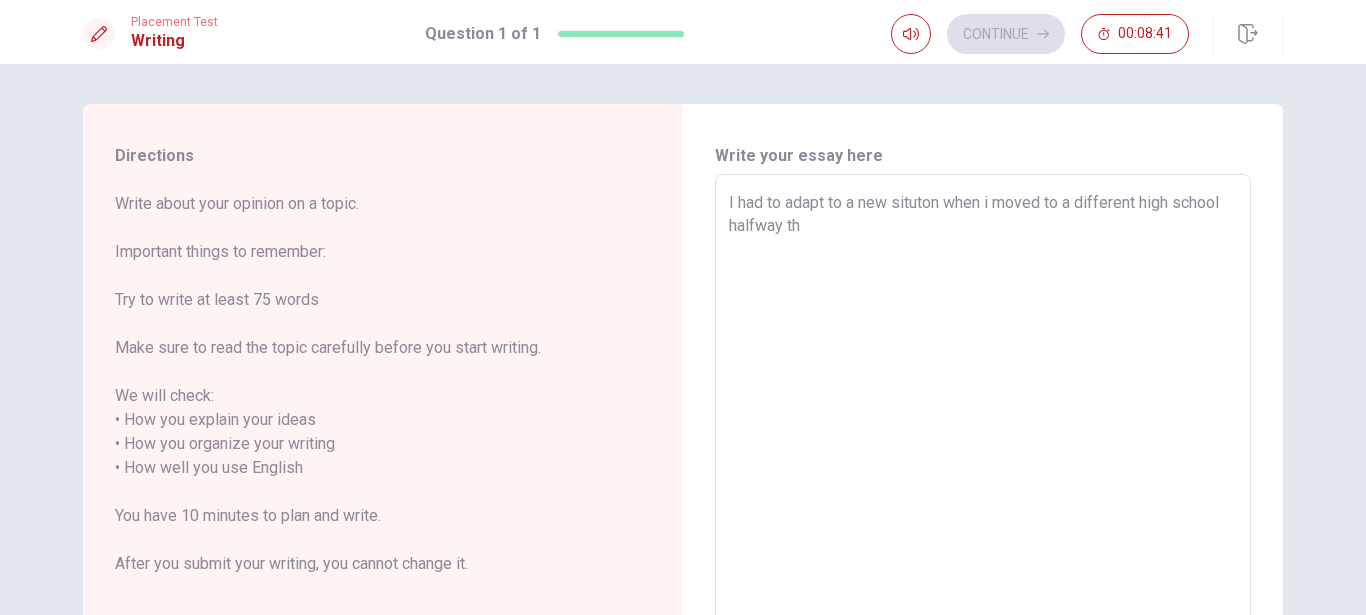 type on "I had to adapt to a new situton when i moved to a different high school halfway thr" 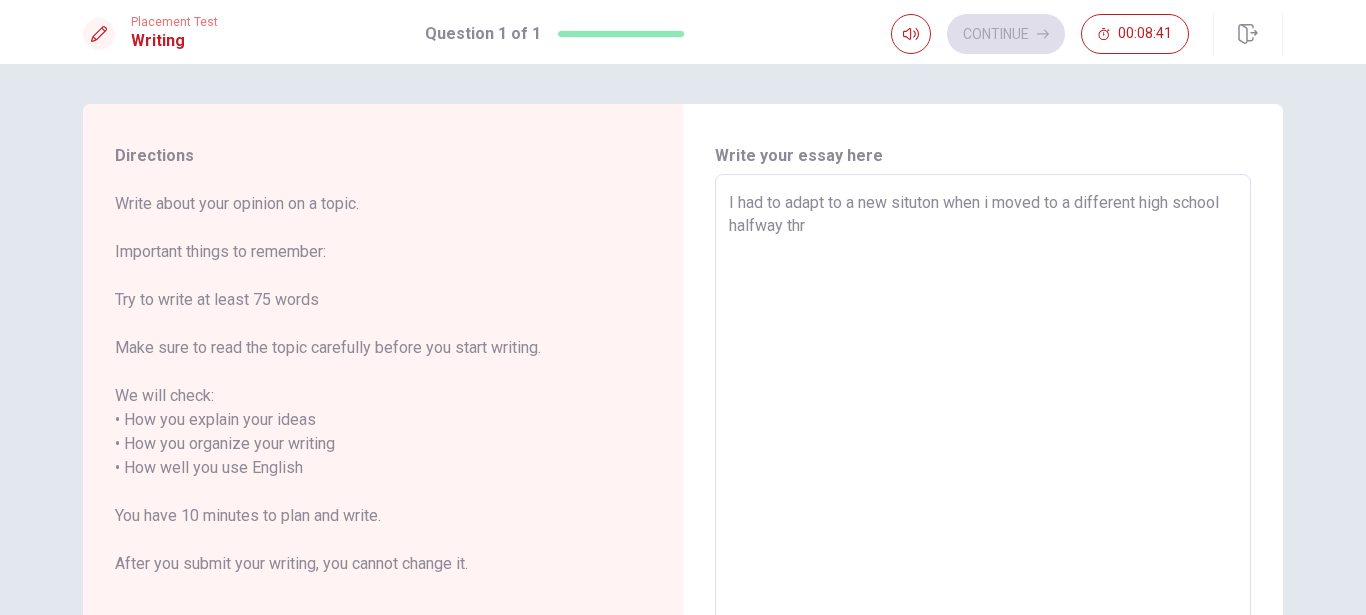 type on "x" 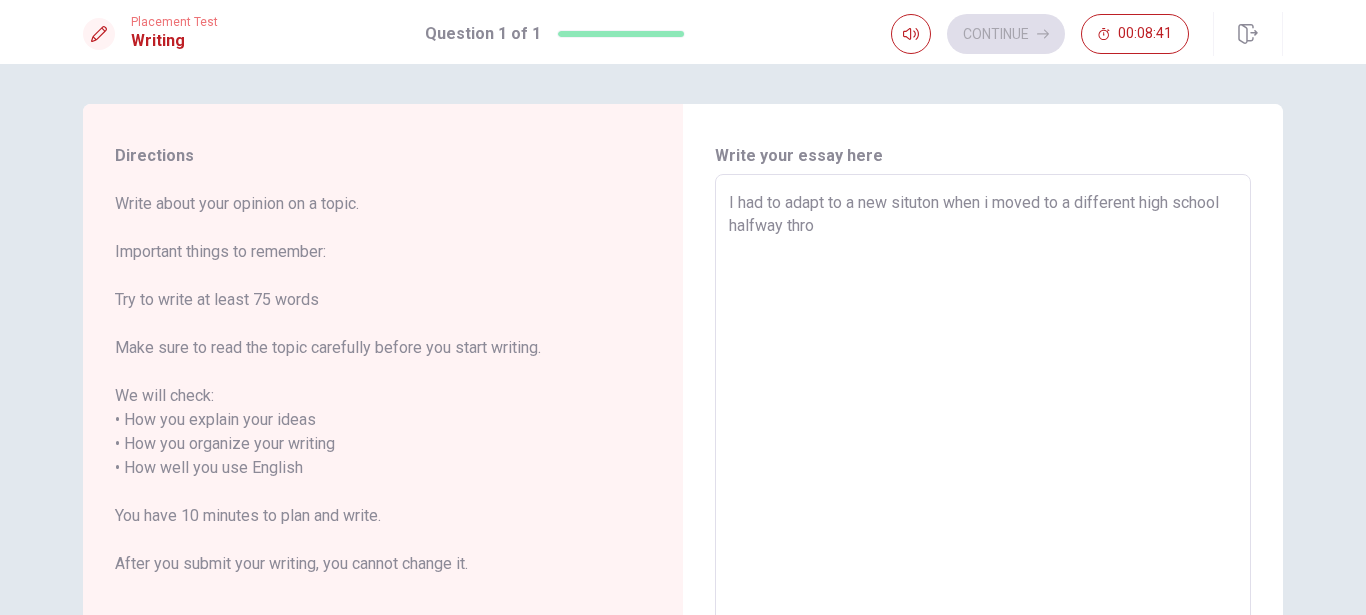 type on "x" 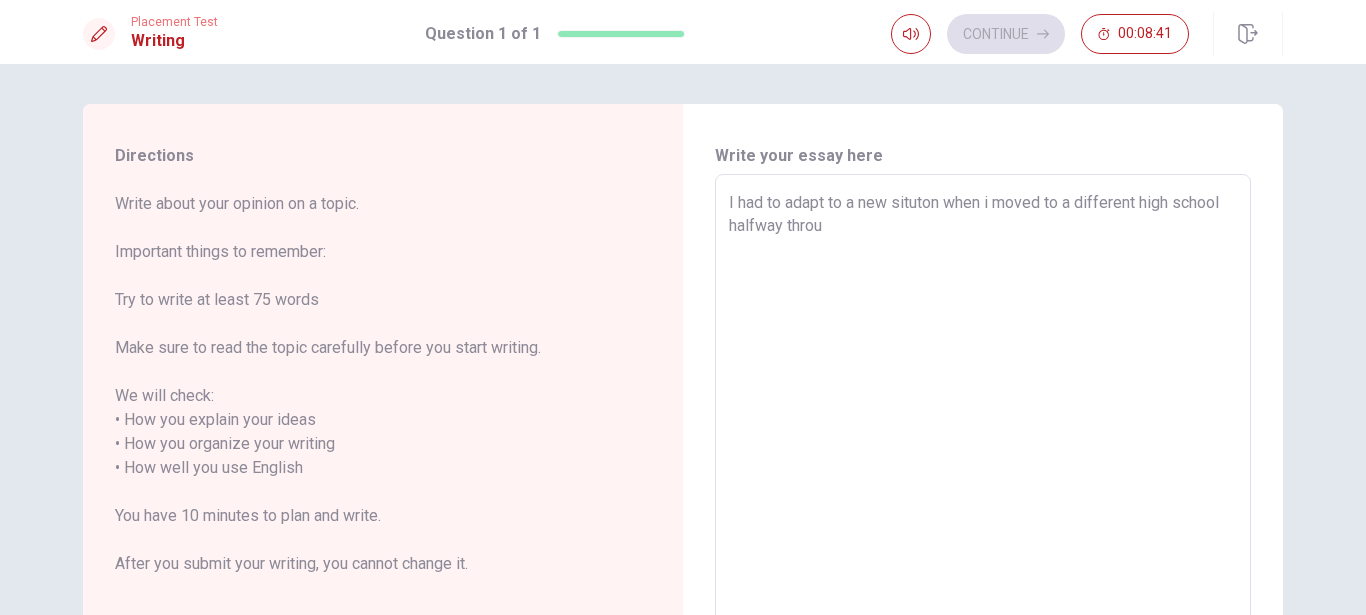 type on "x" 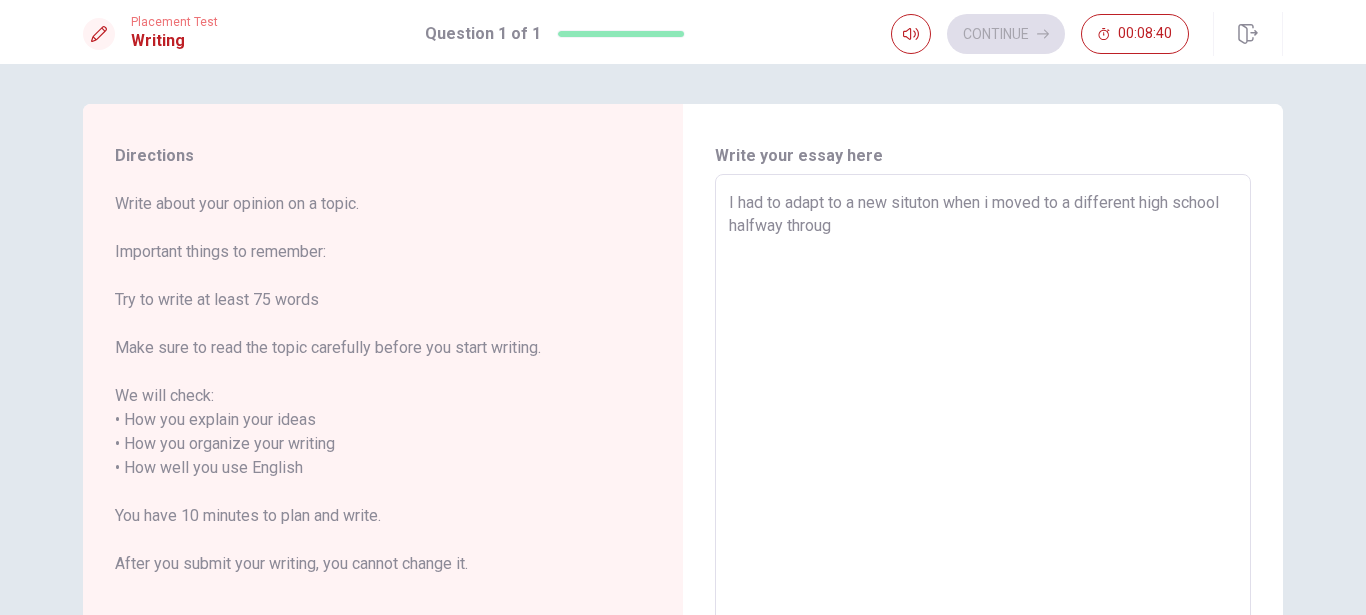 type on "x" 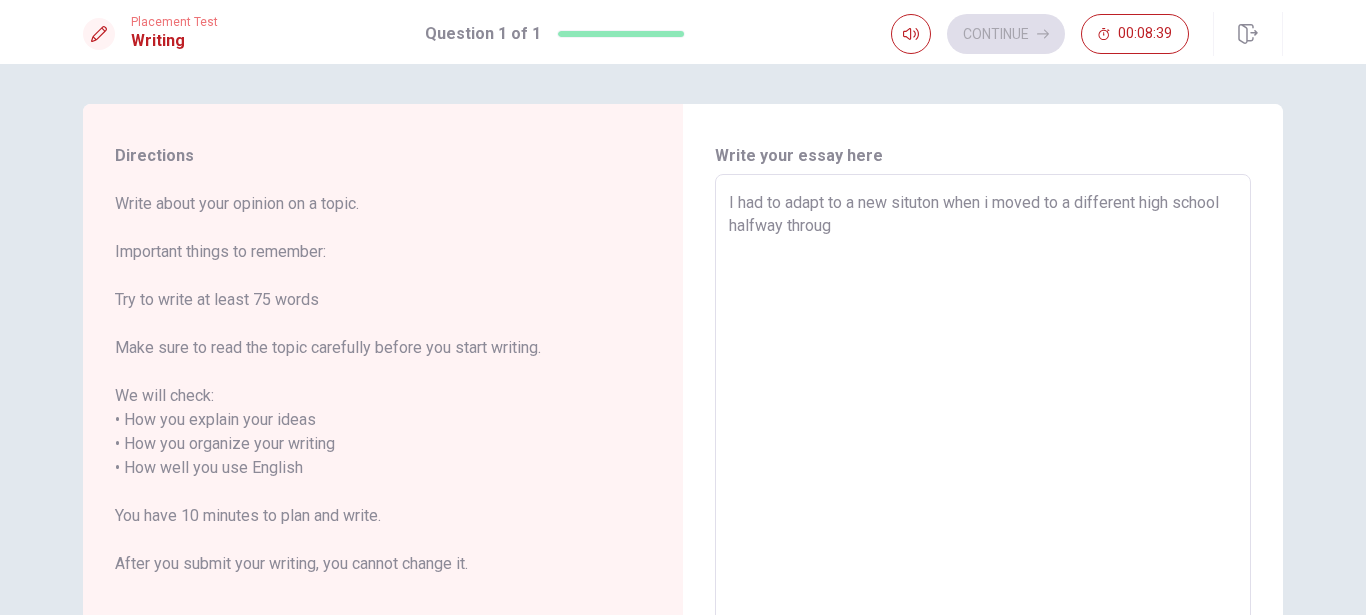 type on "I had to adapt to a new situton when i moved to a different high school halfway through" 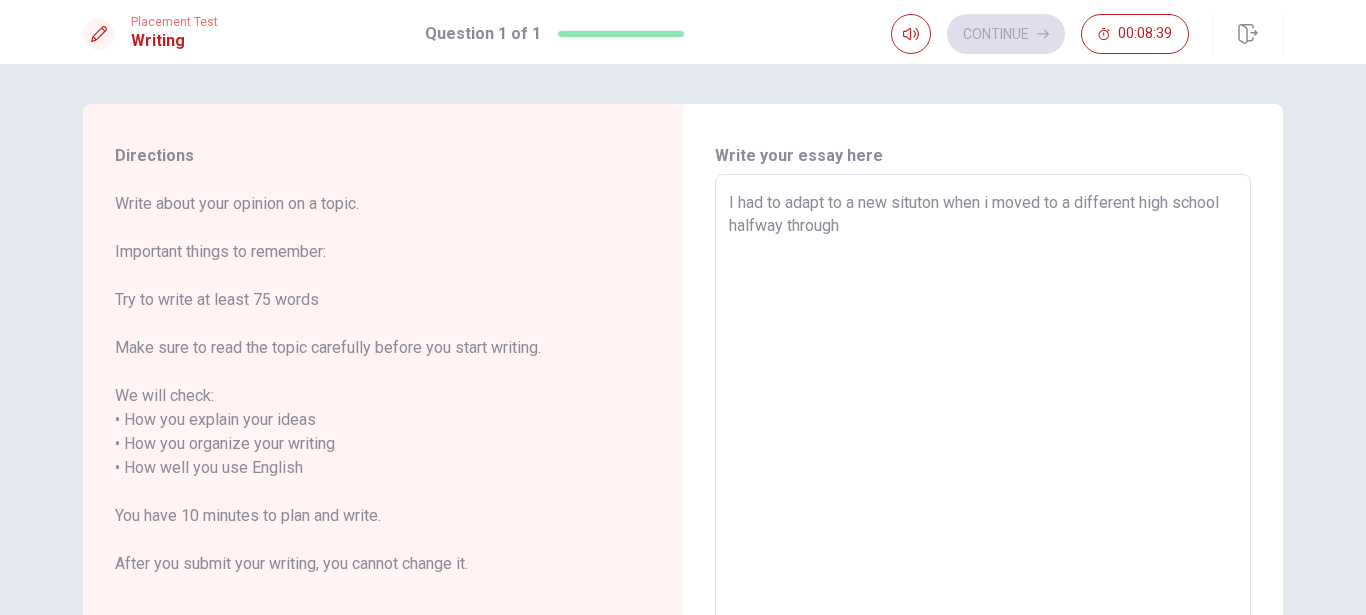 type on "x" 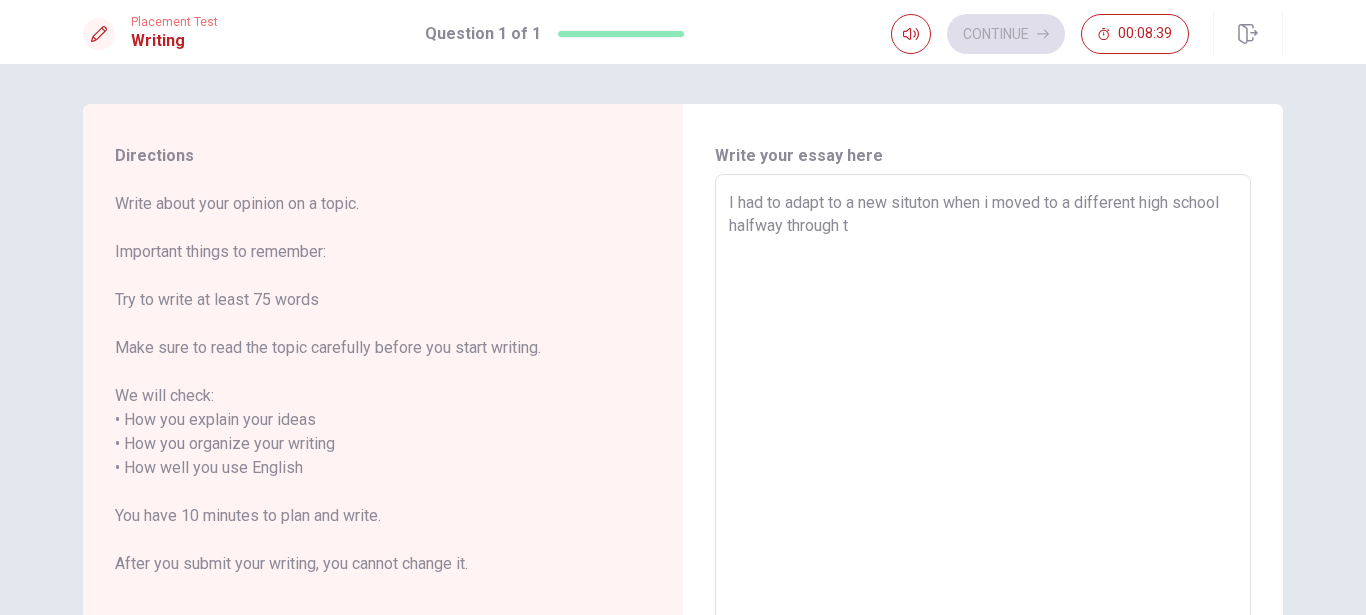 type on "x" 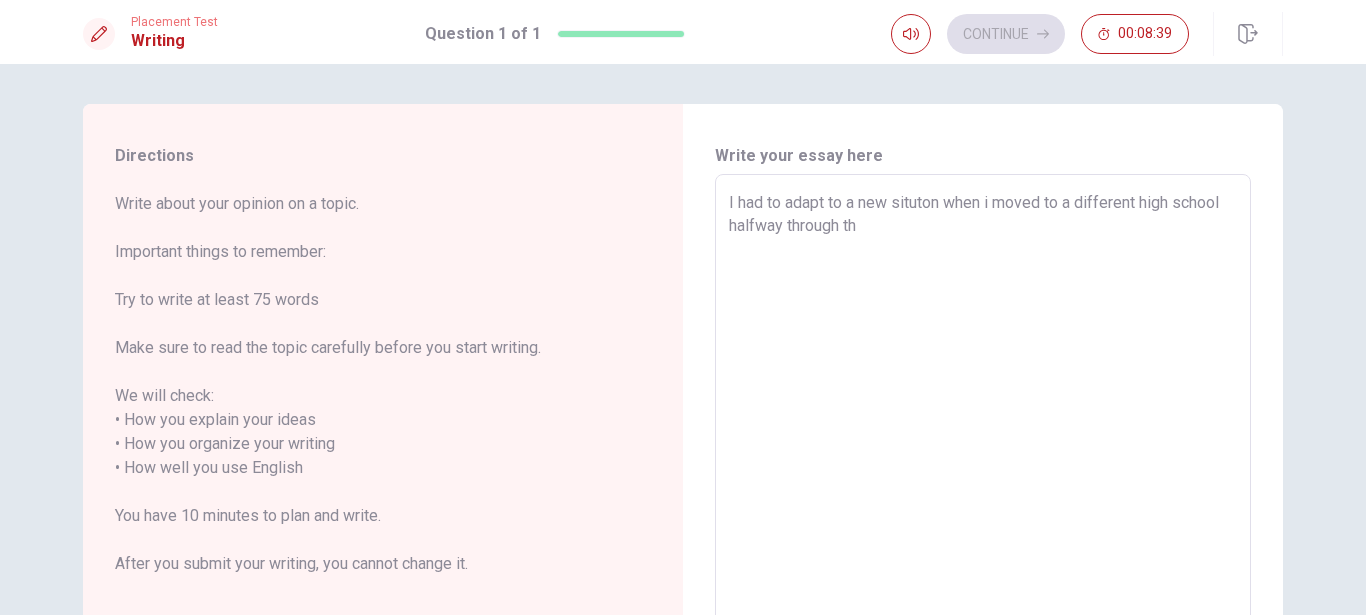 type on "x" 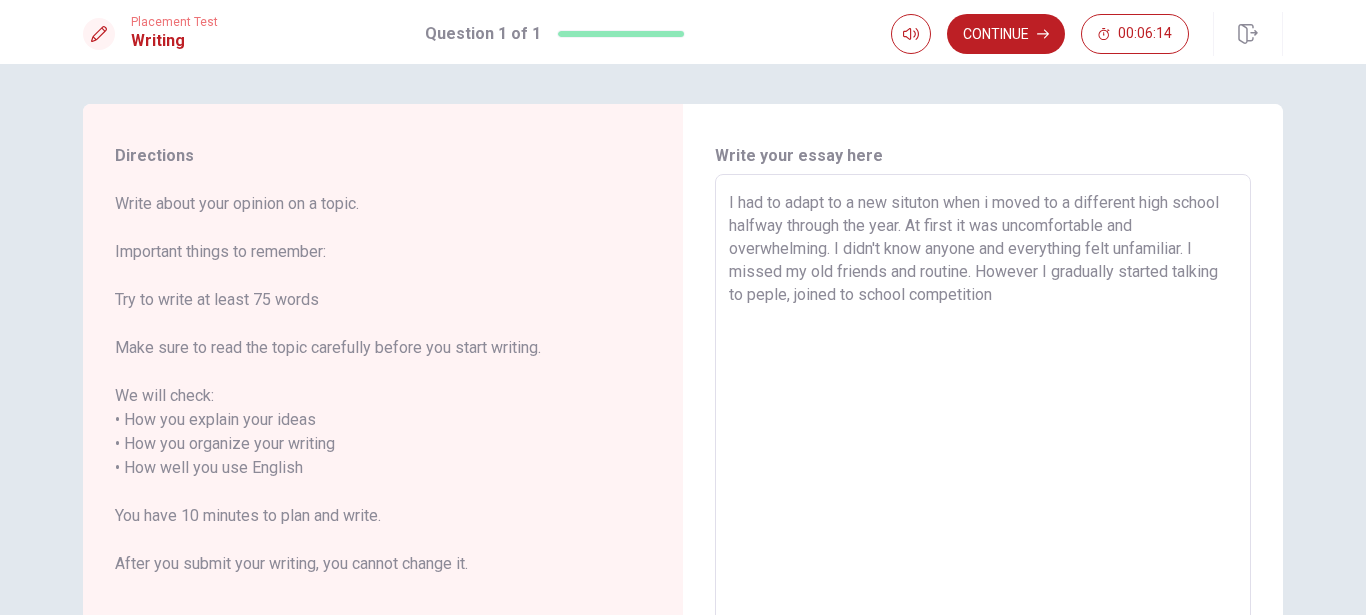 click on "I had to adapt to a new situton when i moved to a different high school halfway through the year. At first it was uncomfortable and overwhelming. I didn't know anyone and everything felt unfamiliar. I missed my old friends and routine. However I gradually started talking to peple, joined to school competition" at bounding box center (983, 468) 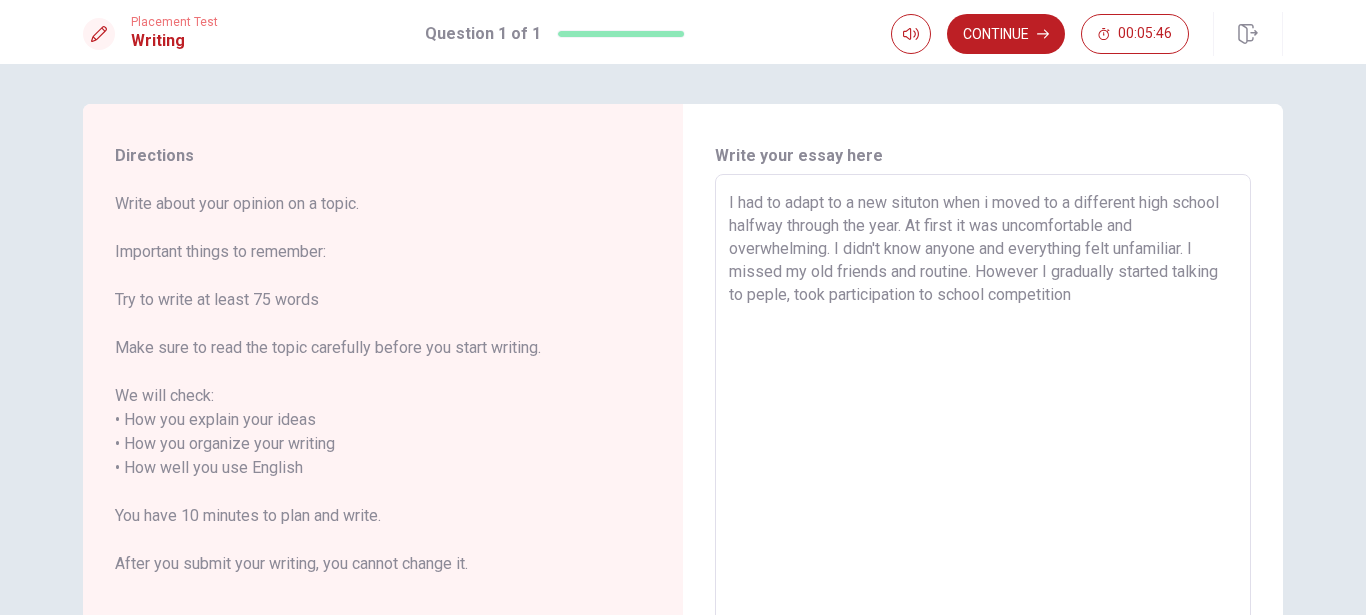 click on "I had to adapt to a new situton when i moved to a different high school halfway through the year. At first it was uncomfortable and overwhelming. I didn't know anyone and everything felt unfamiliar. I missed my old friends and routine. However I gradually started talking to peple, took participation to school competition" at bounding box center (983, 468) 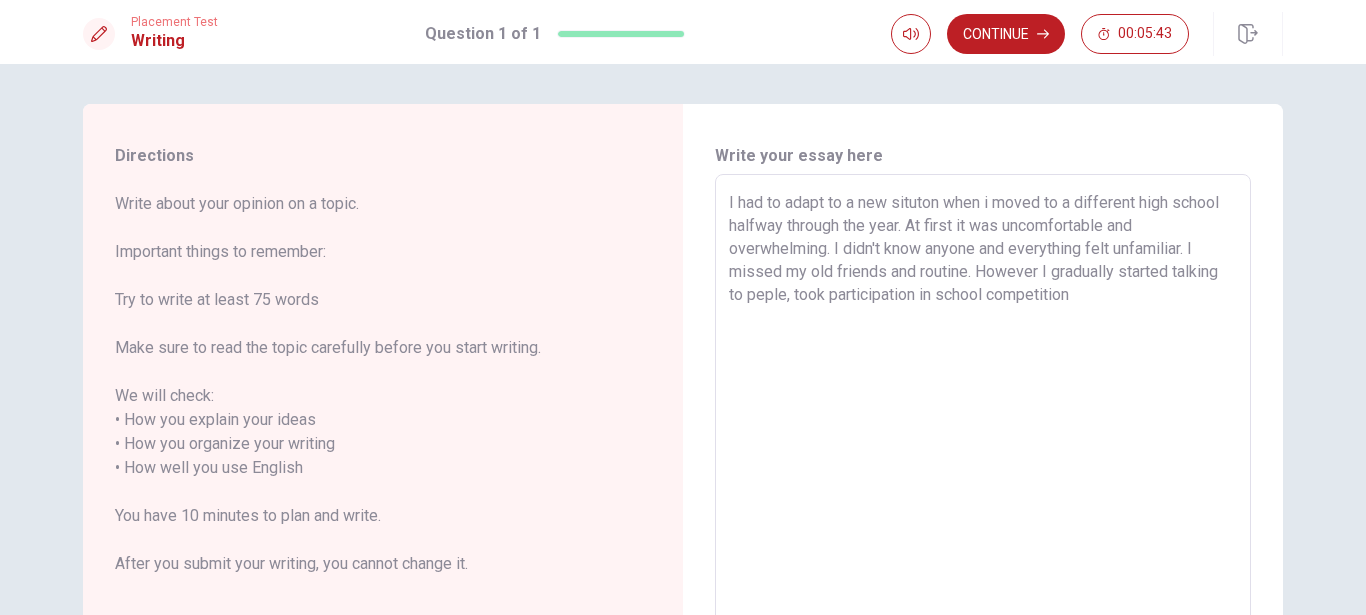 click on "I had to adapt to a new situton when i moved to a different high school halfway through the year. At first it was uncomfortable and overwhelming. I didn't know anyone and everything felt unfamiliar. I missed my old friends and routine. However I gradually started talking to peple, took participation in school competition" at bounding box center [983, 468] 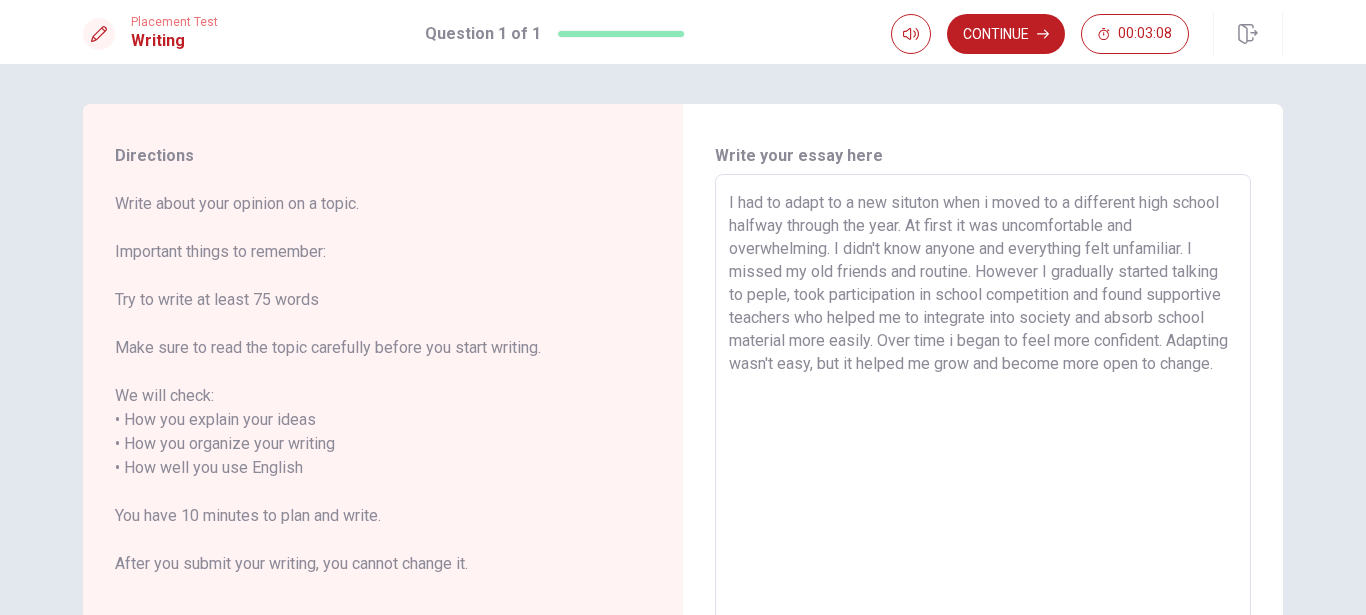 click on "I had to adapt to a new situton when i moved to a different high school halfway through the year. At first it was uncomfortable and overwhelming. I didn't know anyone and everything felt unfamiliar. I missed my old friends and routine. However I gradually started talking to peple, took participation in school competition and found supportive teachers who helped me to integrate into society and absorb school material more easily. Over time i began to feel more confident. Adapting wasn't easy, but it helped me grow and become more open to change." at bounding box center [983, 468] 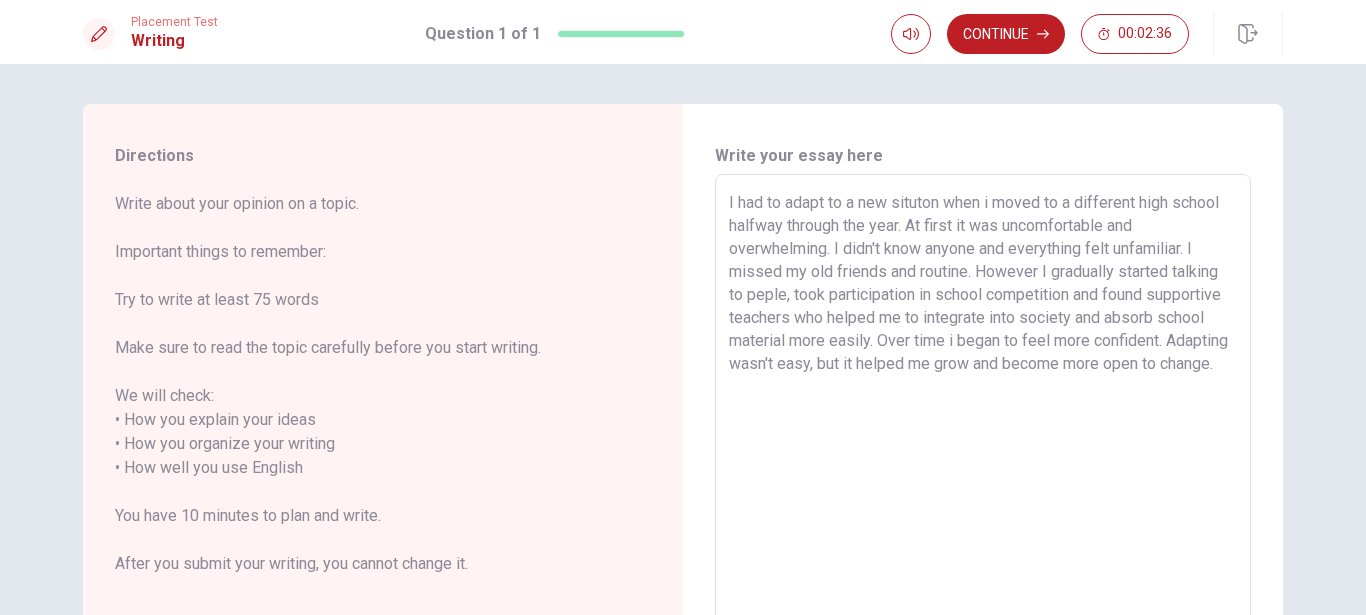 drag, startPoint x: 1148, startPoint y: 367, endPoint x: 1191, endPoint y: 388, distance: 47.853943 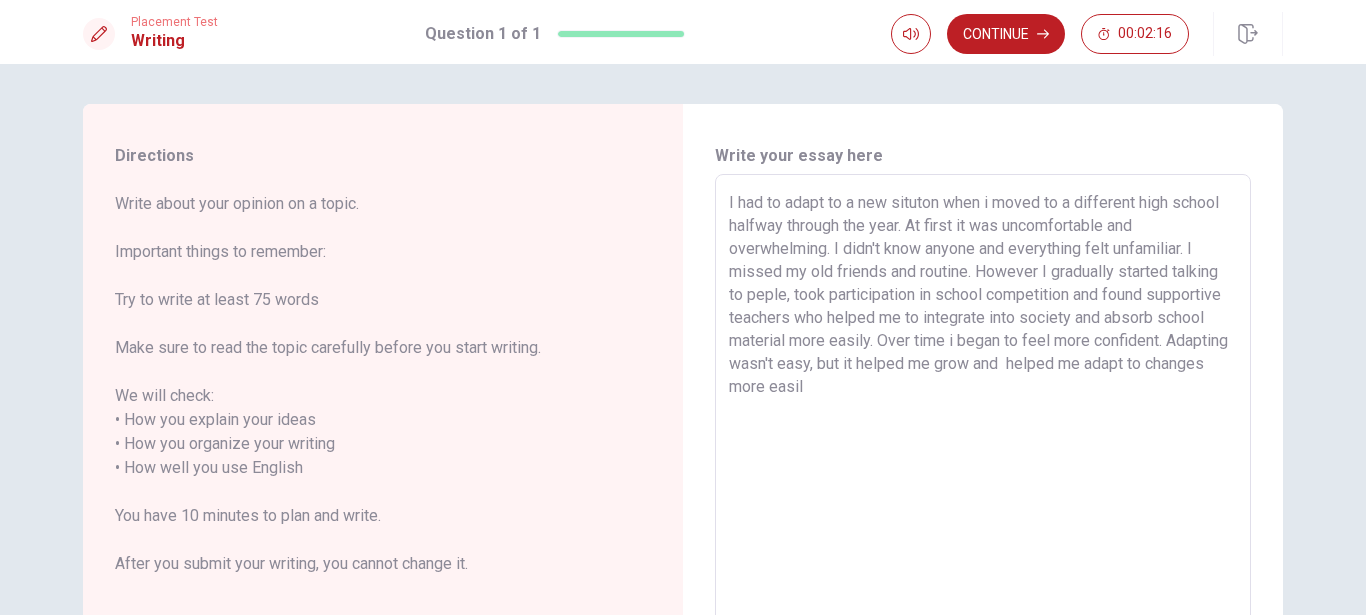 drag, startPoint x: 1152, startPoint y: 366, endPoint x: 1200, endPoint y: 397, distance: 57.14018 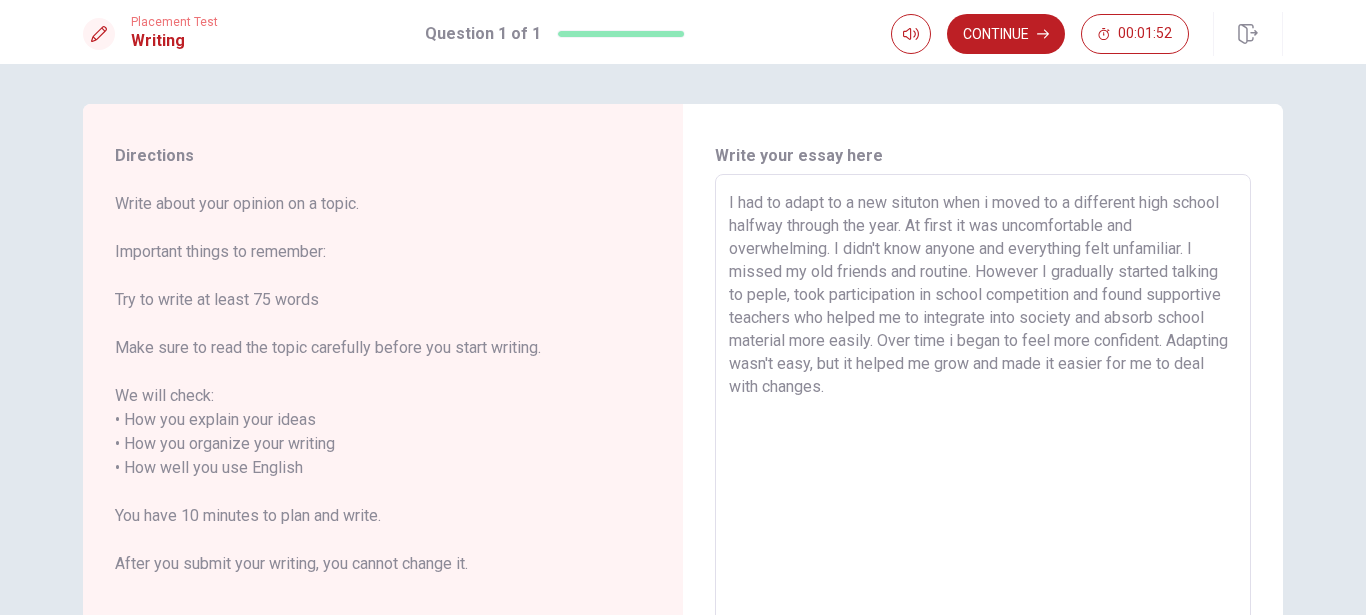 click on "I had to adapt to a new situton when i moved to a different high school halfway through the year. At first it was uncomfortable and overwhelming. I didn't know anyone and everything felt unfamiliar. I missed my old friends and routine. However I gradually started talking to peple, took participation in school competition and found supportive teachers who helped me to integrate into society and absorb school material more easily. Over time i began to feel more confident. Adapting wasn't easy, but it helped me grow and made it easier for me to deal with changes." at bounding box center [983, 468] 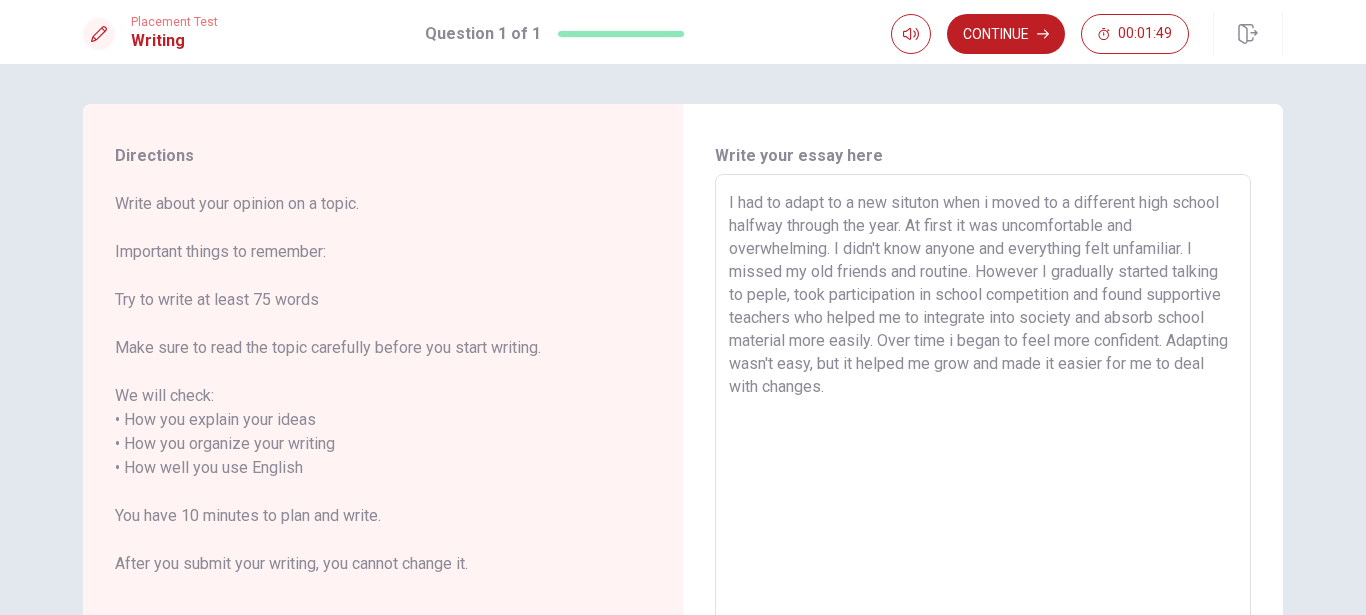 click on "I had to adapt to a new situton when i moved to a different high school halfway through the year. At first it was uncomfortable and overwhelming. I didn't know anyone and everything felt unfamiliar. I missed my old friends and routine. However I gradually started talking to peple, took participation in school competition and found supportive teachers who helped me to integrate into society and absorb school material more easily. Over time i began to feel more confident. Adapting wasn't easy, but it helped me grow and made it easier for me to deal with changes." at bounding box center (983, 468) 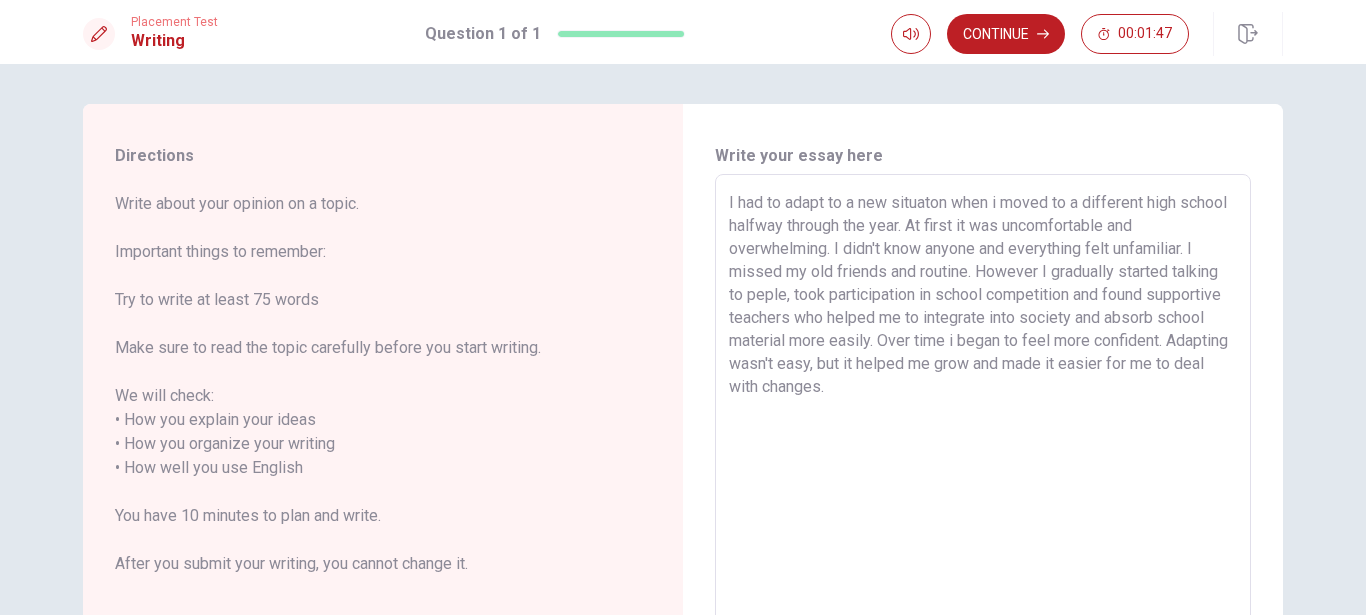click on "I had to adapt to a new situaton when i moved to a different high school halfway through the year. At first it was uncomfortable and overwhelming. I didn't know anyone and everything felt unfamiliar. I missed my old friends and routine. However I gradually started talking to peple, took participation in school competition and found supportive teachers who helped me to integrate into society and absorb school material more easily. Over time i began to feel more confident. Adapting wasn't easy, but it helped me grow and made it easier for me to deal with changes." at bounding box center [983, 468] 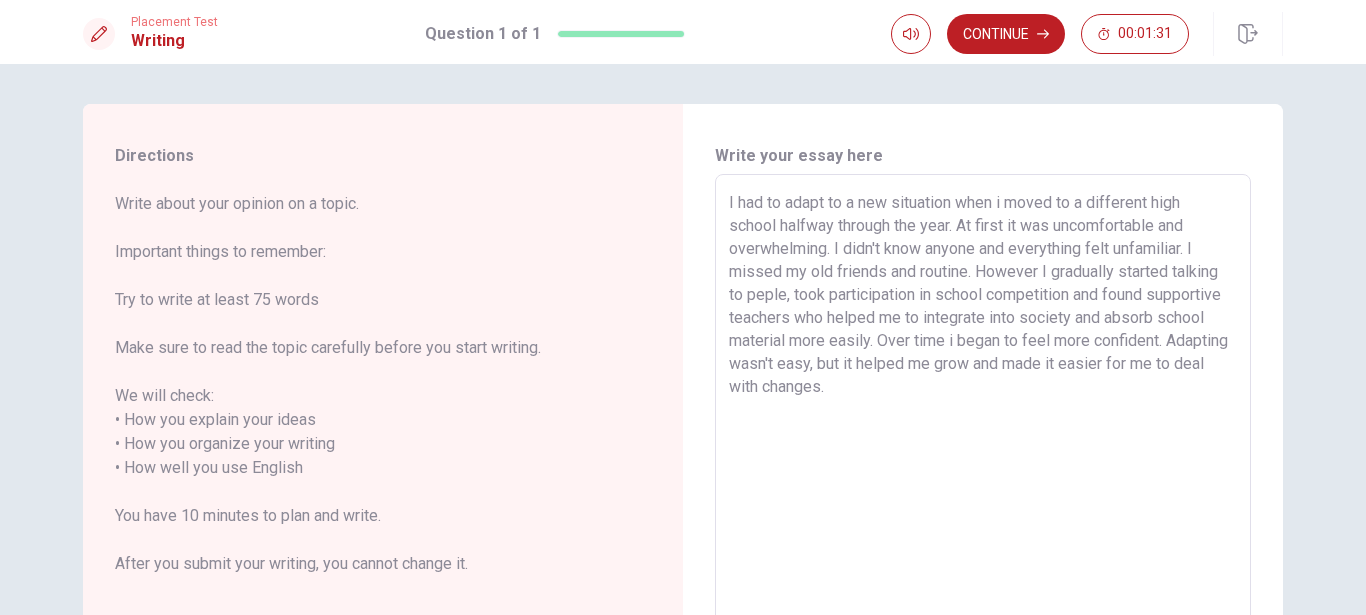 click on "I had to adapt to a new situation when i moved to a different high school halfway through the year. At first it was uncomfortable and overwhelming. I didn't know anyone and everything felt unfamiliar. I missed my old friends and routine. However I gradually started talking to peple, took participation in school competition and found supportive teachers who helped me to integrate into society and absorb school material more easily. Over time i began to feel more confident. Adapting wasn't easy, but it helped me grow and made it easier for me to deal with changes." at bounding box center [983, 468] 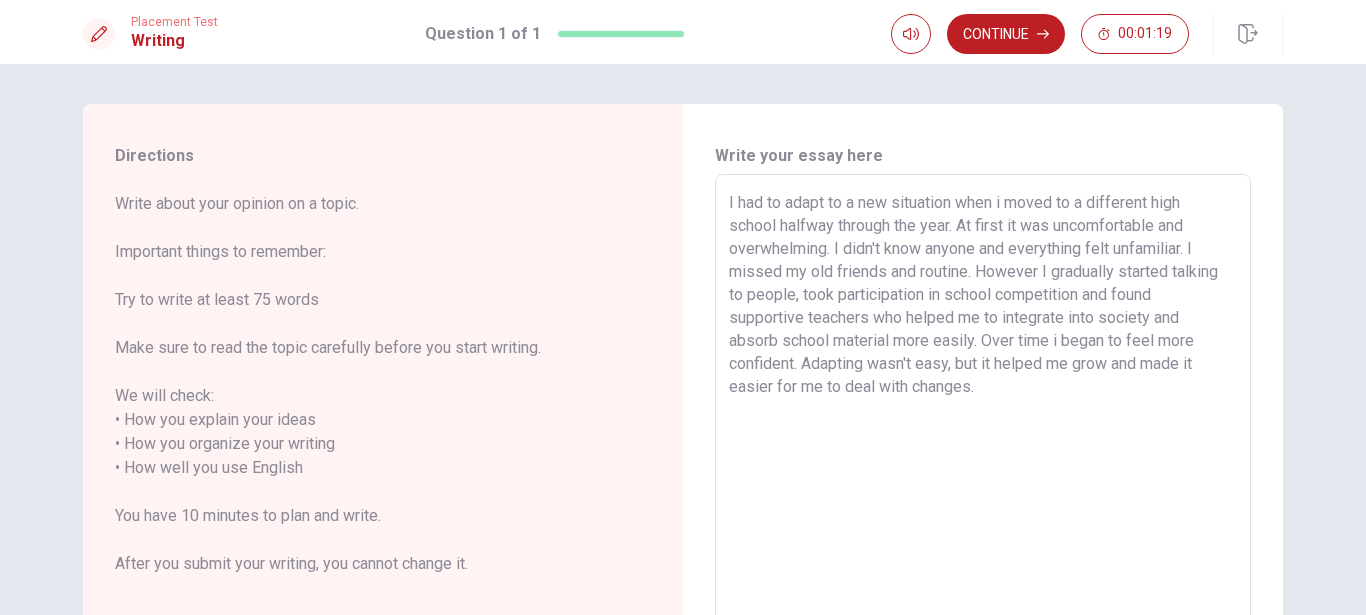 click on "I had to adapt to a new situation when i moved to a different high school halfway through the year. At first it was uncomfortable and overwhelming. I didn't know anyone and everything felt unfamiliar. I missed my old friends and routine. However I gradually started talking to people, took participation in school competition and found supportive teachers who helped me to integrate into society and absorb school material more easily. Over time i began to feel more confident. Adapting wasn't easy, but it helped me grow and made it easier for me to deal with changes." at bounding box center (983, 468) 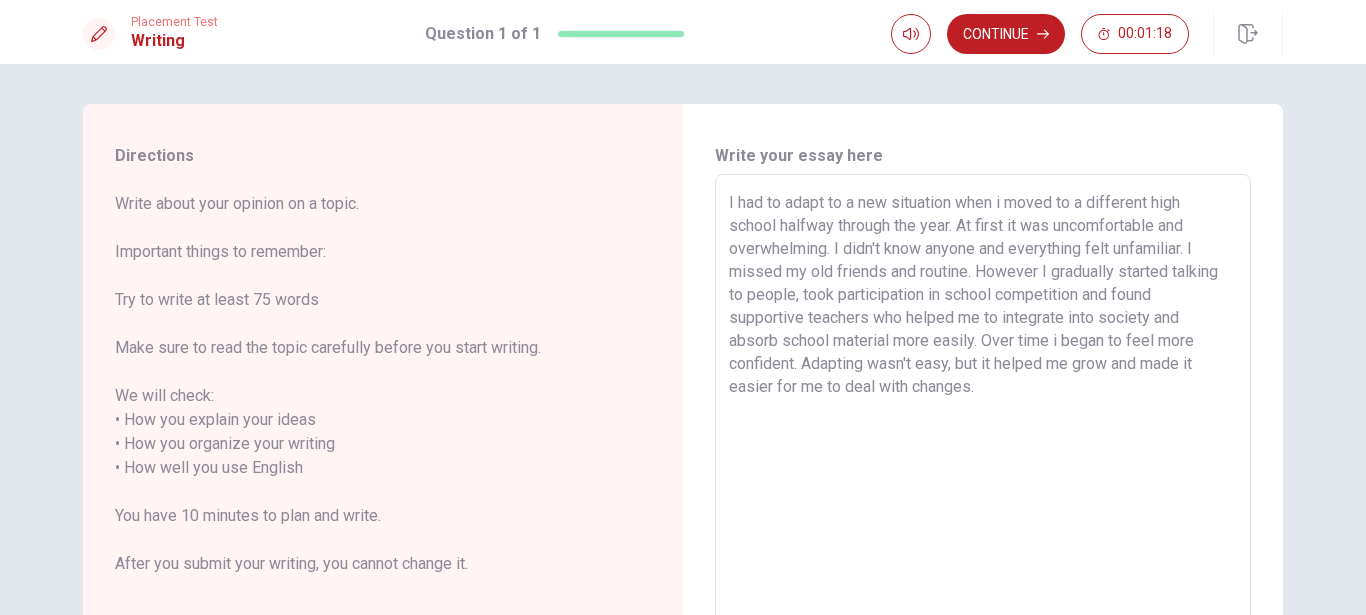 click on "I had to adapt to a new situation when i moved to a different high school halfway through the year. At first it was uncomfortable and overwhelming. I didn't know anyone and everything felt unfamiliar. I missed my old friends and routine. However I gradually started talking to people, took participation in school competition and found supportive teachers who helped me to integrate into society and absorb school material more easily. Over time i began to feel more confident. Adapting wasn't easy, but it helped me grow and made it easier for me to deal with changes." at bounding box center (983, 468) 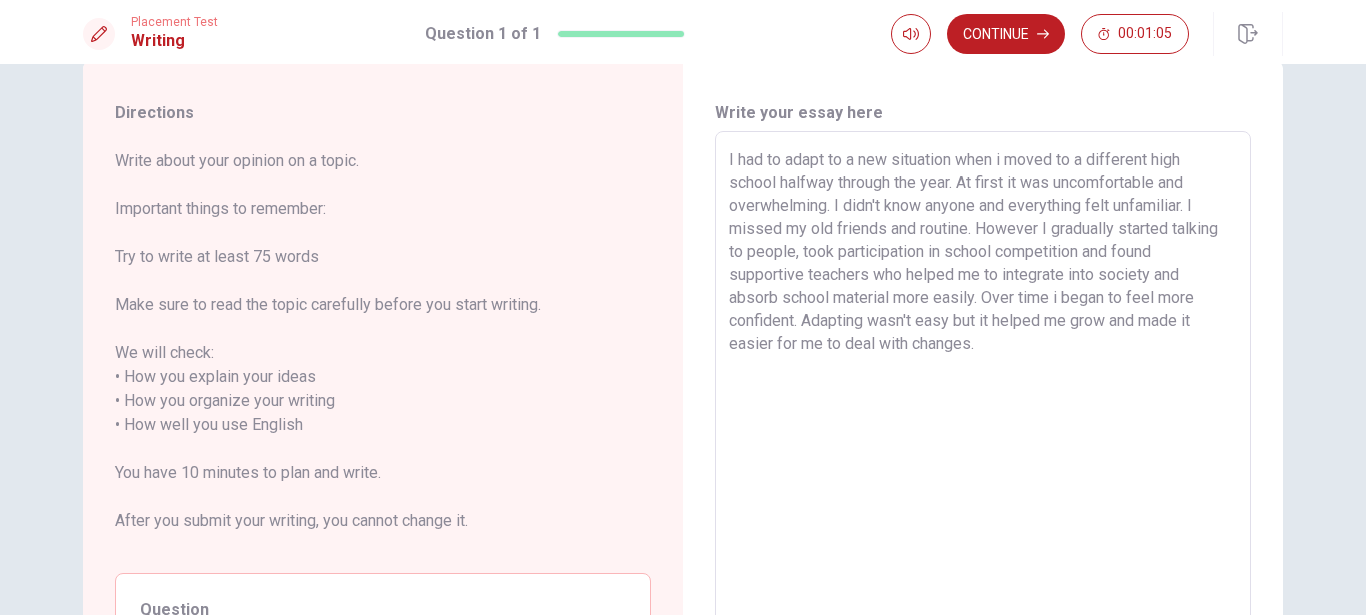 scroll, scrollTop: 0, scrollLeft: 0, axis: both 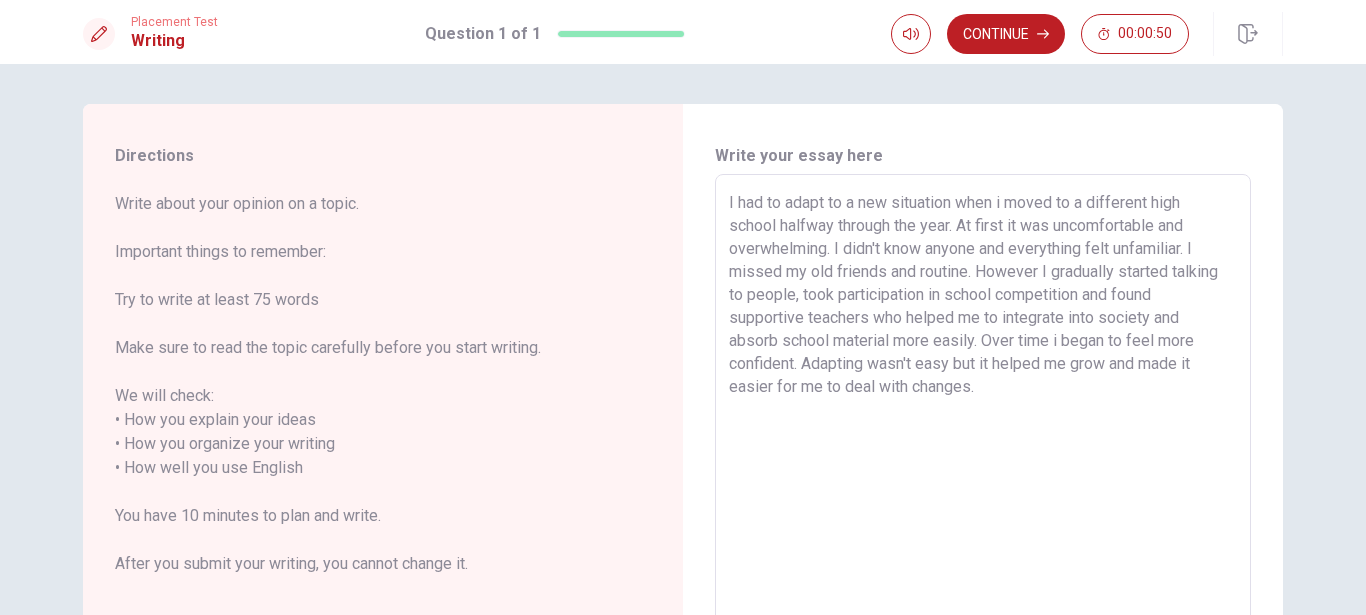 click on "I had to adapt to a new situation when i moved to a different high school halfway through the year. At first it was uncomfortable and overwhelming. I didn't know anyone and everything felt unfamiliar. I missed my old friends and routine. However I gradually started talking to people, took participation in school competition and found supportive teachers who helped me to integrate into society and absorb school material more easily. Over time i began to feel more confident. Adapting wasn't easy but it helped me grow and made it easier for me to deal with changes." at bounding box center [983, 468] 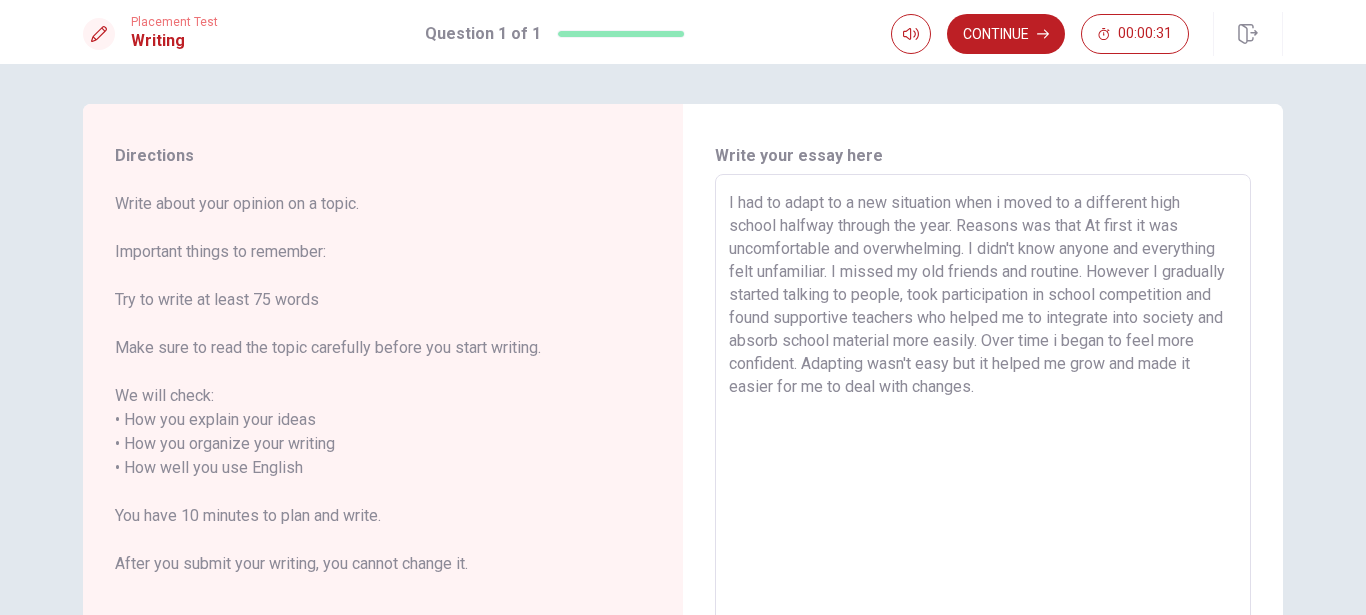 click on "I had to adapt to a new situation when i moved to a different high school halfway through the year. Reasons was that At first it was uncomfortable and overwhelming. I didn't know anyone and everything felt unfamiliar. I missed my old friends and routine. However I gradually started talking to people, took participation in school competition and found supportive teachers who helped me to integrate into society and absorb school material more easily. Over time i began to feel more confident. Adapting wasn't easy but it helped me grow and made it easier for me to deal with changes." at bounding box center (983, 468) 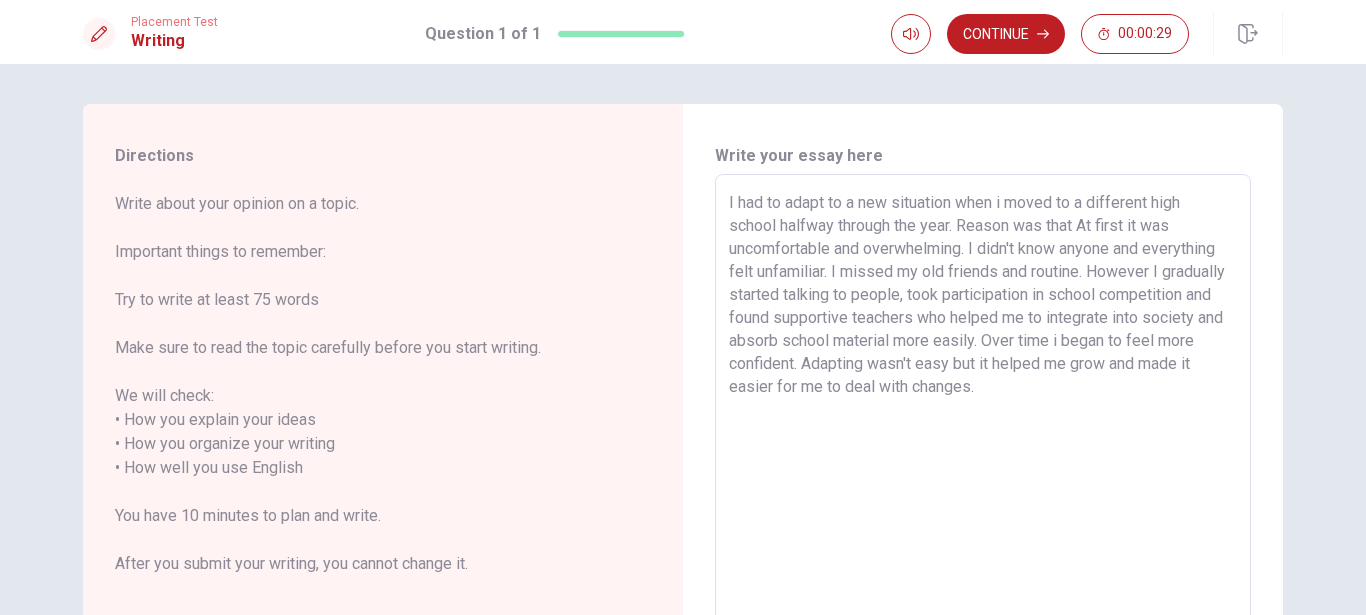 click on "I had to adapt to a new situation when i moved to a different high school halfway through the year. Reason was that At first it was uncomfortable and overwhelming. I didn't know anyone and everything felt unfamiliar. I missed my old friends and routine. However I gradually started talking to people, took participation in school competition and found supportive teachers who helped me to integrate into society and absorb school material more easily. Over time i began to feel more confident. Adapting wasn't easy but it helped me grow and made it easier for me to deal with changes." at bounding box center (983, 468) 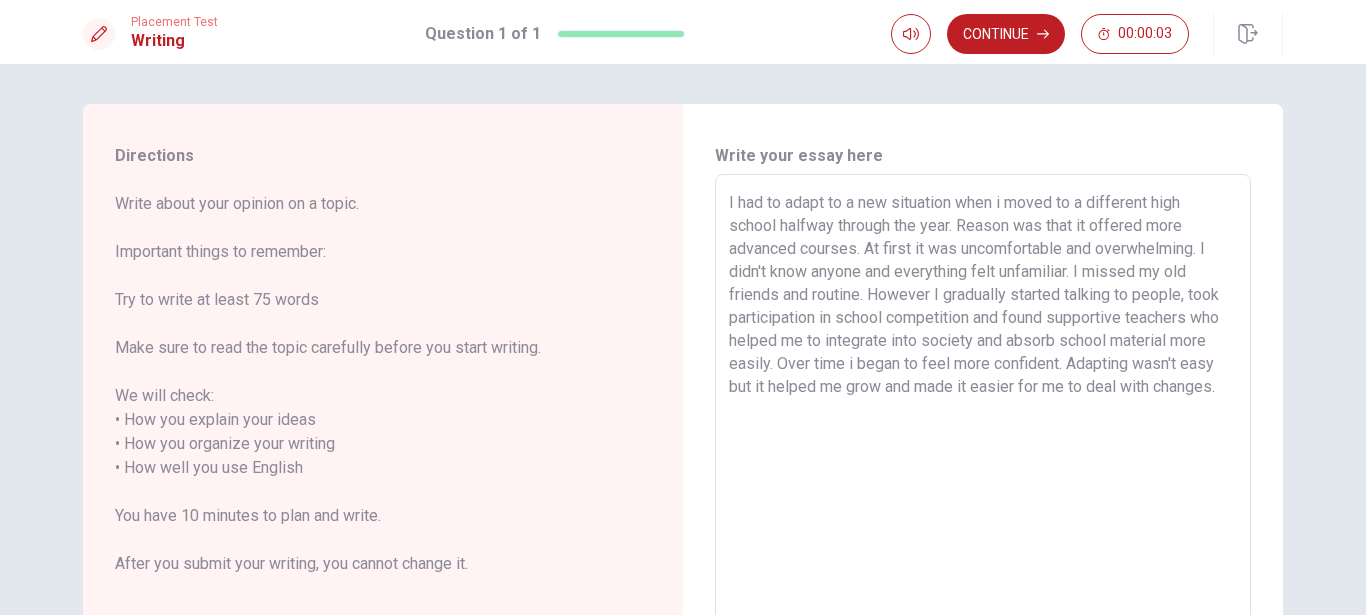 click on "I had to adapt to a new situation when i moved to a different high school halfway through the year. Reason was that it offered more advanced courses. At first it was uncomfortable and overwhelming. I didn't know anyone and everything felt unfamiliar. I missed my old friends and routine. However I gradually started talking to people, took participation in school competition and found supportive teachers who helped me to integrate into society and absorb school material more easily. Over time i began to feel more confident. Adapting wasn't easy but it helped me grow and made it easier for me to deal with changes." at bounding box center (983, 468) 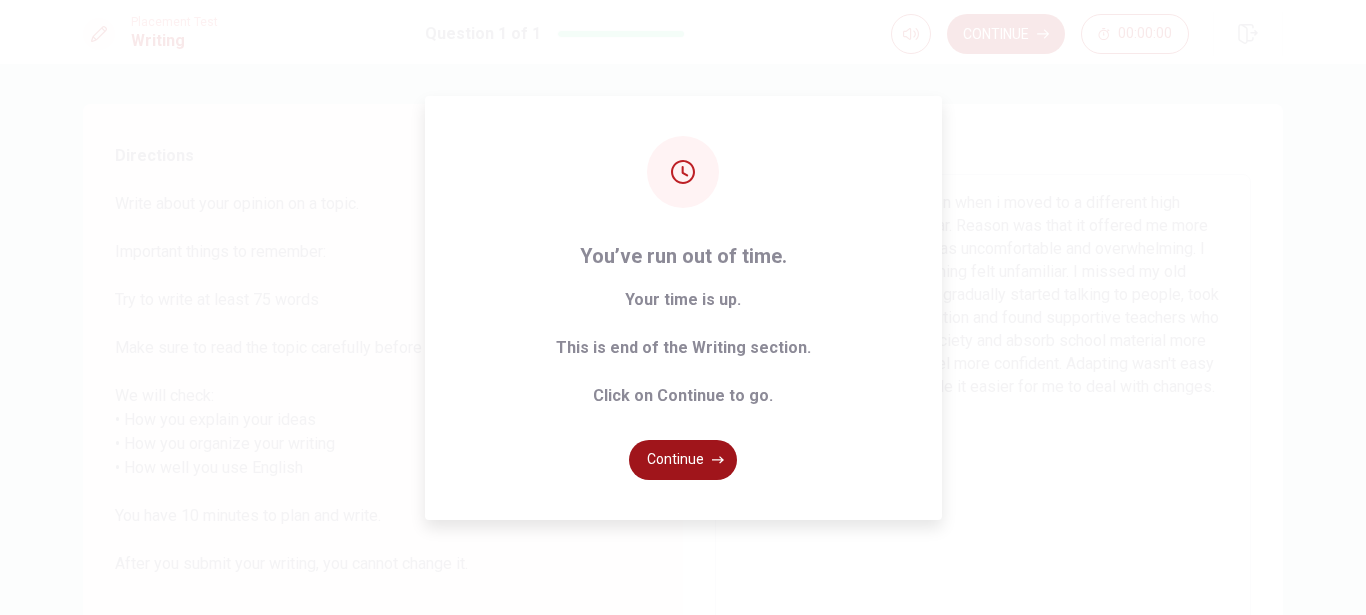 click on "Continue" at bounding box center [683, 460] 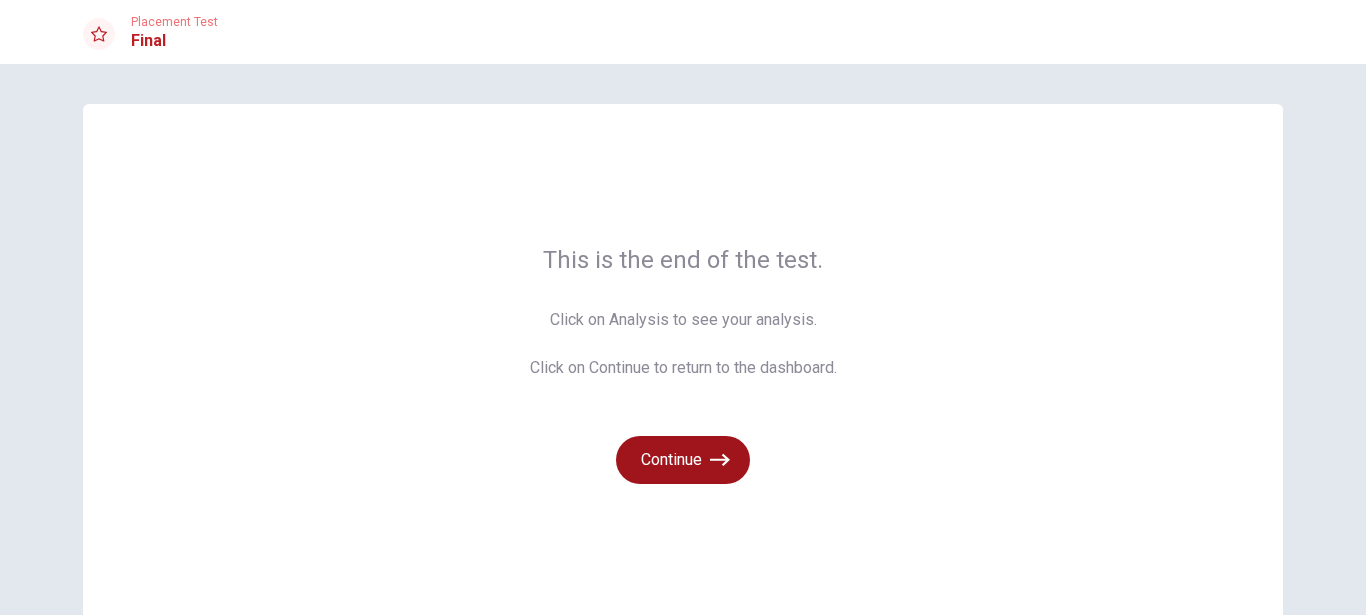 click 